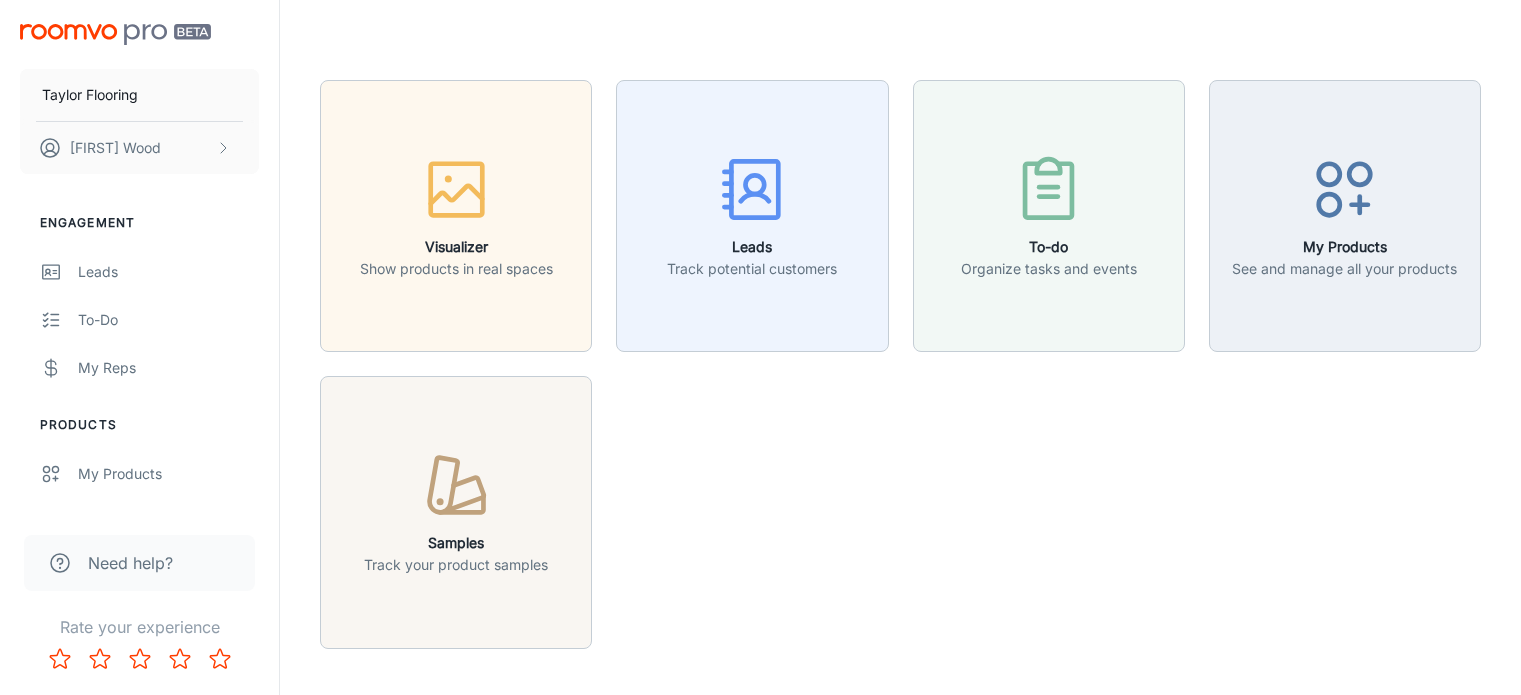scroll, scrollTop: 0, scrollLeft: 0, axis: both 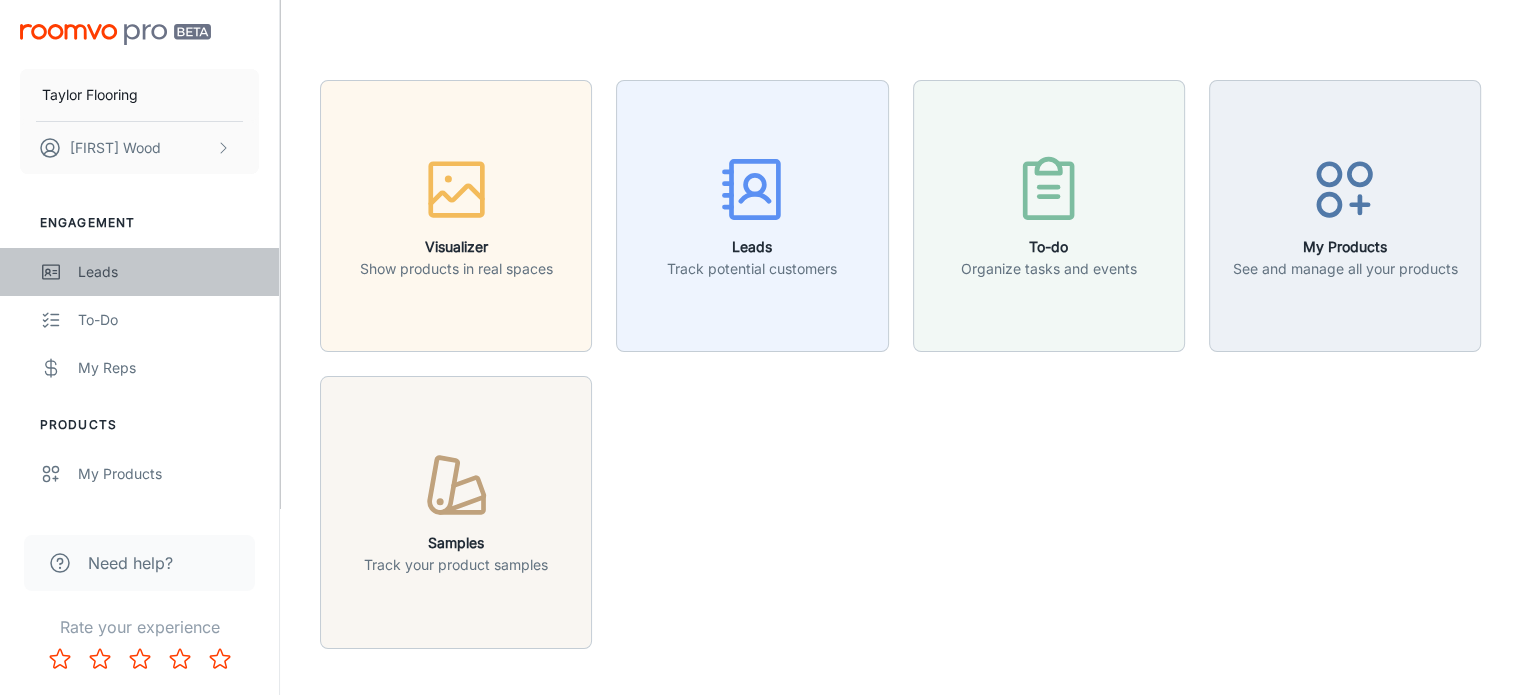click on "Leads" at bounding box center (168, 272) 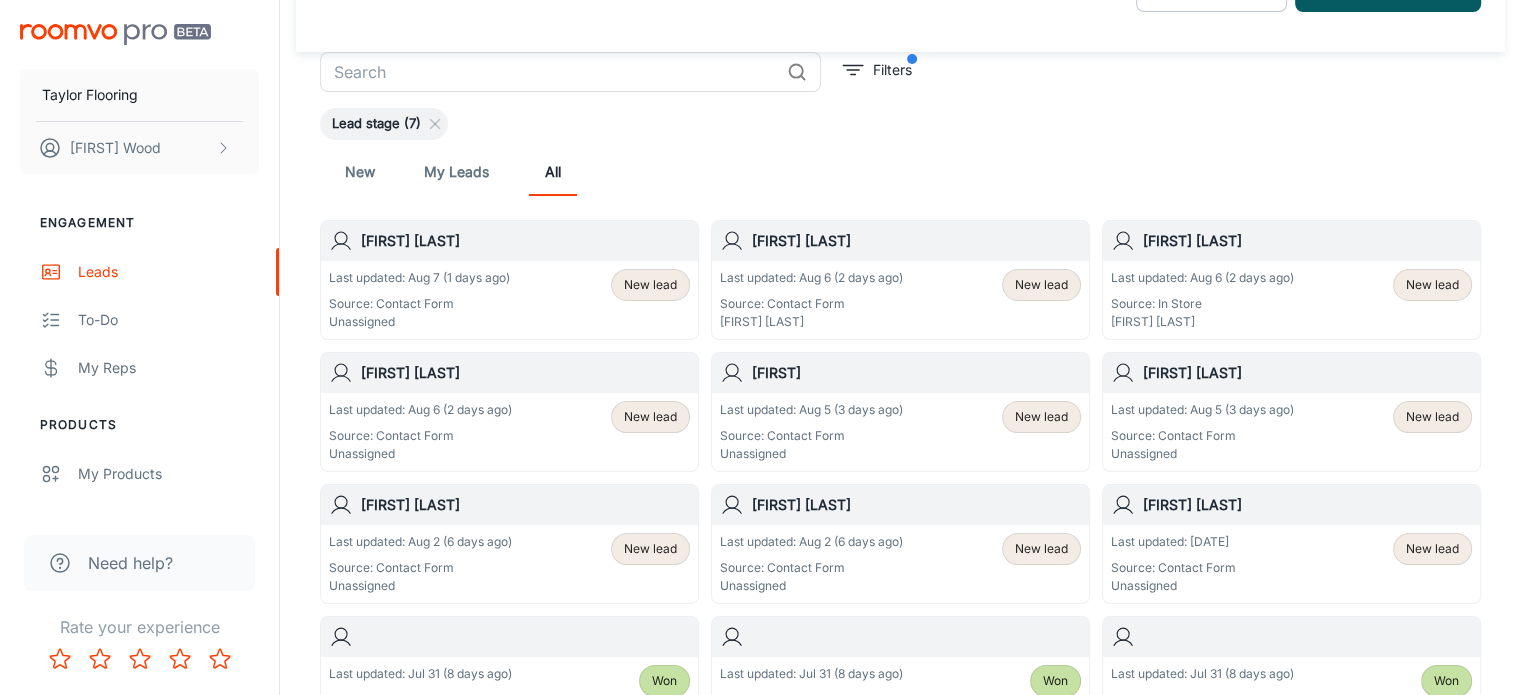 scroll, scrollTop: 68, scrollLeft: 0, axis: vertical 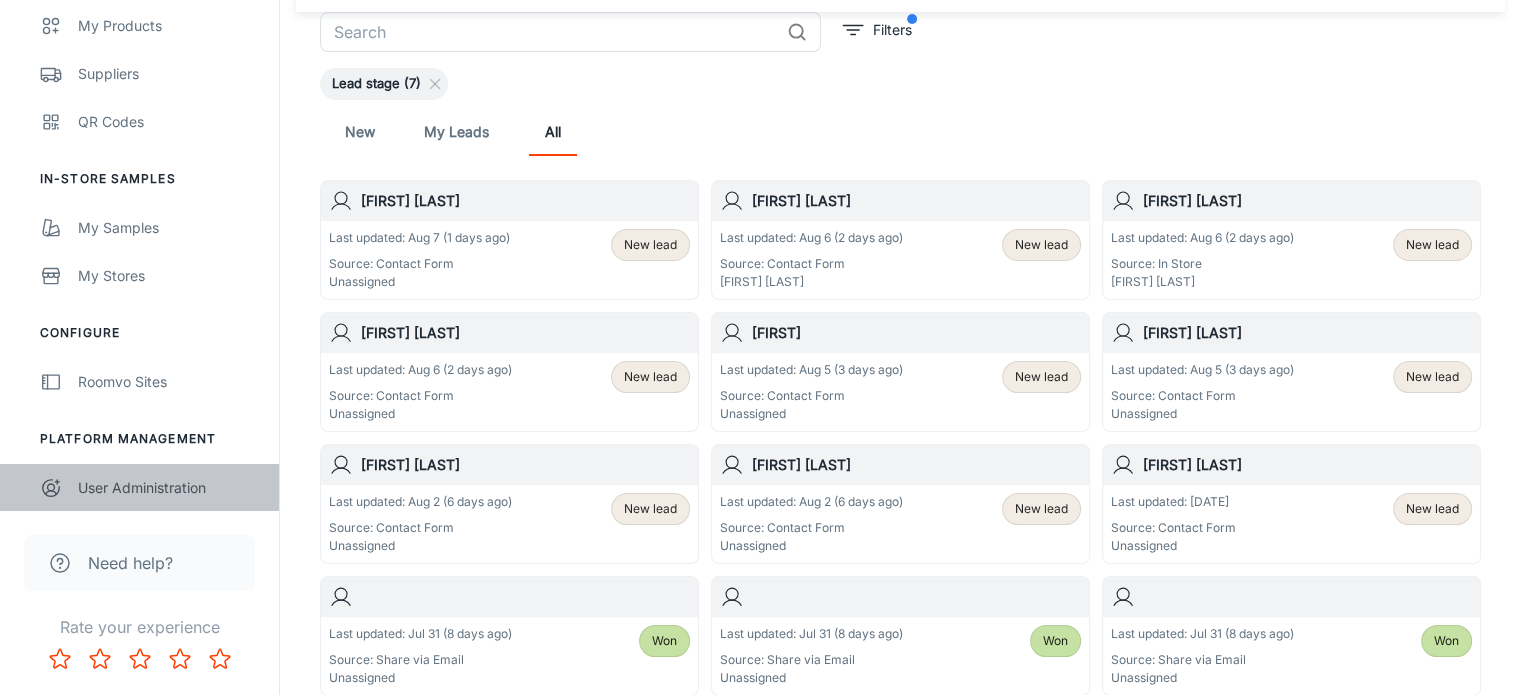 click on "User Administration" at bounding box center (168, 488) 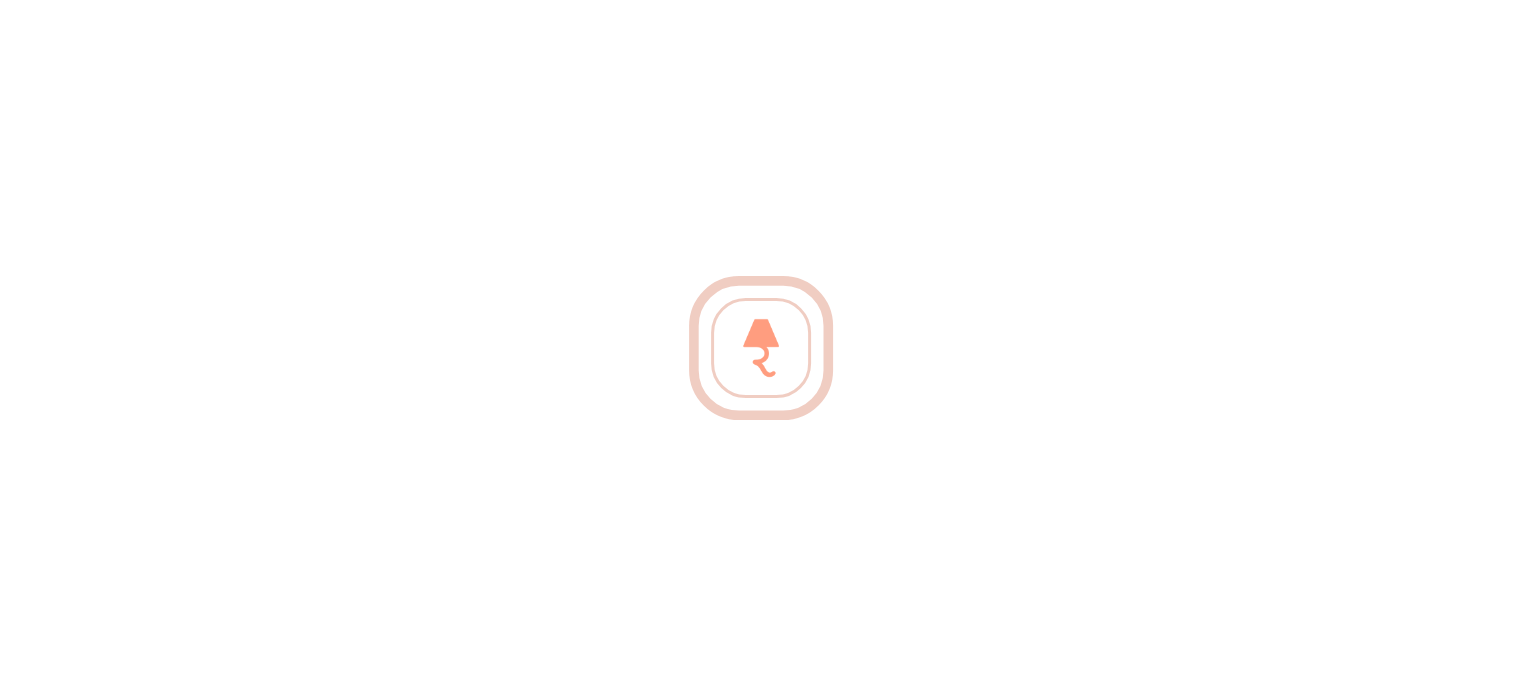 scroll, scrollTop: 0, scrollLeft: 0, axis: both 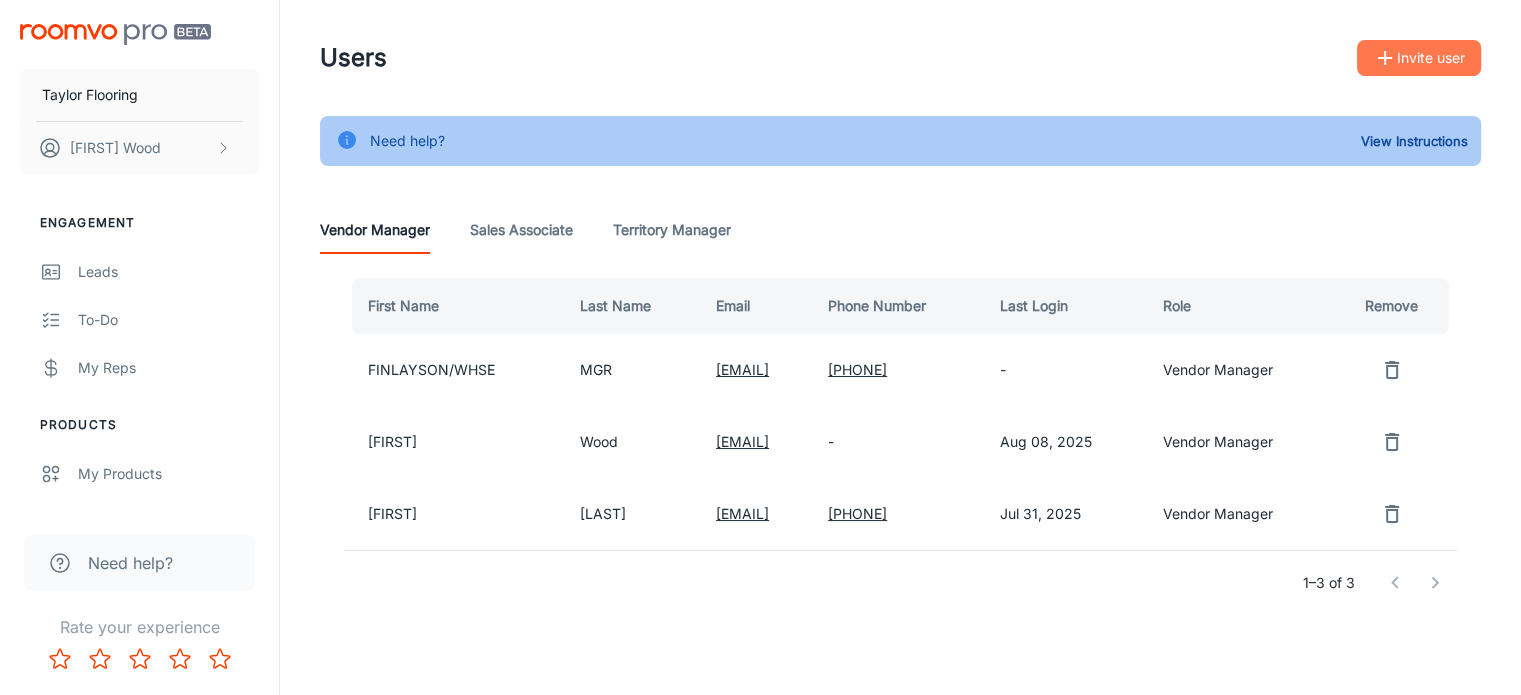click on "Invite user" at bounding box center [1419, 58] 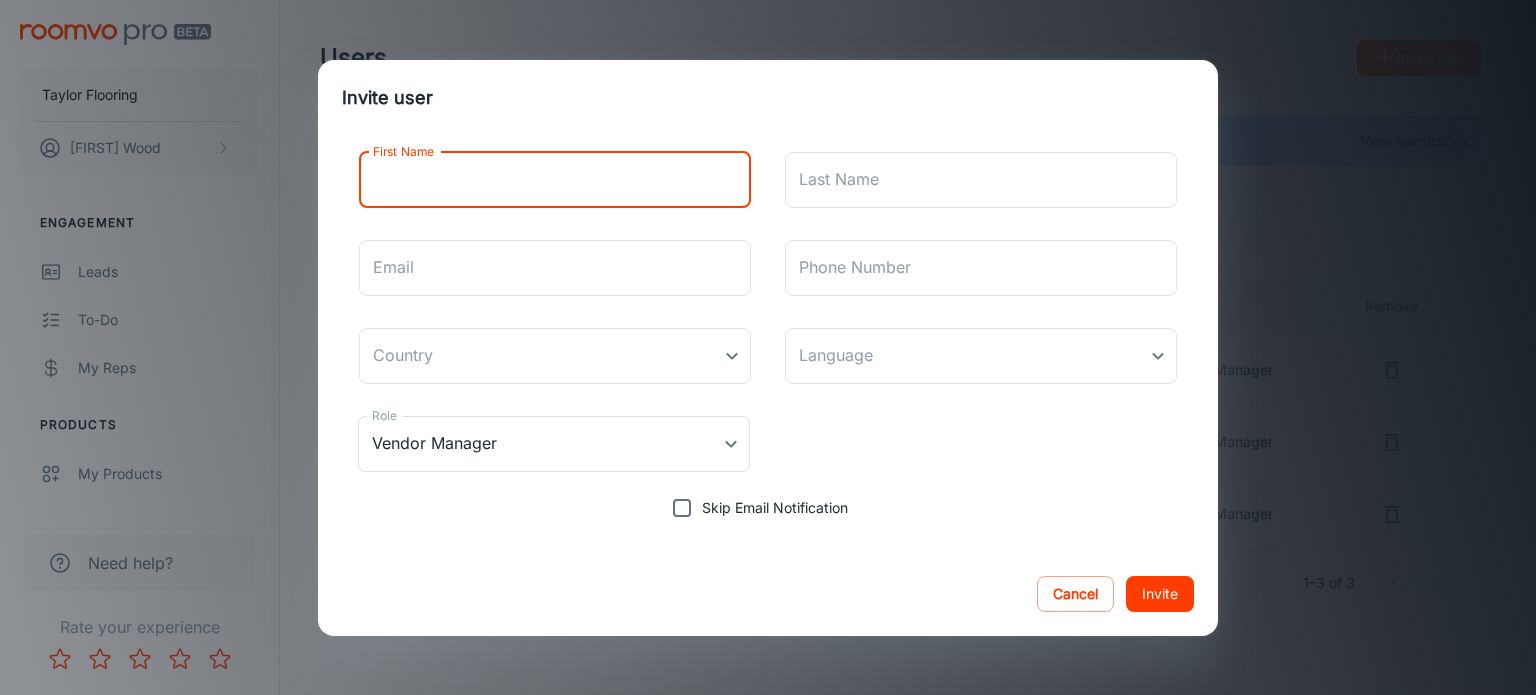 click on "First Name" at bounding box center (555, 180) 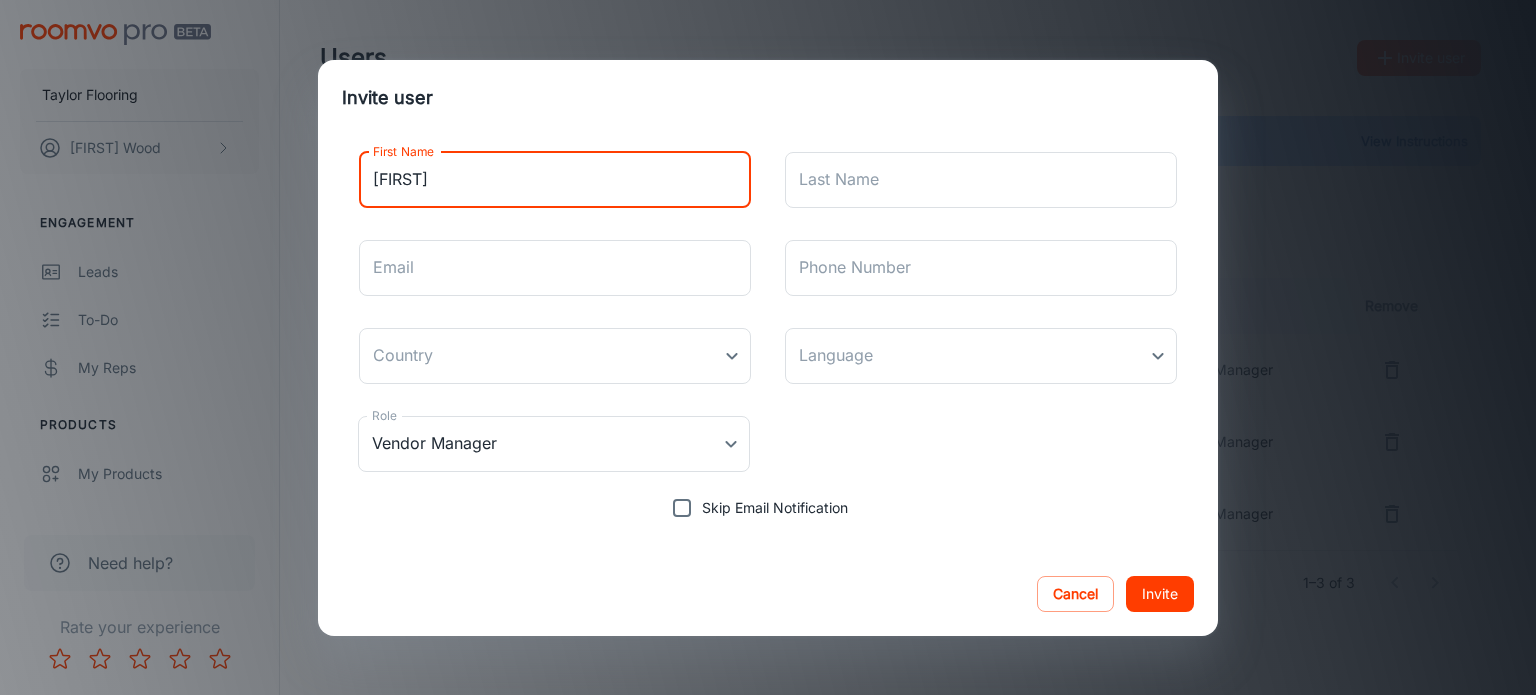 type on "[FIRST]" 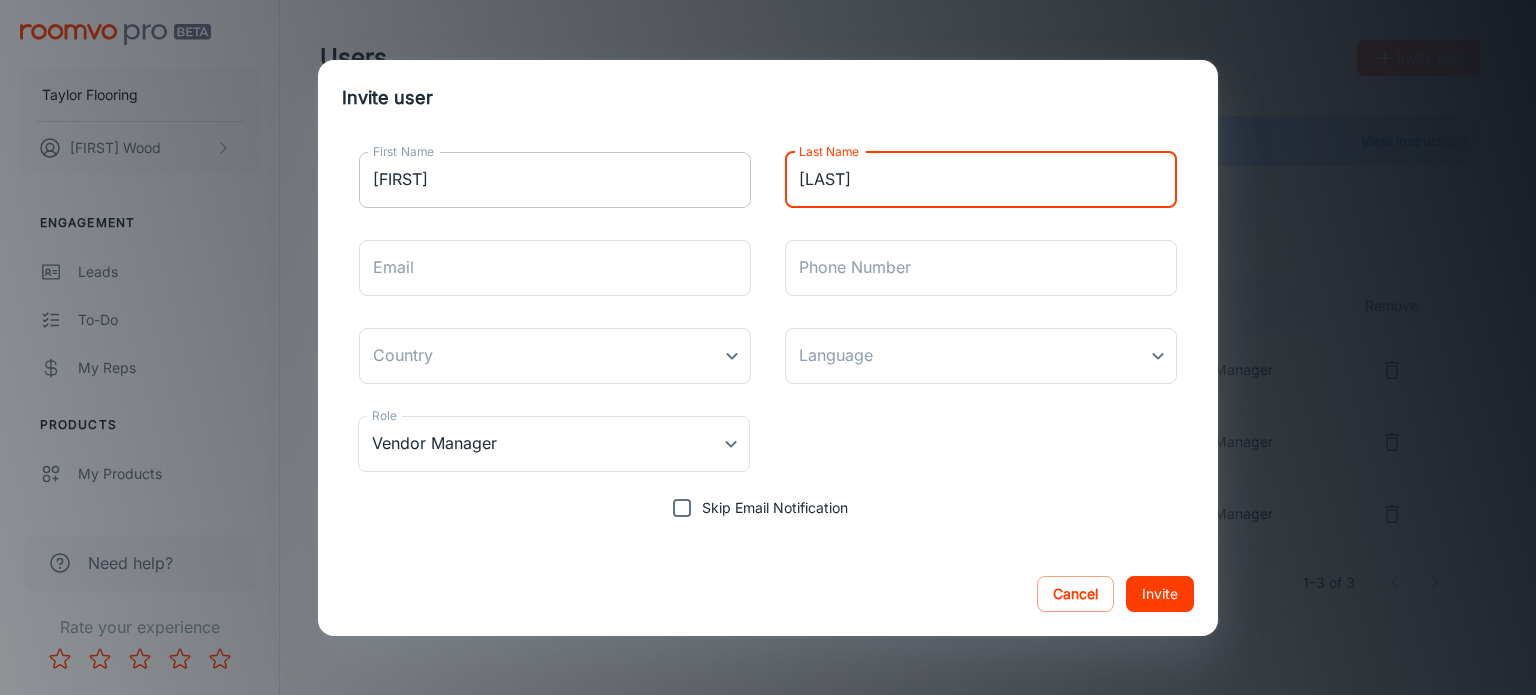 type on "[LAST]" 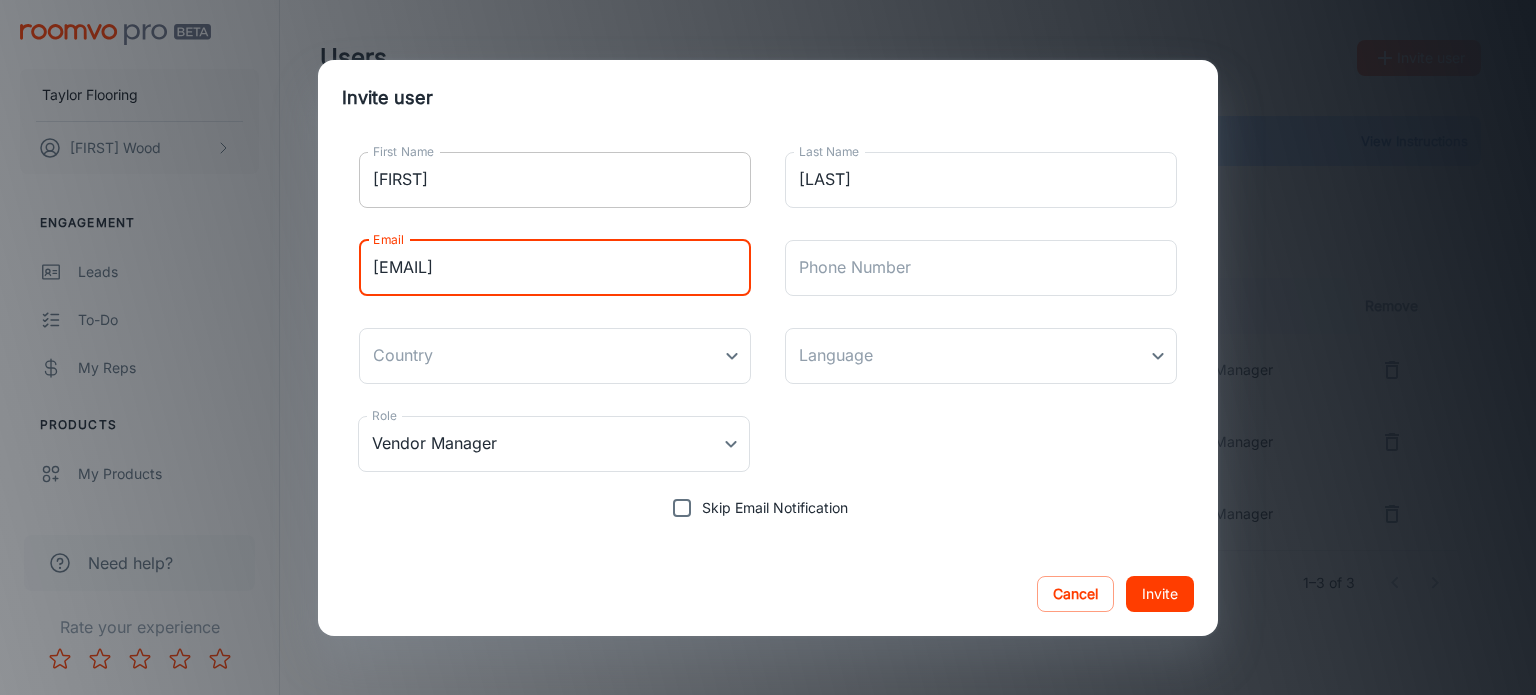 type on "[EMAIL]" 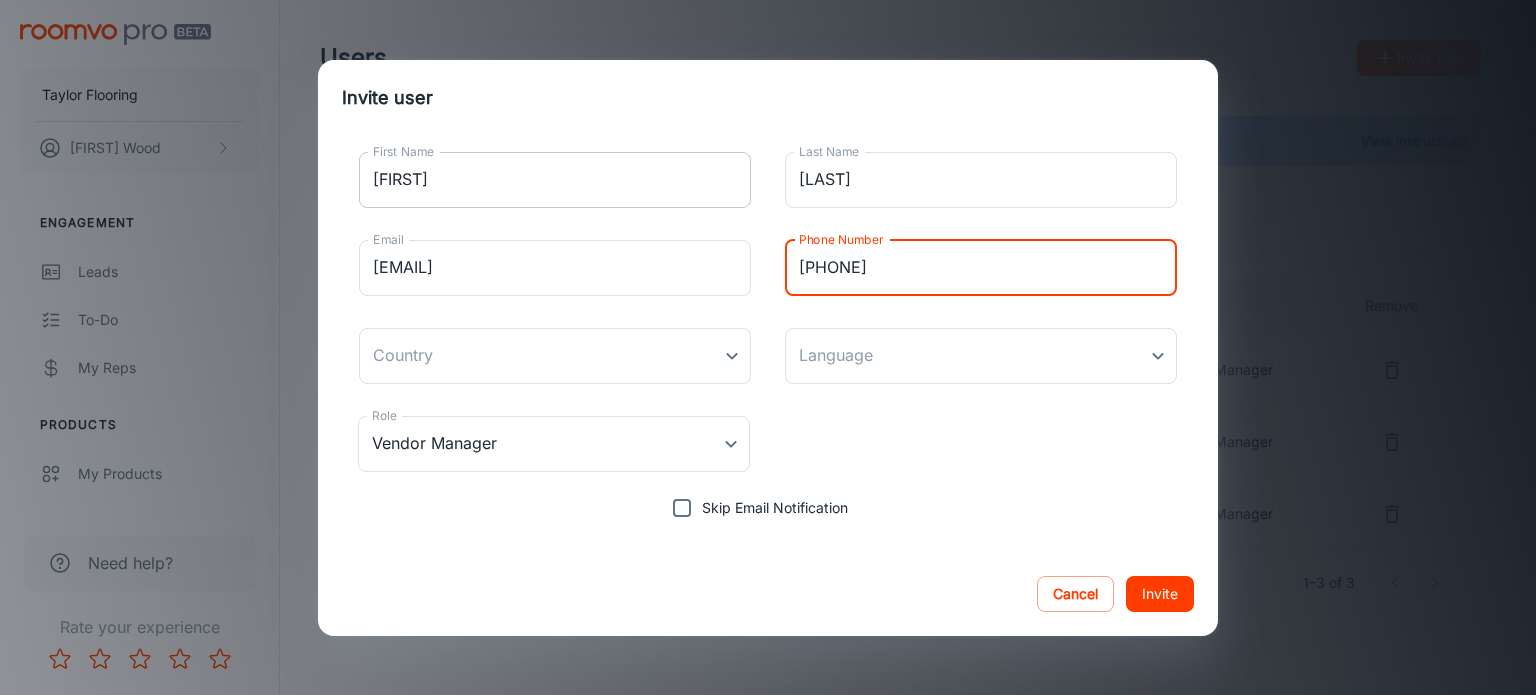 type on "[PHONE]" 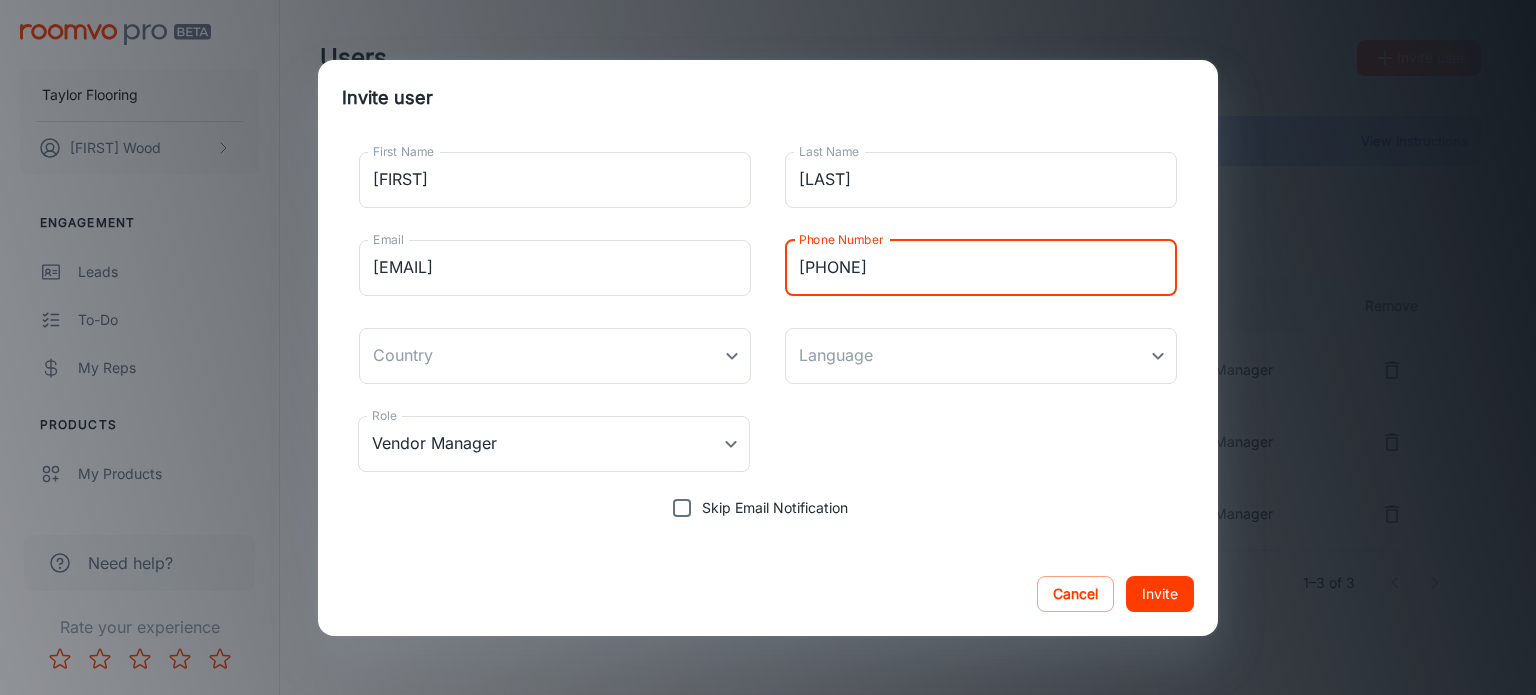 type on "Canada" 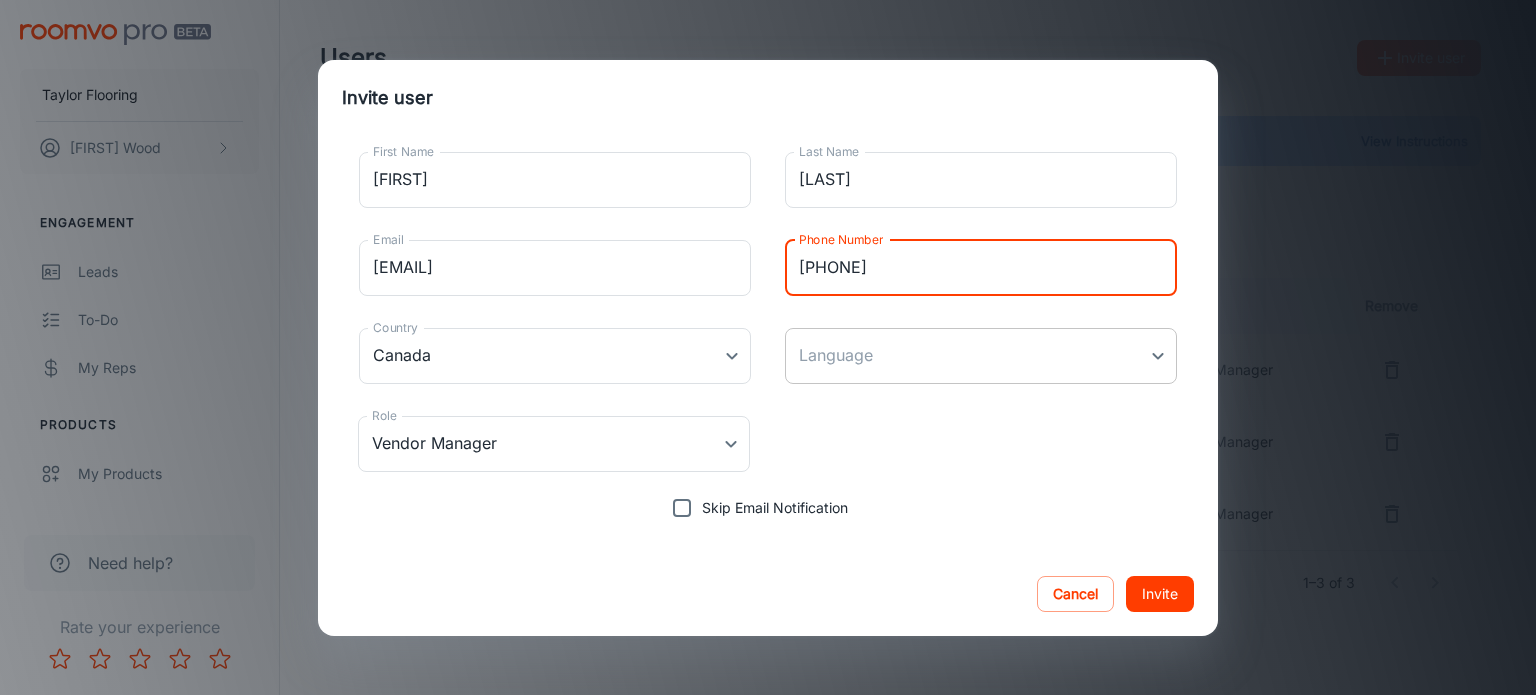 type on "[PHONE]" 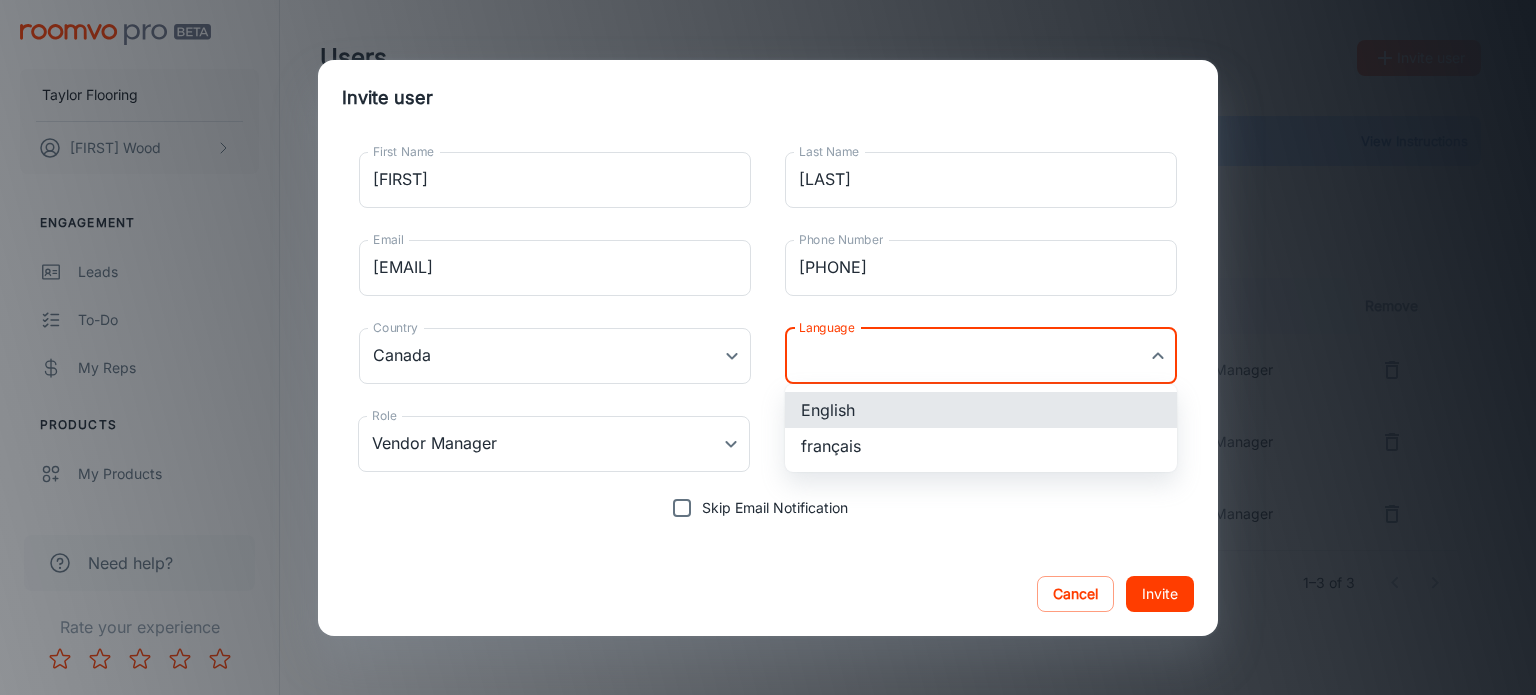 click on "Taylor Flooring Patrick Wood Engagement Leads To-do My Reps Products My Products Suppliers QR Codes In-Store Samples My Samples My Stores Configure Roomvo Sites Platform Management User Administration Need help? Rate your experience Users Invite user Need help? View Instructions Vendor Manager Sales Associate Territory Manager First Name Last Name Email Phone Number Last Login Role Remove FINLAYSON/WHSE MGR [EMAIL] [PHONE] - Vendor Manager Patrick Wood [EMAIL] - Aug 08, 2025 Vendor Manager Jeff Grandy [EMAIL] [PHONE] Jul 31, 2025 Vendor Manager 1–3 of 3 Roomvo PRO | Users Invite user First Name Andy First Name Last Name Thompson Last Name Email [EMAIL] Email Phone Number [PHONE] Phone Number Country Canada Canada Country Language ​ Language Role Vendor Manager Vendor Manager Role Skip Email Notification Cancel Invite English français" at bounding box center (768, 347) 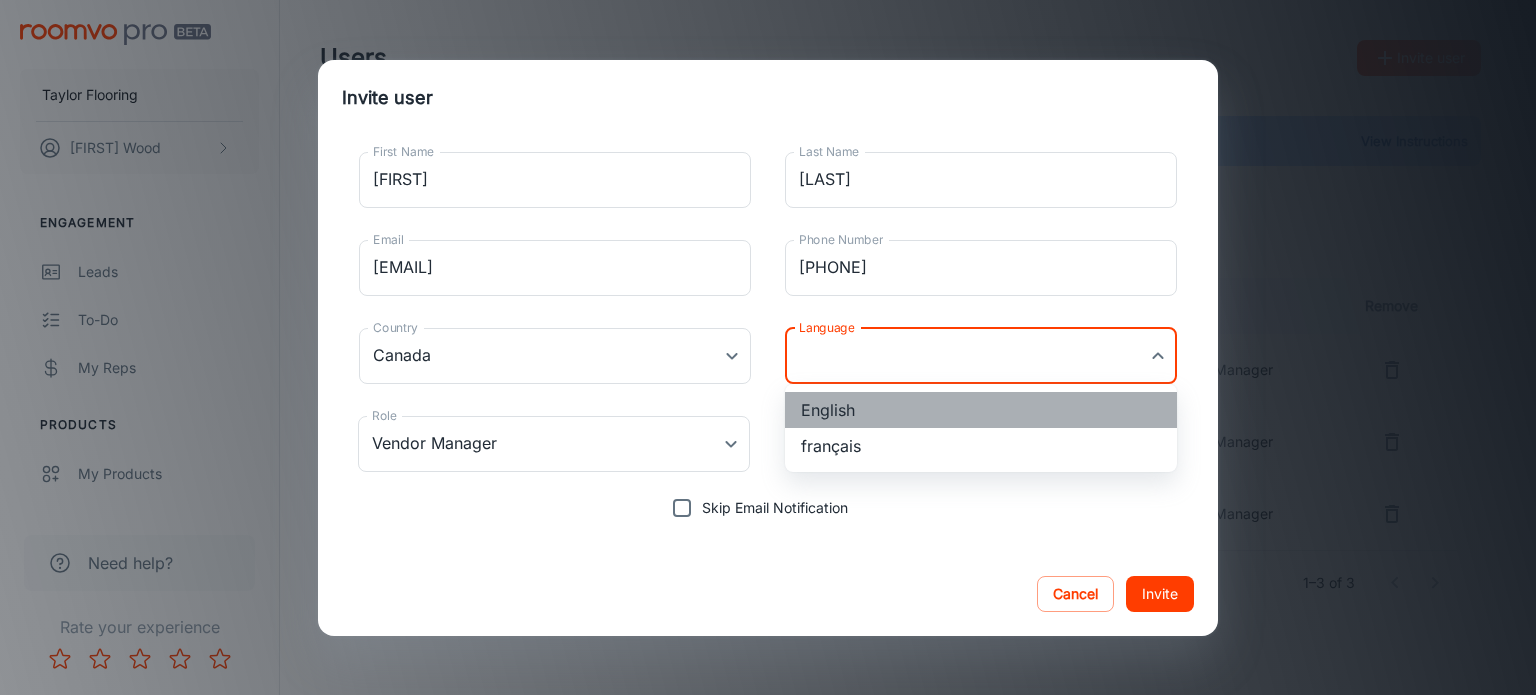 click on "English" at bounding box center [981, 410] 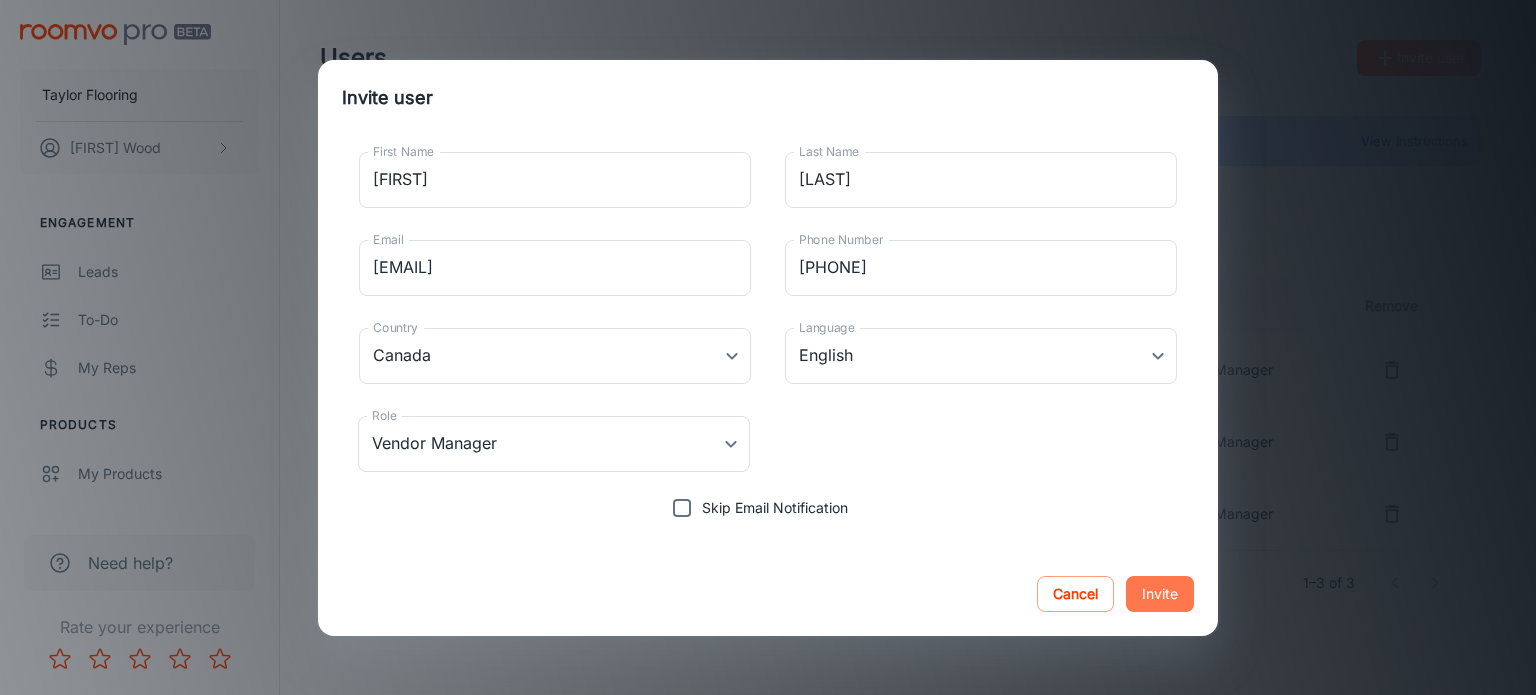 click on "Invite" at bounding box center (1160, 594) 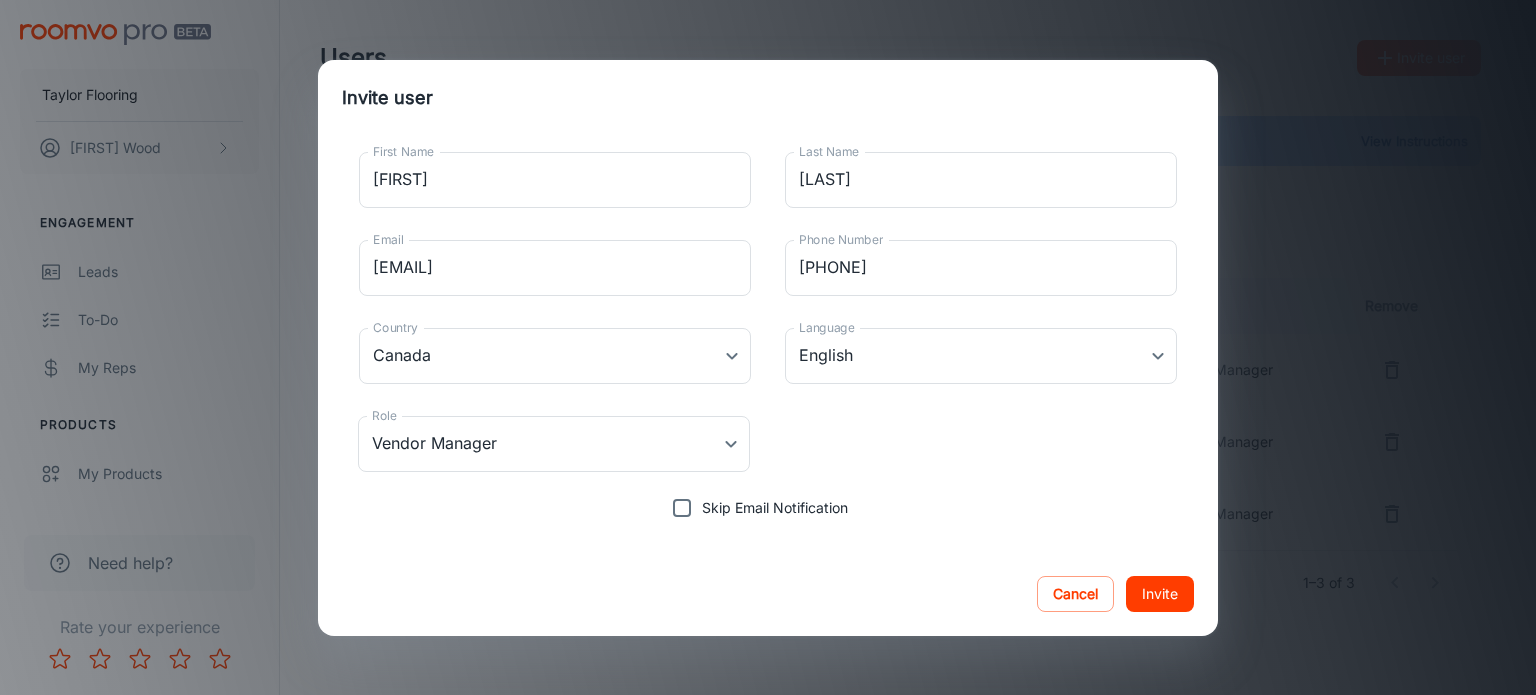 type 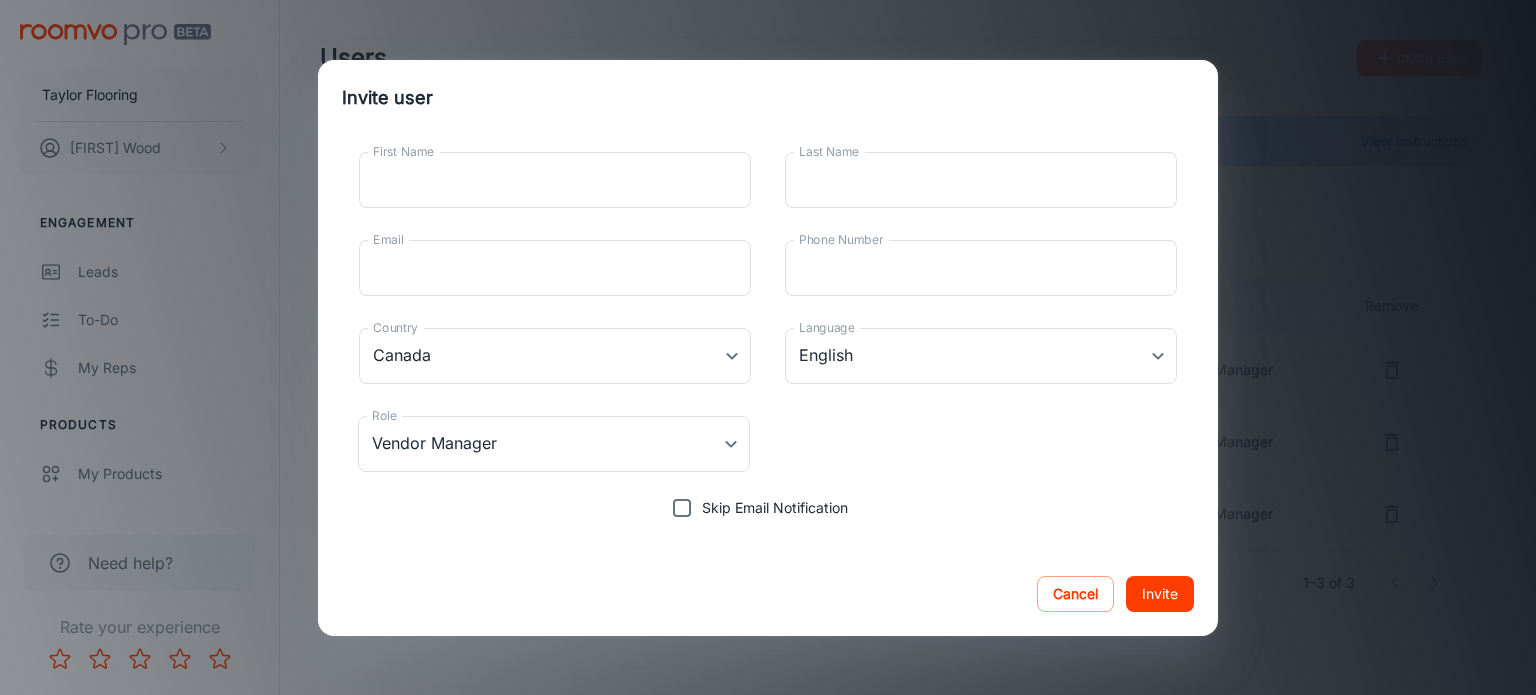 click on "Invite" at bounding box center [1160, 594] 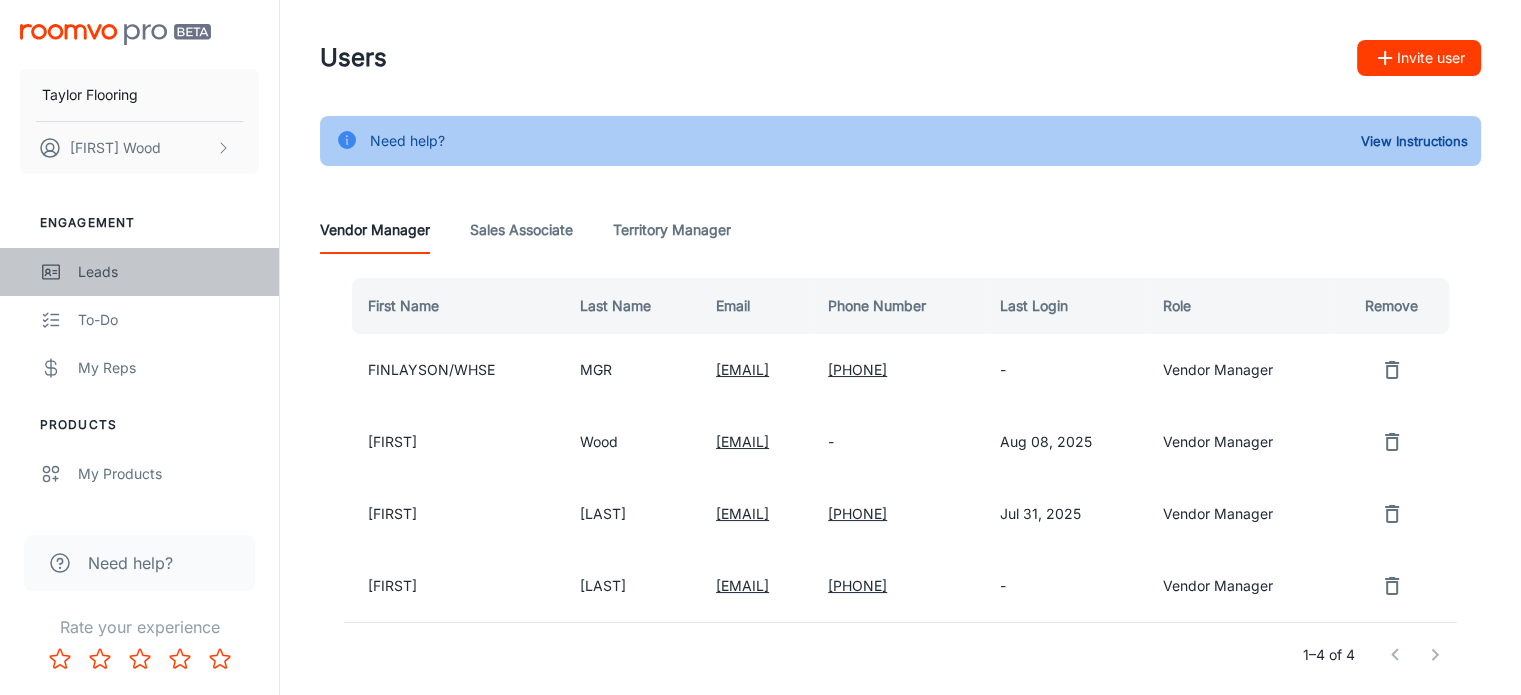 click on "Leads" at bounding box center (168, 272) 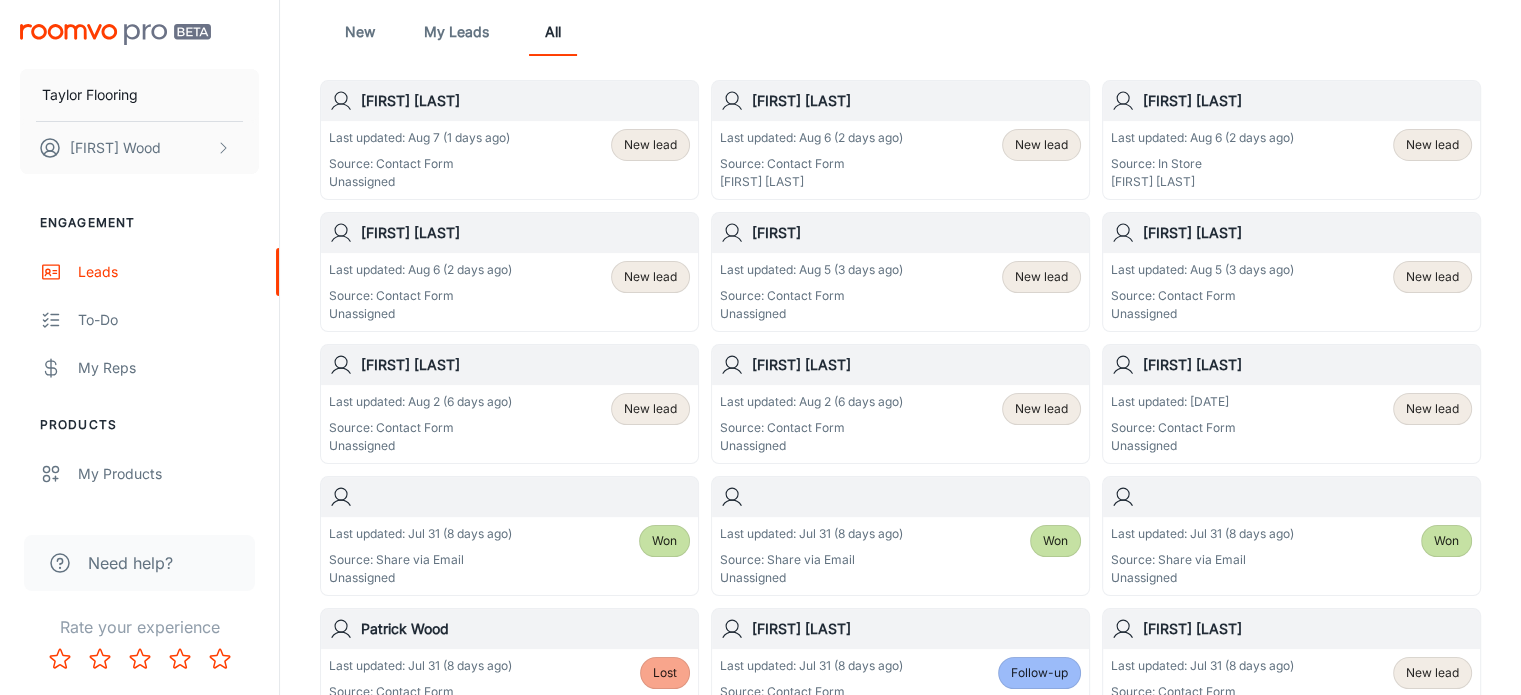 scroll, scrollTop: 192, scrollLeft: 0, axis: vertical 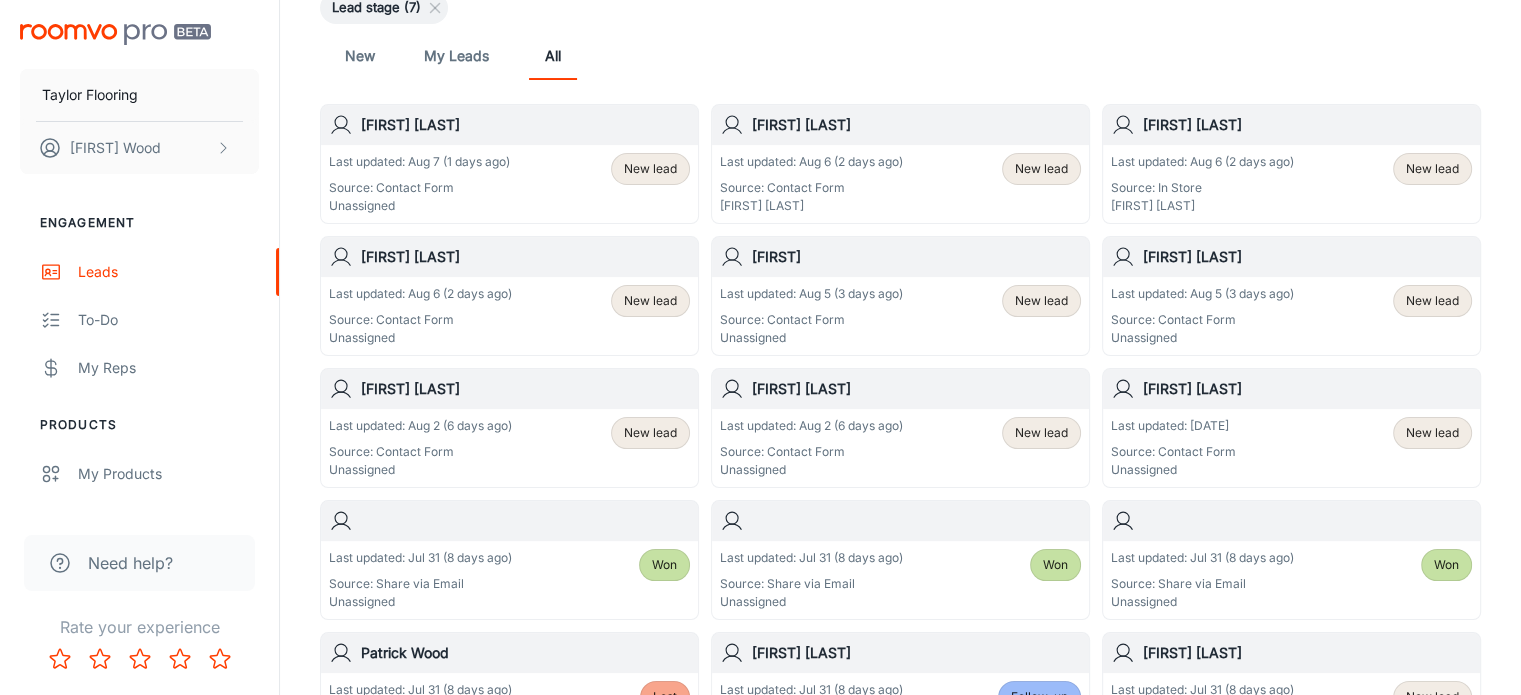 click on "New lead" at bounding box center [1432, 433] 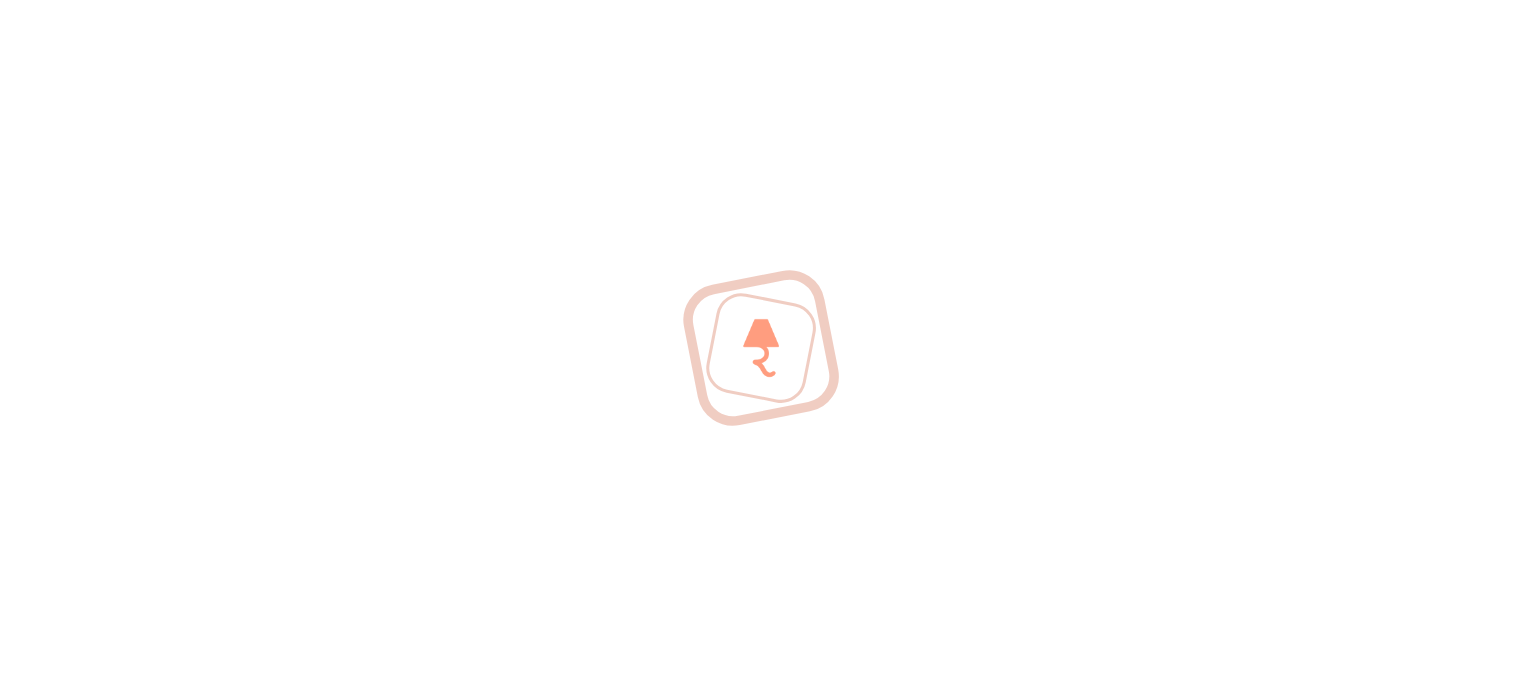 scroll, scrollTop: 0, scrollLeft: 0, axis: both 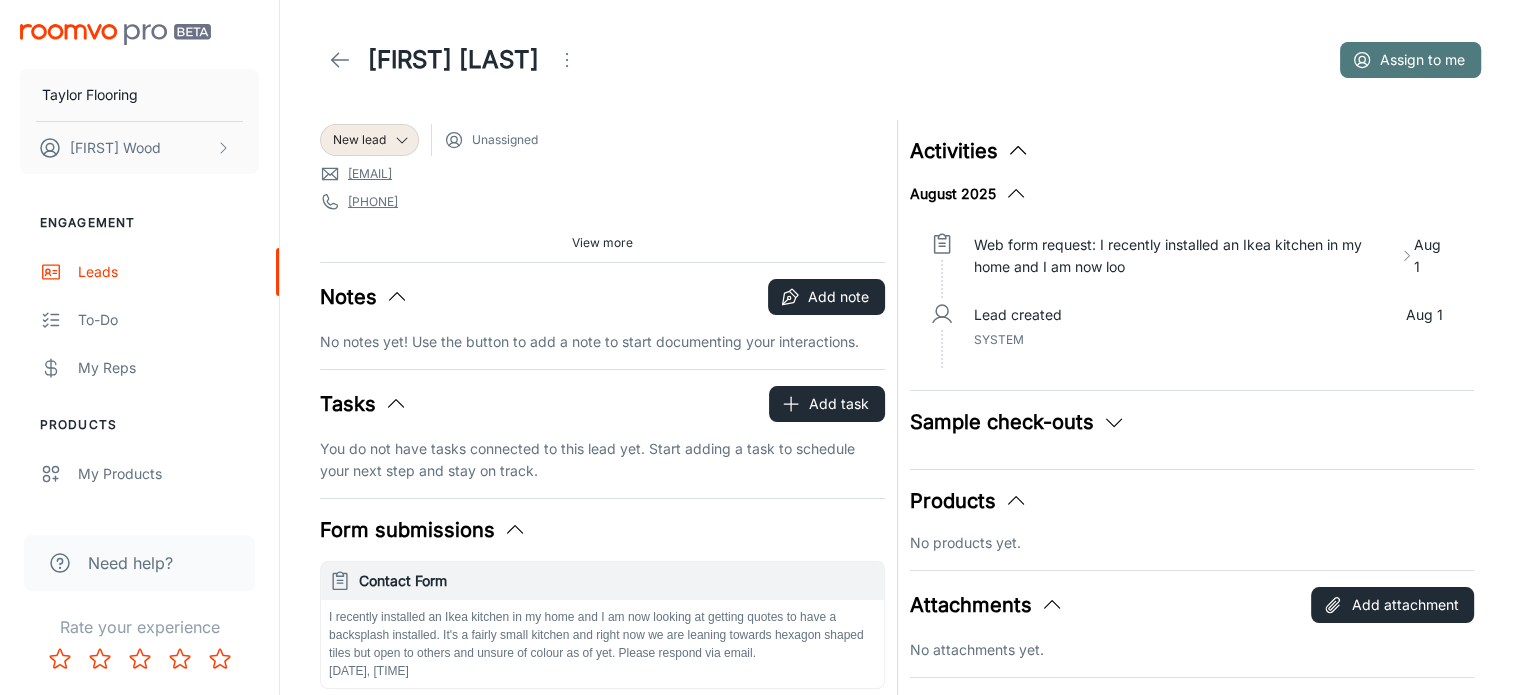 click on "Assign to me" at bounding box center (1410, 60) 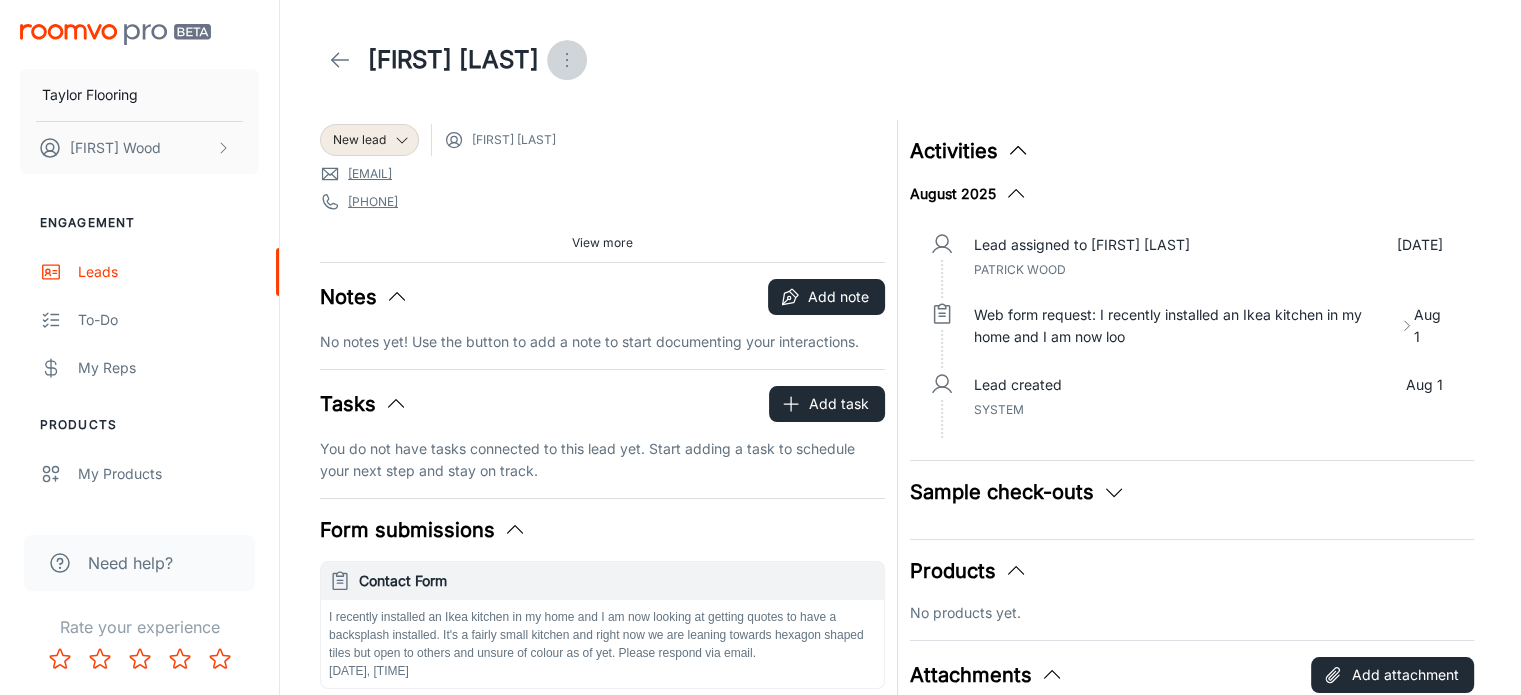 click 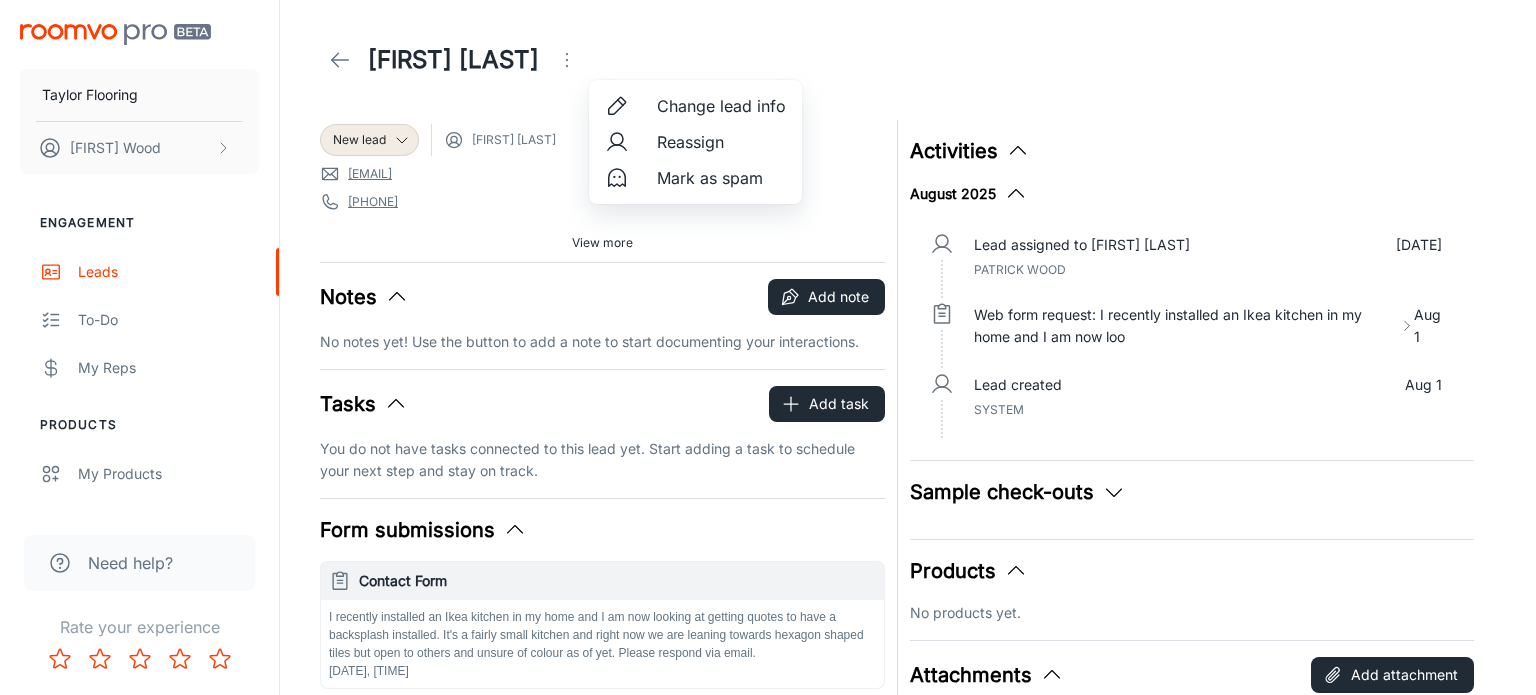 click on "Reassign" at bounding box center [721, 142] 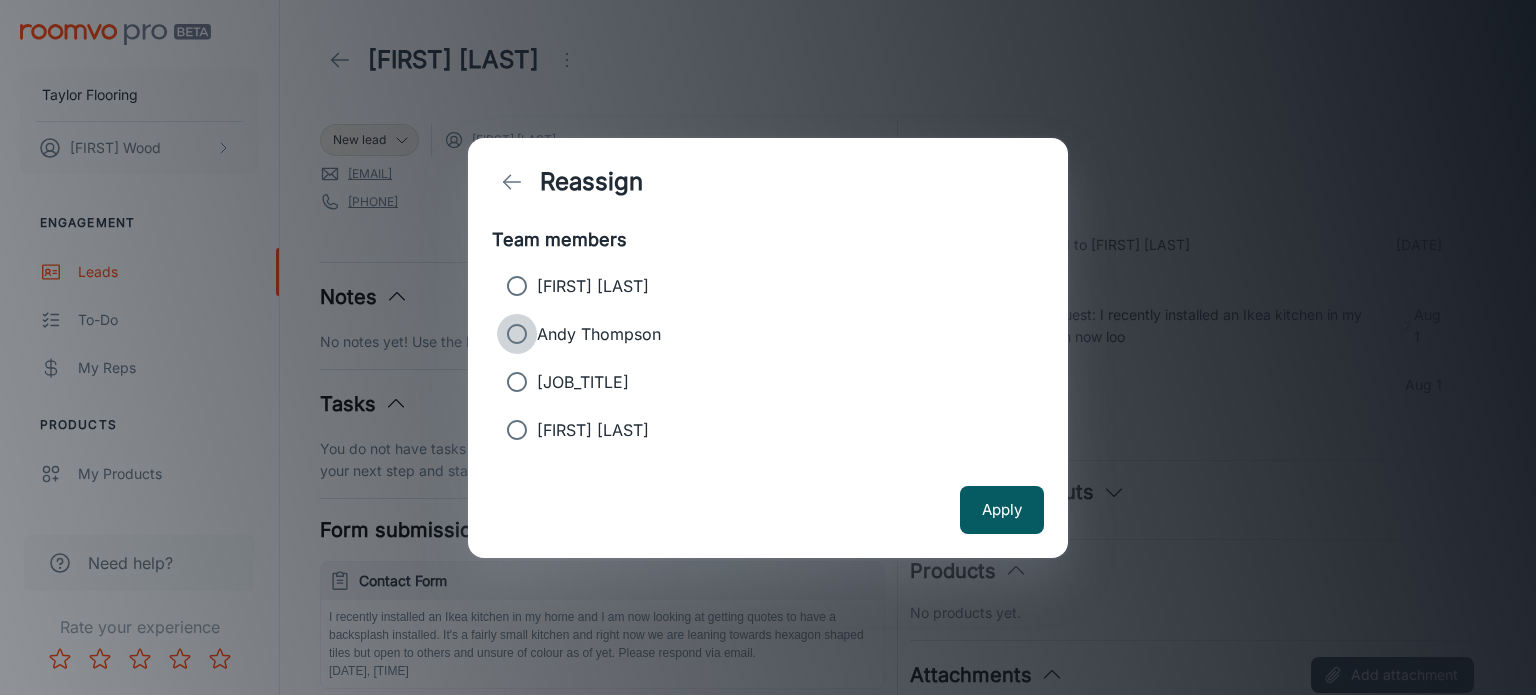 click on "Andy Thompson" at bounding box center [517, 334] 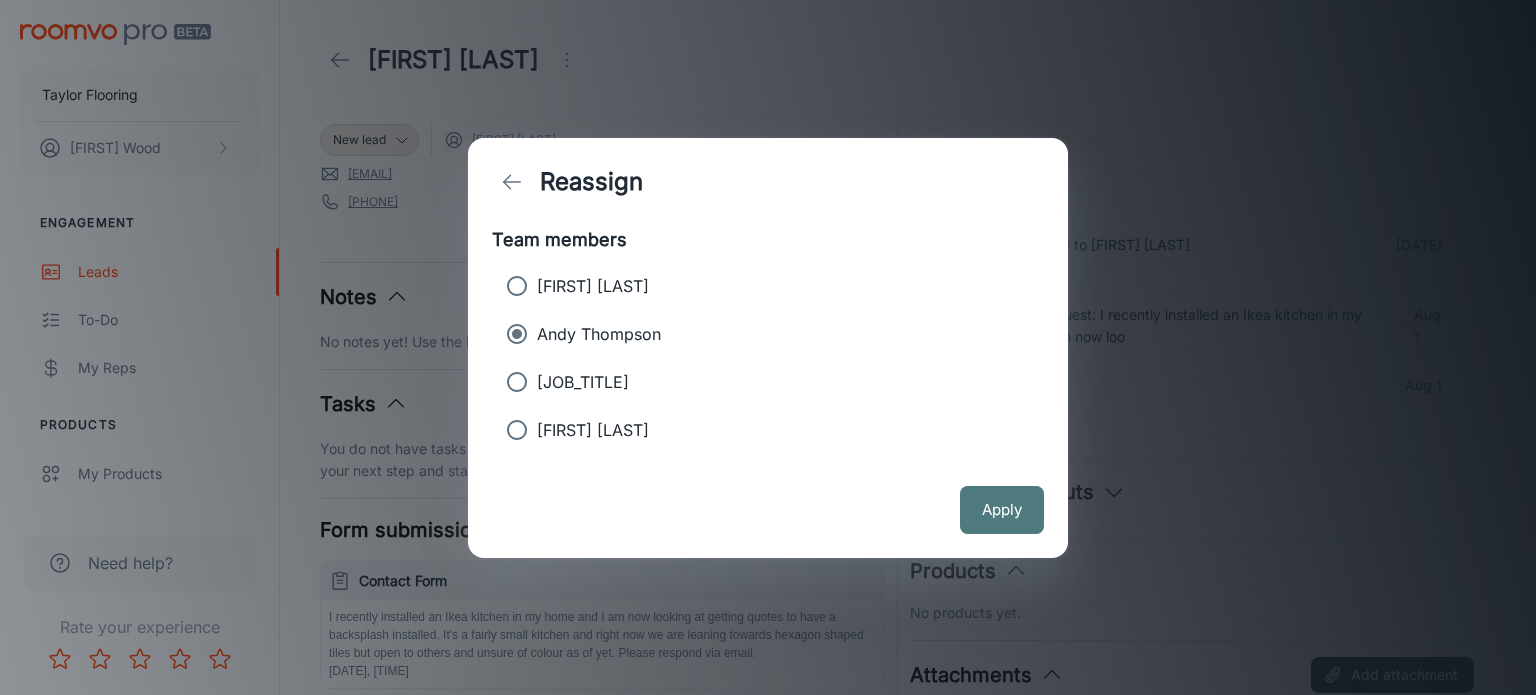 click on "Apply" at bounding box center [1002, 510] 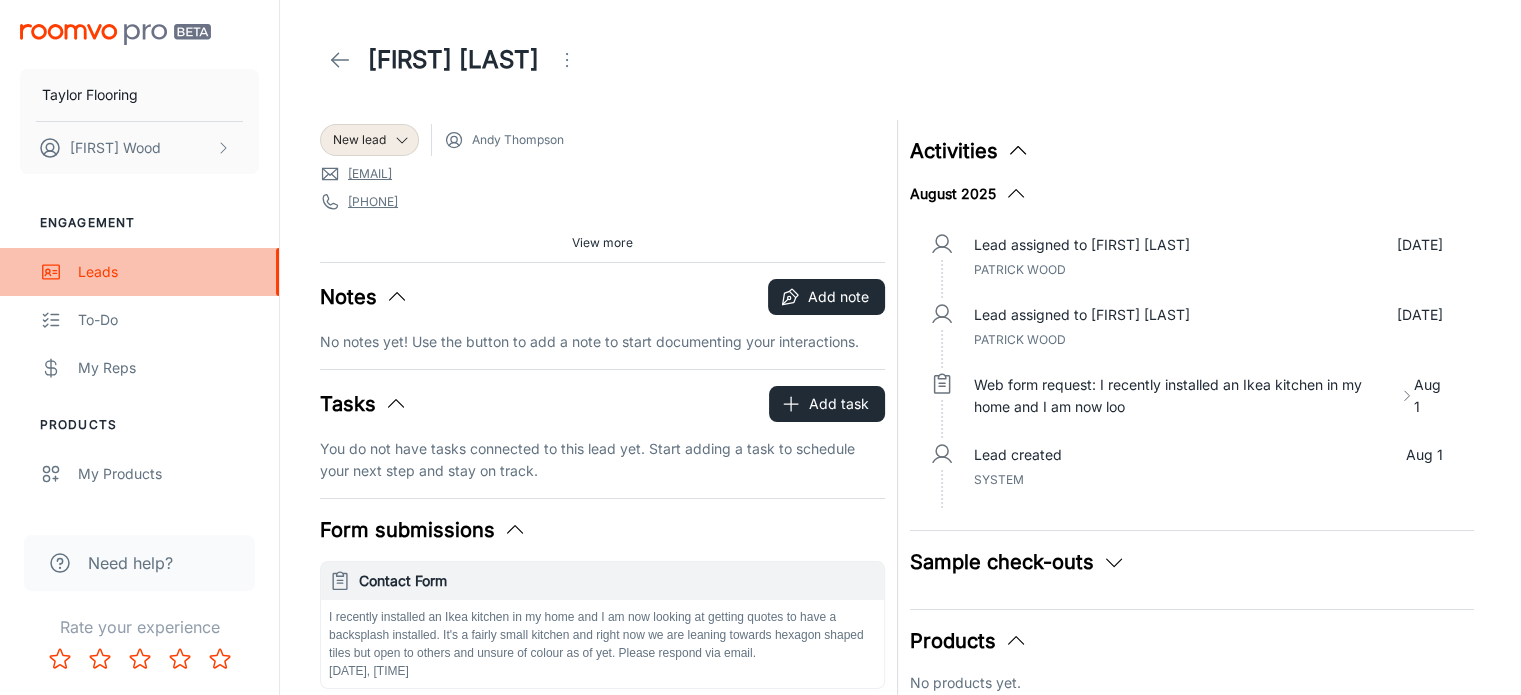 click on "Leads" at bounding box center [168, 272] 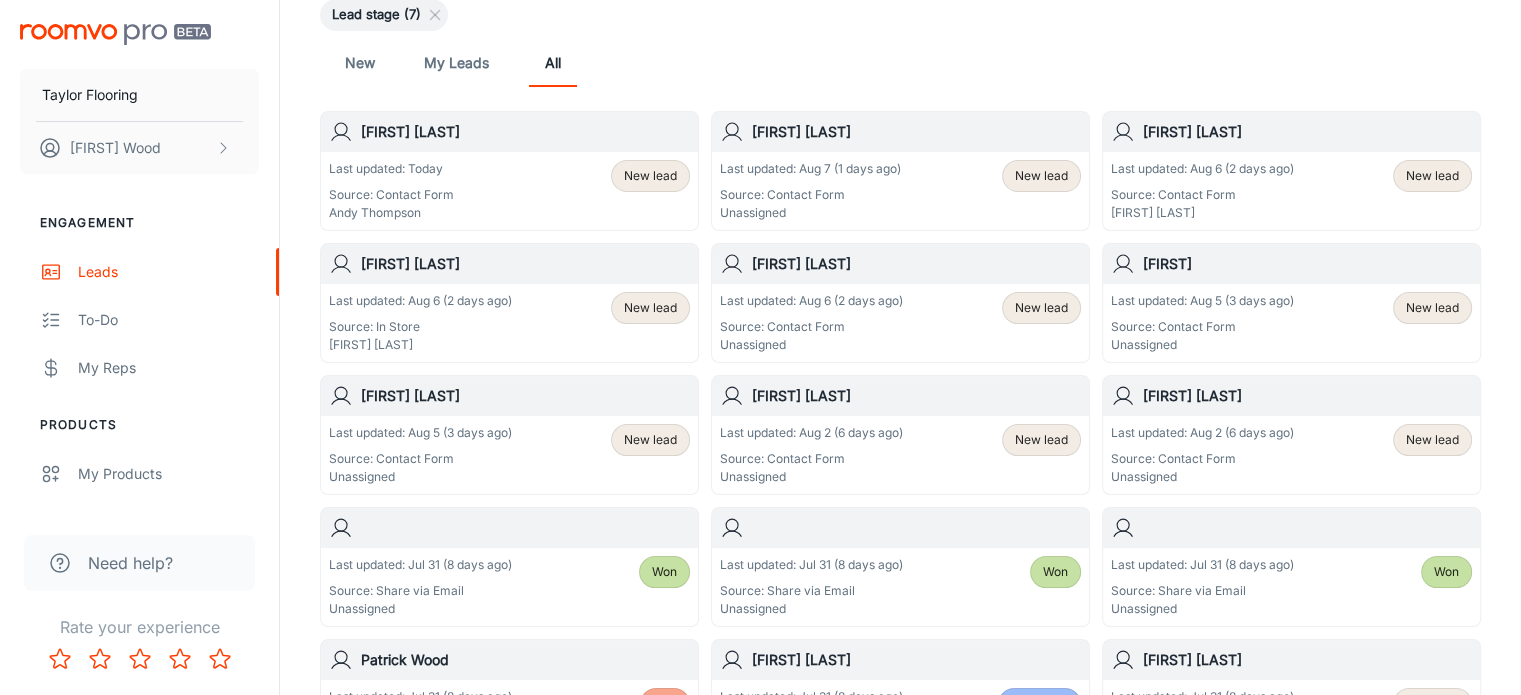 scroll, scrollTop: 182, scrollLeft: 0, axis: vertical 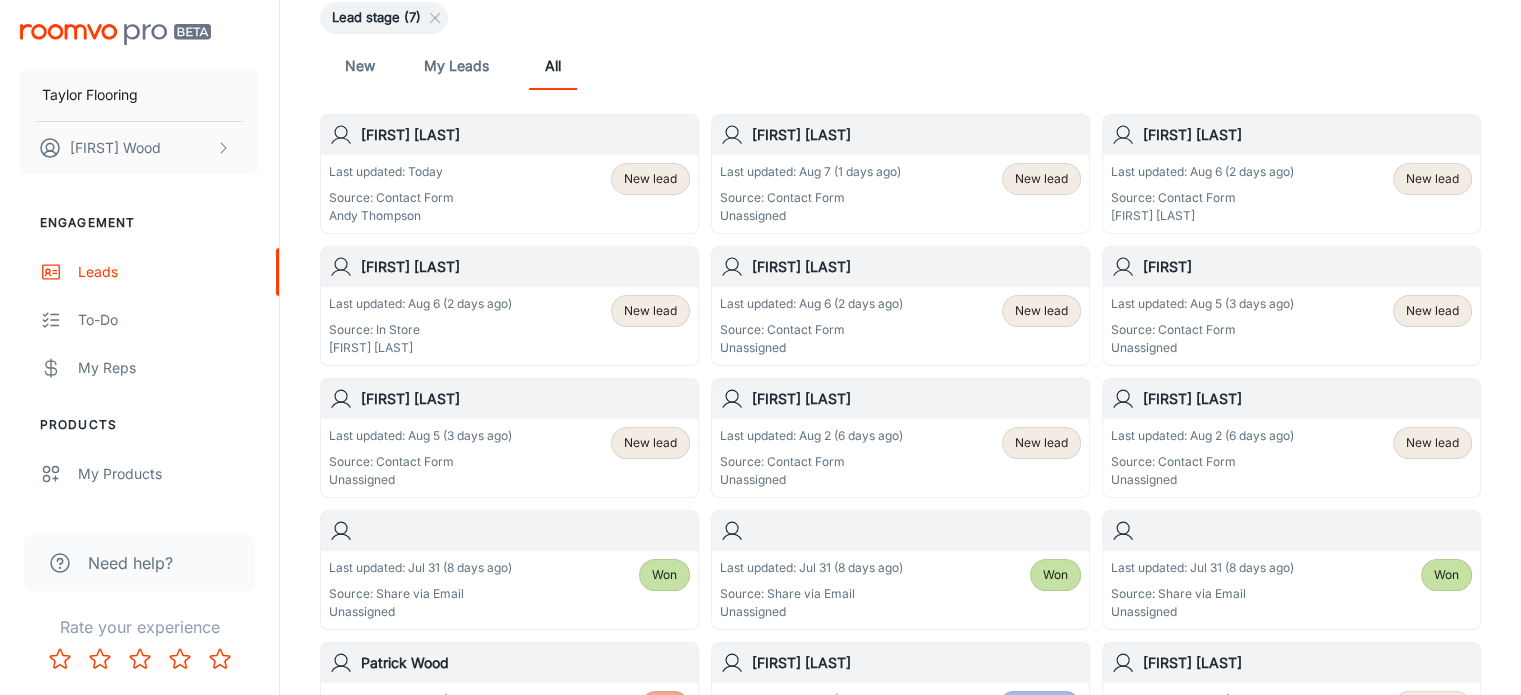 click on "New lead" at bounding box center [1432, 443] 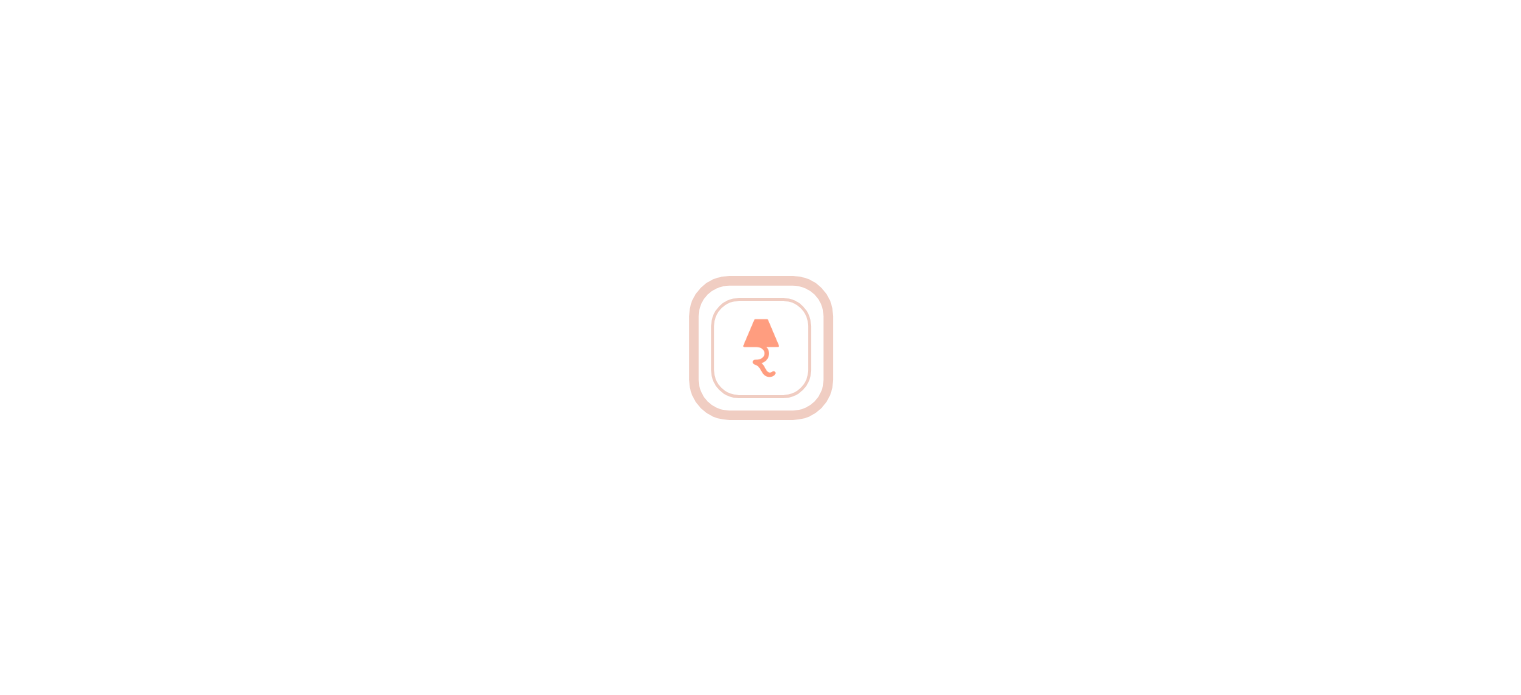 scroll, scrollTop: 0, scrollLeft: 0, axis: both 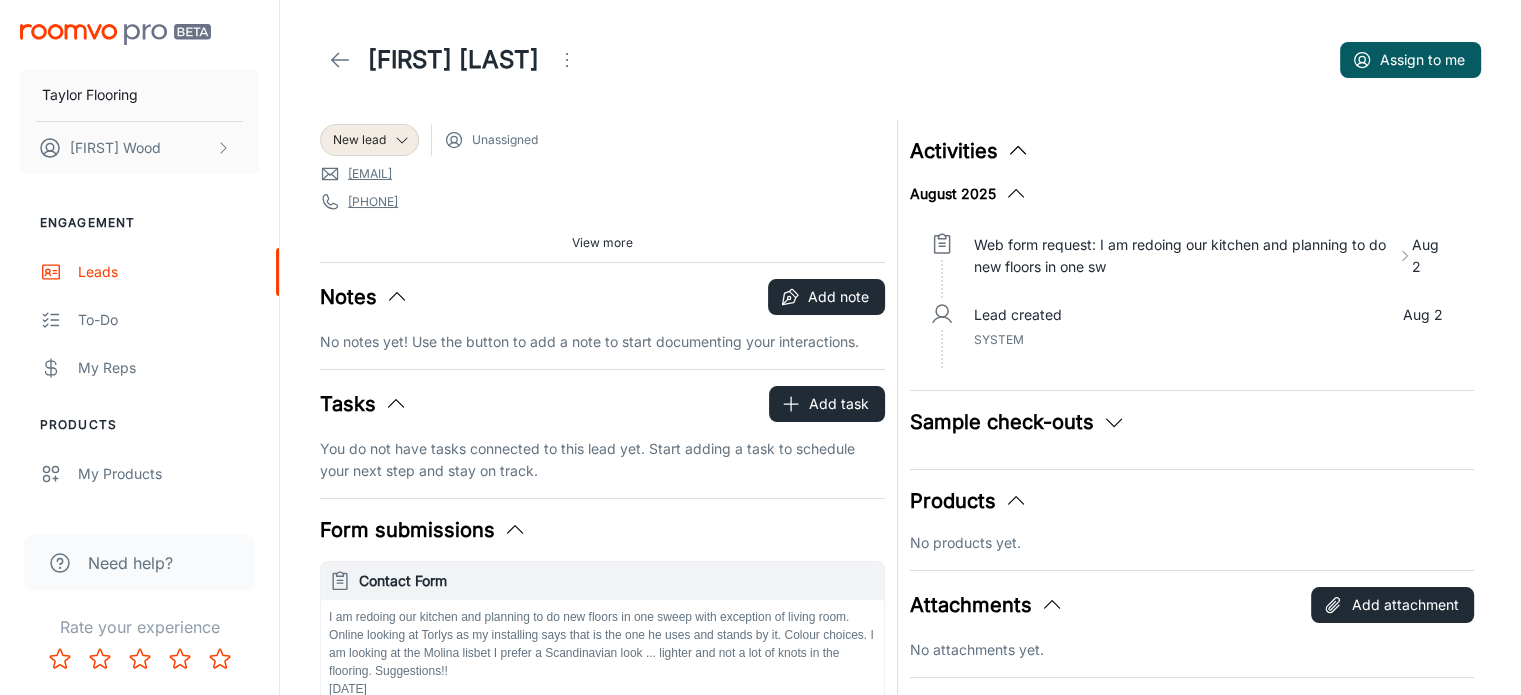 click on "Unassigned" at bounding box center [505, 140] 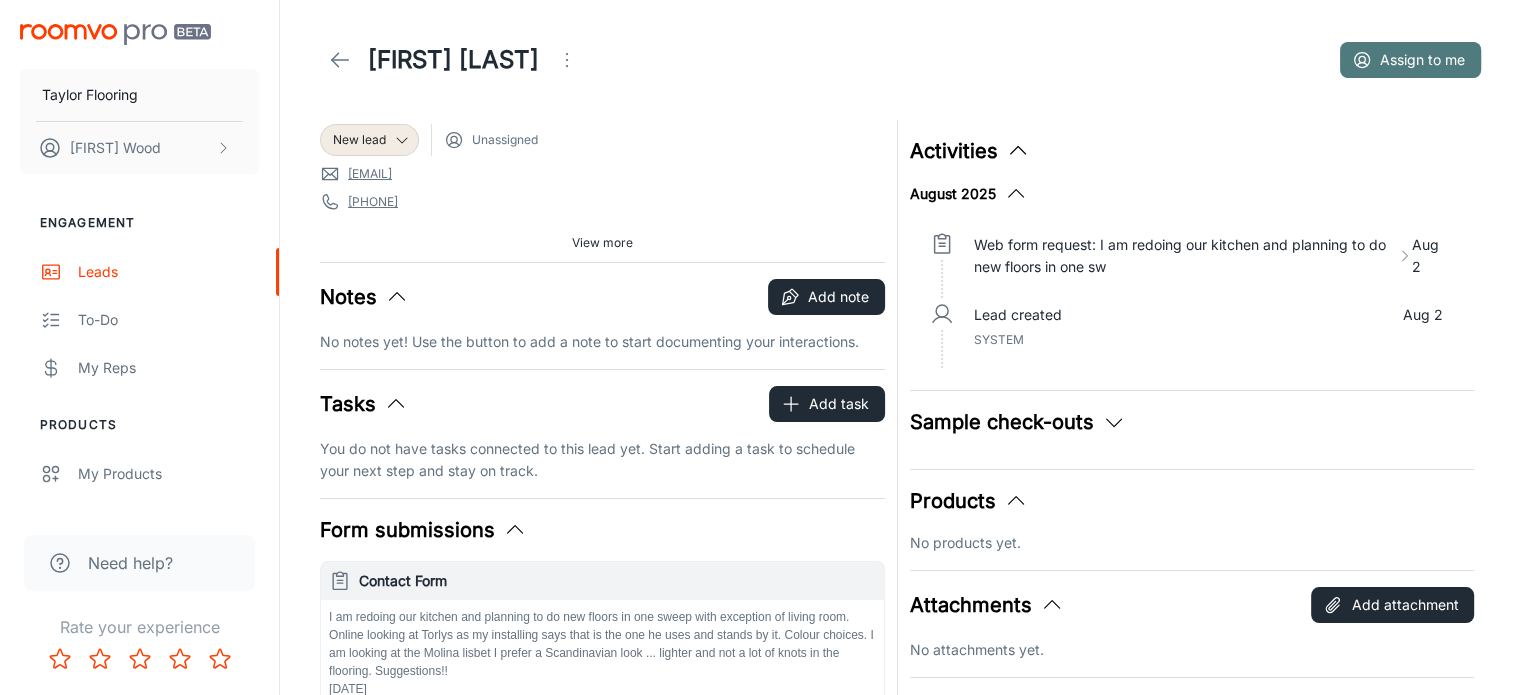 click on "Assign to me" at bounding box center [1410, 60] 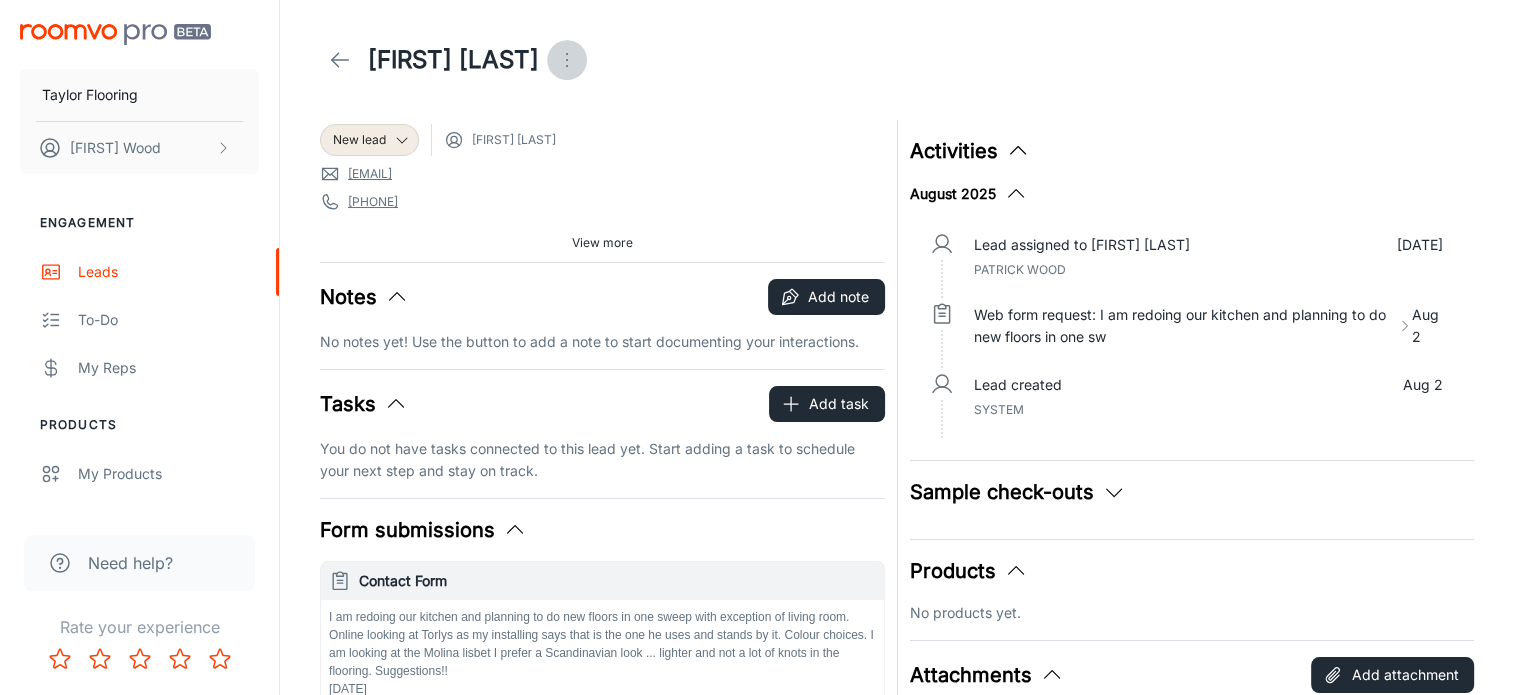 click 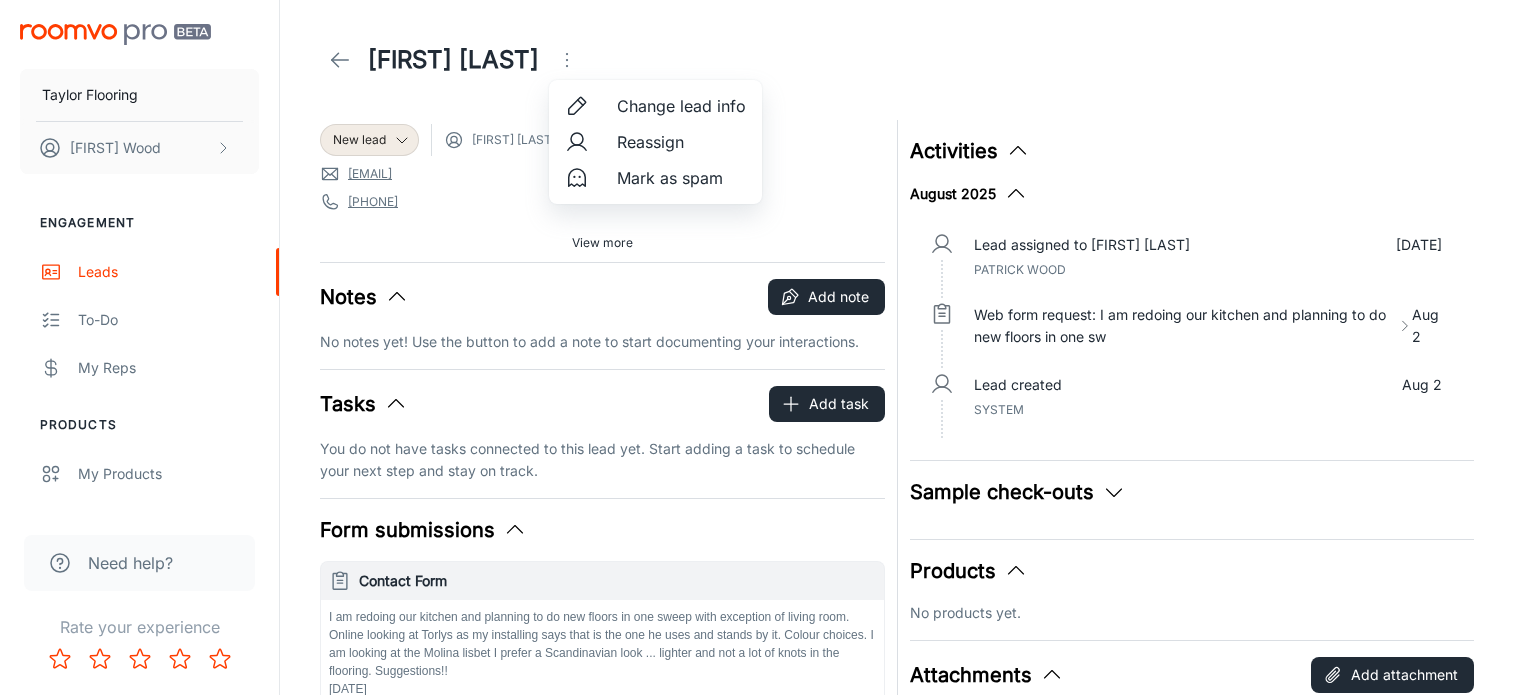 click on "Reassign" at bounding box center [681, 142] 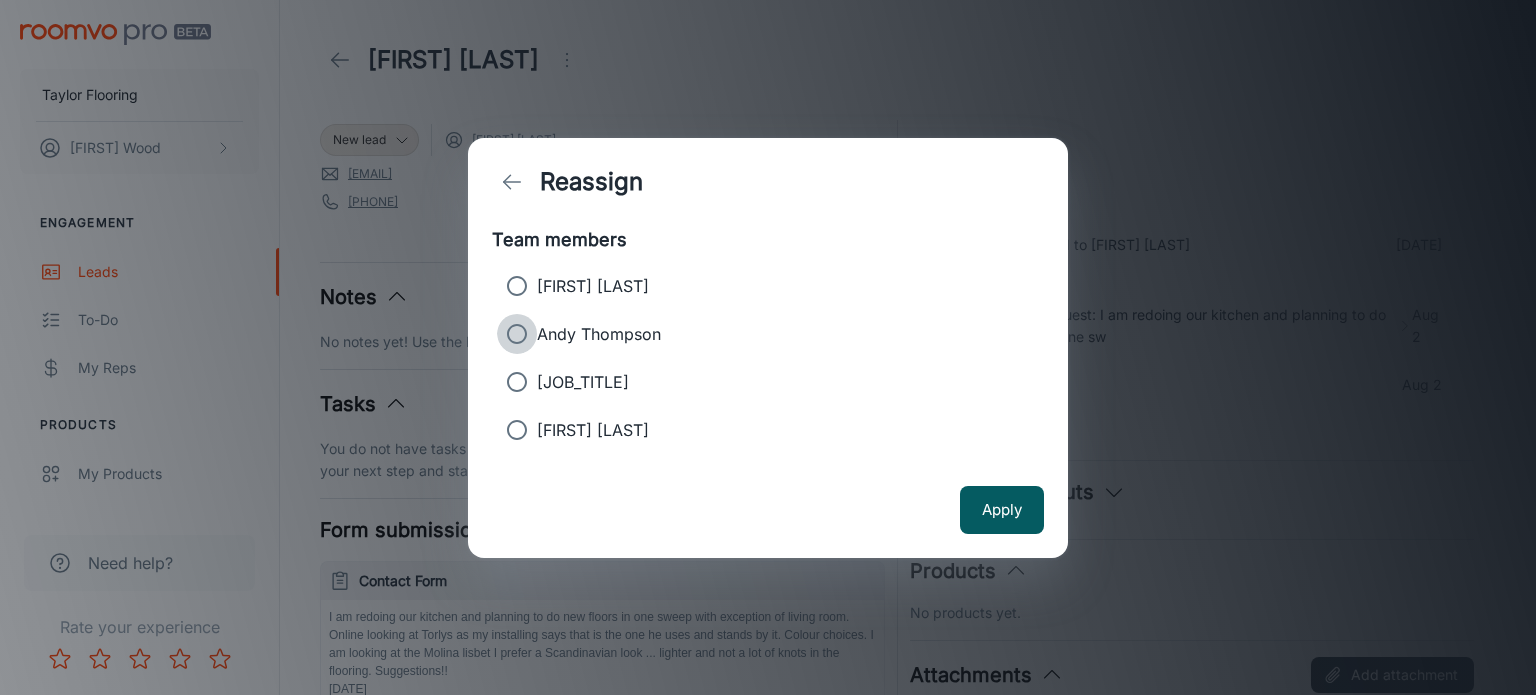 click on "Andy Thompson" at bounding box center (517, 334) 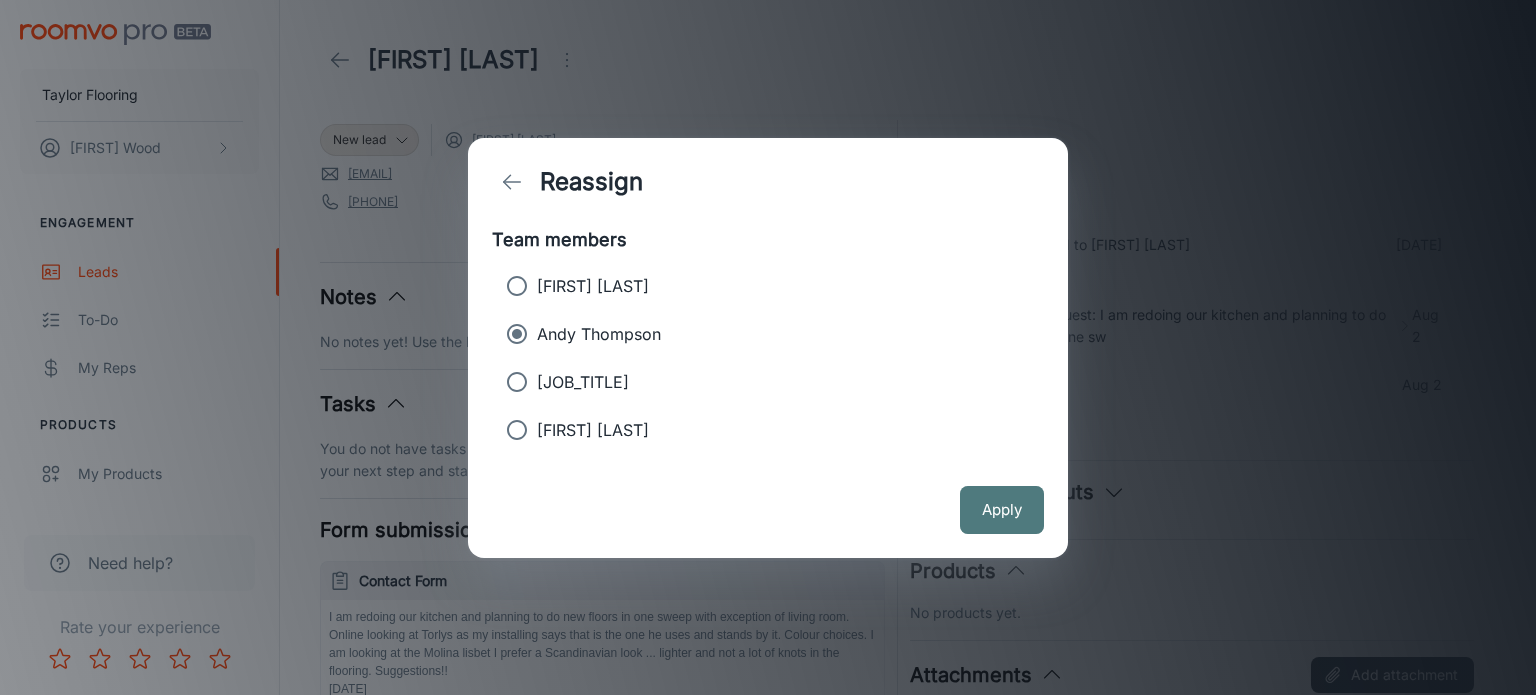 click on "Apply" at bounding box center [1002, 510] 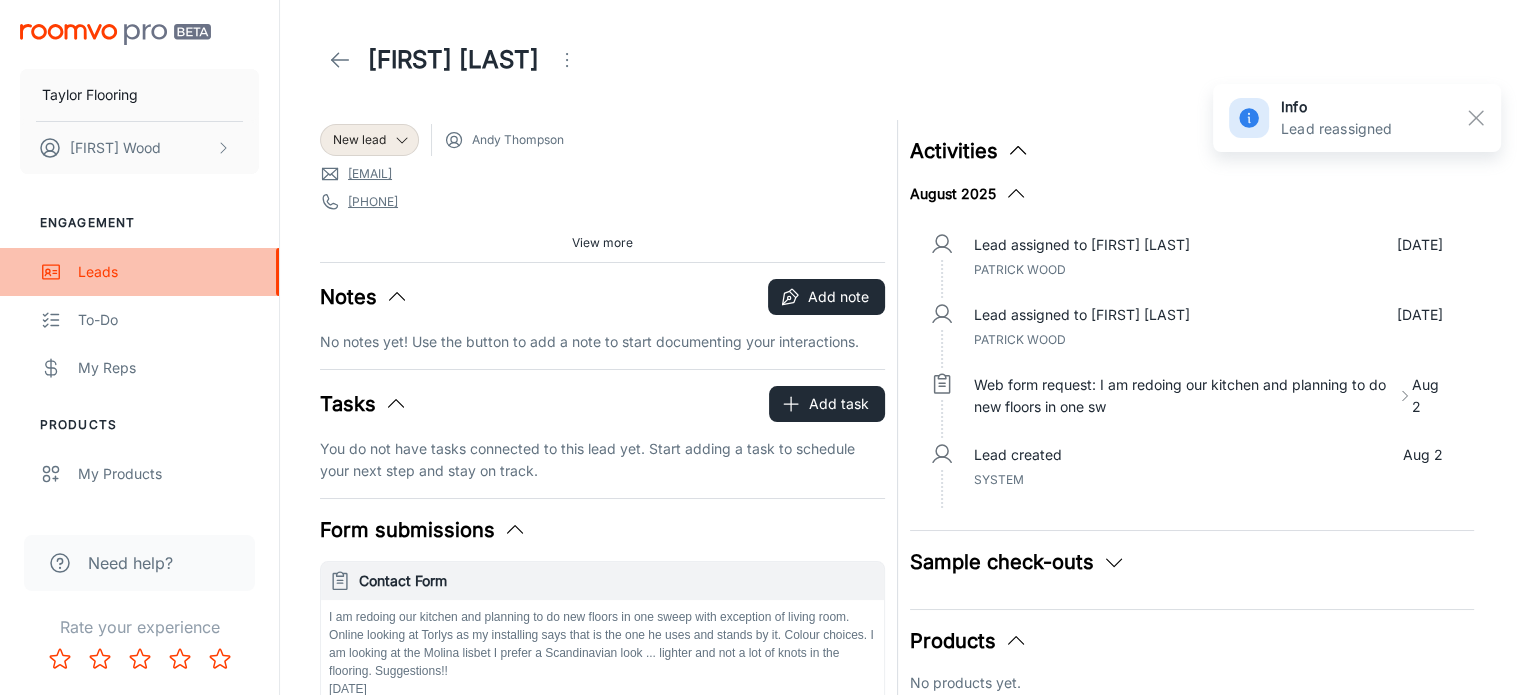 click on "Leads" at bounding box center (168, 272) 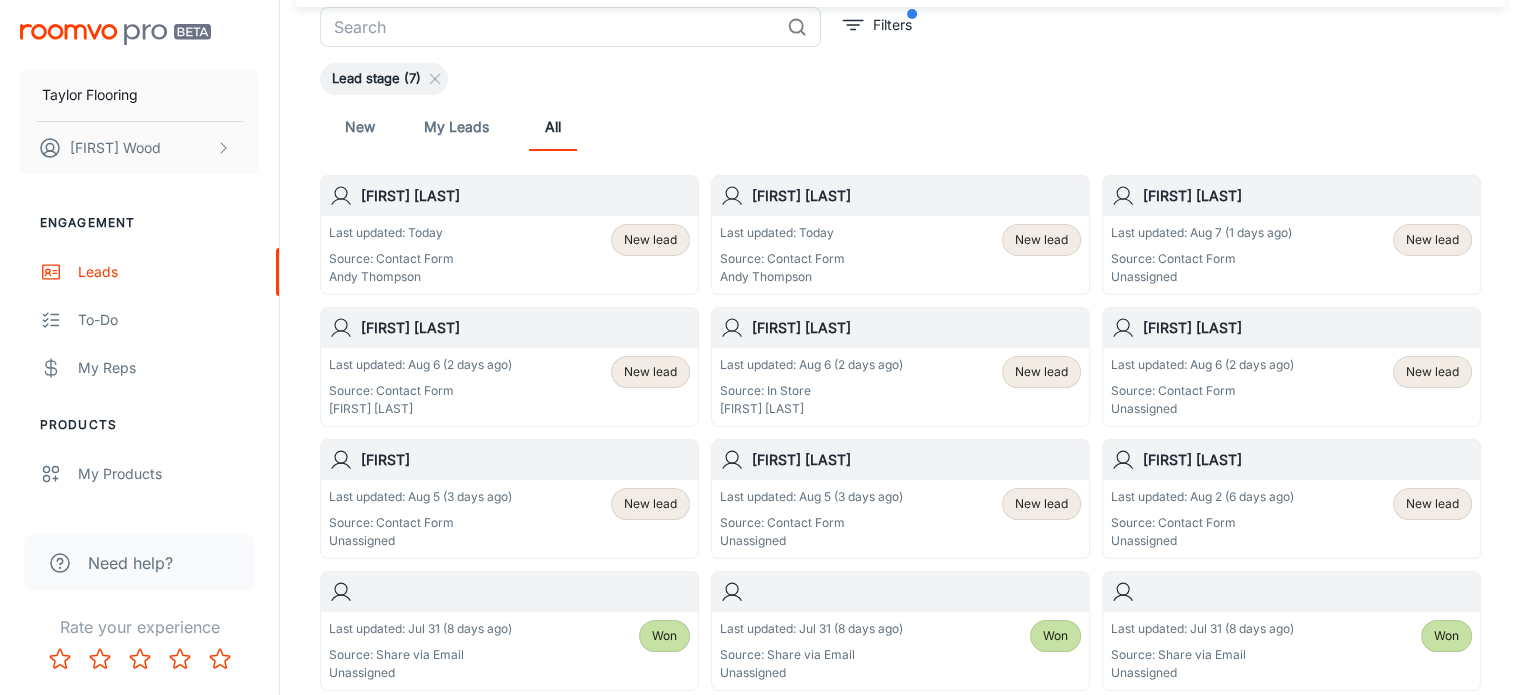 scroll, scrollTop: 120, scrollLeft: 0, axis: vertical 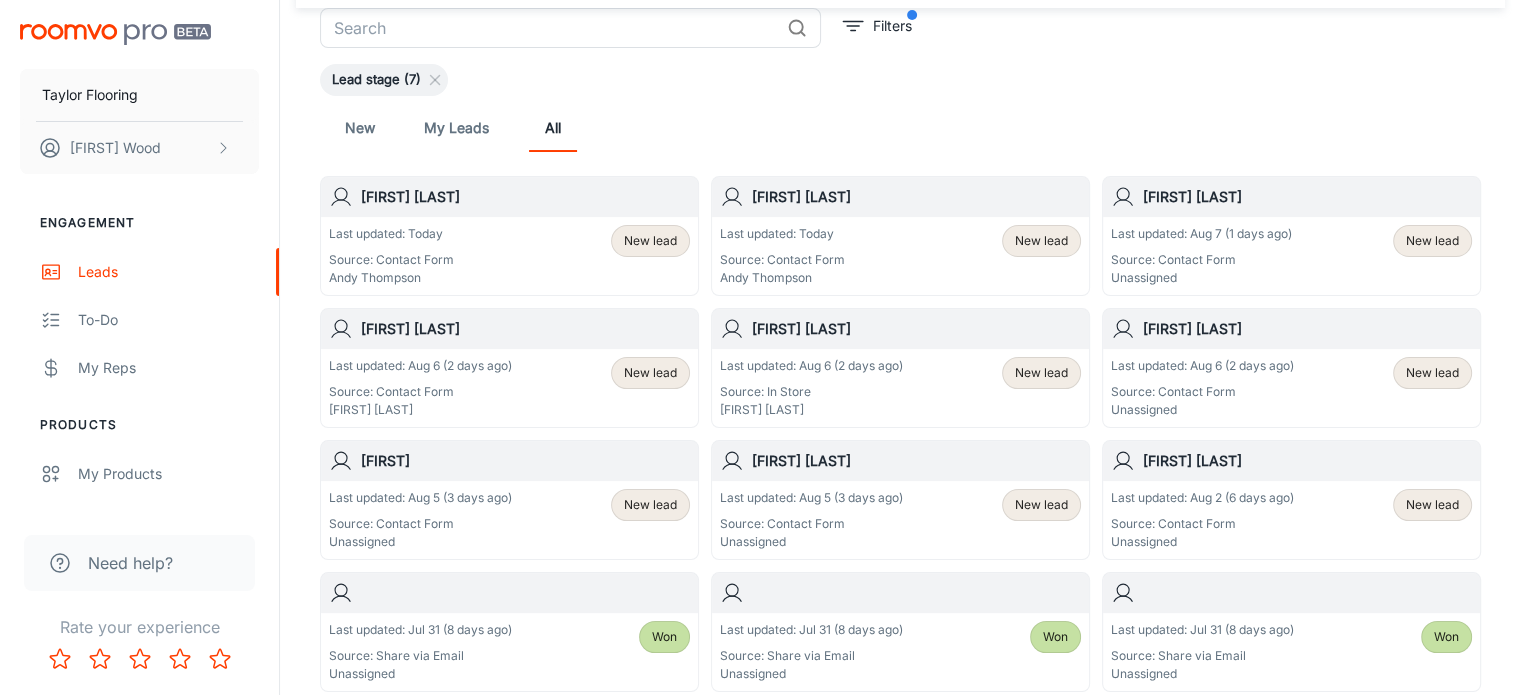 click on "Last updated: Aug 2 (6 days ago)" at bounding box center (1202, 498) 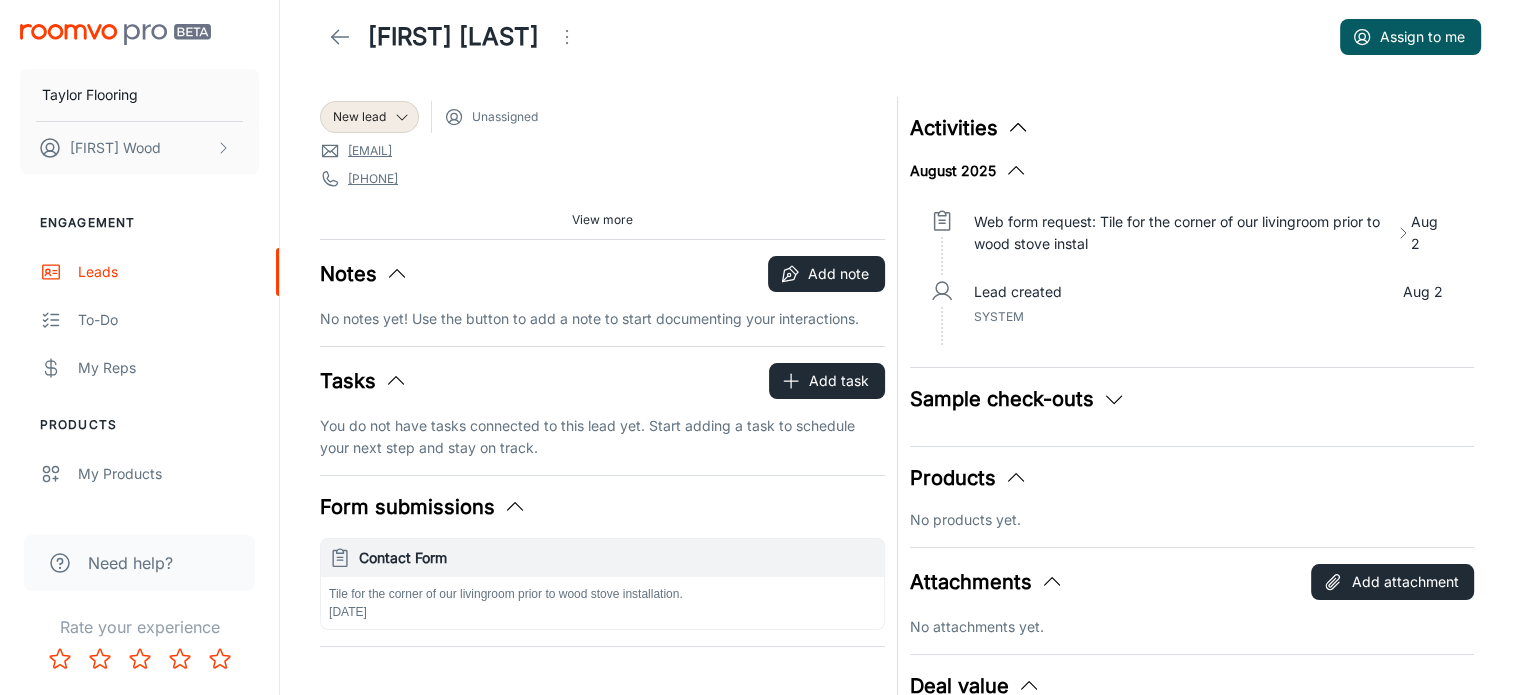 scroll, scrollTop: 0, scrollLeft: 0, axis: both 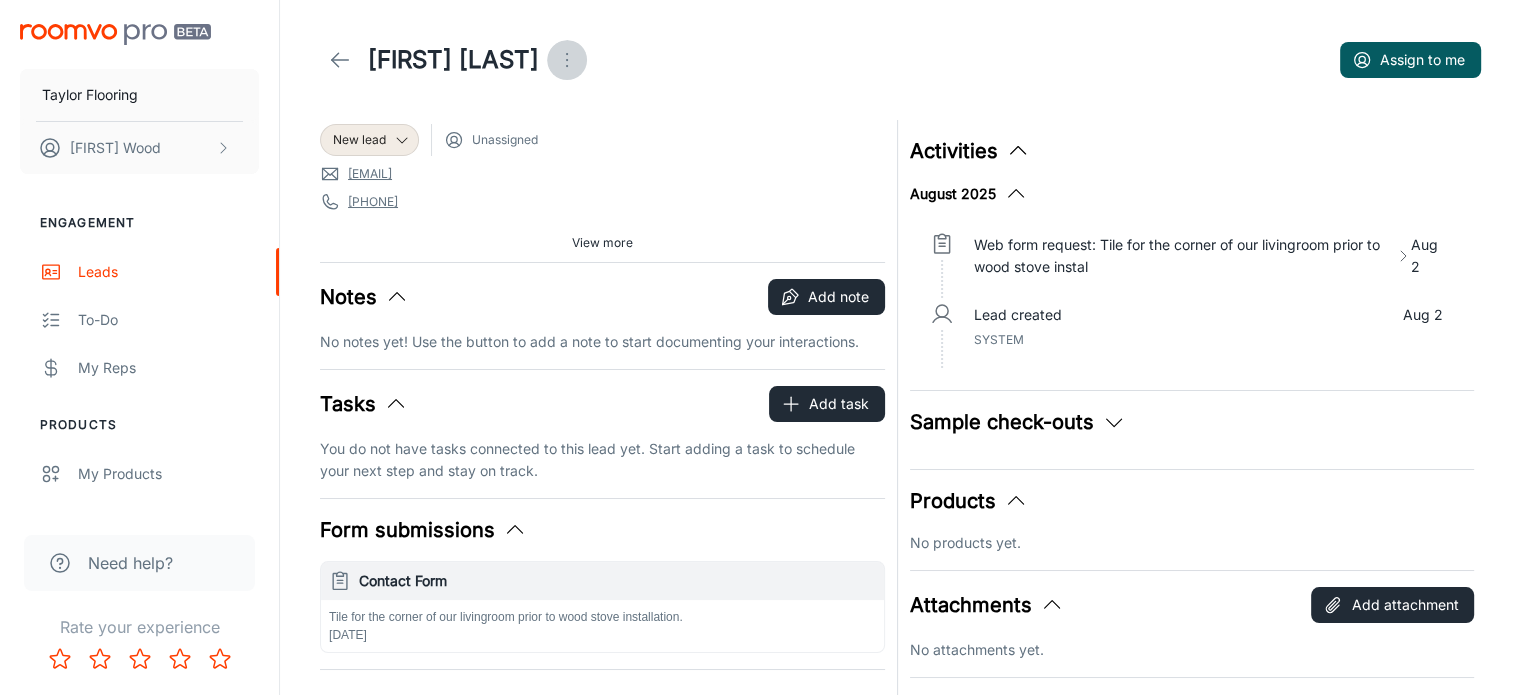 click 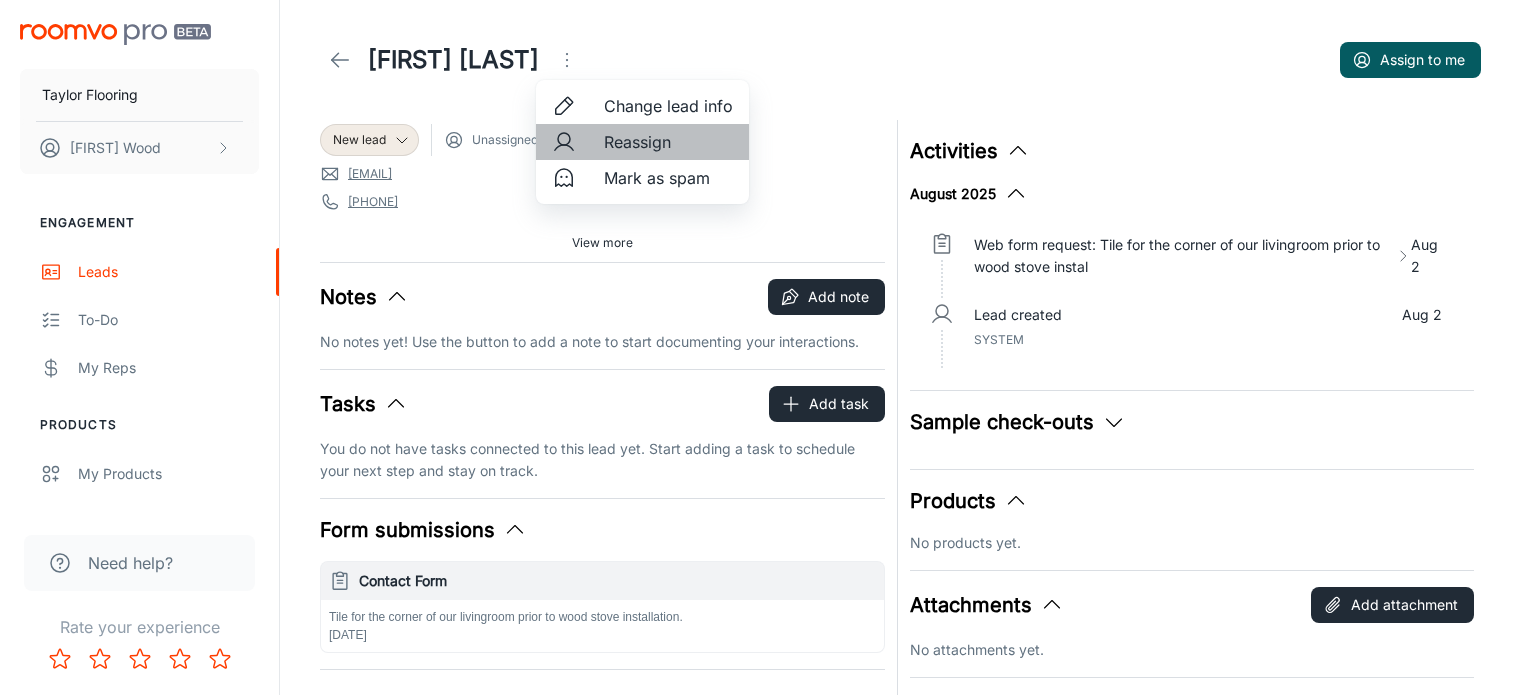 click on "Reassign" at bounding box center (668, 142) 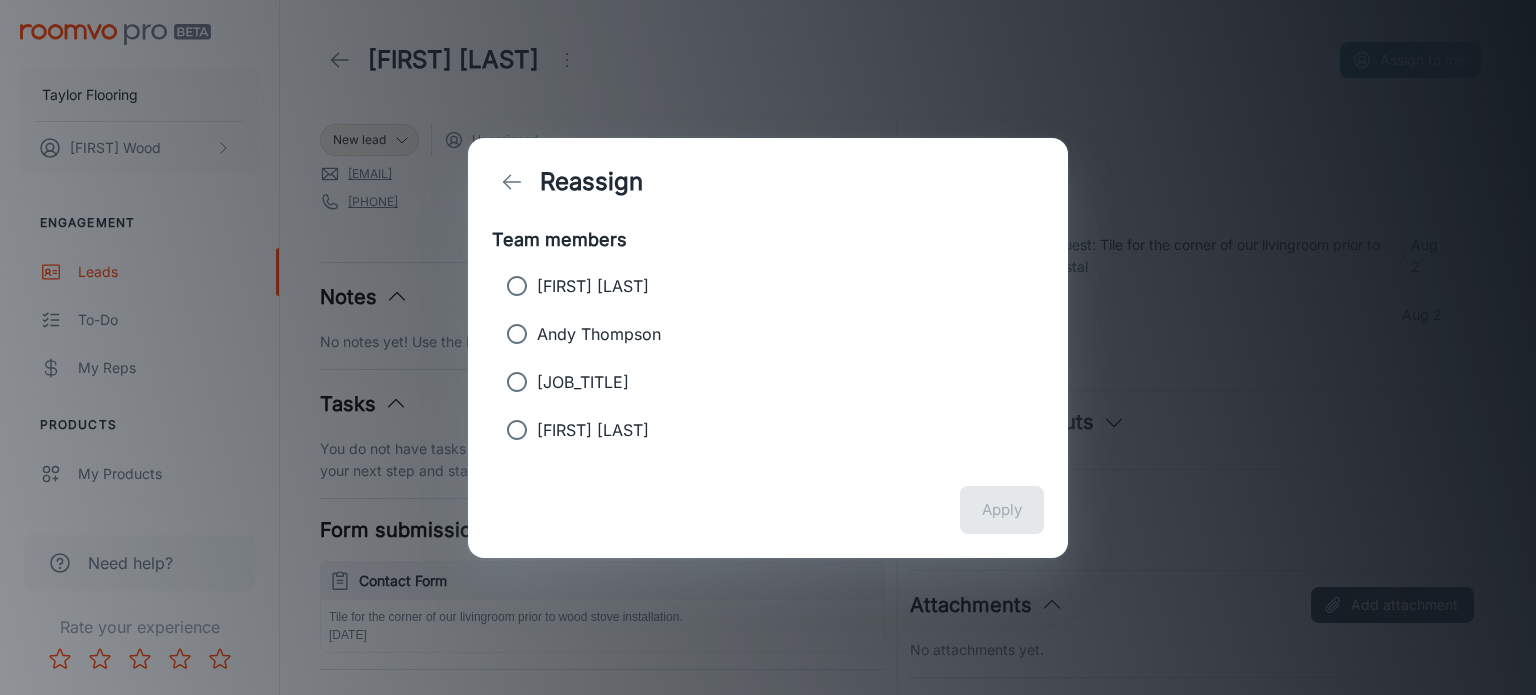 click on "Andy Thompson" at bounding box center (517, 334) 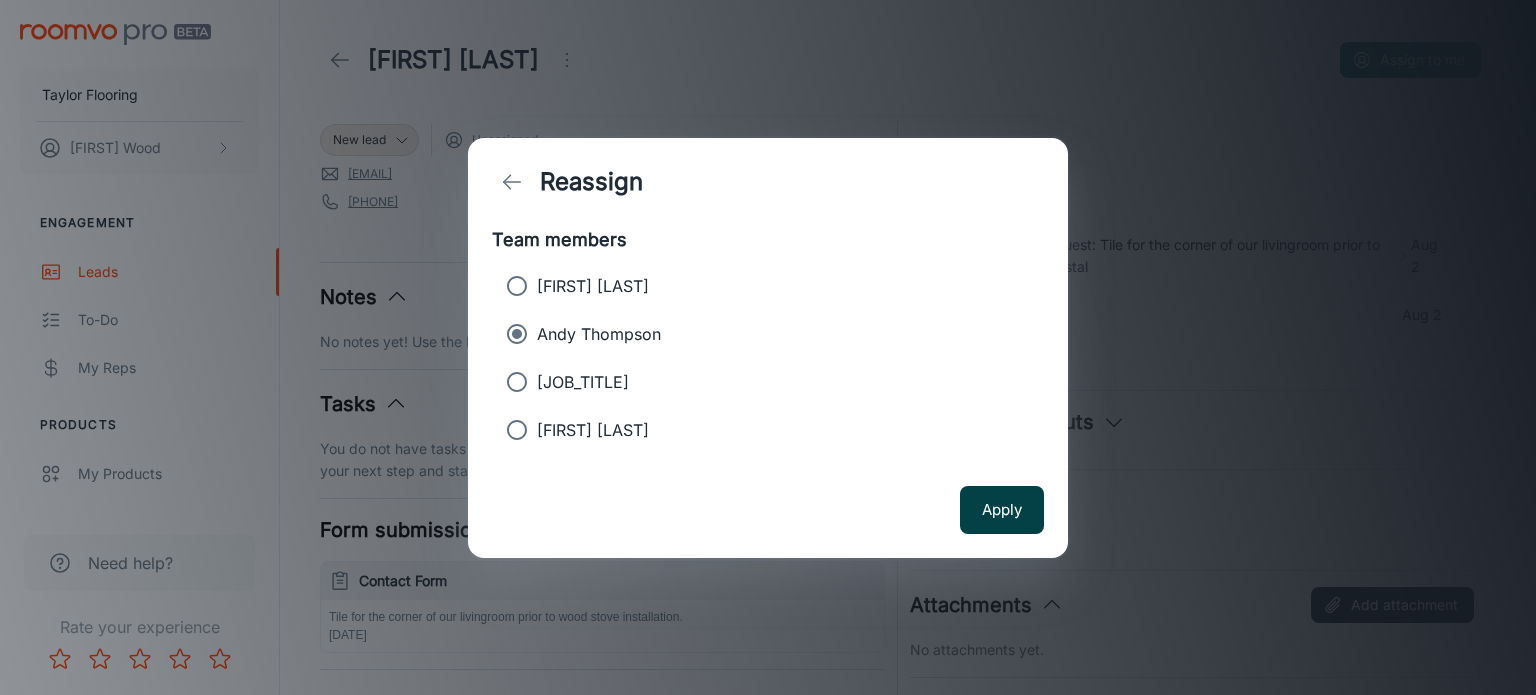 click on "Apply" at bounding box center (1002, 510) 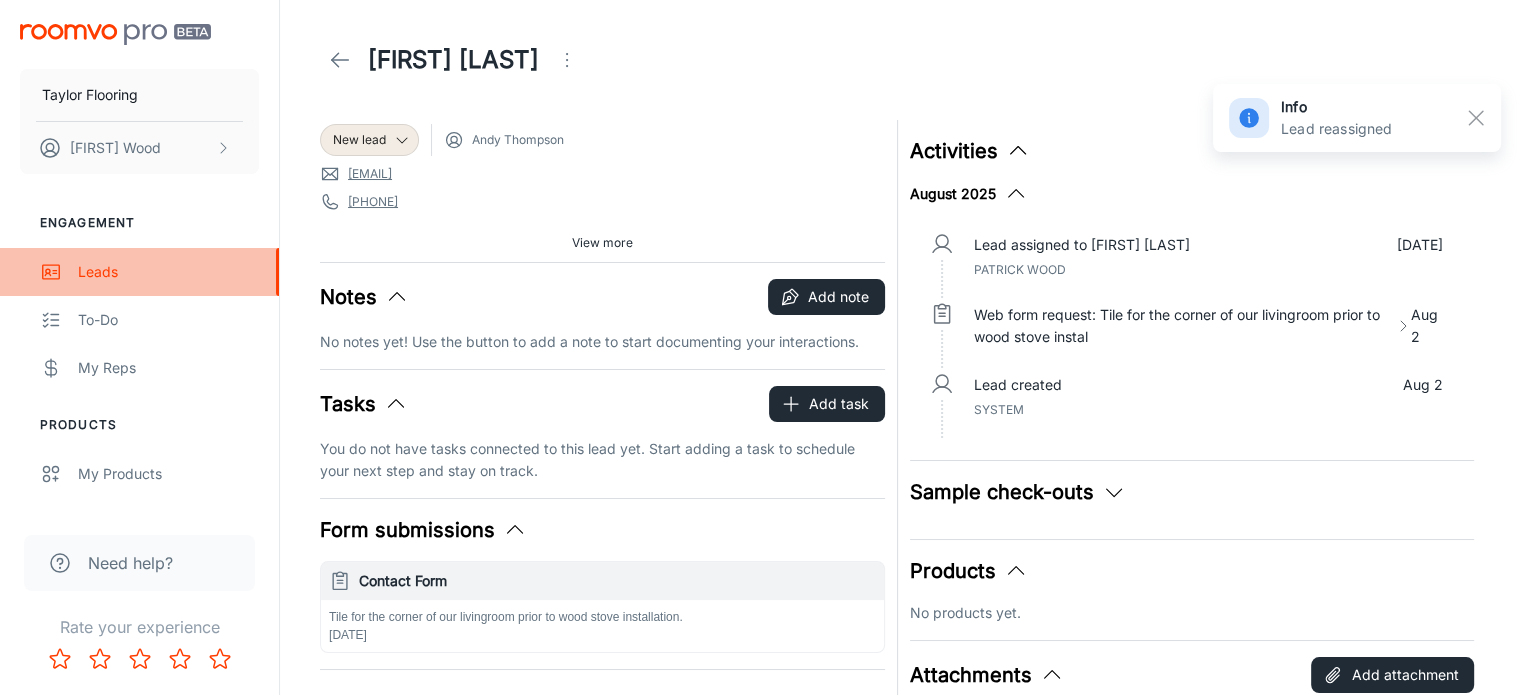 click on "Leads" at bounding box center [168, 272] 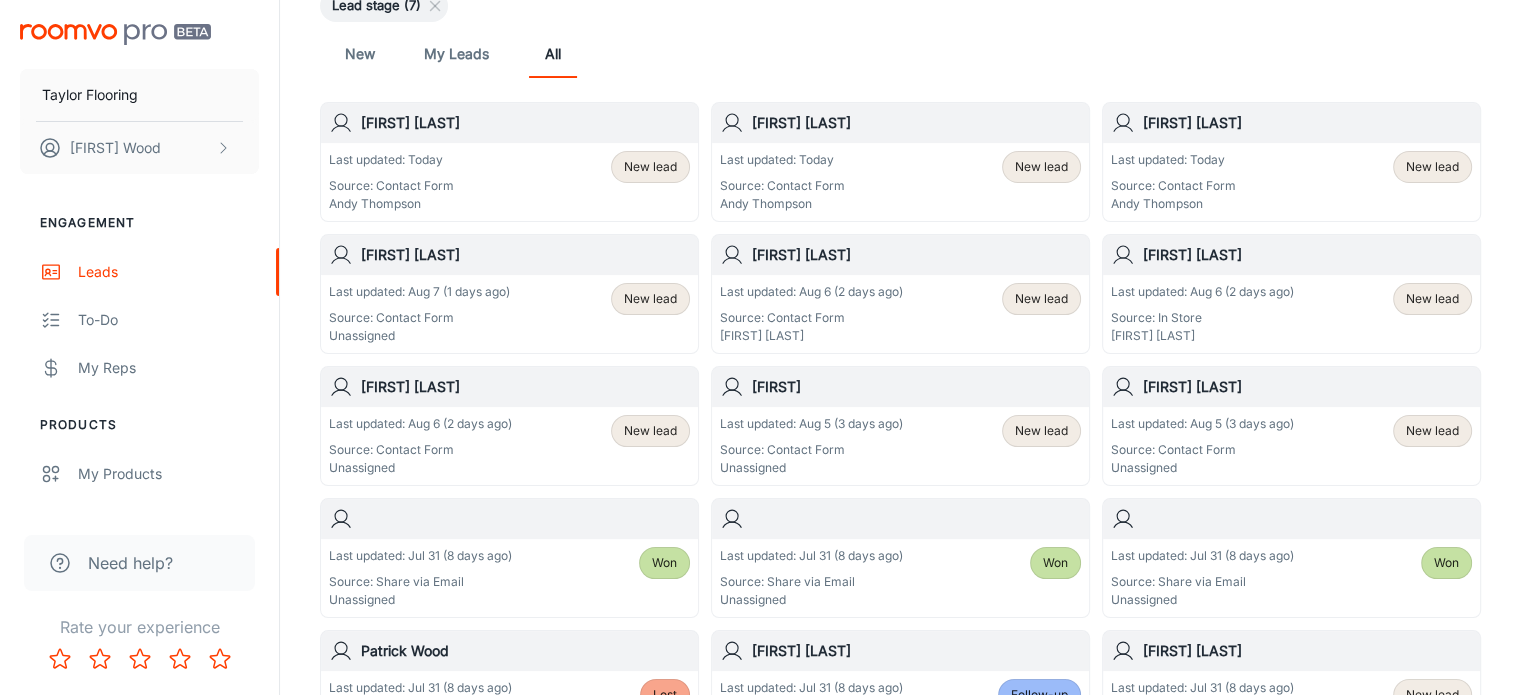 scroll, scrollTop: 196, scrollLeft: 0, axis: vertical 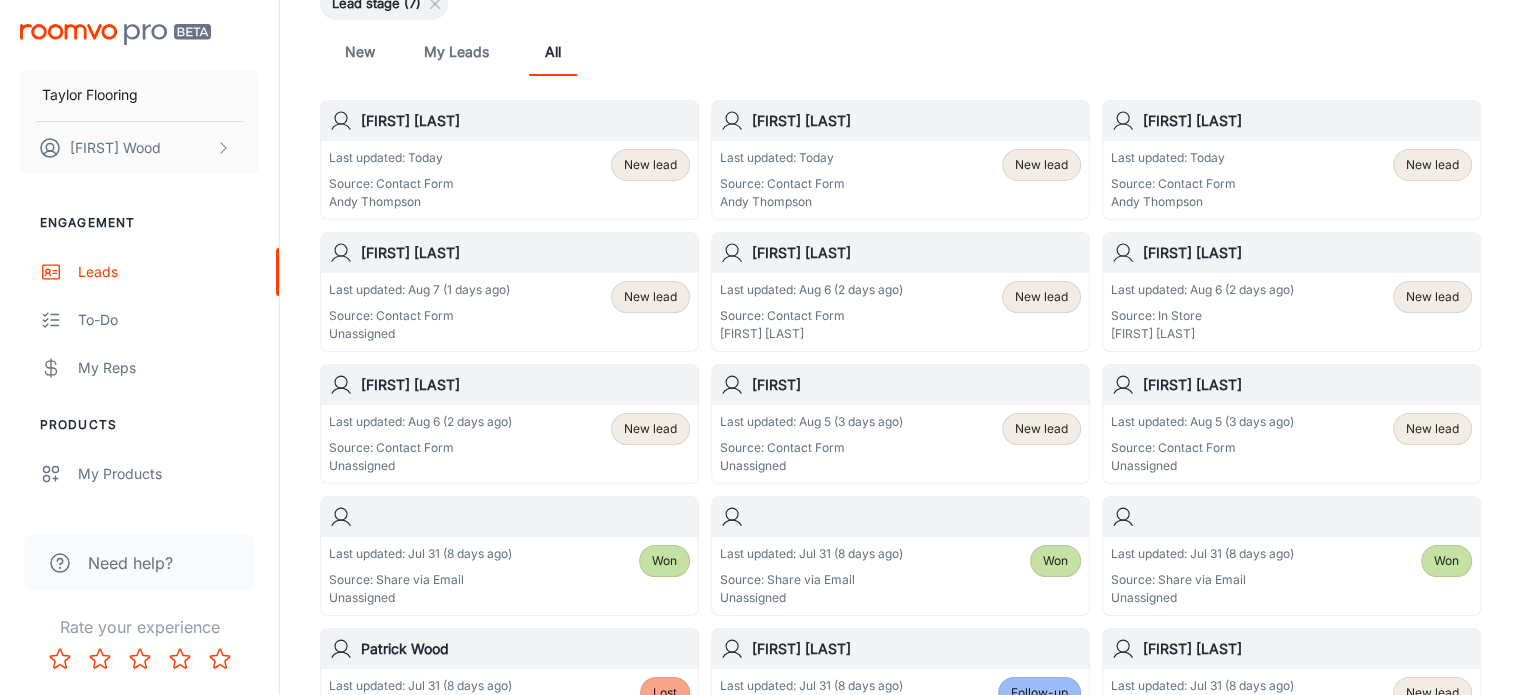 click on "New lead" at bounding box center (1432, 429) 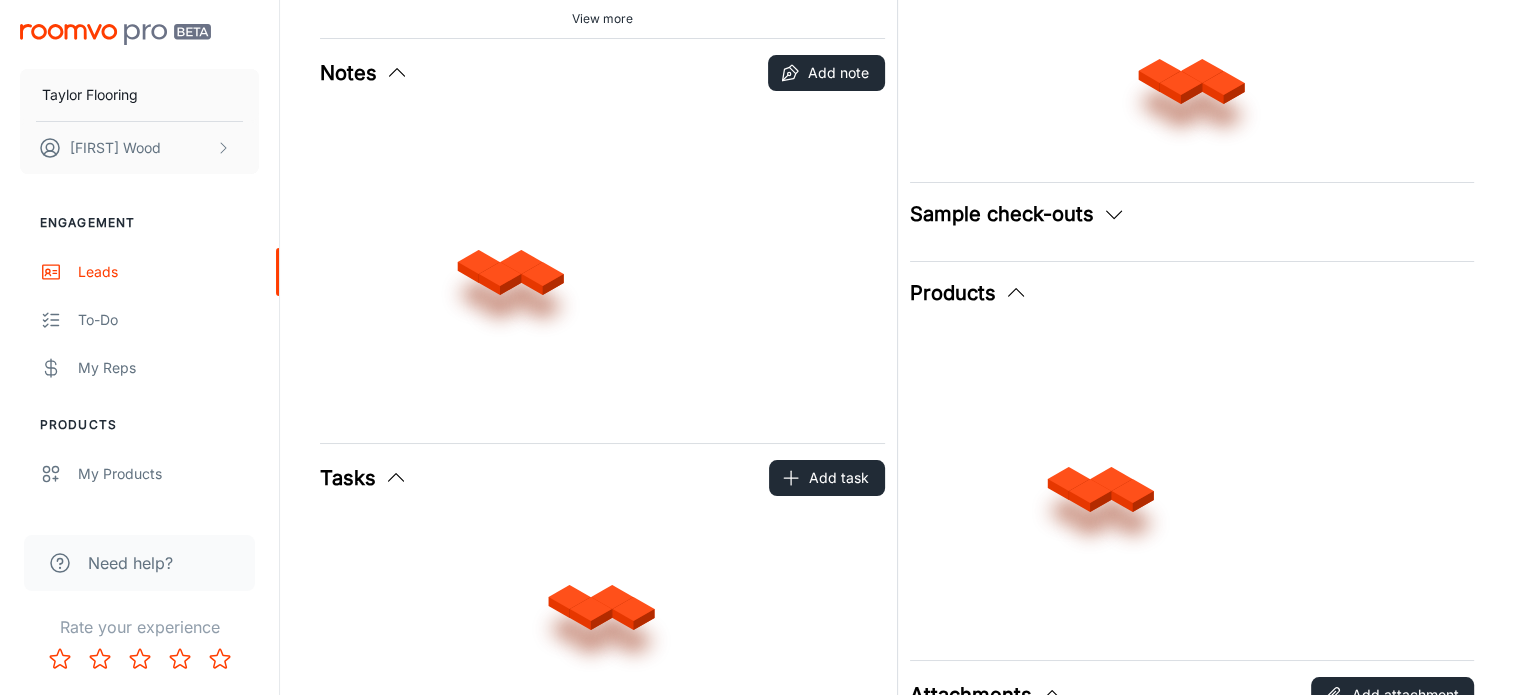 scroll, scrollTop: 0, scrollLeft: 0, axis: both 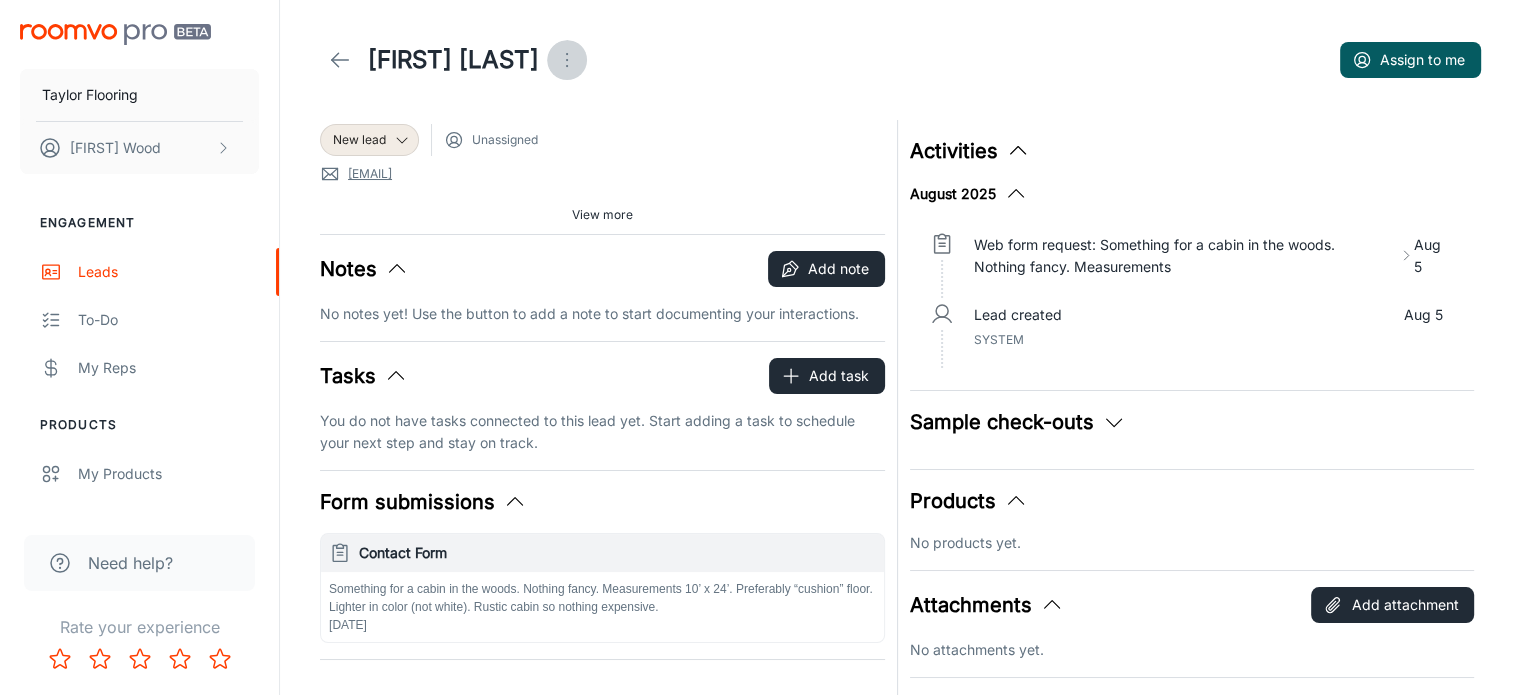 click 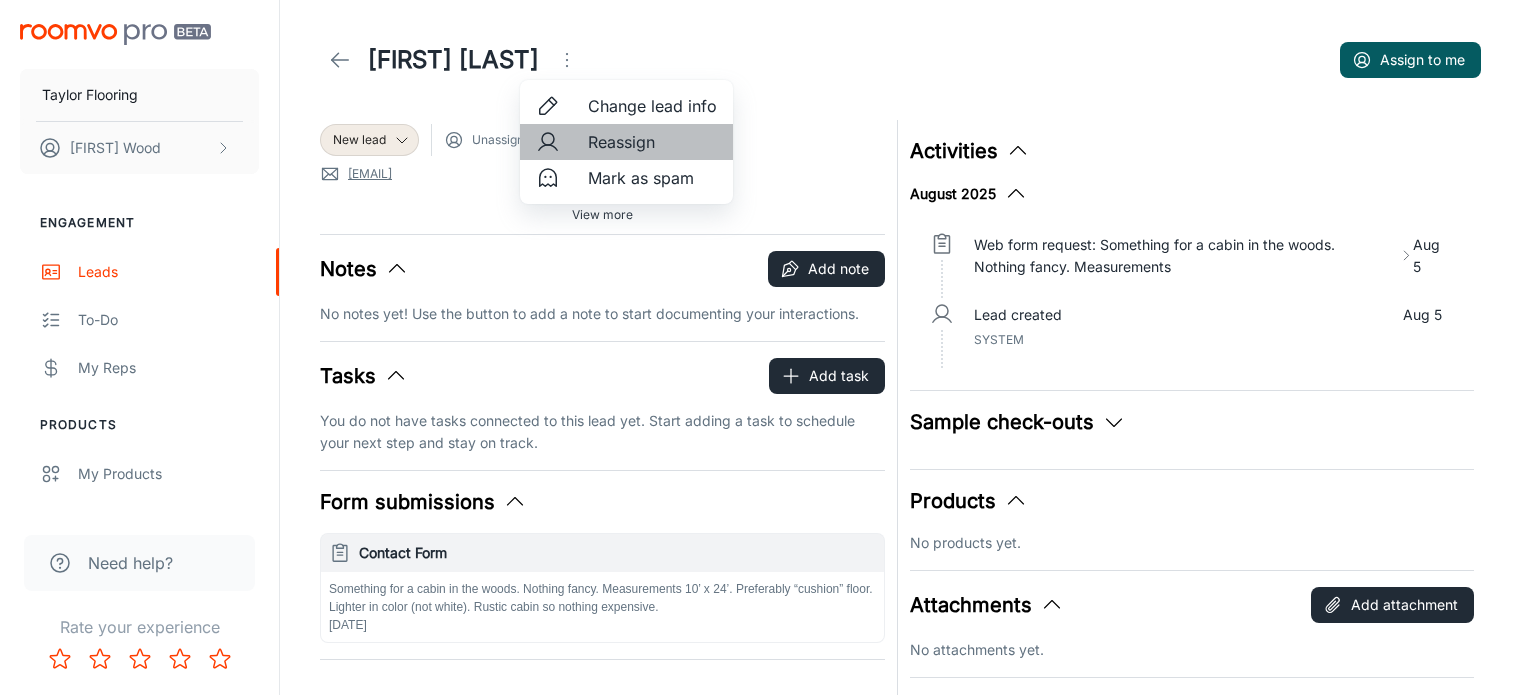 click on "Reassign" at bounding box center (652, 142) 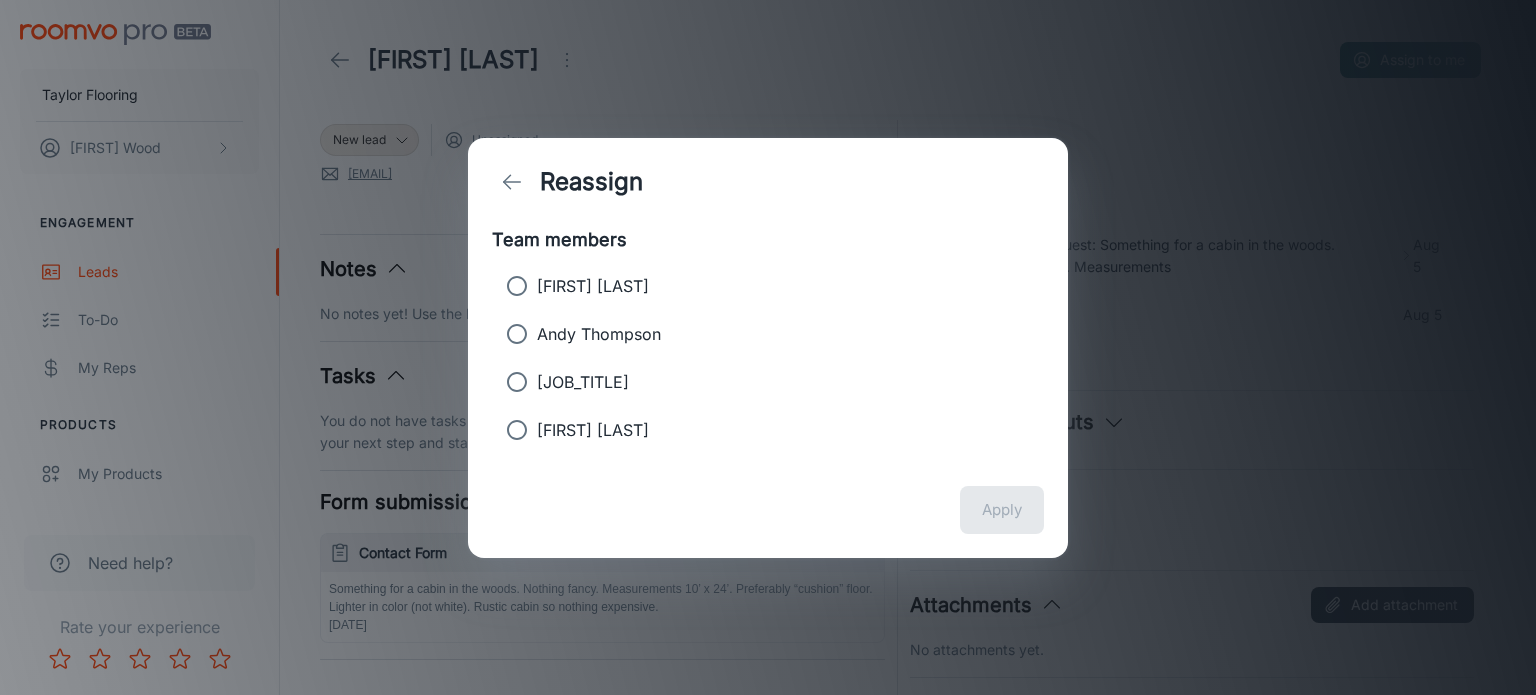 click on "Andy Thompson" at bounding box center (517, 334) 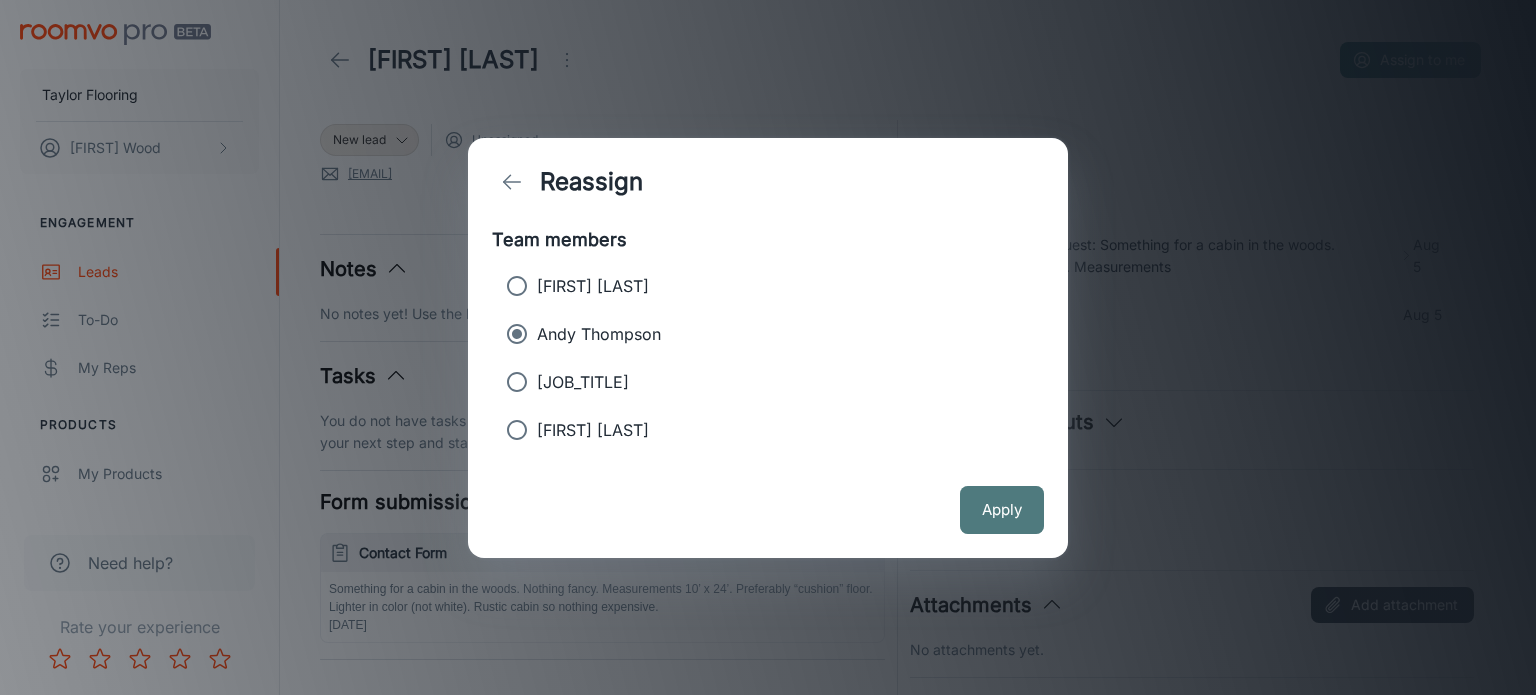 click on "Apply" at bounding box center (1002, 510) 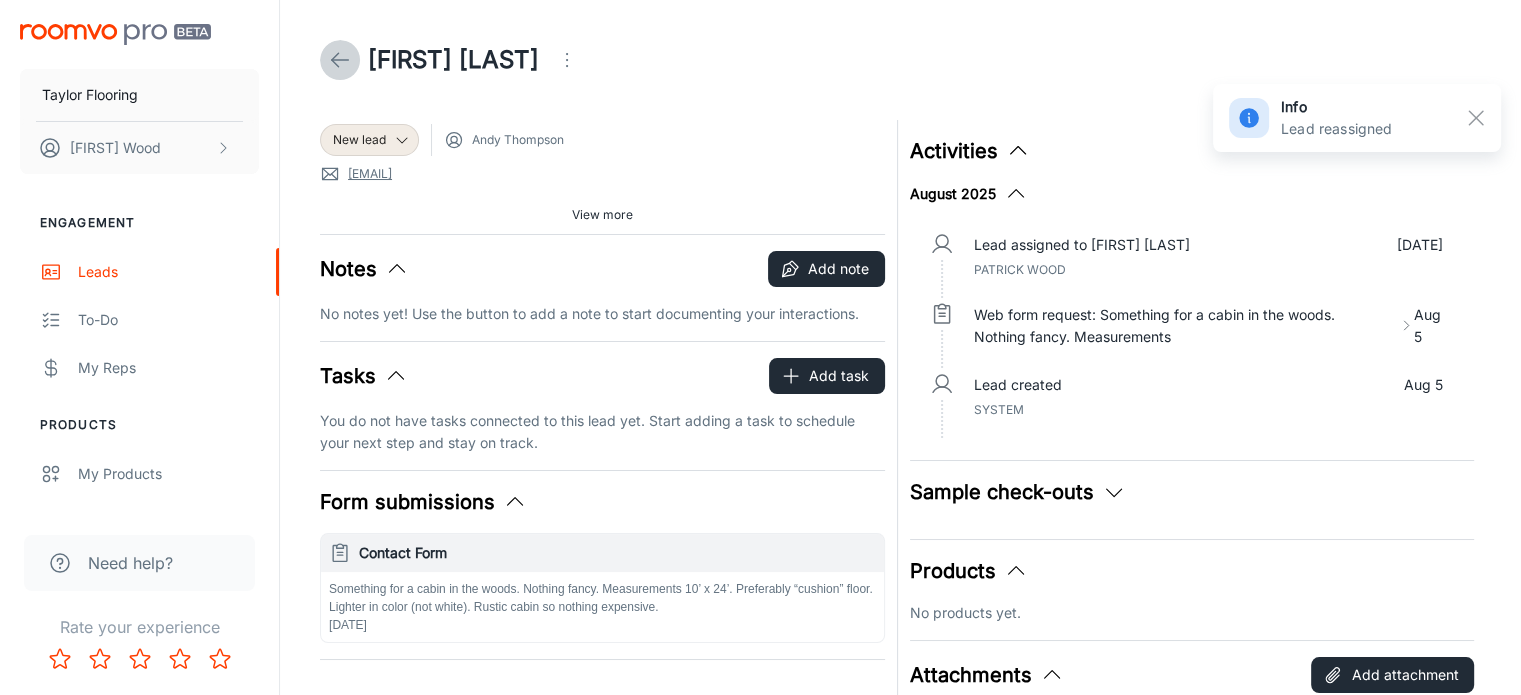 click 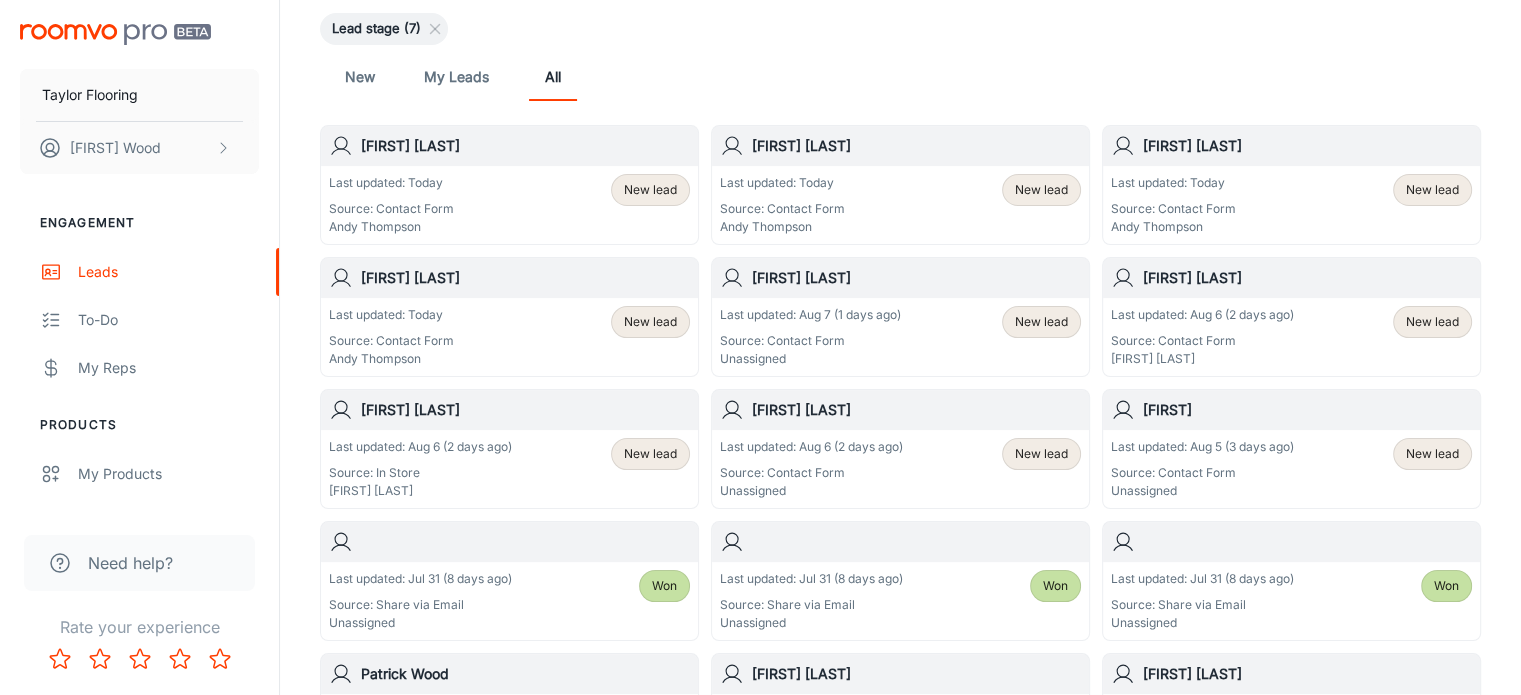 scroll, scrollTop: 172, scrollLeft: 0, axis: vertical 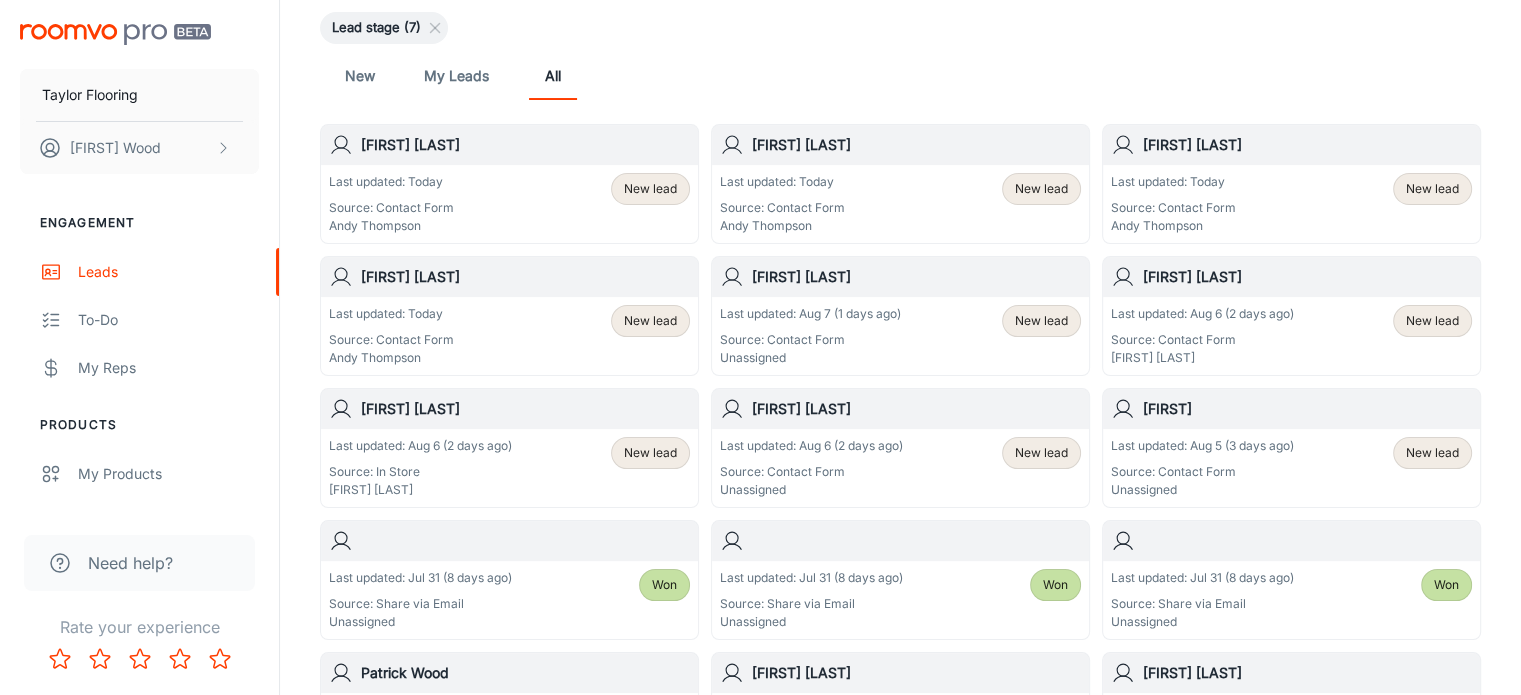 click on "Source: Contact Form" at bounding box center [1202, 472] 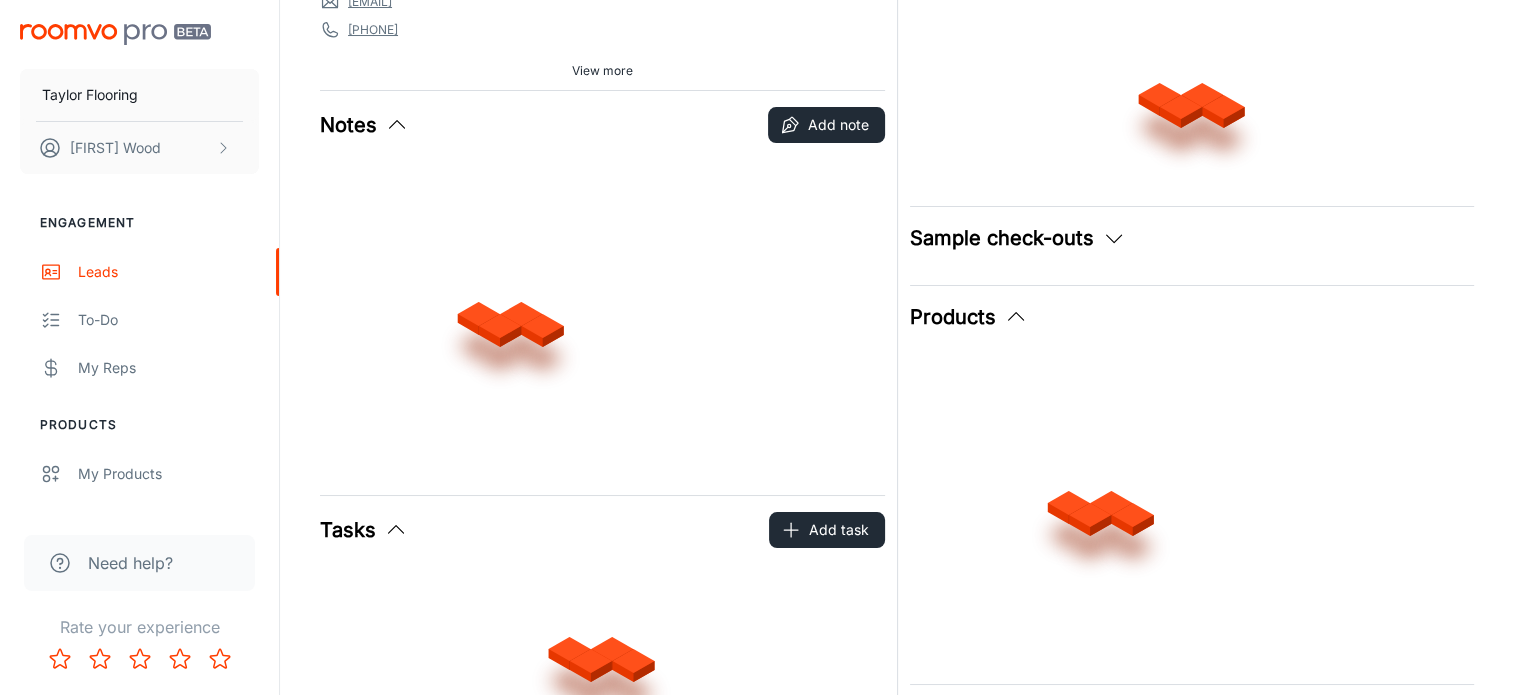scroll, scrollTop: 0, scrollLeft: 0, axis: both 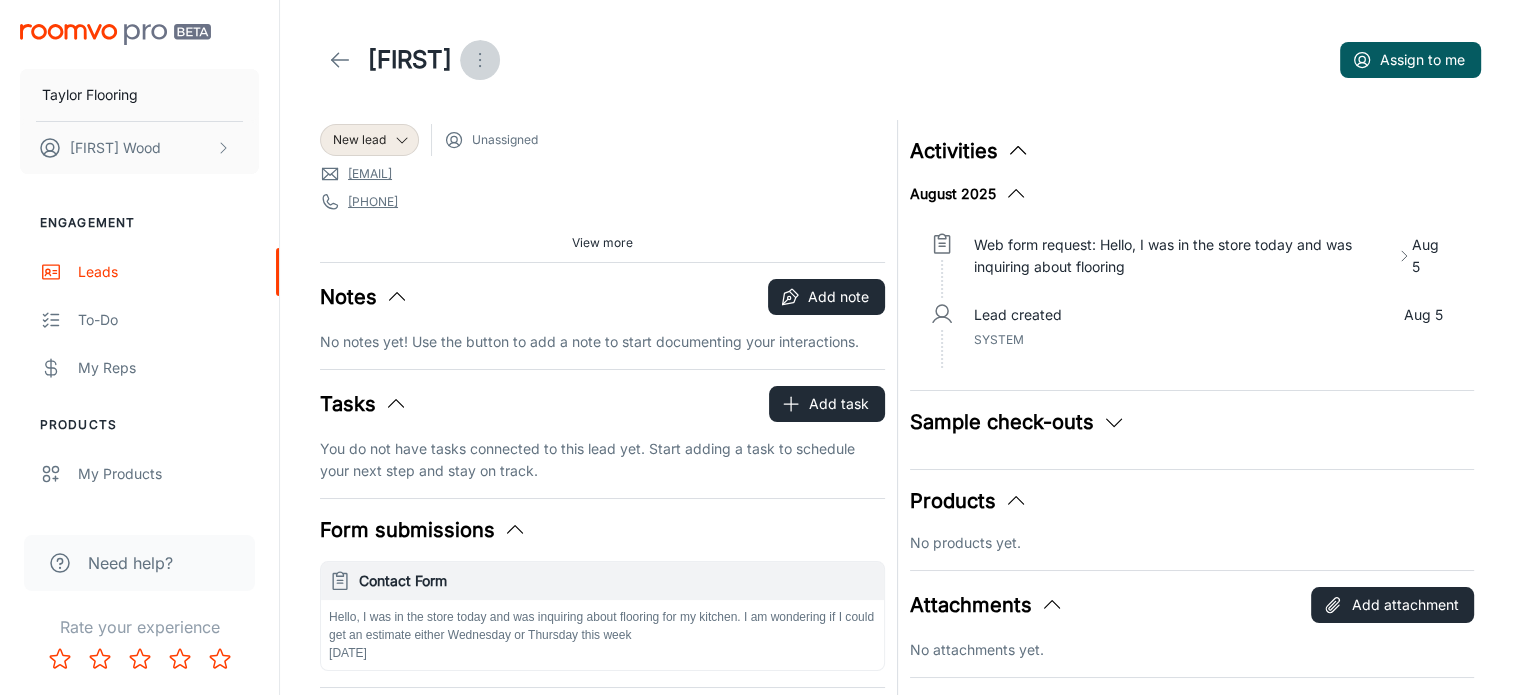 click 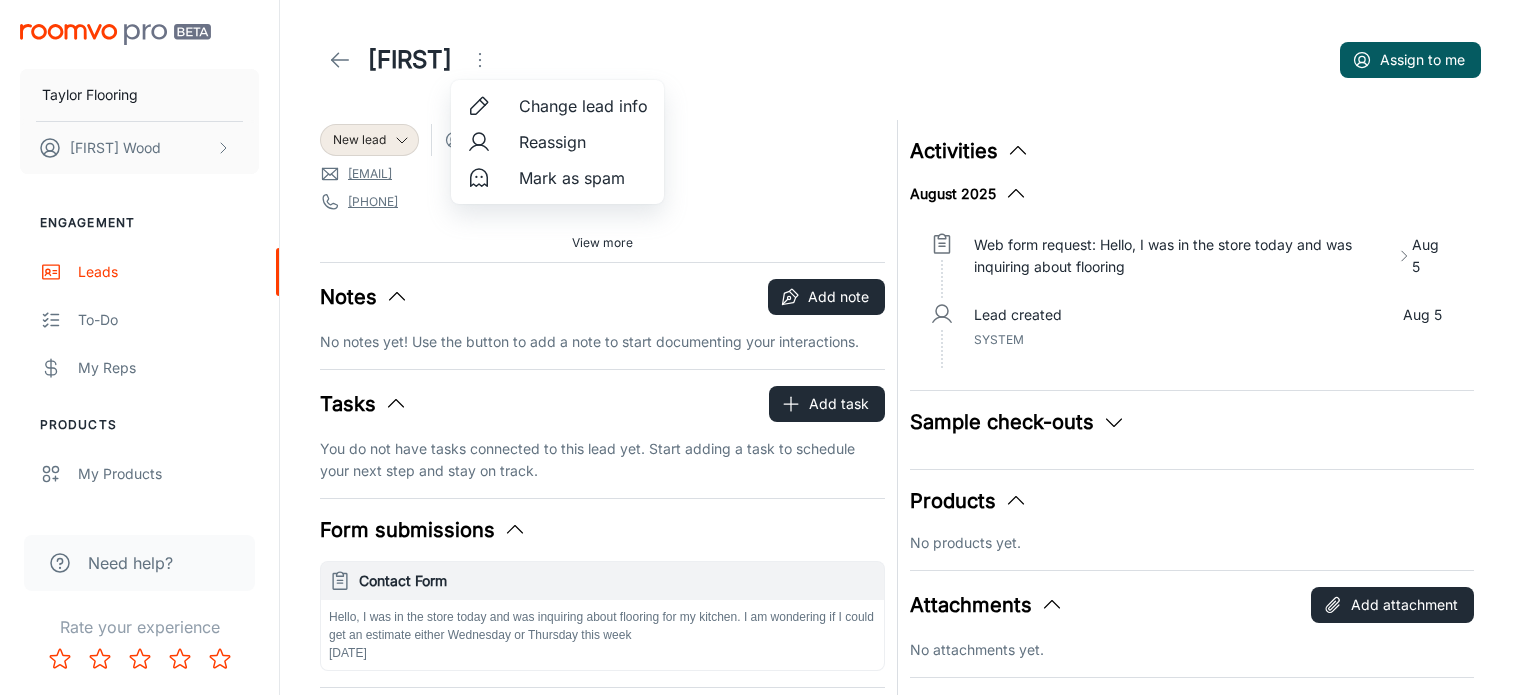 click at bounding box center (768, 347) 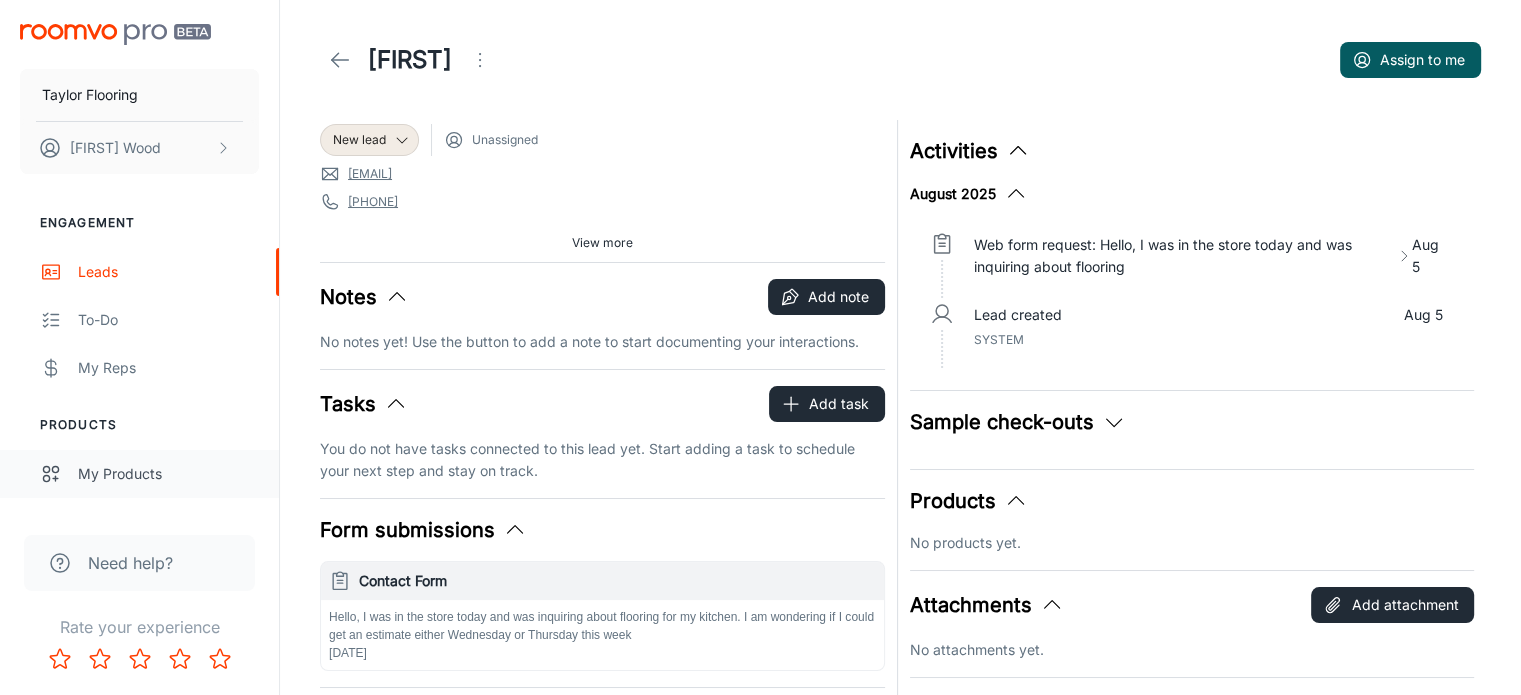 scroll, scrollTop: 448, scrollLeft: 0, axis: vertical 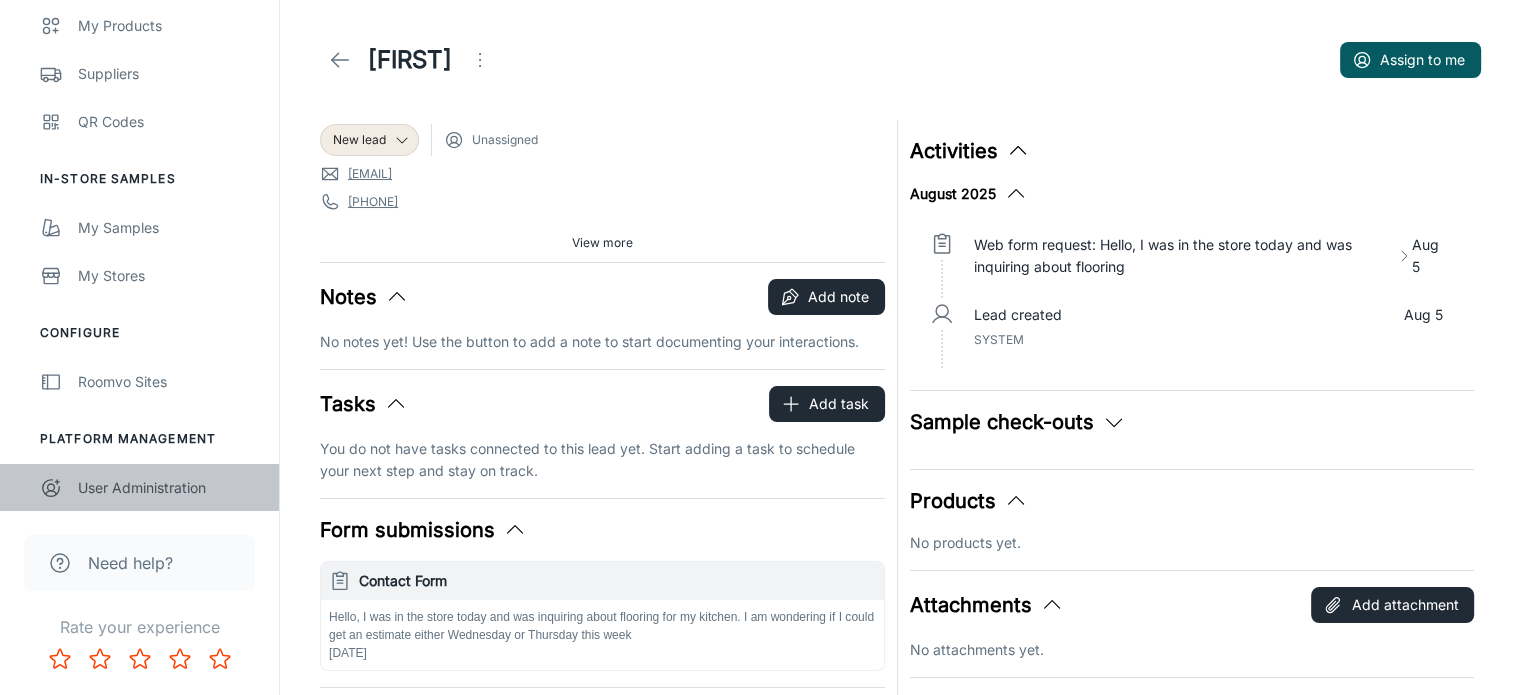 click on "User Administration" at bounding box center [168, 488] 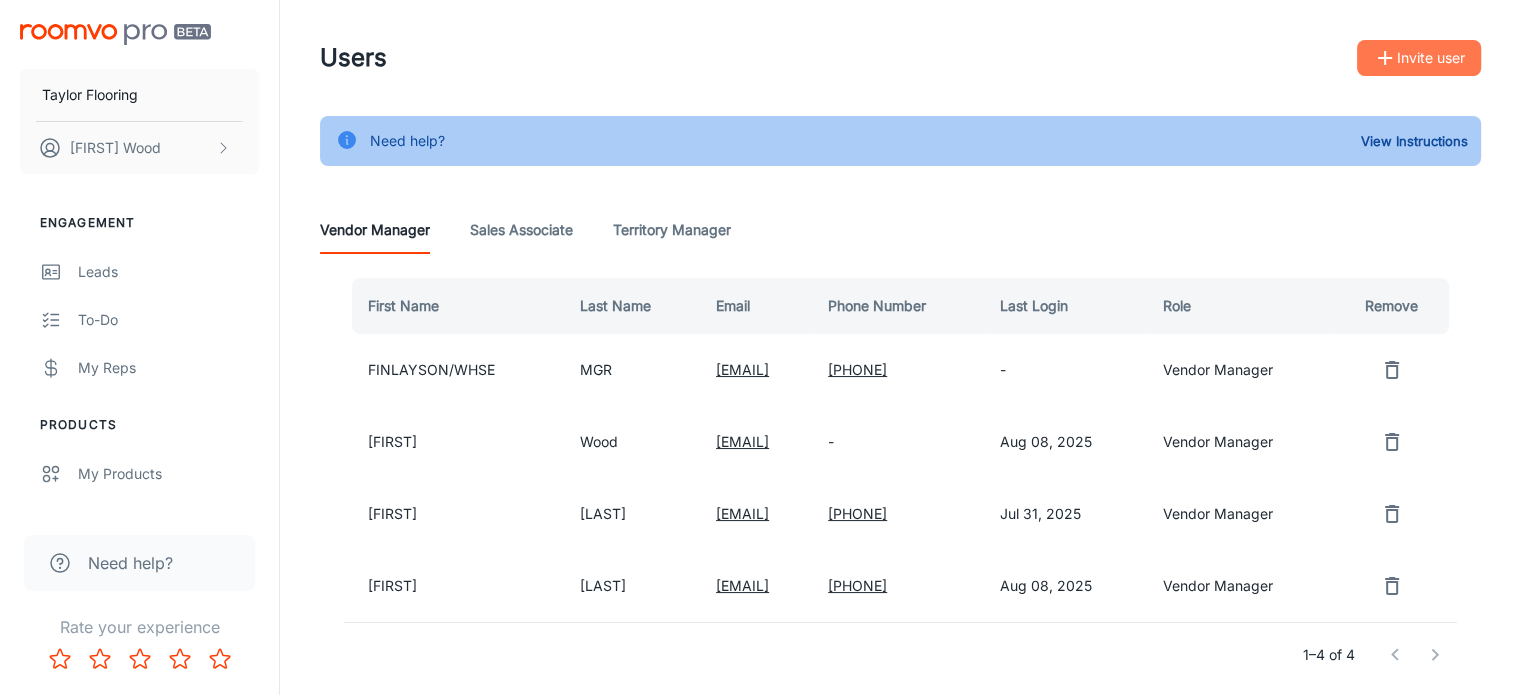 click on "Invite user" at bounding box center [1419, 58] 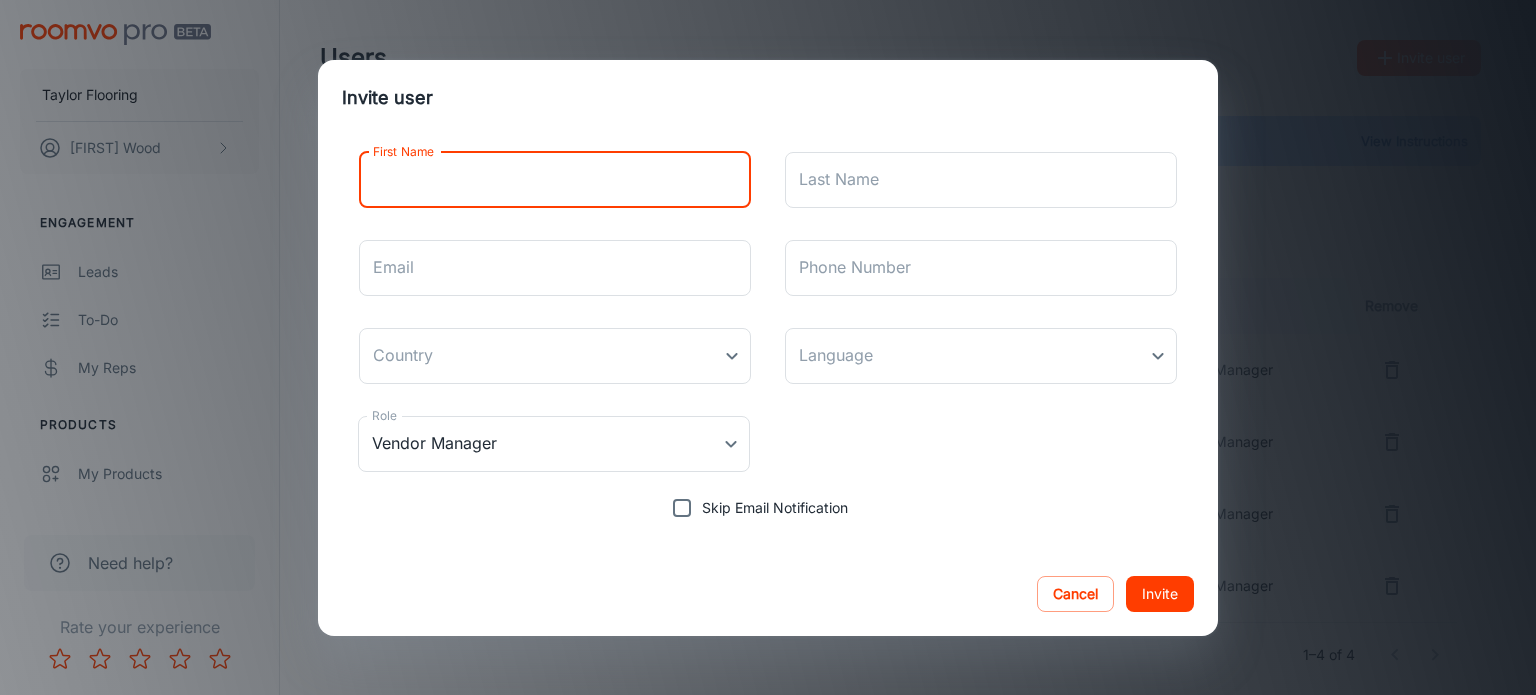 click on "First Name" at bounding box center (555, 180) 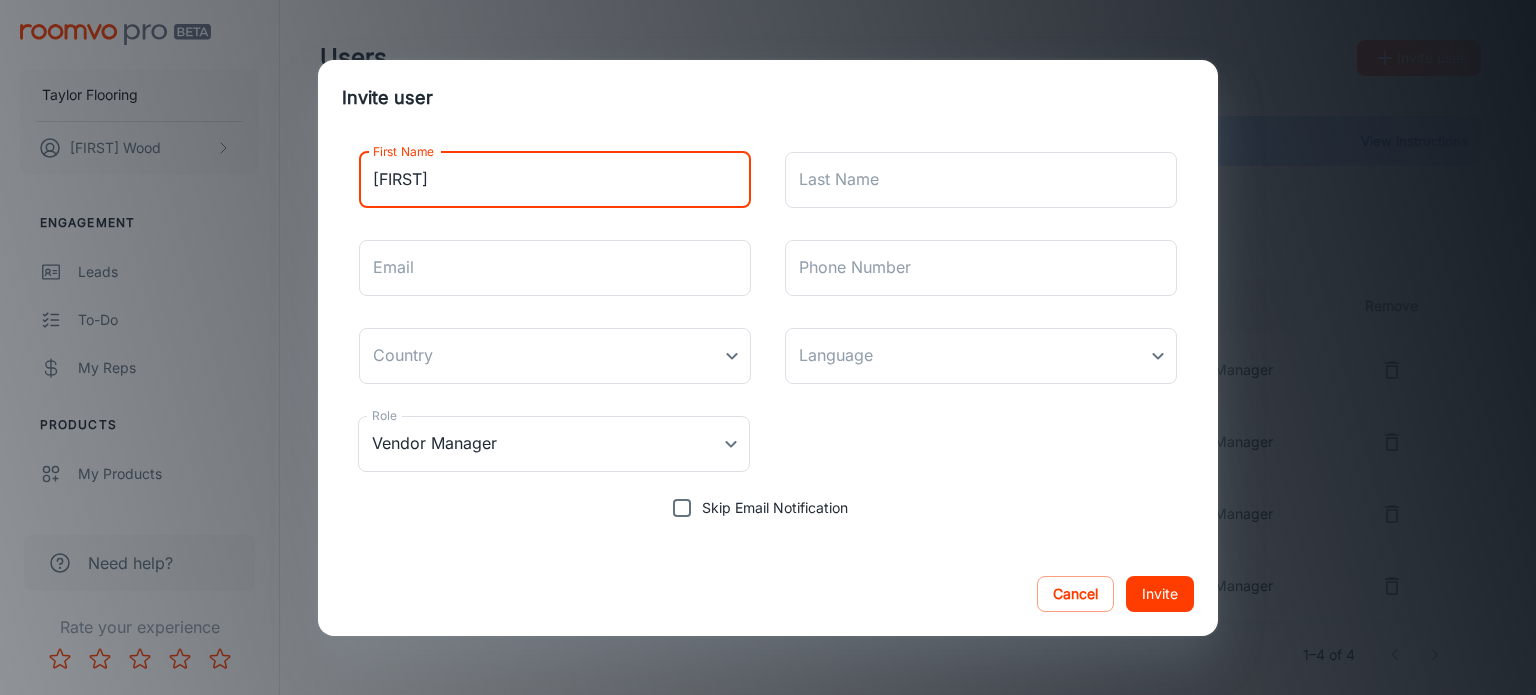 type on "[FIRST]" 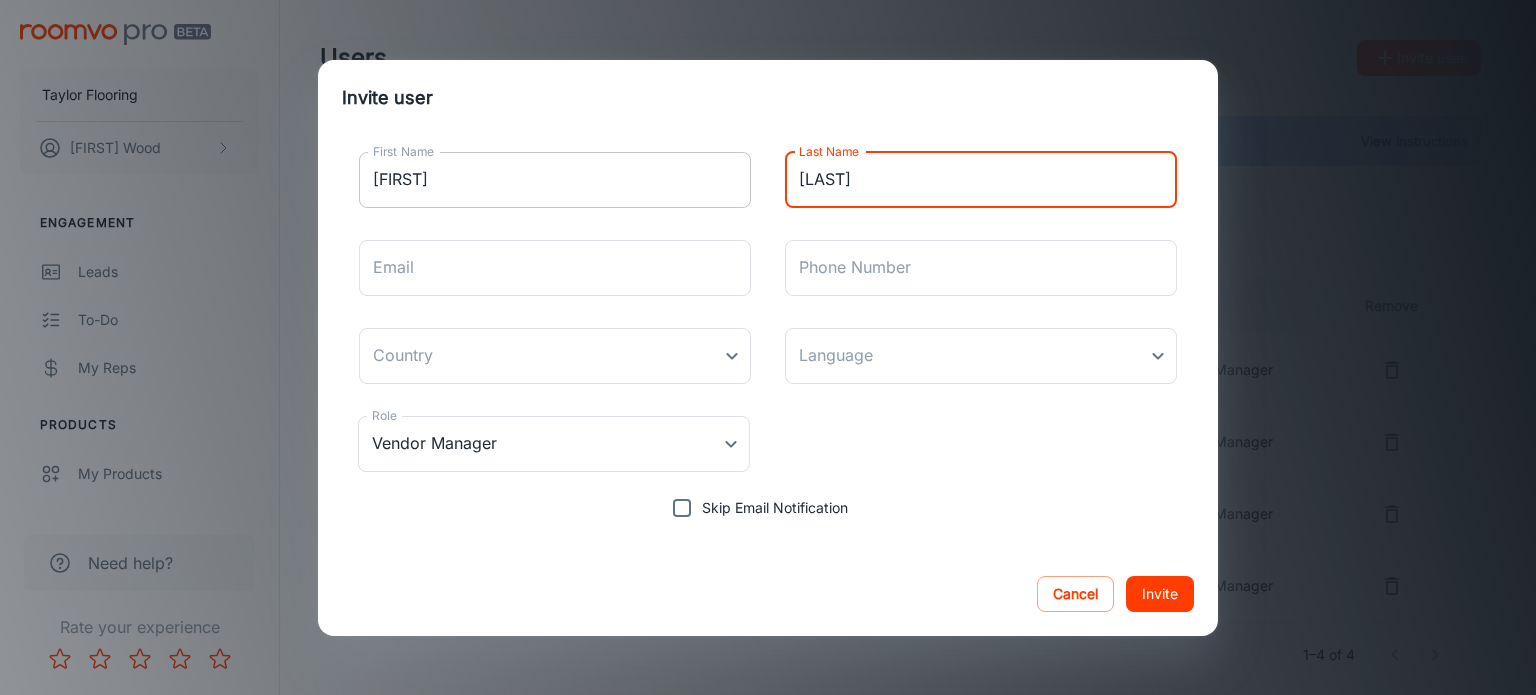 type on "[LAST]" 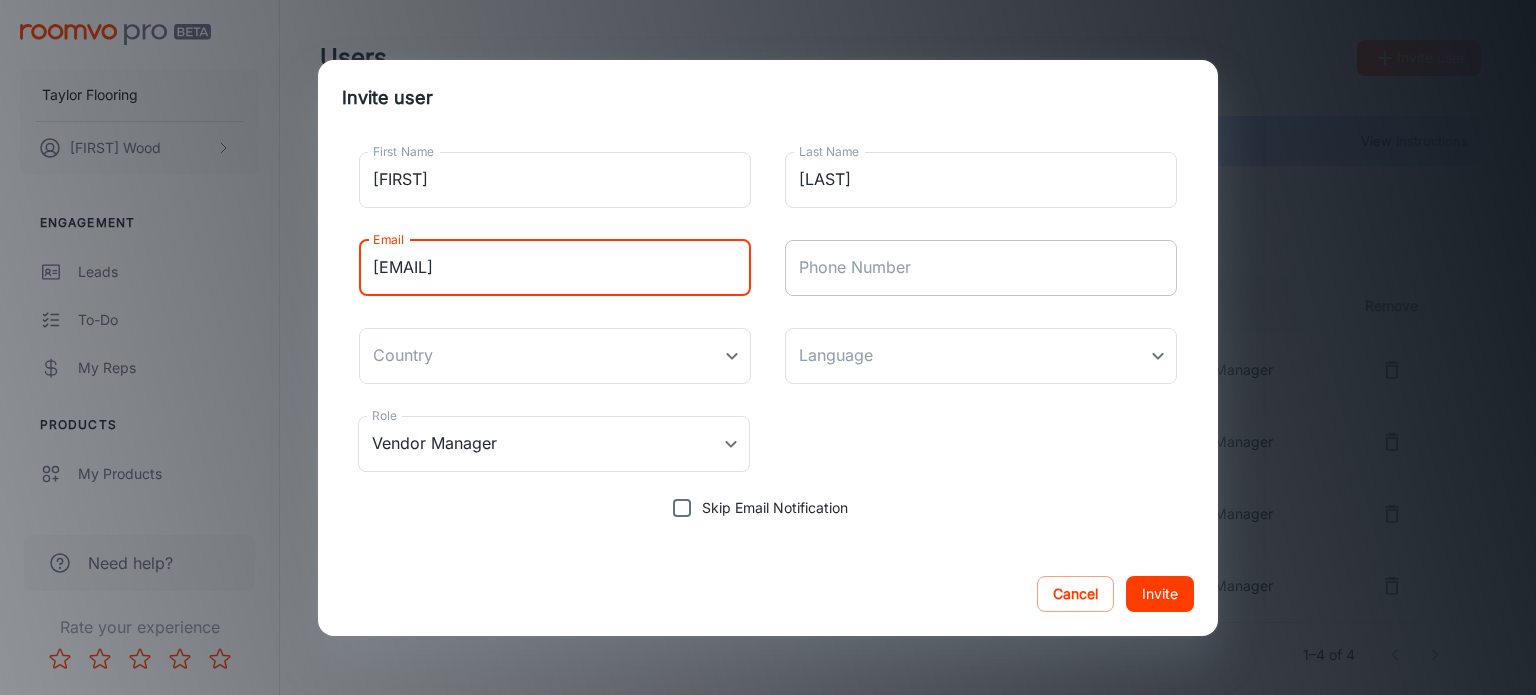type on "[EMAIL]" 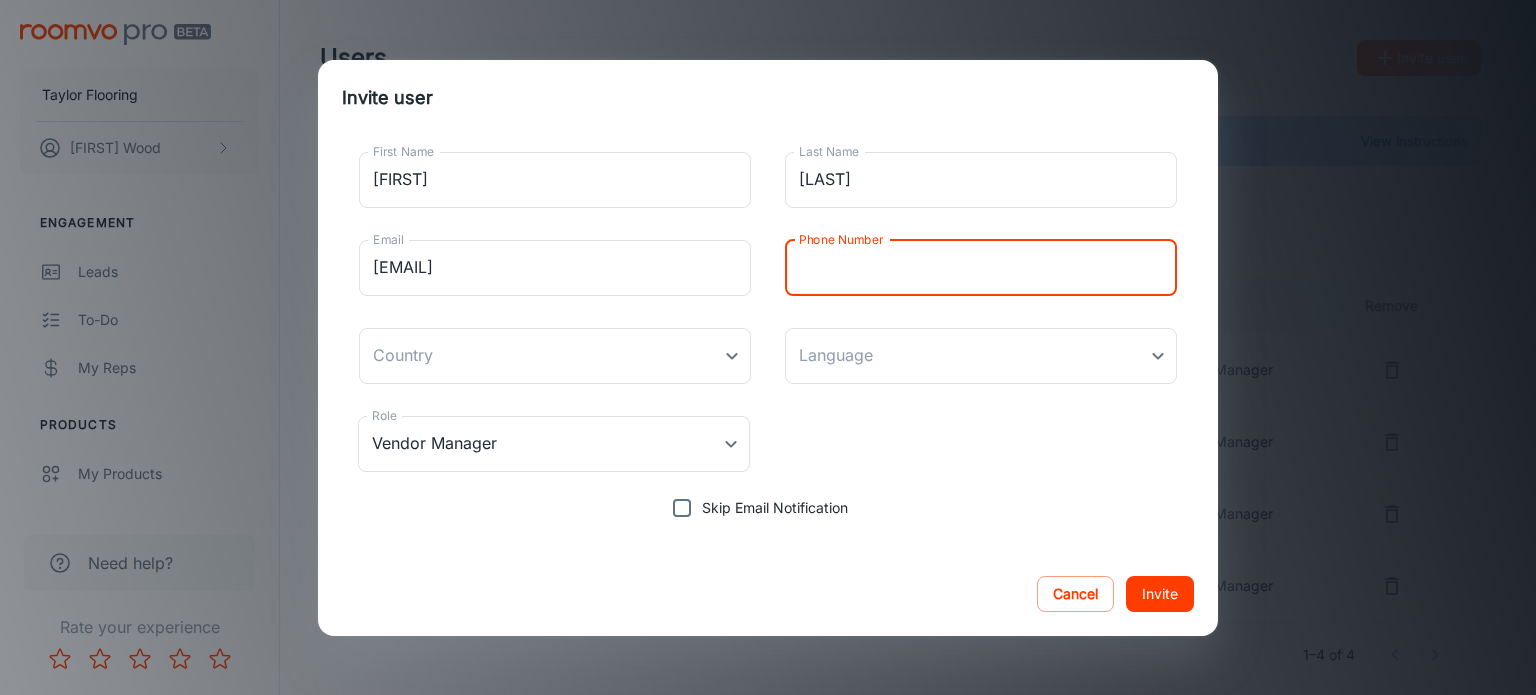 click on "Phone Number" at bounding box center [981, 268] 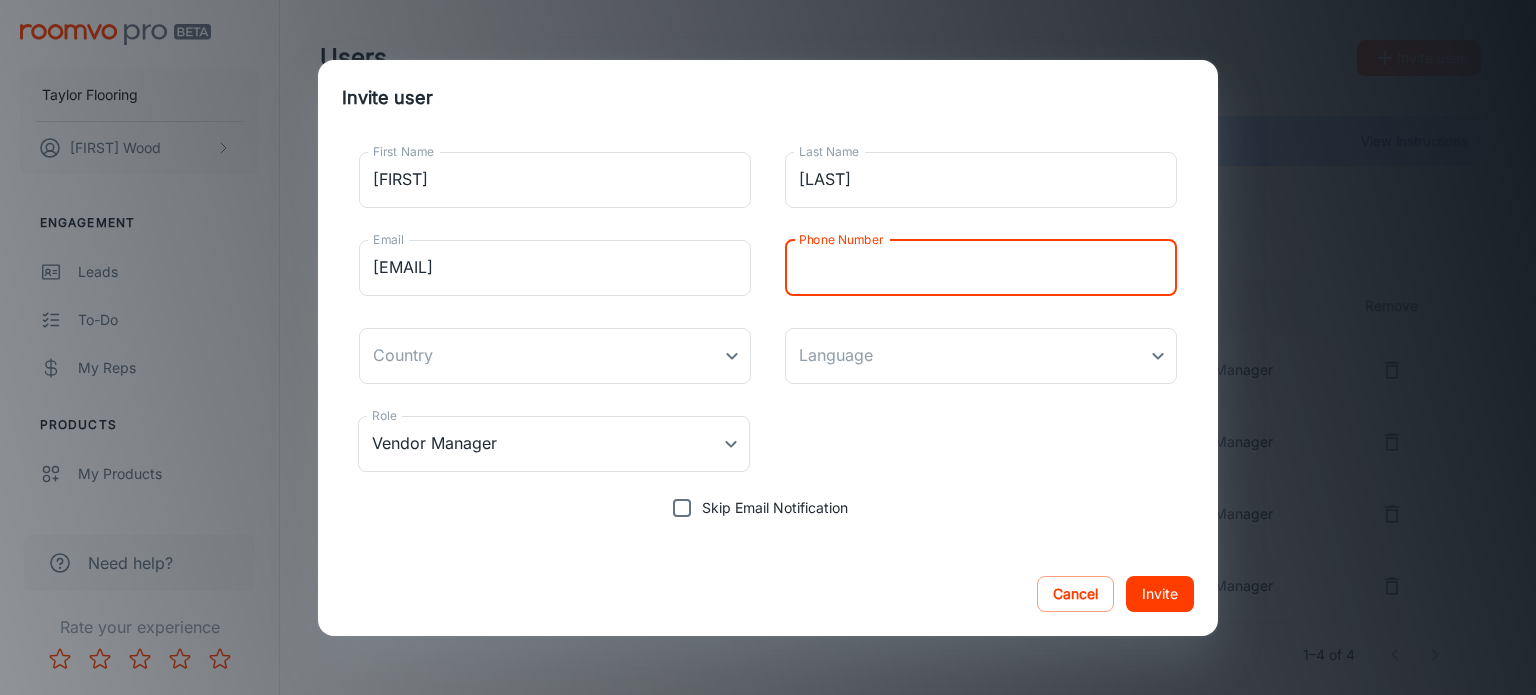 type on "[PHONE]" 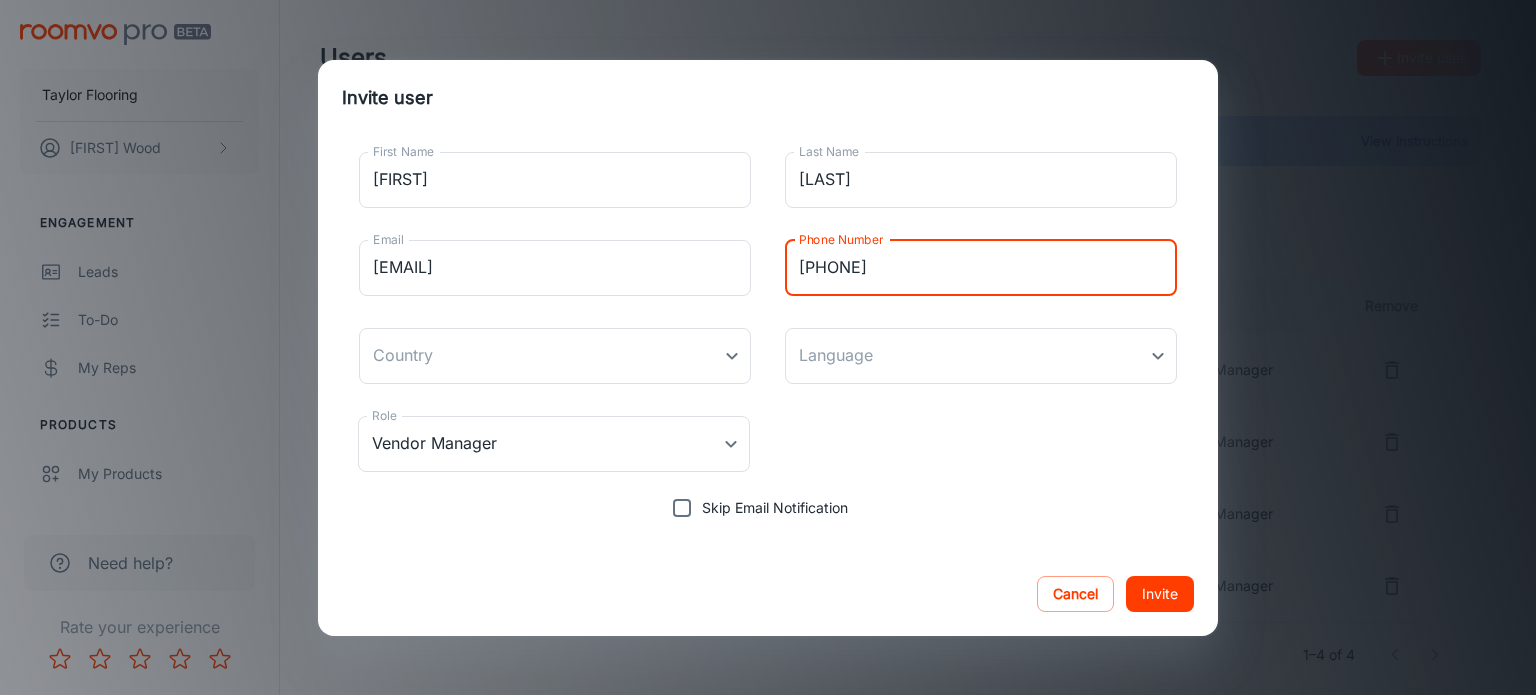type on "Canada" 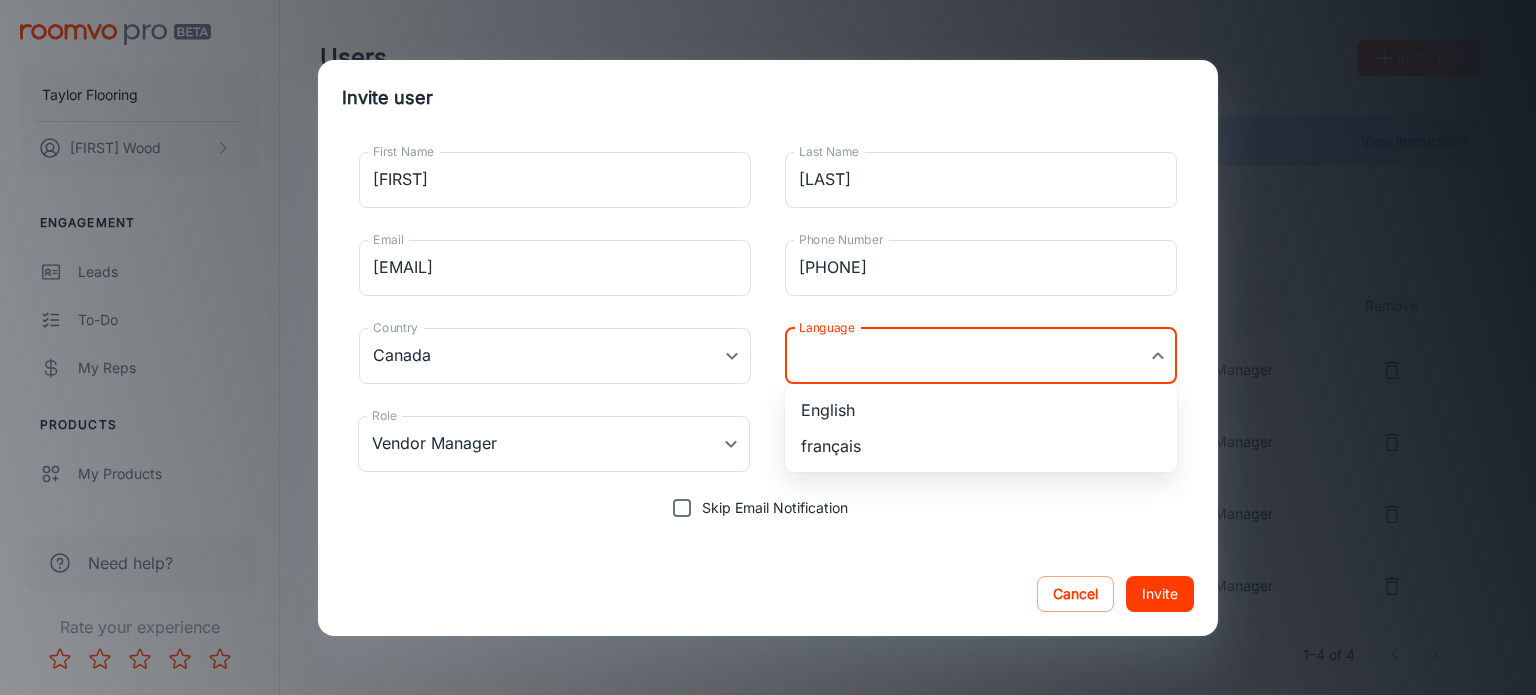 click on "Taylor Flooring Patrick   Wood Engagement Leads To-do My Reps Products My Products Suppliers QR Codes In-Store Samples My Samples My Stores Configure Roomvo Sites Platform Management User Administration Need help? Rate your experience Users Invite user Need help? View Instructions Vendor Manager Sales Associate Territory Manager First Name Last Name Email Phone Number Last Login Role Remove FINLAYSON/WHSE MGR mhiscock@taylorflooring.com 9024353567 - Vendor Manager Patrick Wood pwood@taylorflooring.com - Aug 08, 2025 Vendor Manager Jeff Grandy jeffgrandy@taylorflooring.com 9024353567 Jul 31, 2025 Vendor Manager Andy Thompson athompson@taylorflooring.com 9024353567 Aug 08, 2025 Vendor Manager 1–4 of 4 Roomvo PRO | Users Invite user First Name Reg First Name Last Name Smith Last Name Email rsmith@taylorflooring.com Email Phone Number 9024353567 Phone Number Country Canada Canada Country Language ​ Language Role Vendor Manager Vendor Manager Role Skip Email Notification Cancel Invite English français" at bounding box center (768, 347) 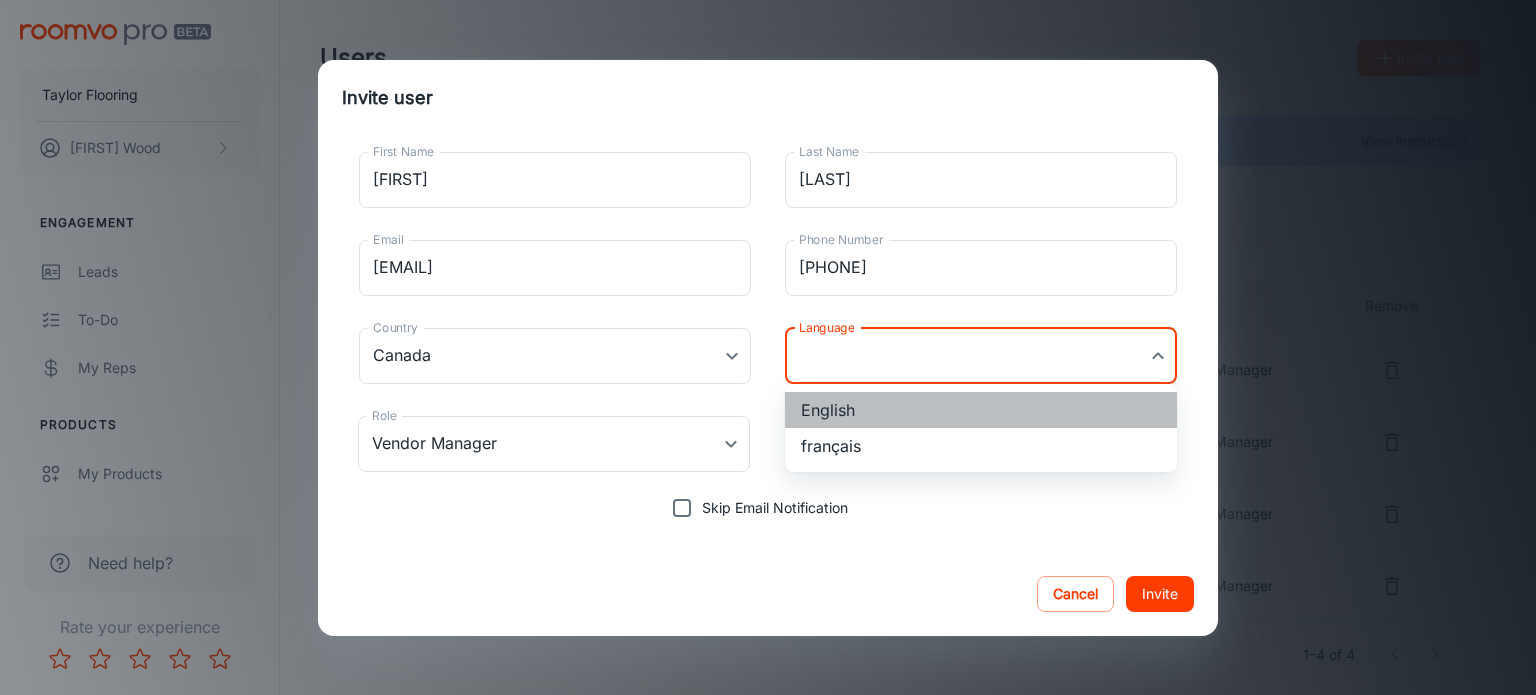 click on "English" at bounding box center [981, 410] 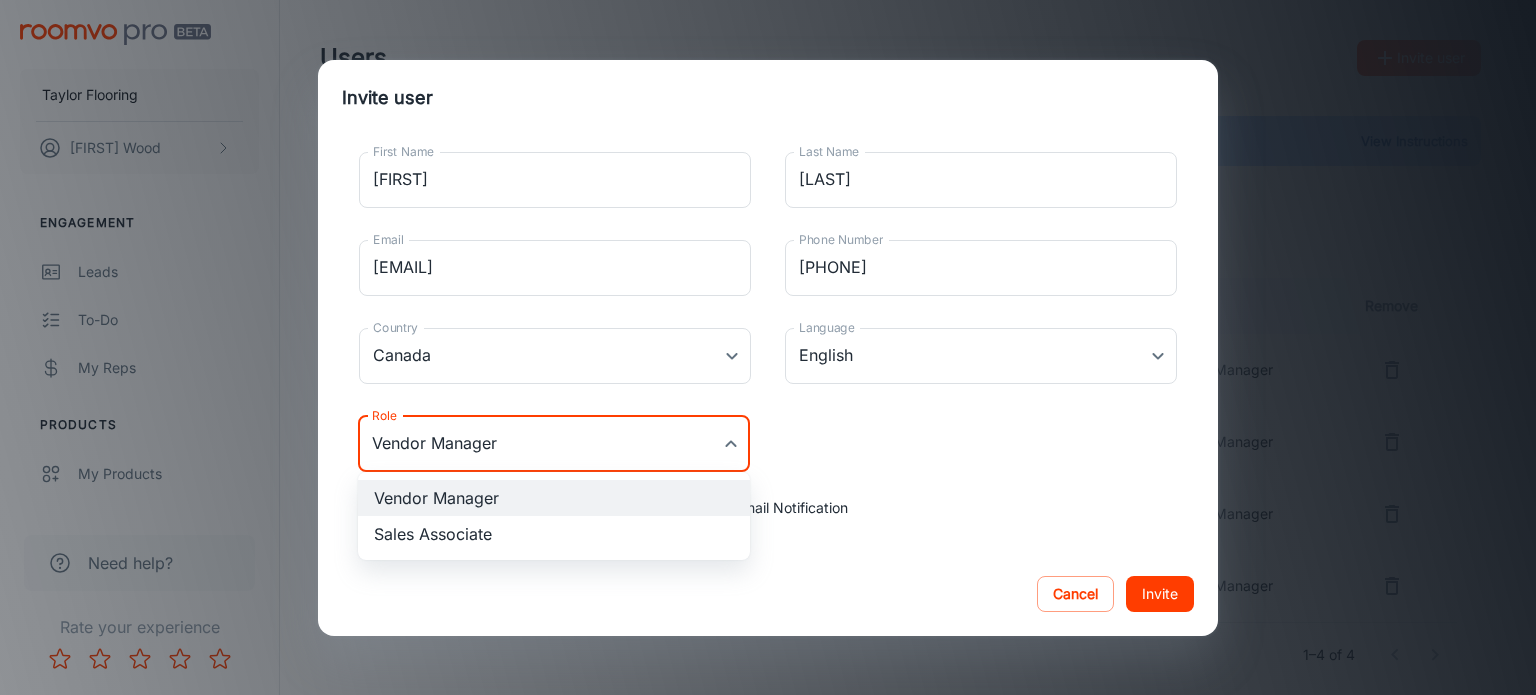 click on "Taylor Flooring Patrick Wood Engagement Leads To-do My Reps Products My Products Suppliers QR Codes In-Store Samples My Samples My Stores Configure Roomvo Sites Platform Management User Administration Need help? Rate your experience Users Invite user Need help? View Instructions Vendor Manager Sales Associate Territory Manager First Name Last Name Email Phone Number Last Login Role Remove FINLAYSON/WHSE MGR mhiscock@taylorflooring.com 9024353567 - Vendor Manager Patrick Wood pwood@taylorflooring.com - Aug 08, 2025 Vendor Manager Jeff Grandy jeffgrandy@taylorflooring.com 9024353567 Jul 31, 2025 Vendor Manager Andy Thompson athompson@taylorflooring.com 9024353567 Aug 08, 2025 Vendor Manager 1–4 of 4 Roomvo PRO | Users Invite user First Name Reg First Name Last Name Smith Last Name Email rsmith@taylorflooring.com Email Phone Number 9024353567 Phone Number Country Canada Canada Country Language English en-ca Language Role Vendor Manager Vendor Manager Role Skip Email Notification Cancel Invite Vendor Manager" at bounding box center [768, 347] 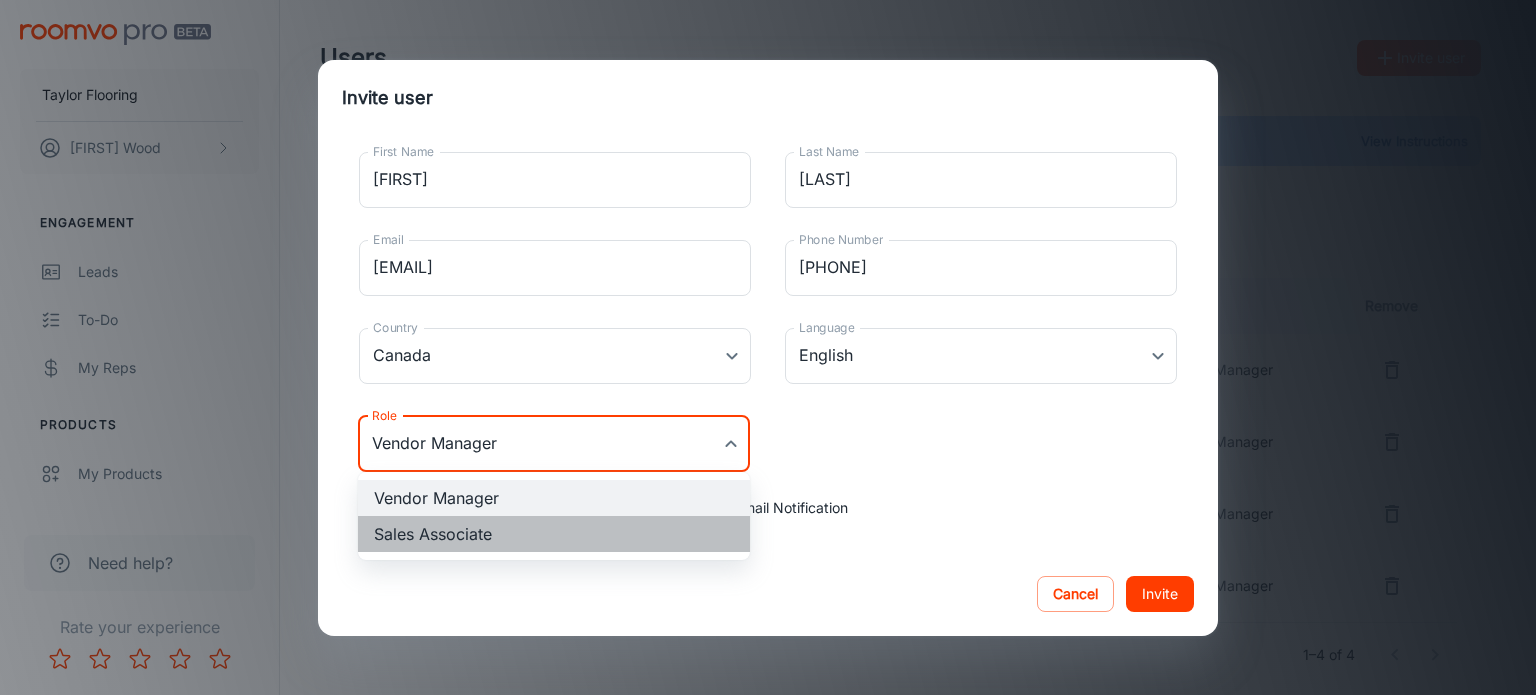 click on "Sales Associate" at bounding box center (554, 534) 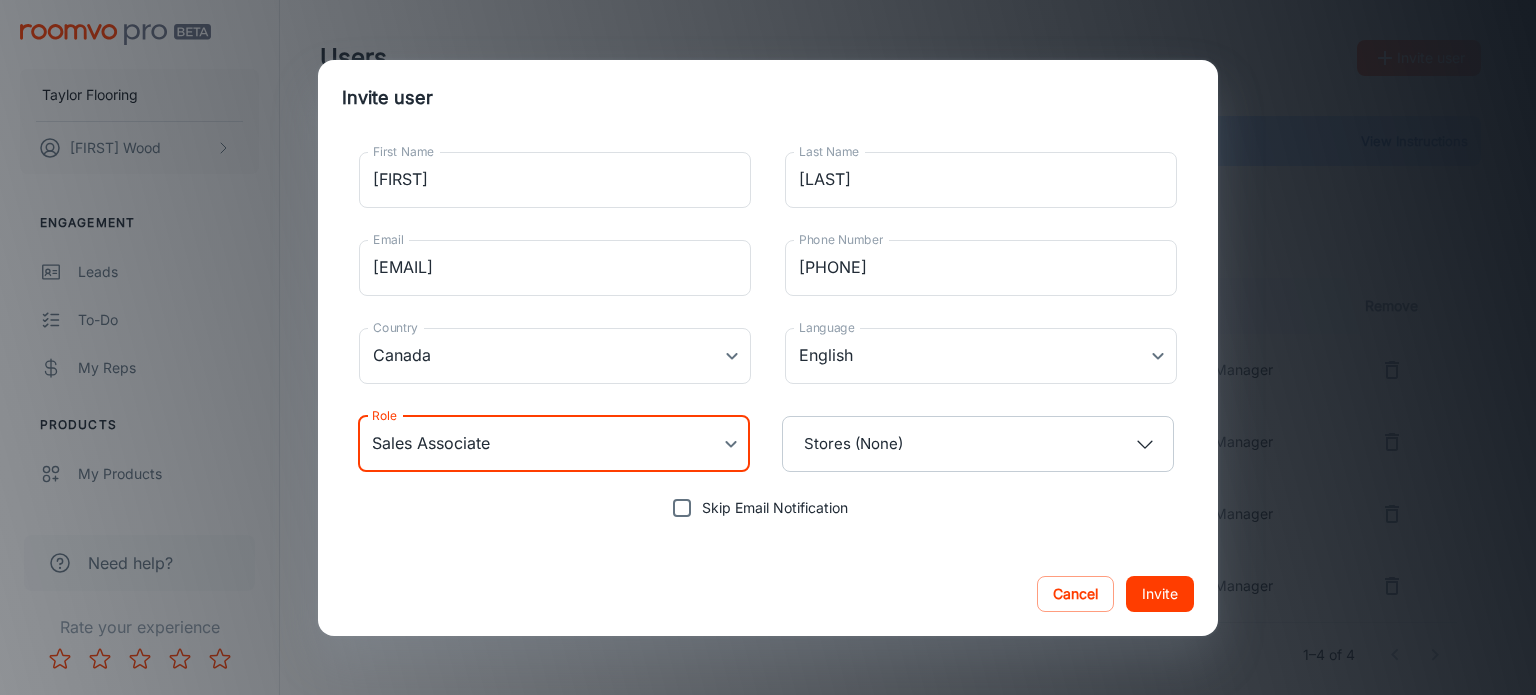 click on "Taylor Flooring Patrick Wood Engagement Leads To-do My Reps Products My Products Suppliers QR Codes In-Store Samples My Samples My Stores Configure Roomvo Sites Platform Management User Administration Need help? Rate your experience Users Invite user Need help? View Instructions Vendor Manager Sales Associate Territory Manager First Name Last Name Email Phone Number Last Login Role Remove FINLAYSON/WHSE MGR [EMAIL] [PHONE] - Vendor Manager Patrick Wood [EMAIL] - Aug 08, 2025 Vendor Manager Jeff Grandy [EMAIL] [PHONE] Jul 31, 2025 Vendor Manager Andy Thompson [EMAIL] [PHONE] Aug 08, 2025 Vendor Manager 1–4 of 4 Roomvo PRO | Users Invite user First Name Reg First Name Last Name Smith Last Name Email [EMAIL] Email Phone Number [PHONE] Phone Number Country Canada Canada Country Language English en-ca Language Role Sales Associate Sales Associate Role Stores (None) Skip Email Notification Cancel Invite" at bounding box center [768, 347] 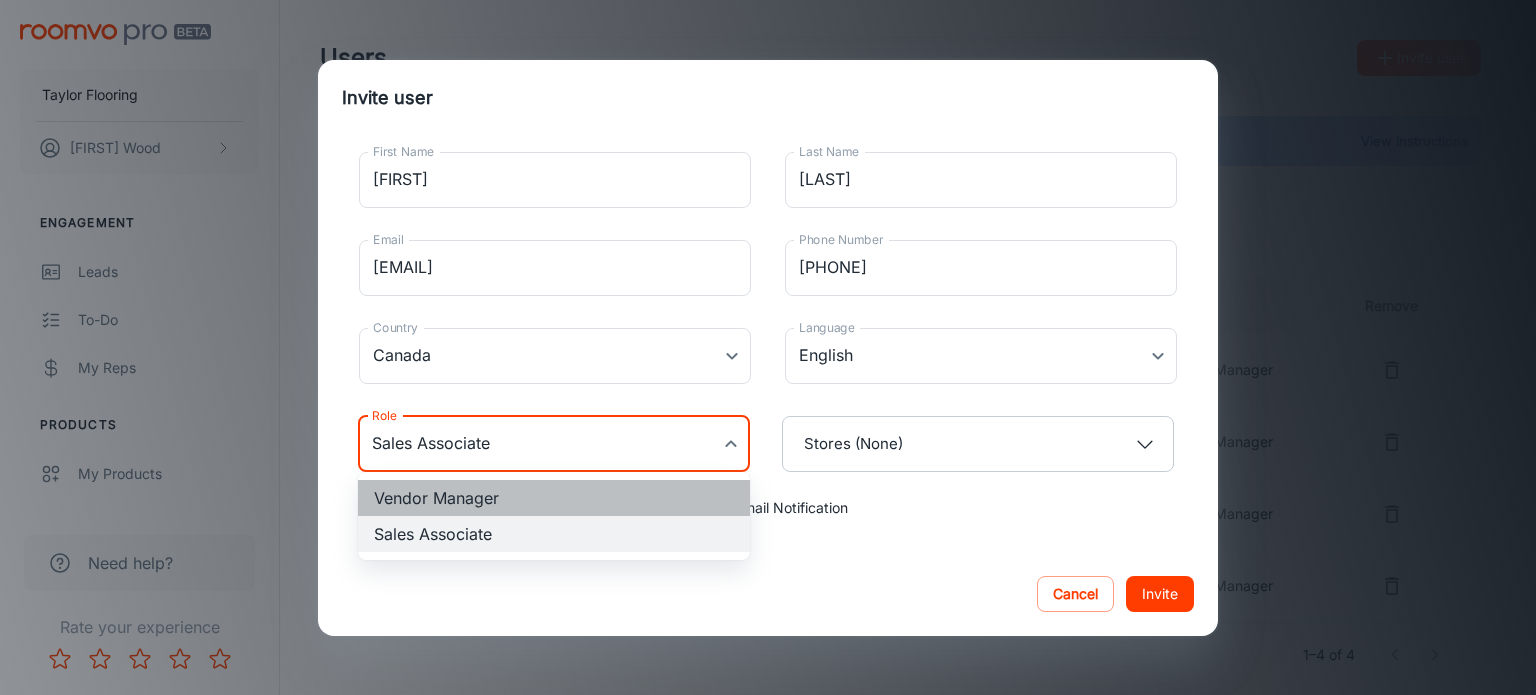 click on "Vendor Manager" at bounding box center (554, 498) 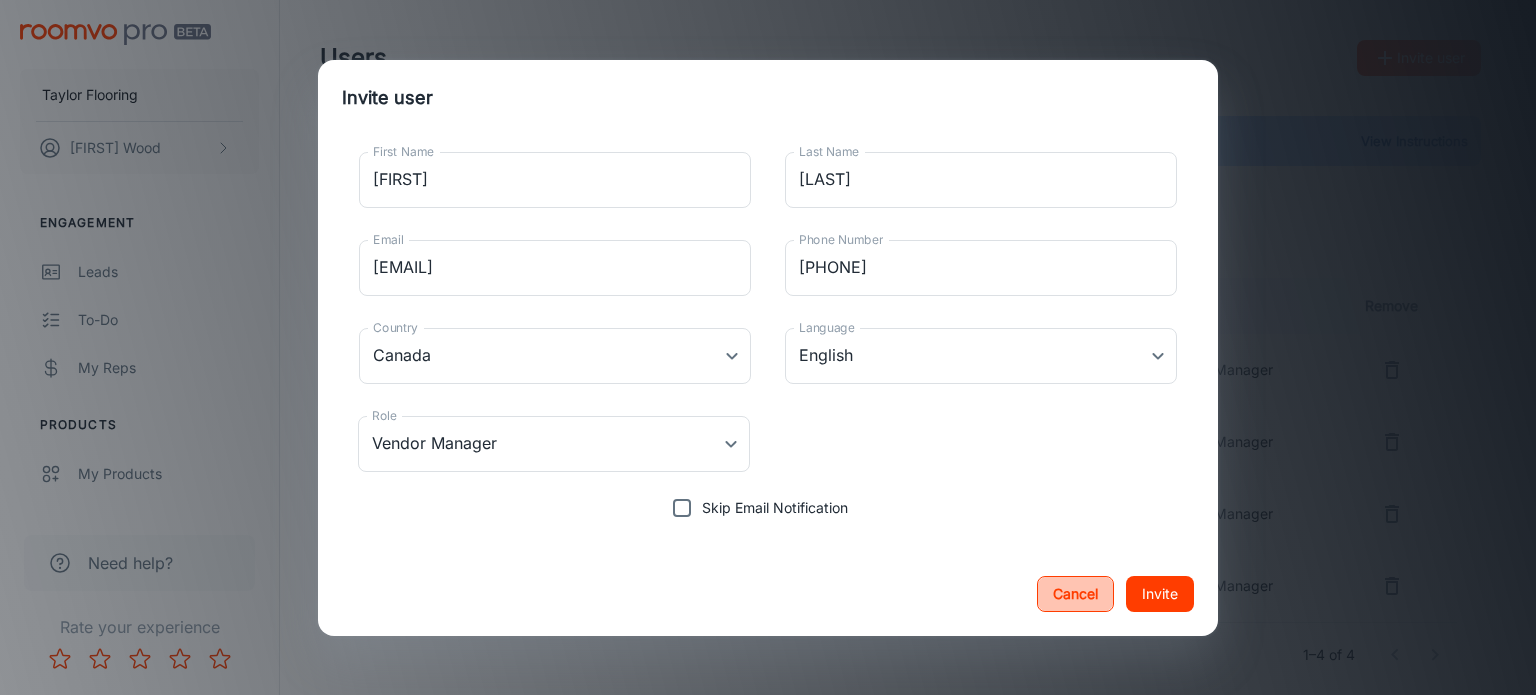 click on "Cancel" at bounding box center (1075, 594) 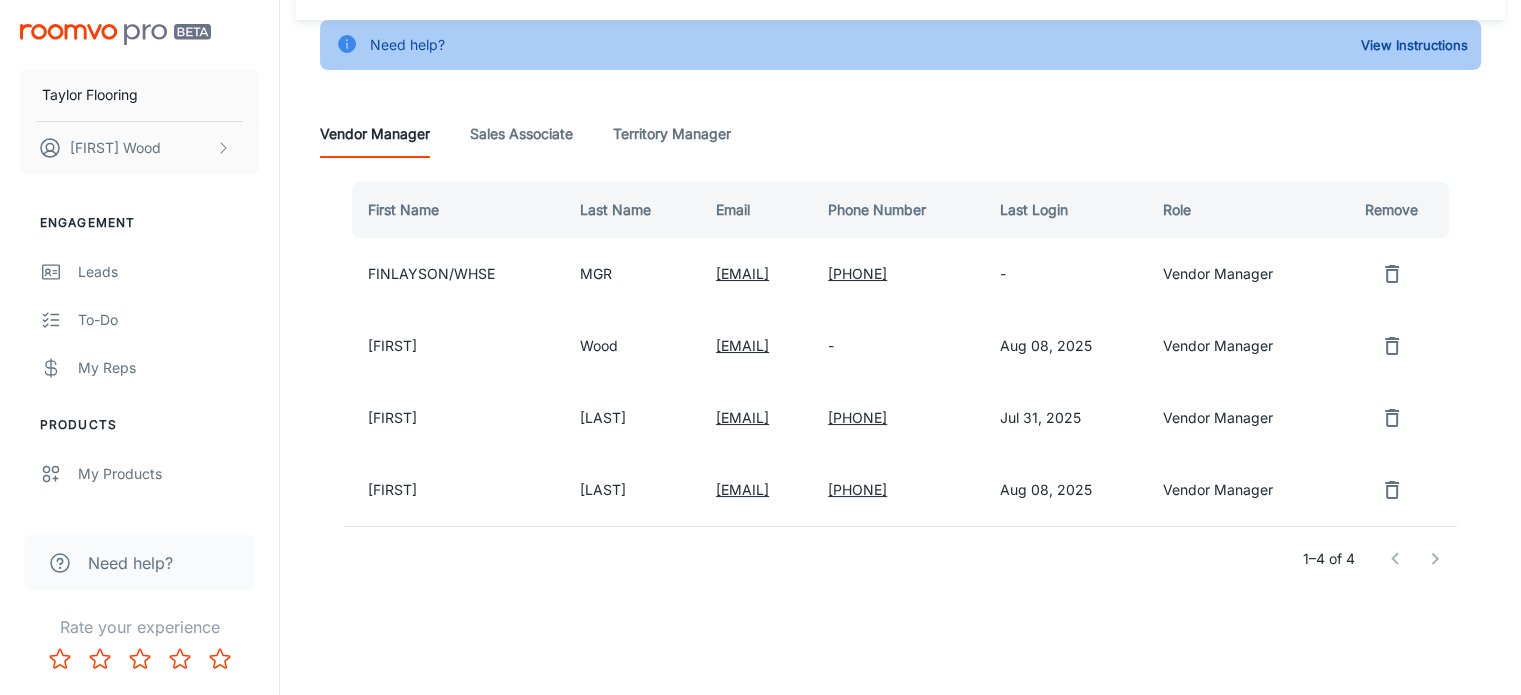 scroll, scrollTop: 0, scrollLeft: 0, axis: both 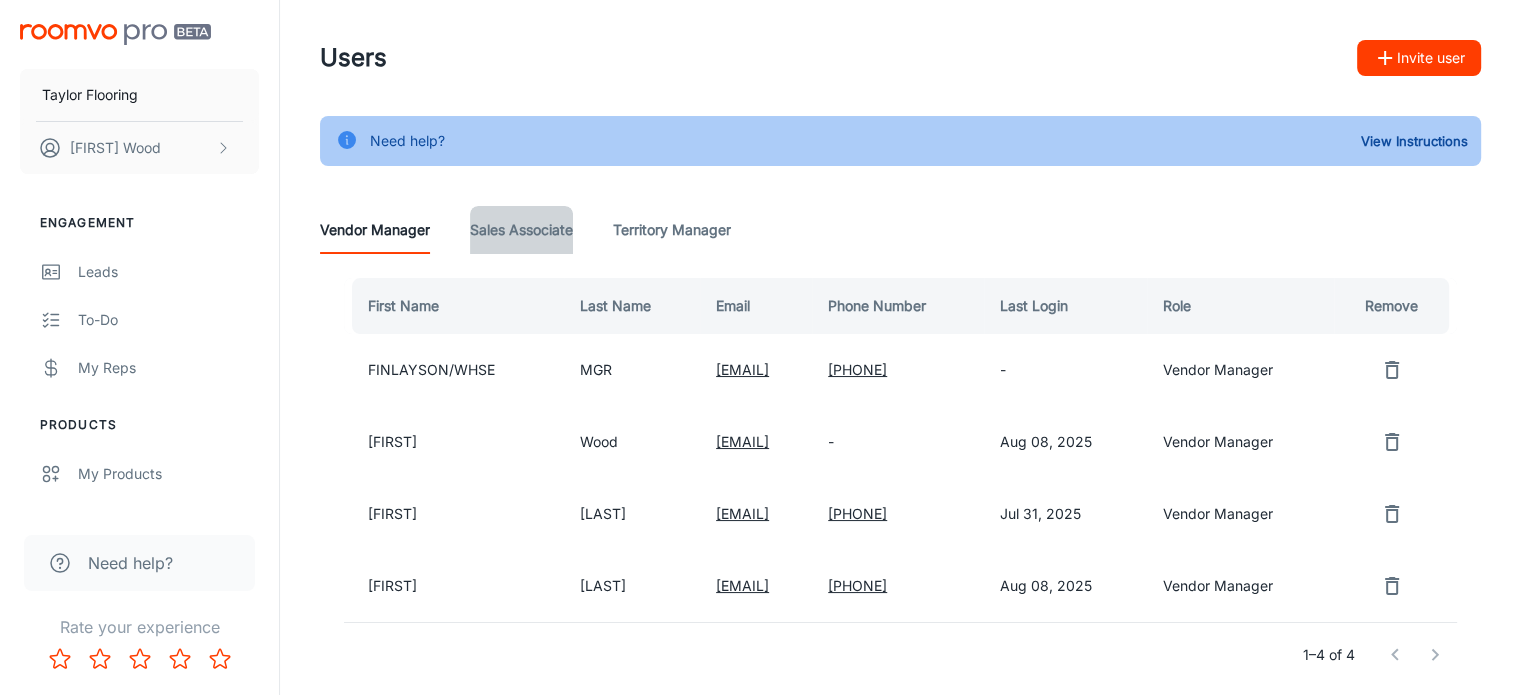 click on "Sales Associate" at bounding box center [521, 230] 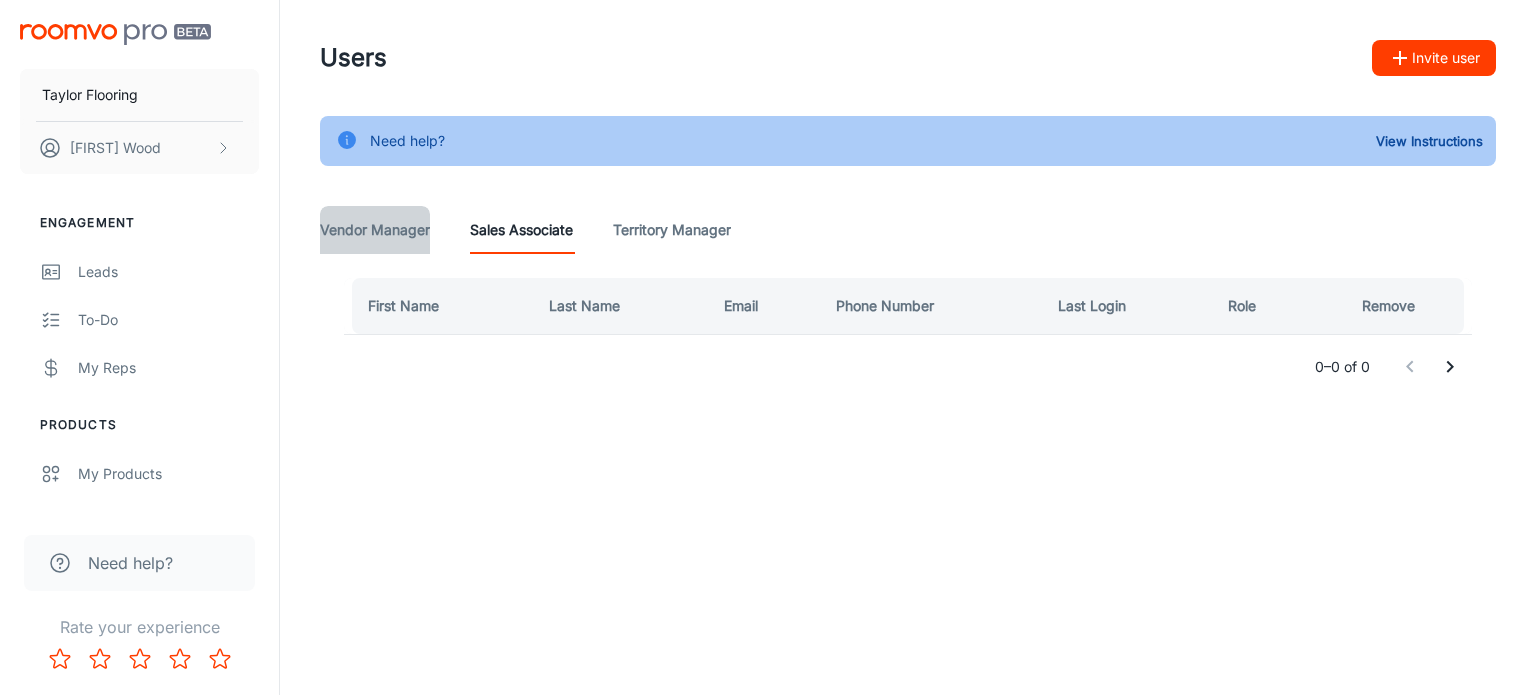 click on "Vendor Manager" at bounding box center (375, 230) 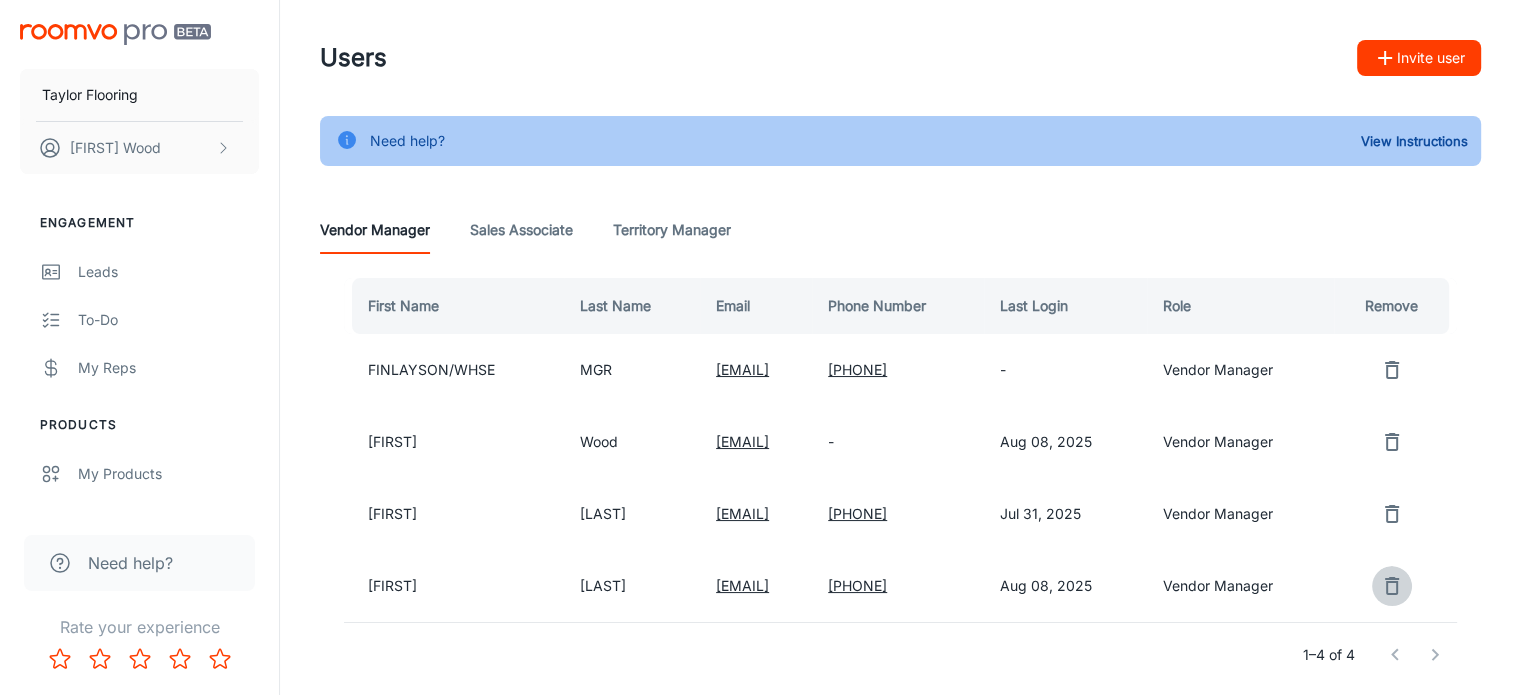 click 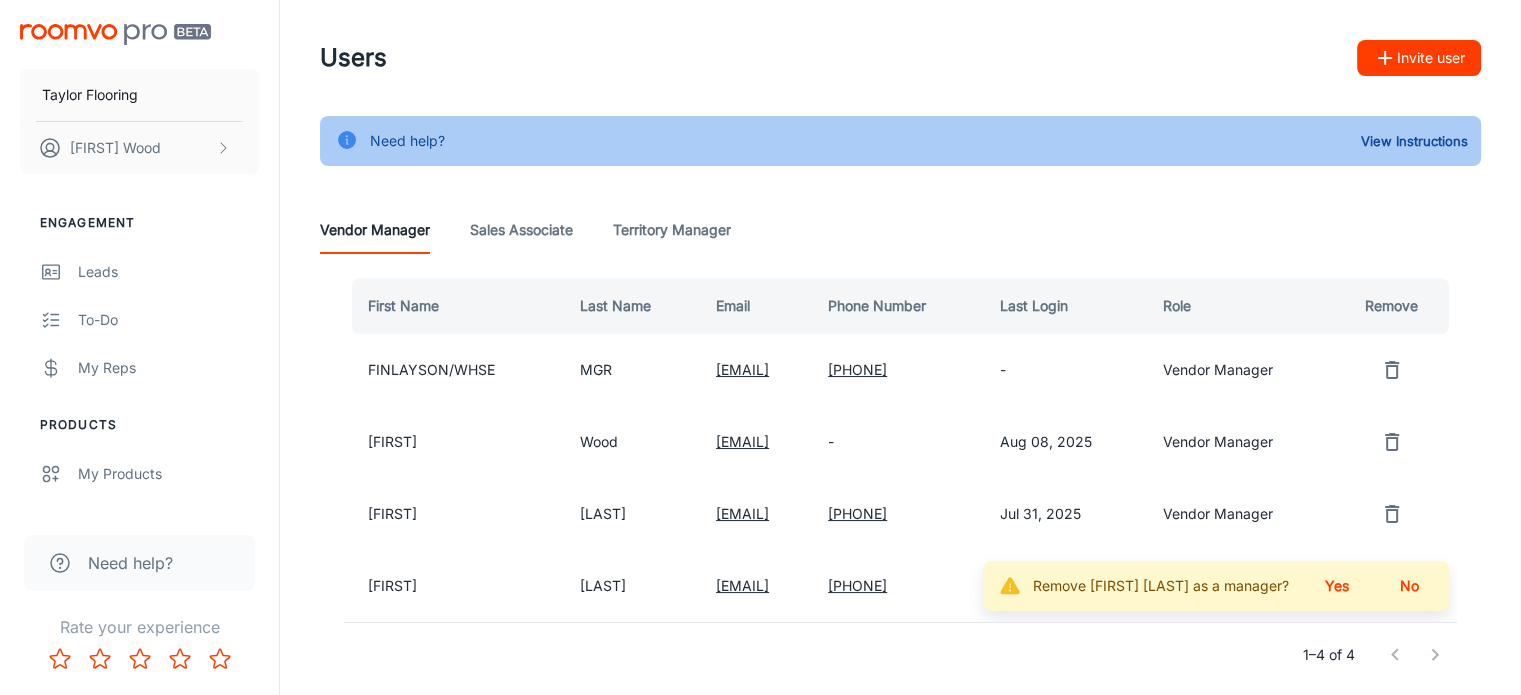 click on "Yes" at bounding box center [1337, 586] 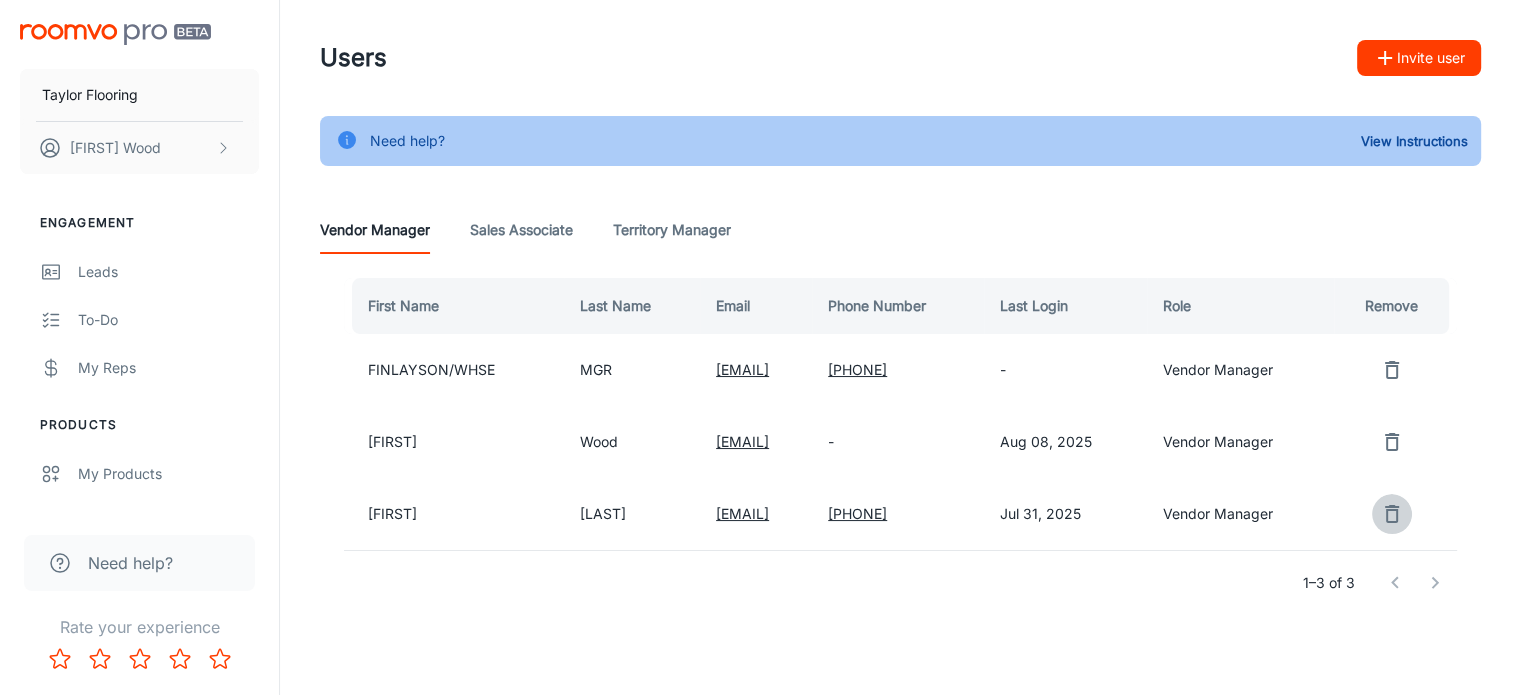 click 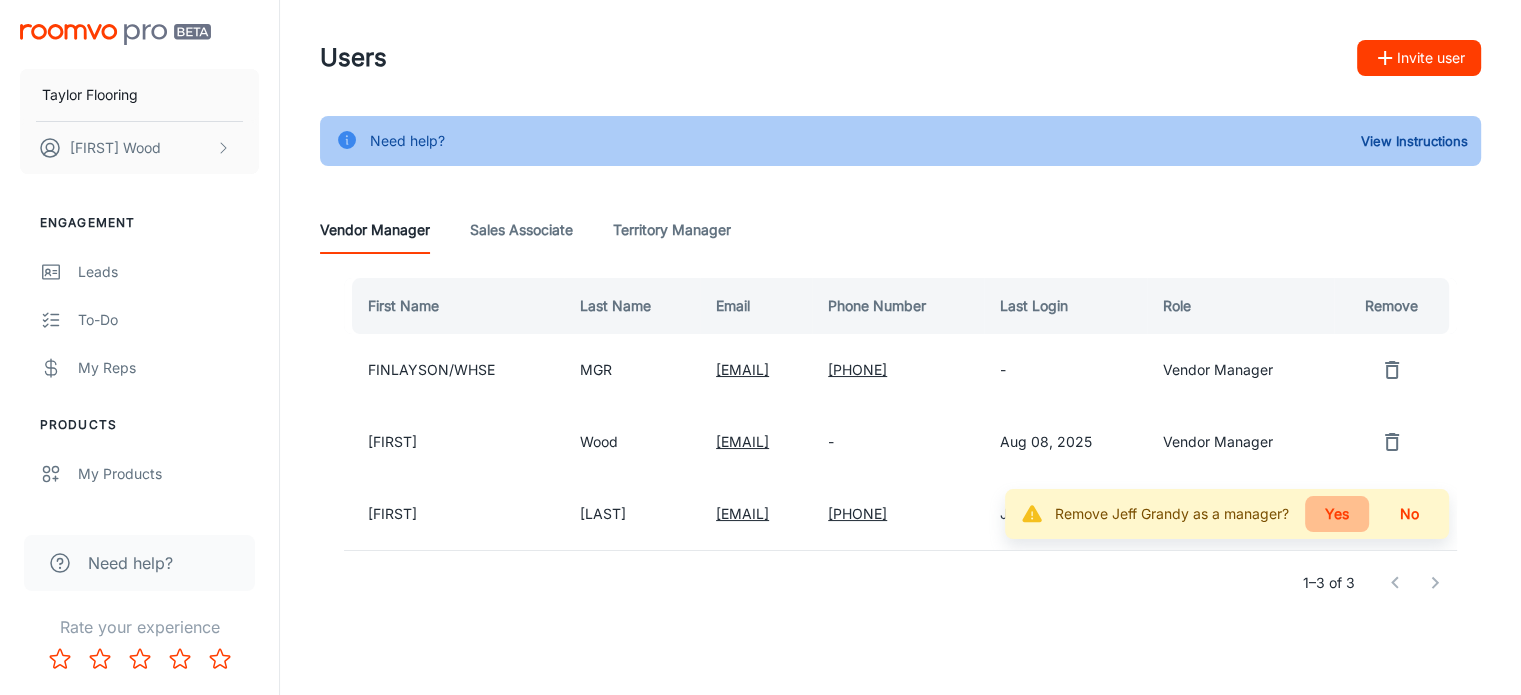 click on "Yes" at bounding box center [1337, 514] 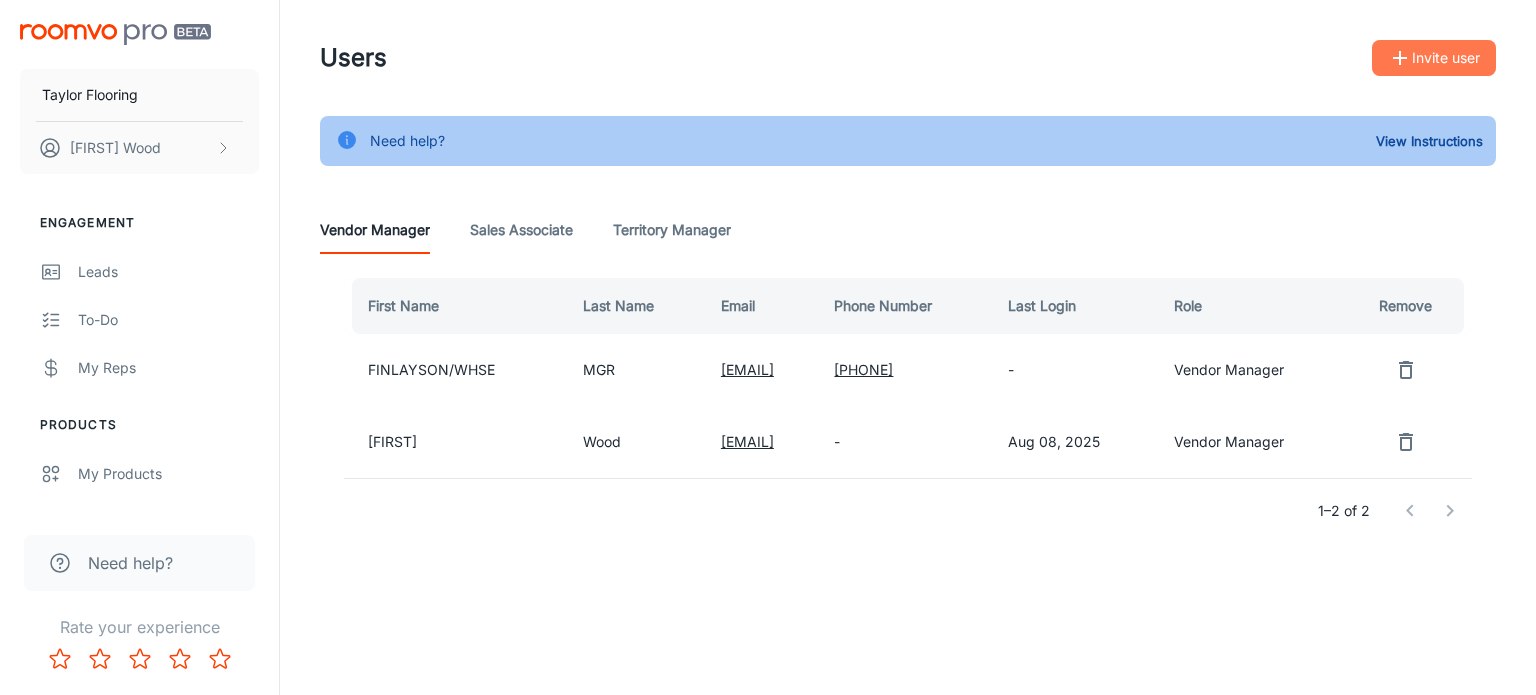 click on "Invite user" at bounding box center (1434, 58) 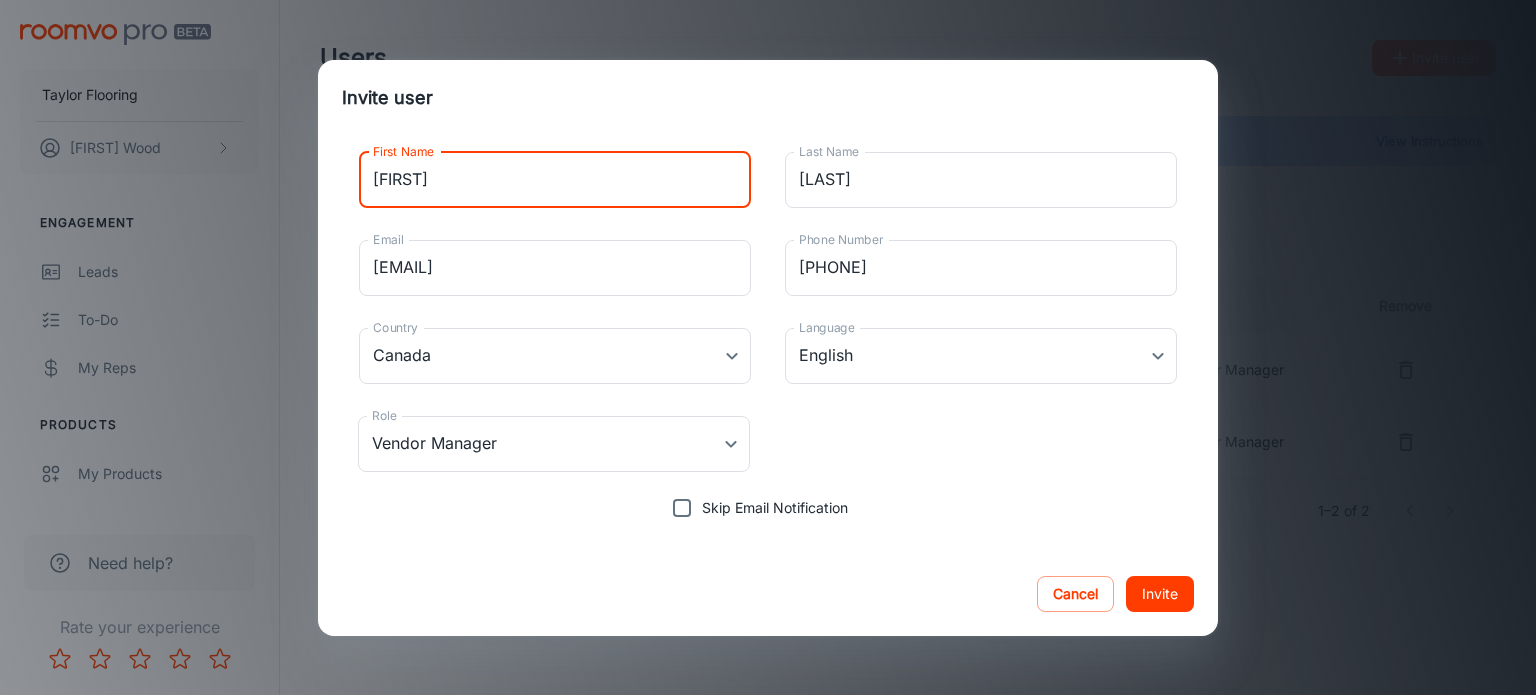 click on "[FIRST]" at bounding box center [555, 180] 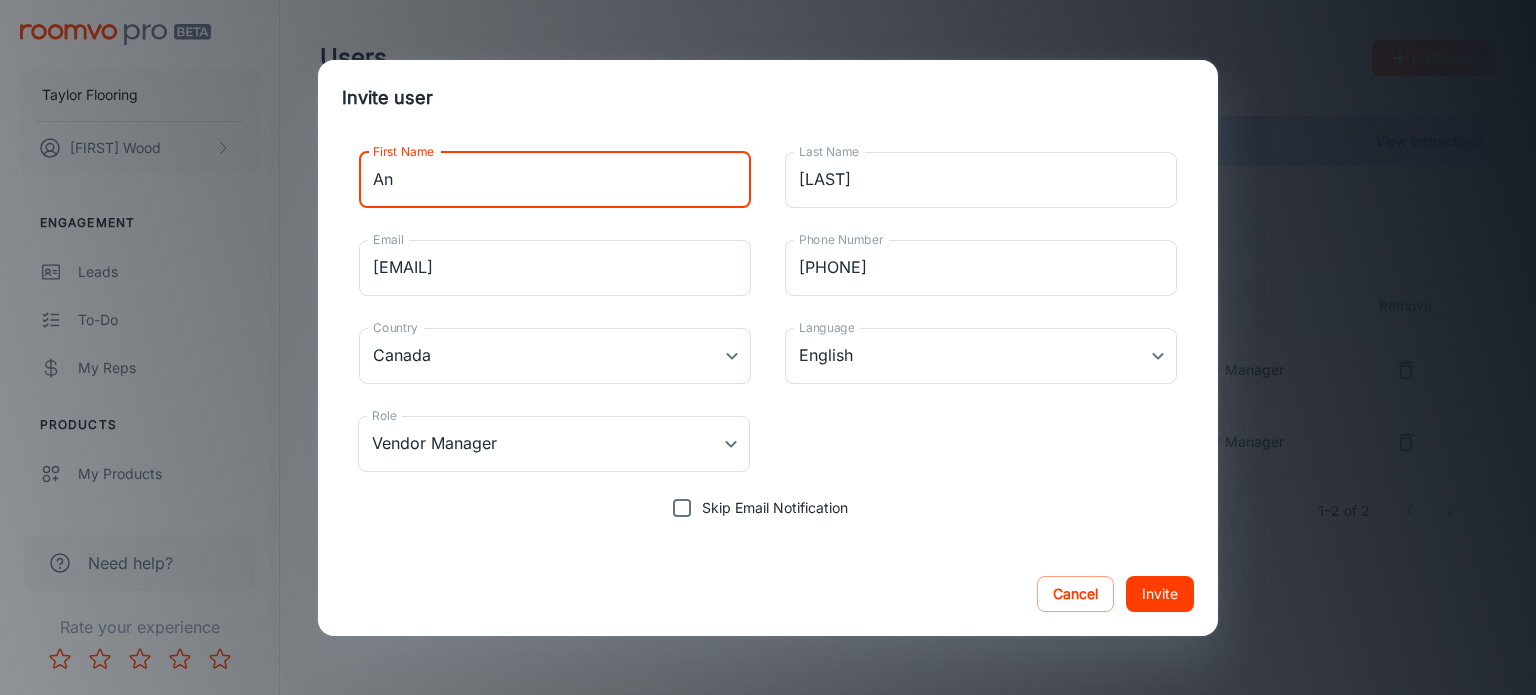 type on "[FIRST]" 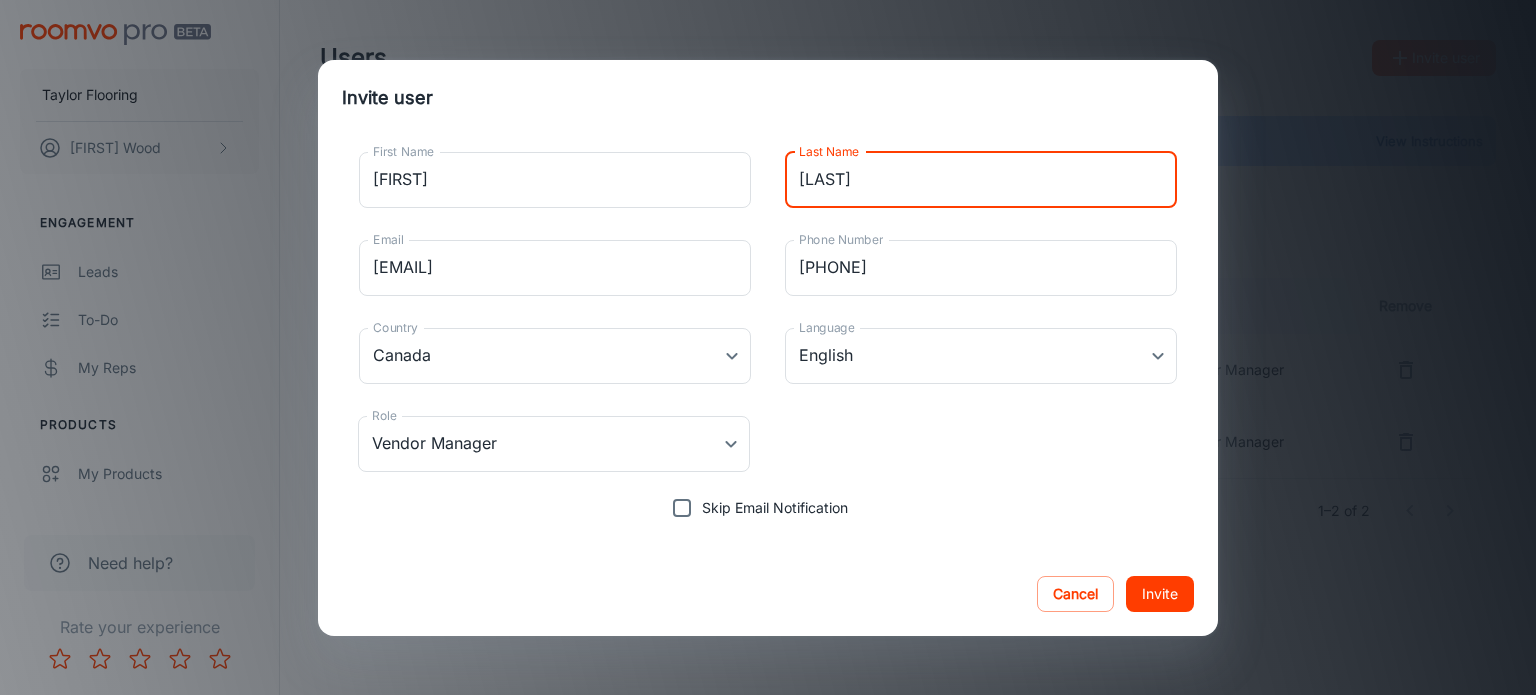 click on "[LAST]" at bounding box center (981, 180) 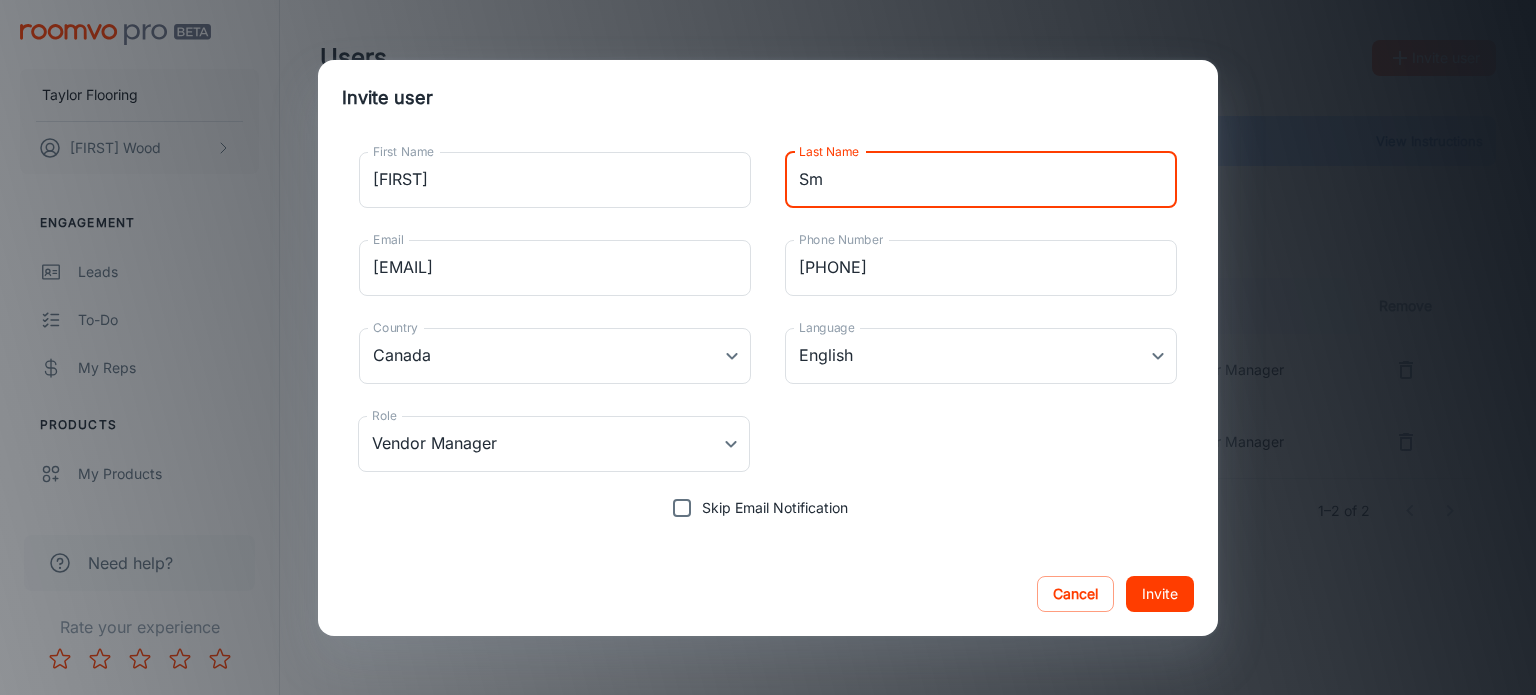 type on "S" 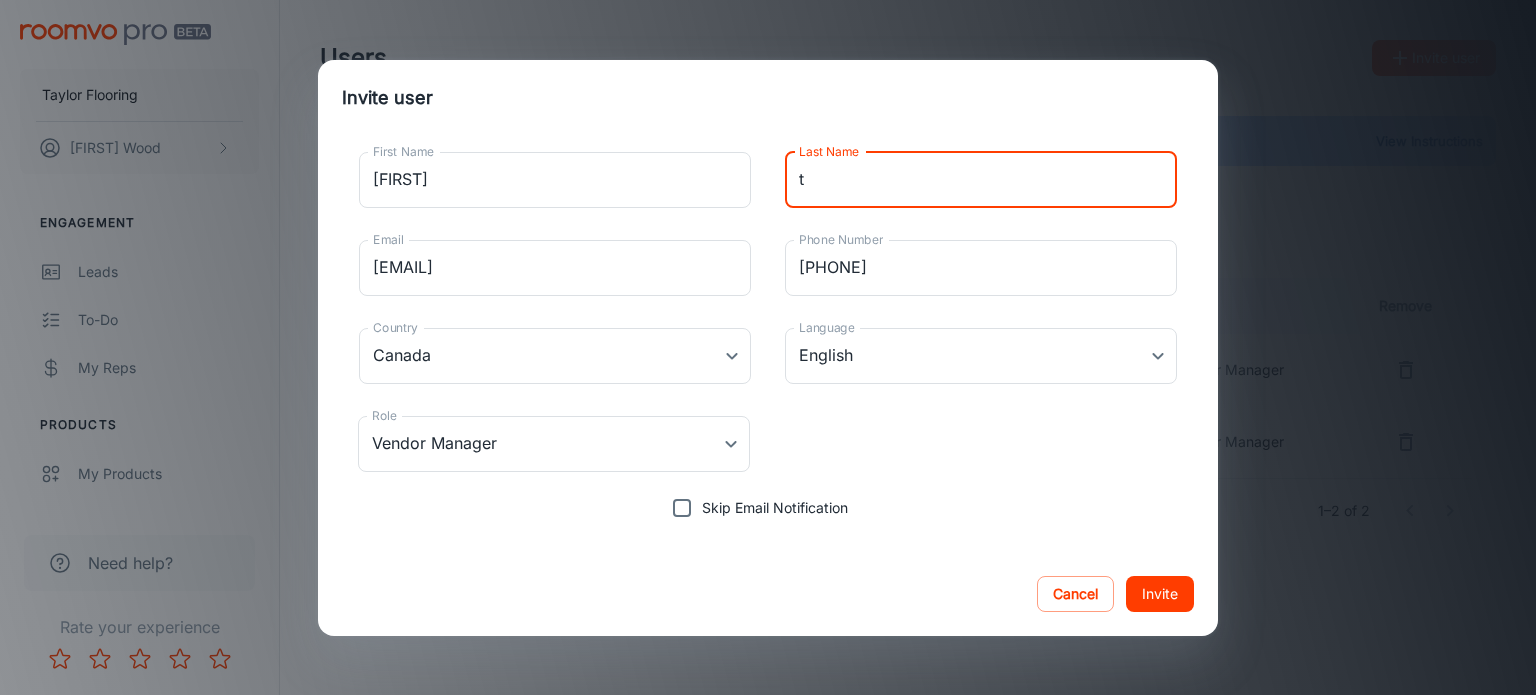 type on "[LAST]" 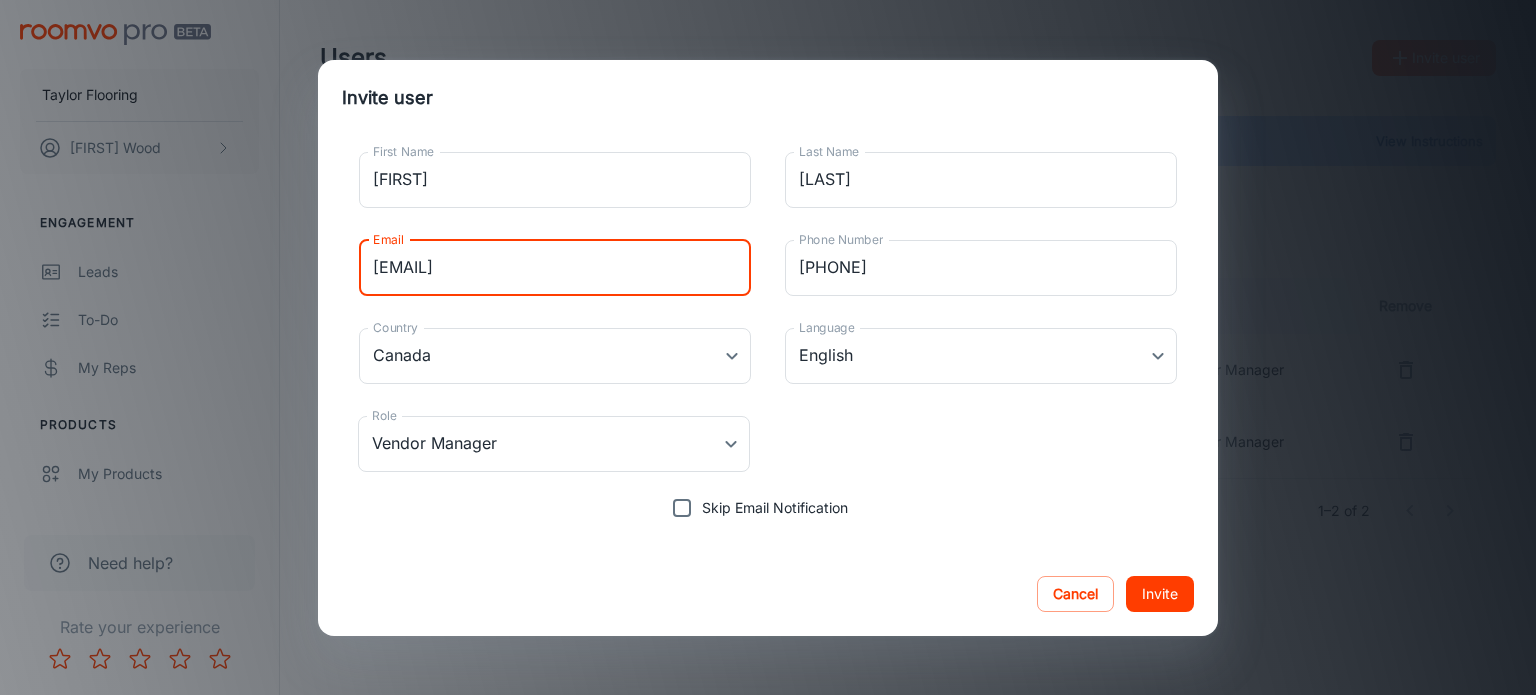 click on "[EMAIL]" at bounding box center (555, 268) 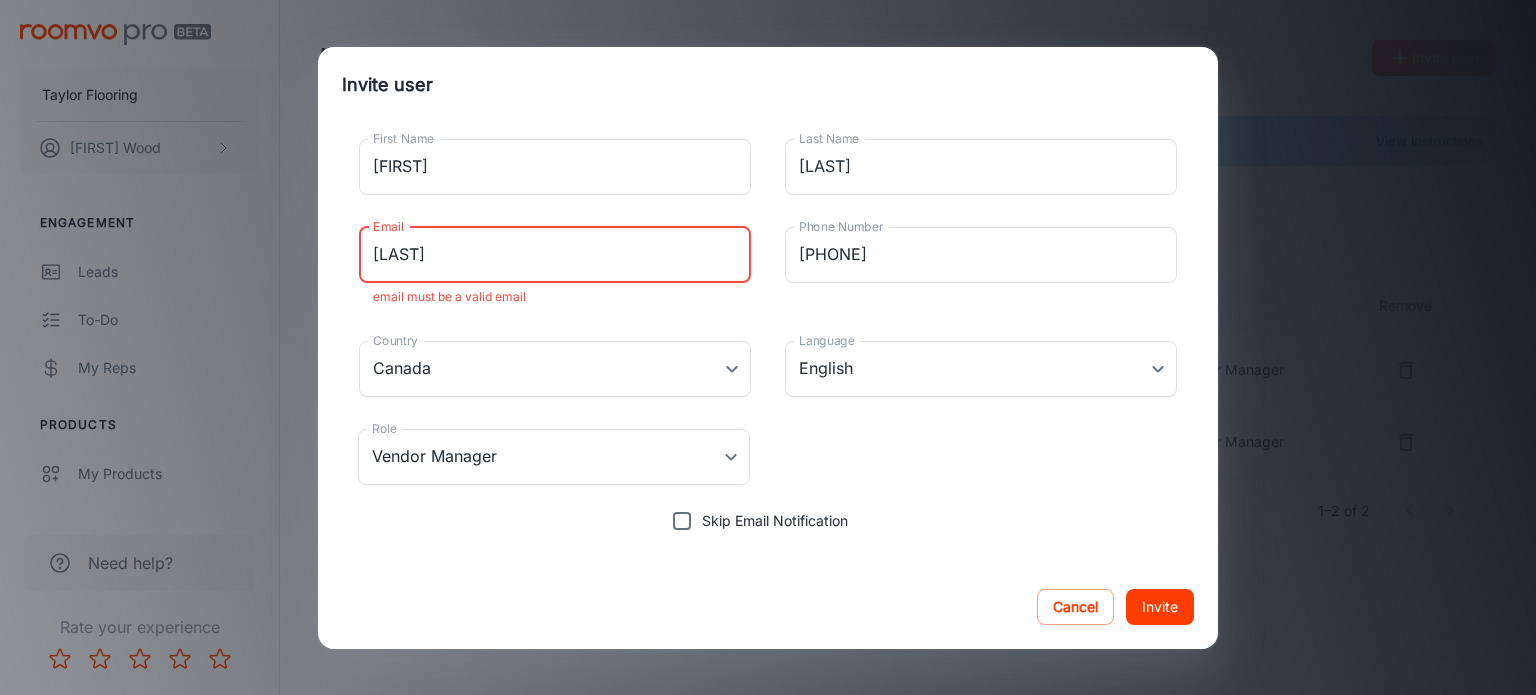 type on "r" 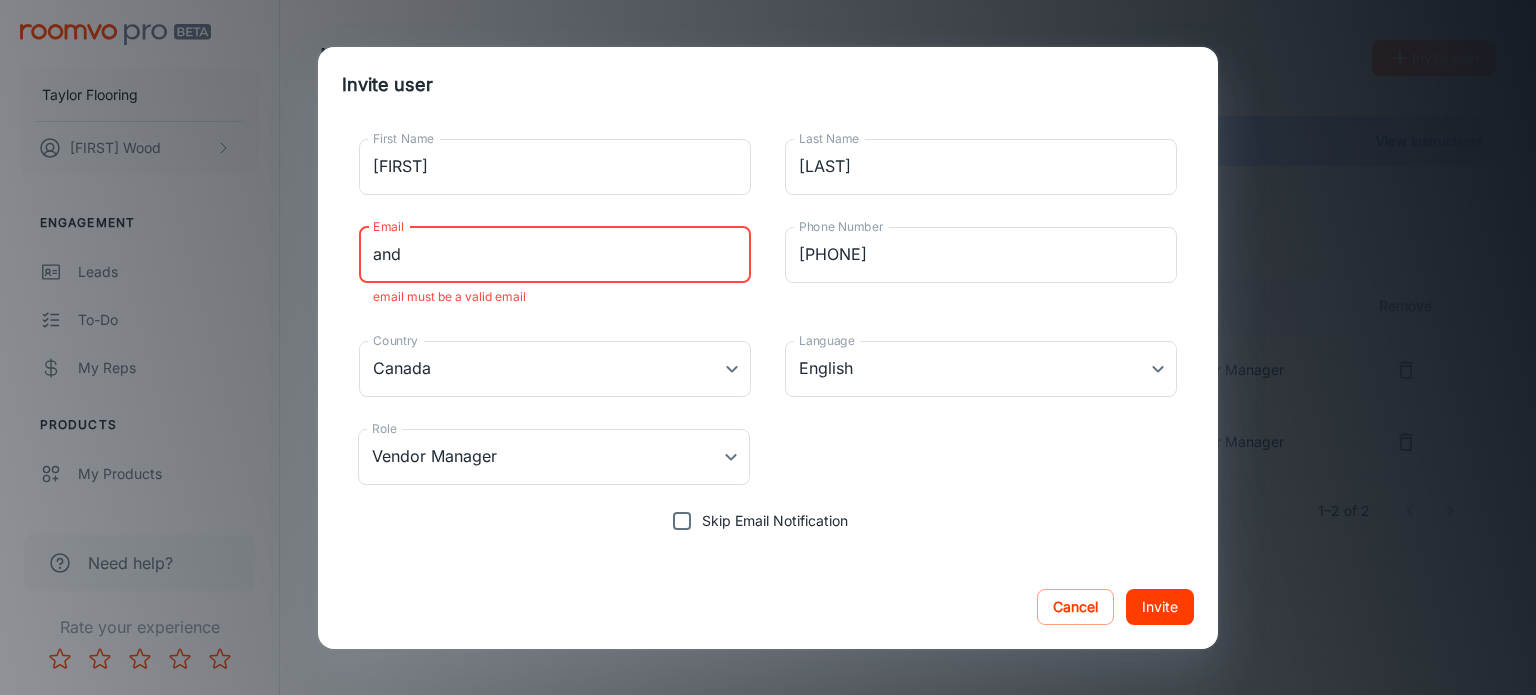 click on "and" at bounding box center [555, 255] 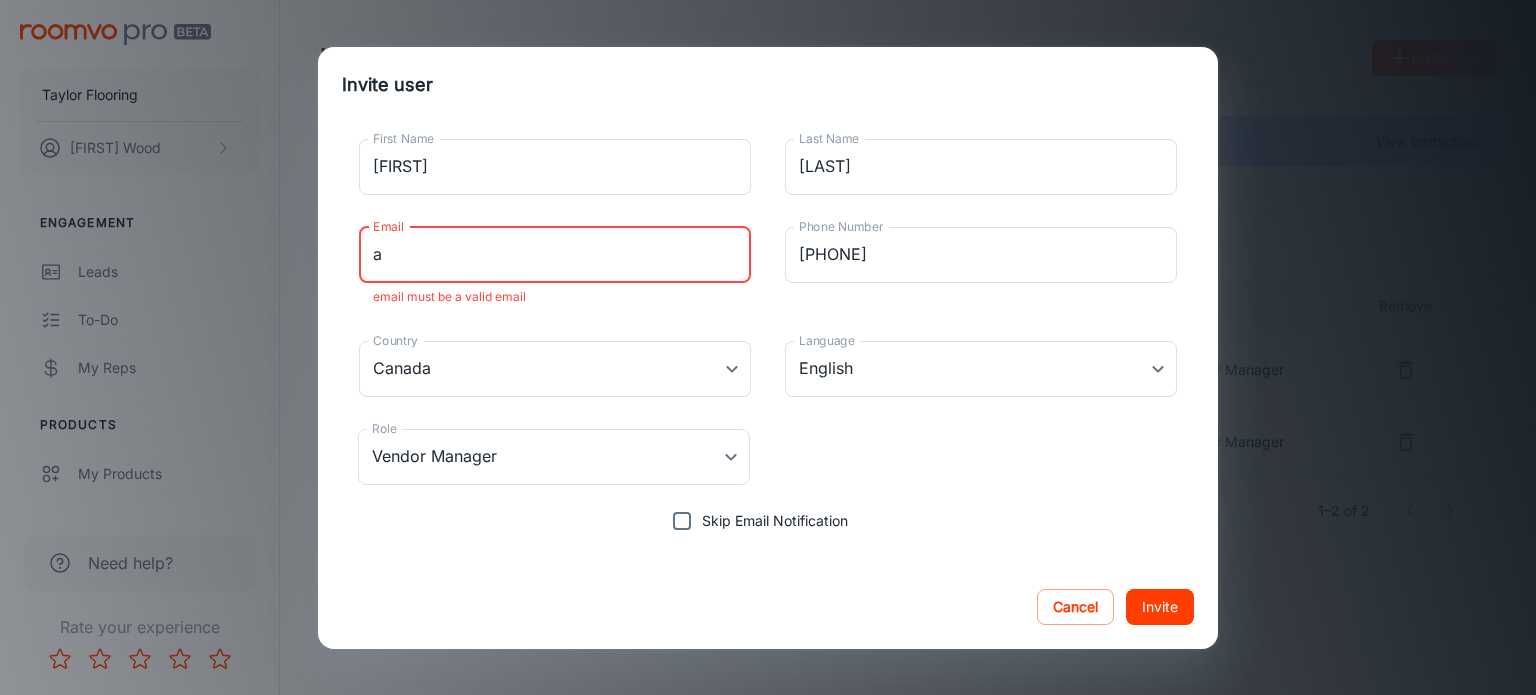 type on "[EMAIL]" 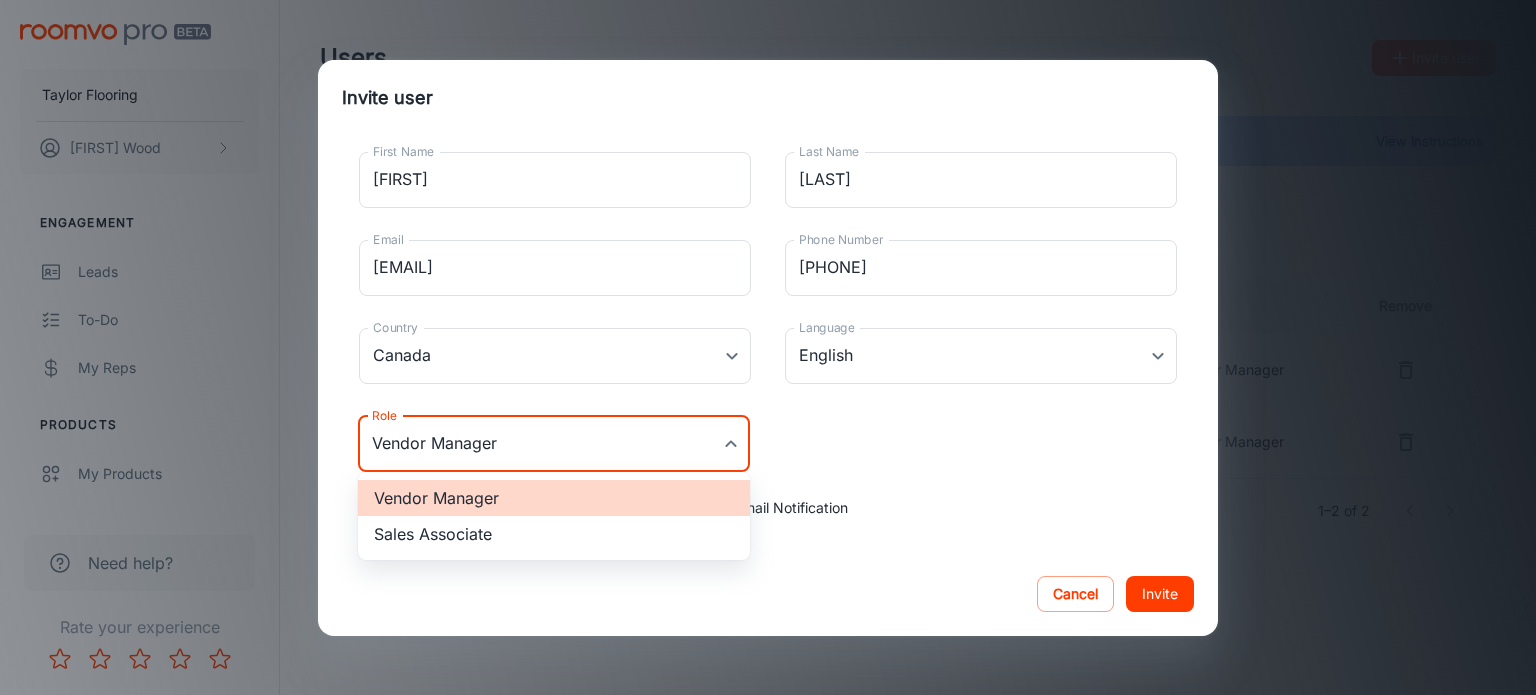 click on "Taylor Flooring Patrick Wood Engagement Leads To-do My Reps Products My Products Suppliers QR Codes In-Store Samples My Samples My Stores Configure Roomvo Sites Platform Management User Administration Need help? Rate your experience Users Invite user Need help? View Instructions Vendor Manager Sales Associate Territory Manager First Name Last Name Email Phone Number Last Login Role Remove FINLAYSON/WHSE MGR mhiscock@taylorflooring.com 9024353567 - Vendor Manager Patrick Wood pwood@taylorflooring.com - Aug 08, 2025 Vendor Manager 1–2 of 2 Roomvo PRO | Users Invite user First Name Andy First Name Last Name Thompson Last Name Email athompson@taylorflooring.com Email Phone Number 9024353567 Phone Number Country Canada Canada Country Language English en-ca Language Role Vendor Manager Vendor Manager Role Skip Email Notification Cancel Invite Vendor Manager Sales Associate" at bounding box center (768, 347) 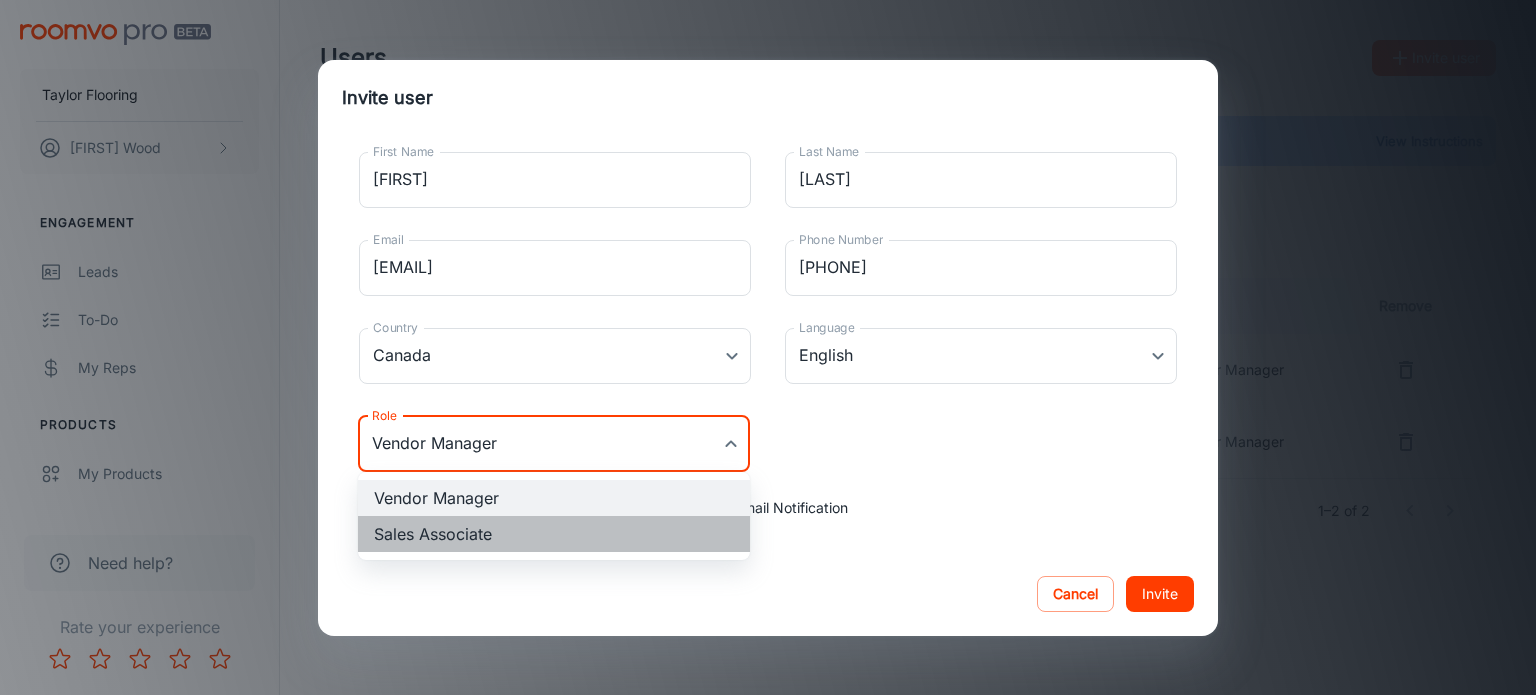 click on "Sales Associate" at bounding box center (554, 534) 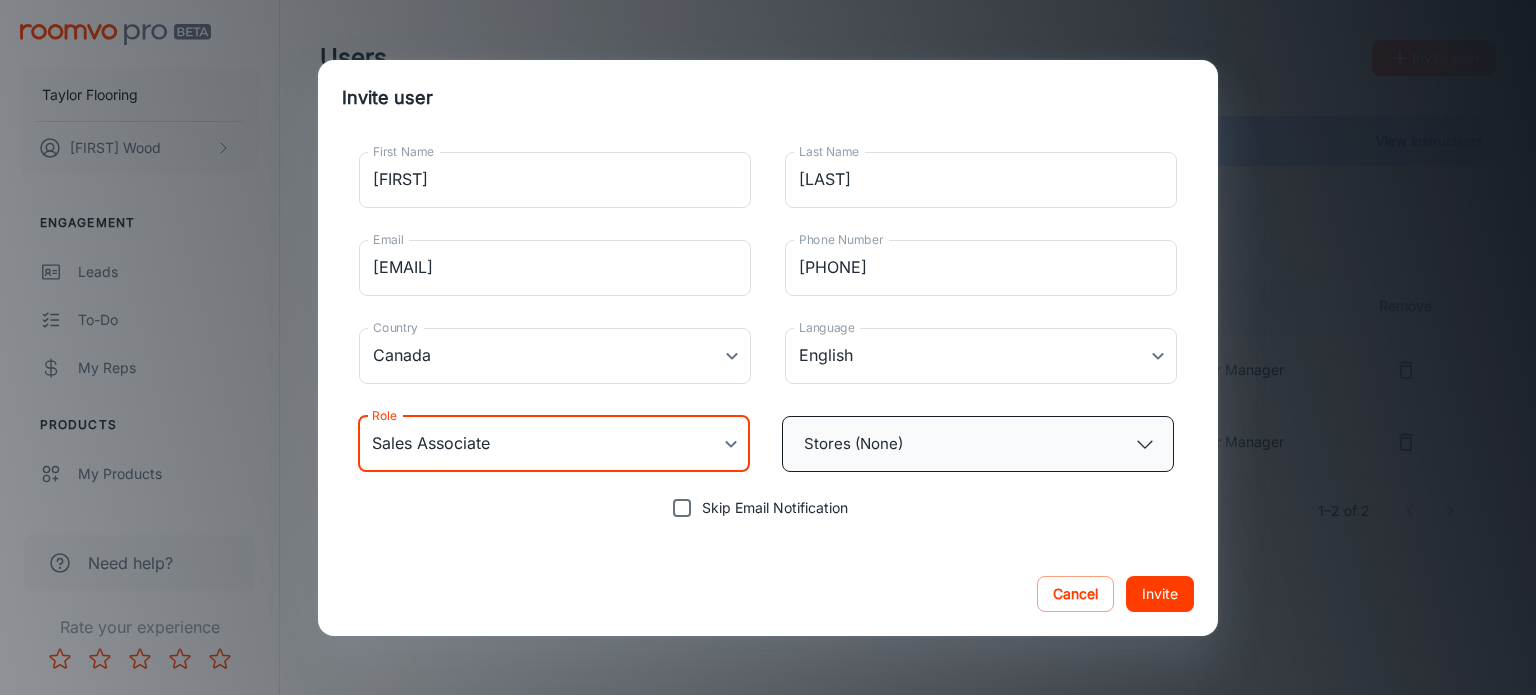 click 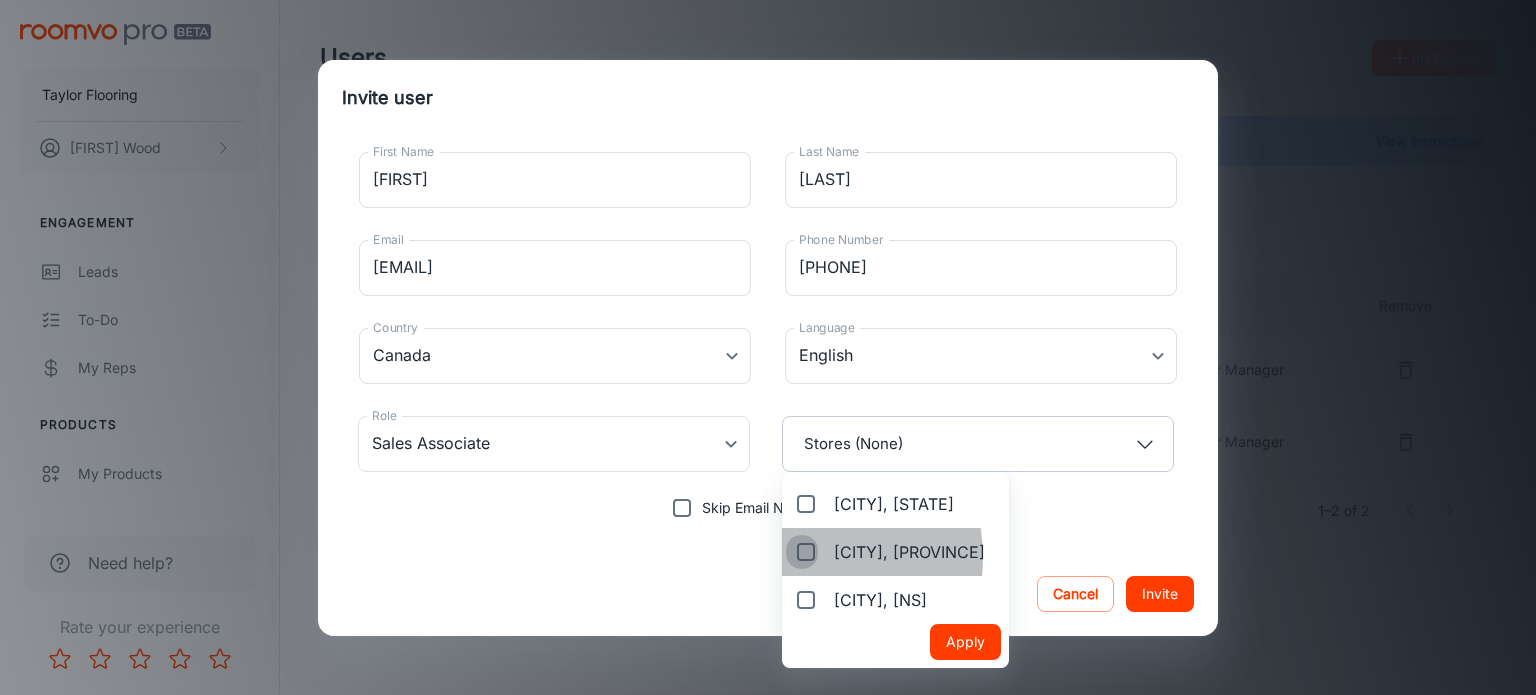 click on "[CITY], [PROVINCE]" at bounding box center (802, 552) 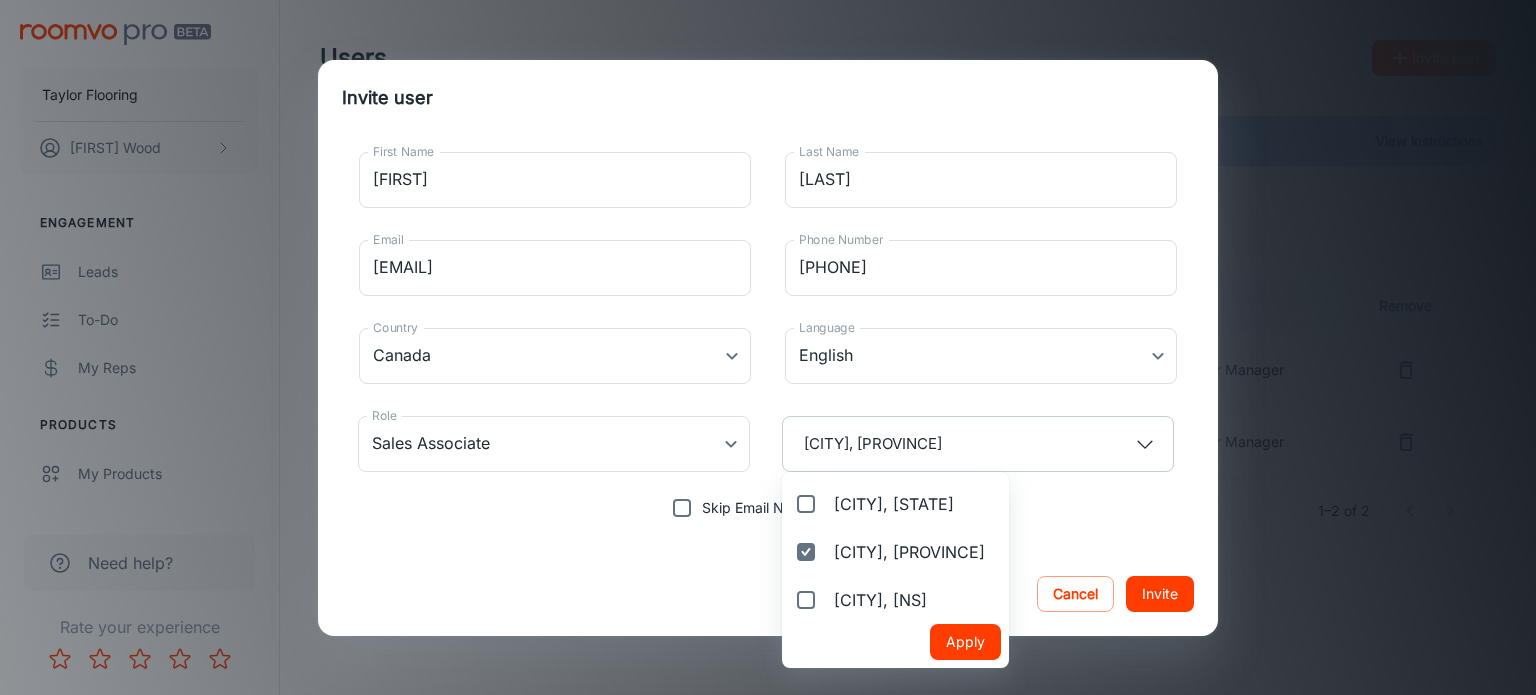 click at bounding box center [768, 347] 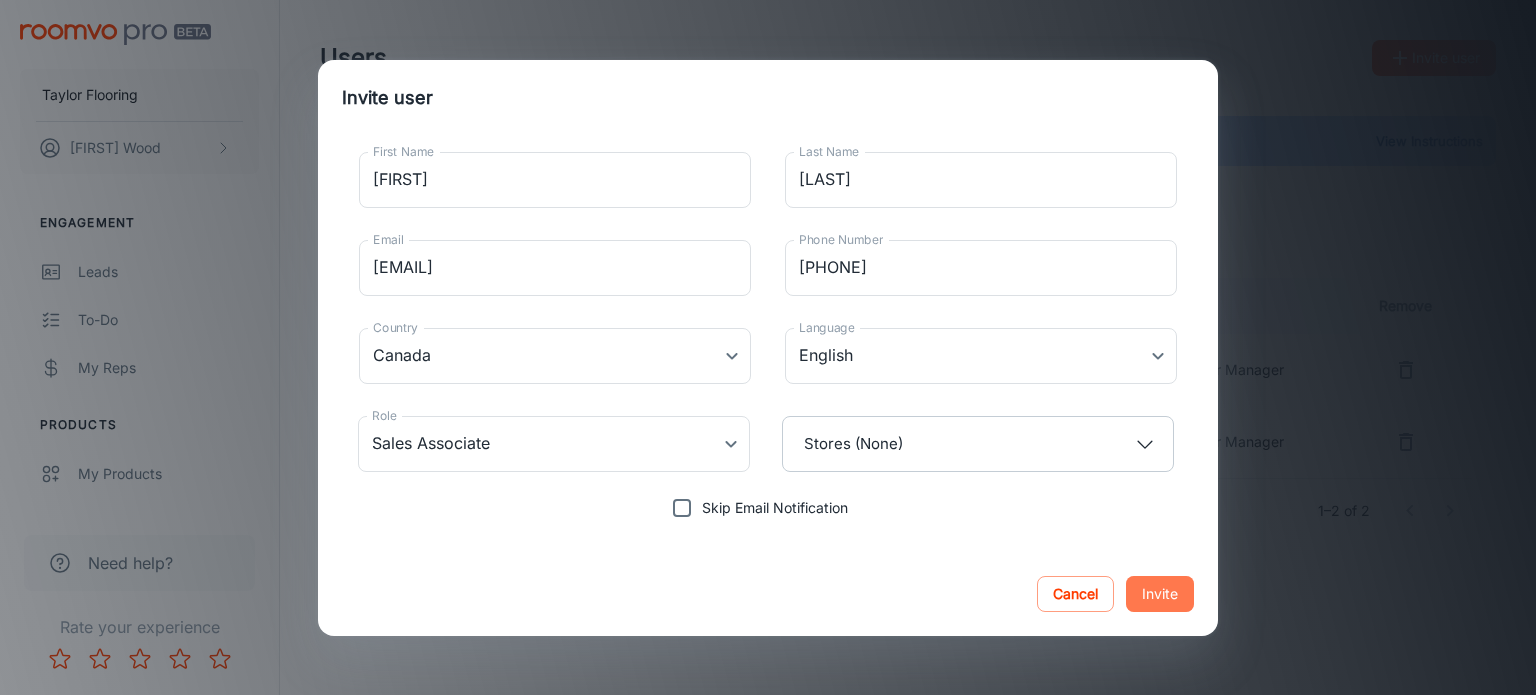 click on "Invite" at bounding box center (1160, 594) 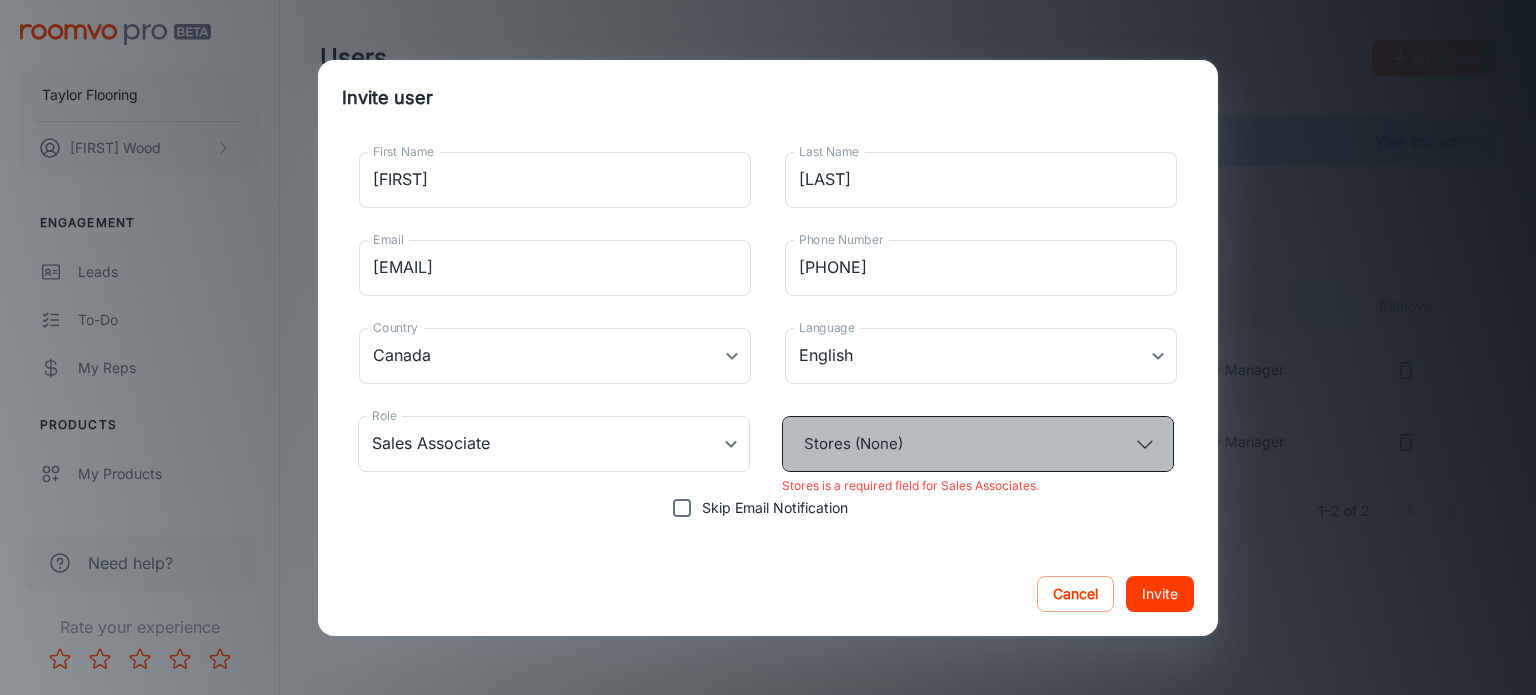 click 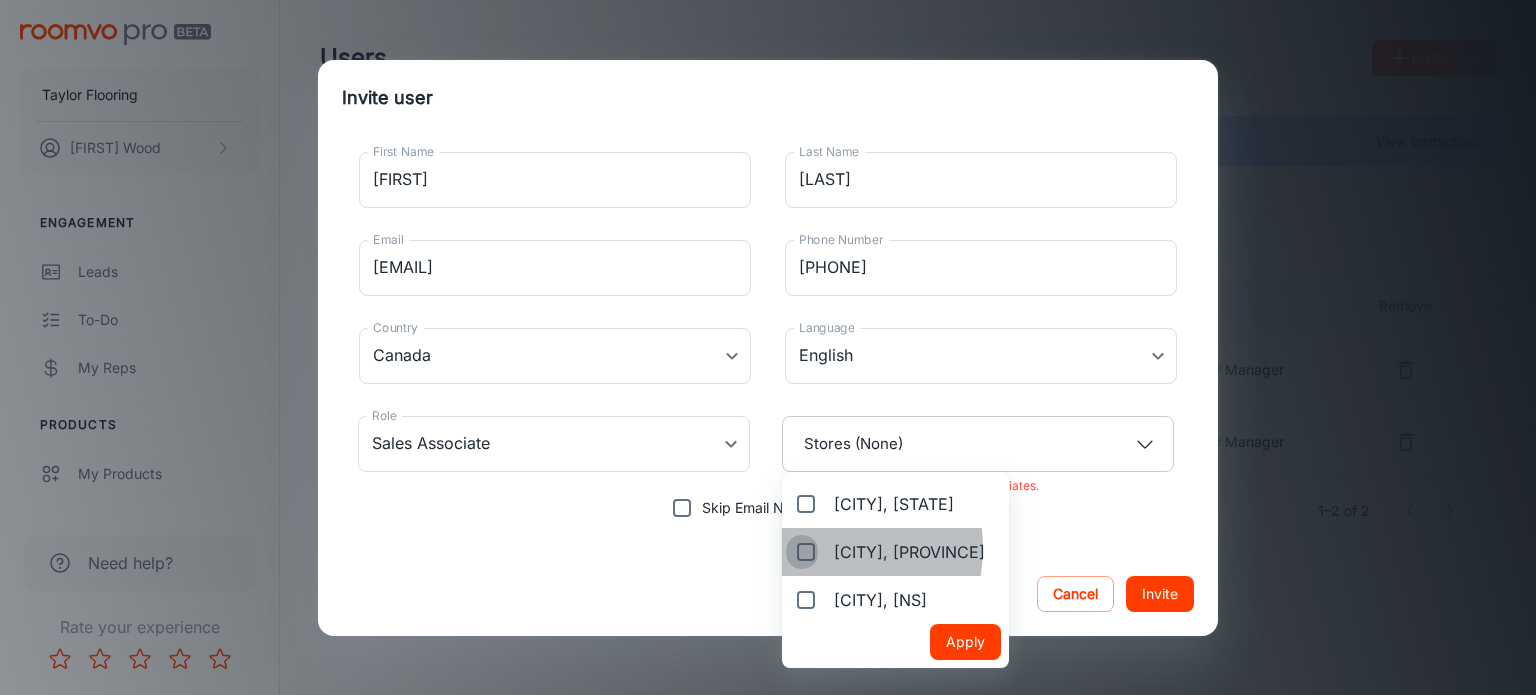 click on "[CITY], [PROVINCE]" at bounding box center (802, 552) 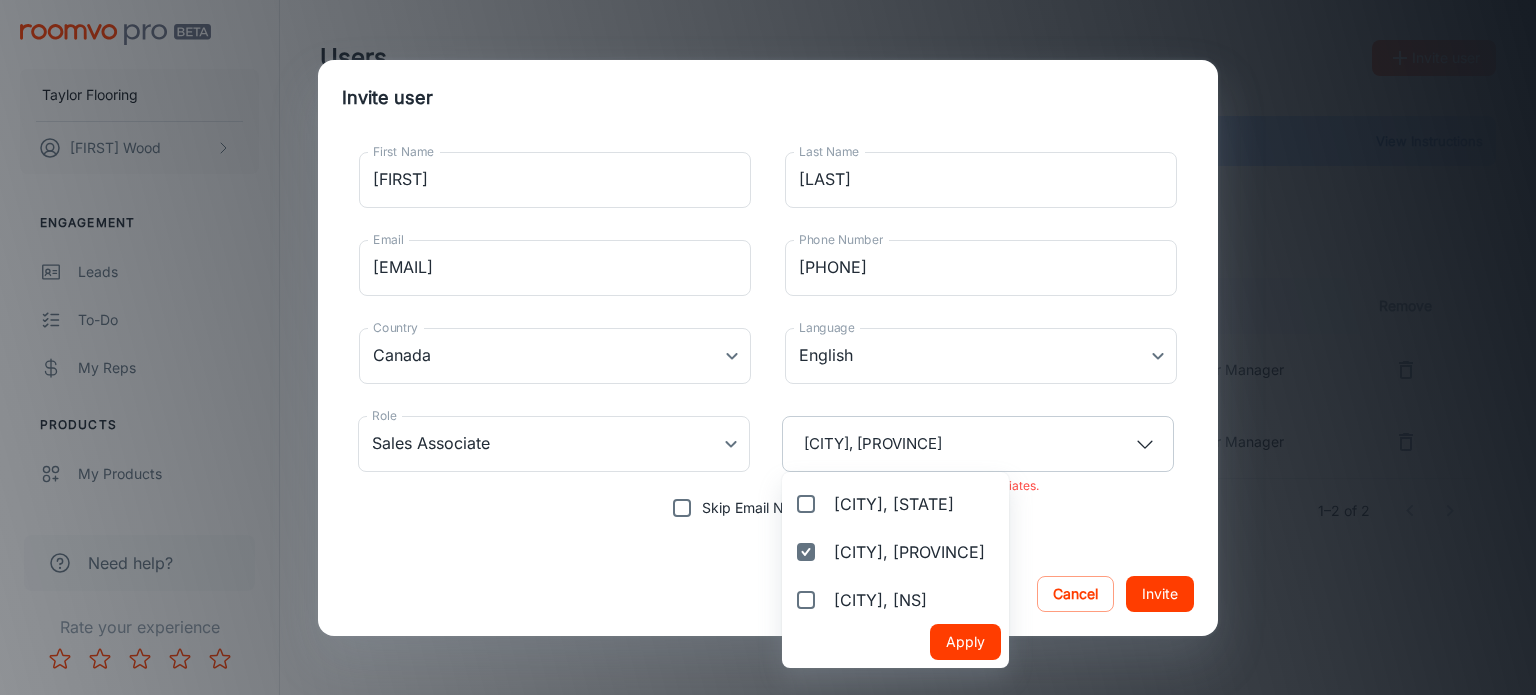 click at bounding box center (768, 347) 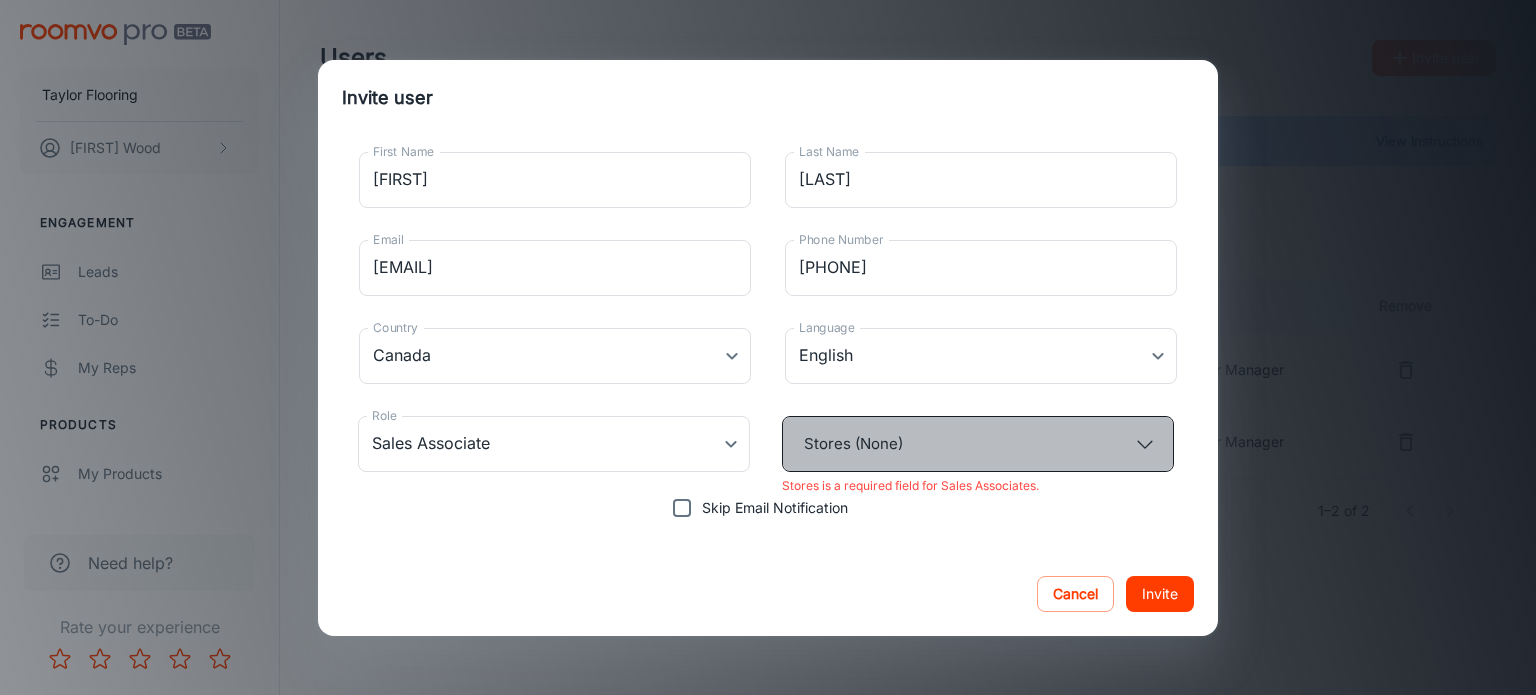 click 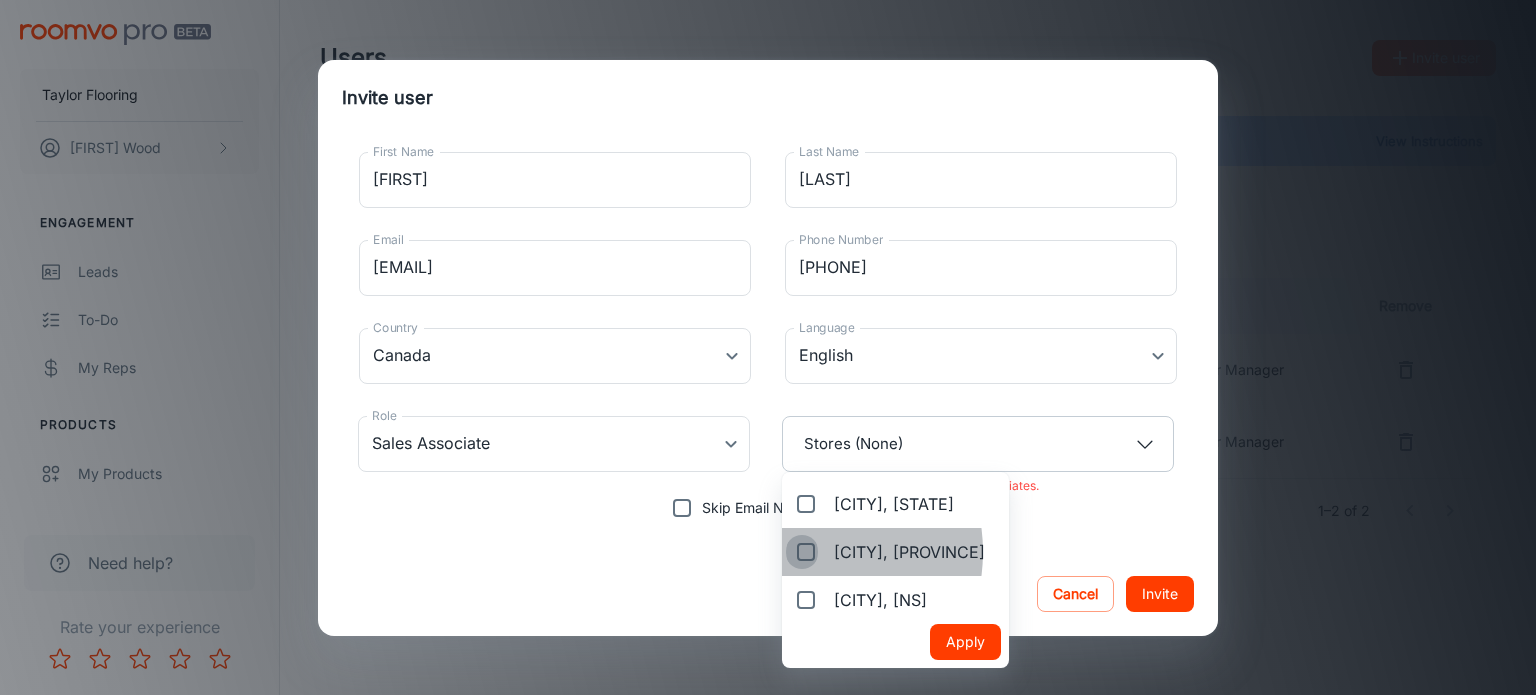 click on "[CITY], [PROVINCE]" at bounding box center [802, 552] 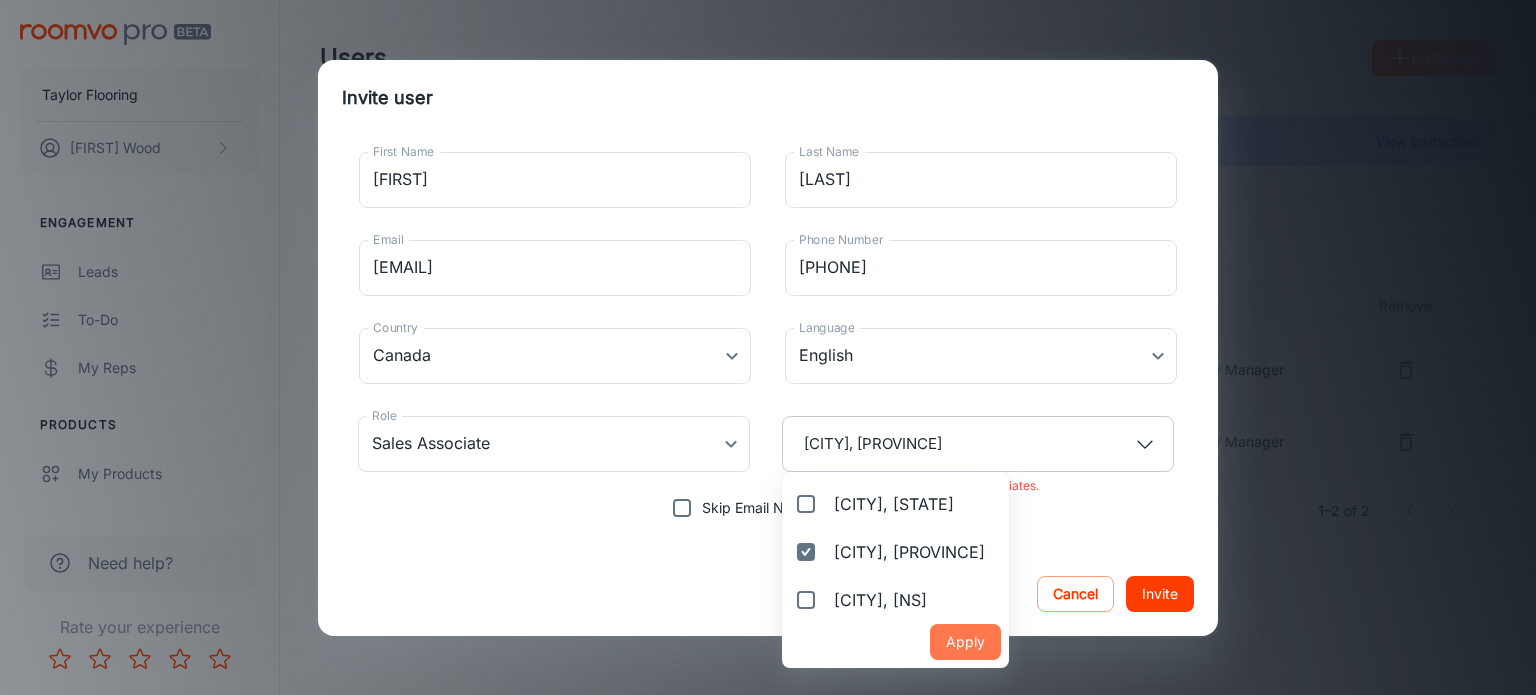 click on "Apply" at bounding box center [965, 642] 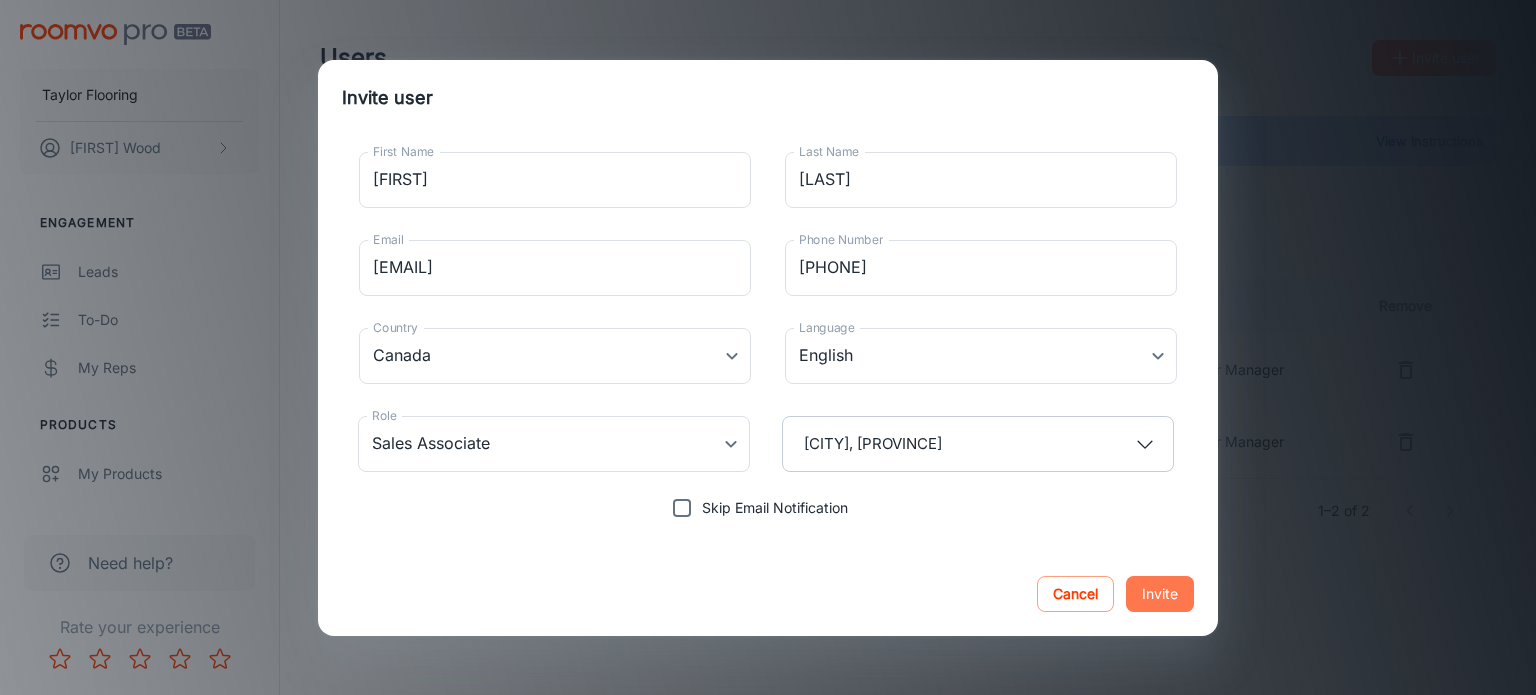 click on "Invite" at bounding box center [1160, 594] 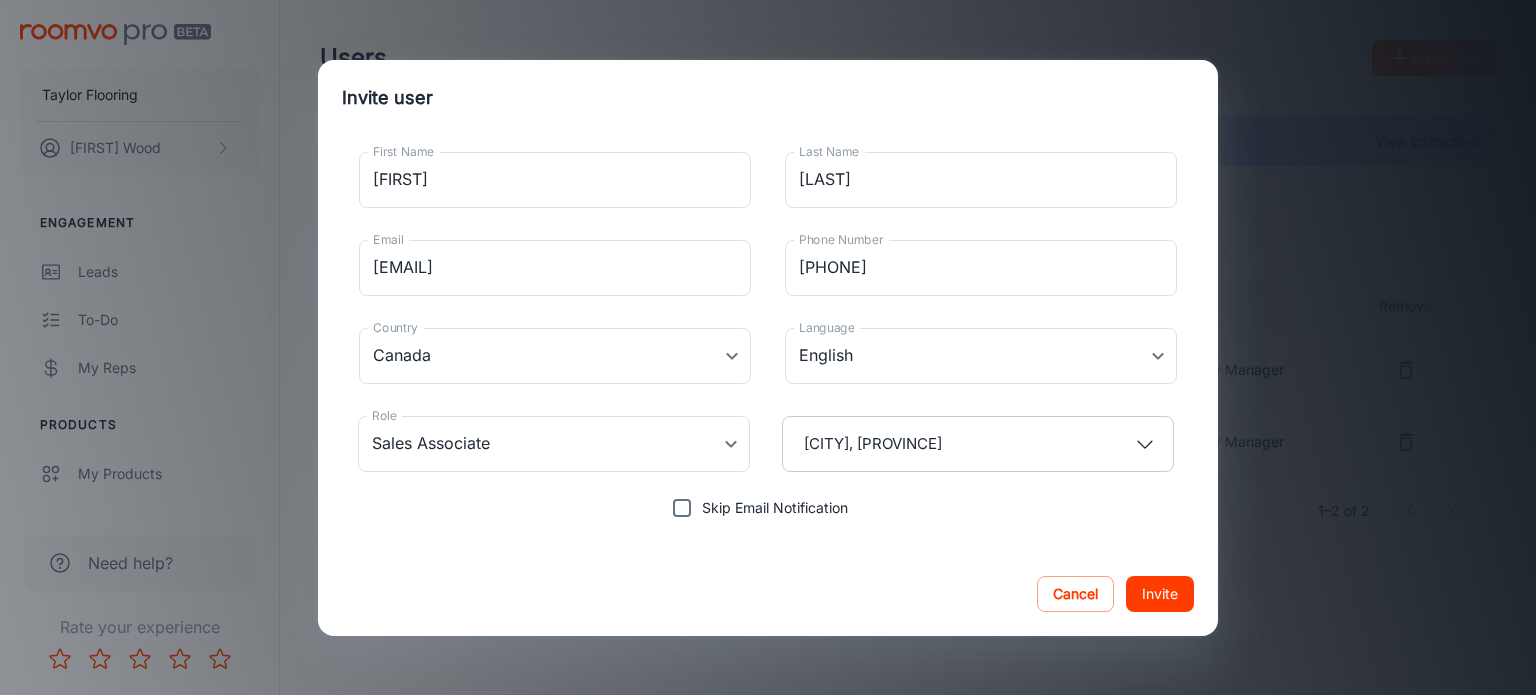 type 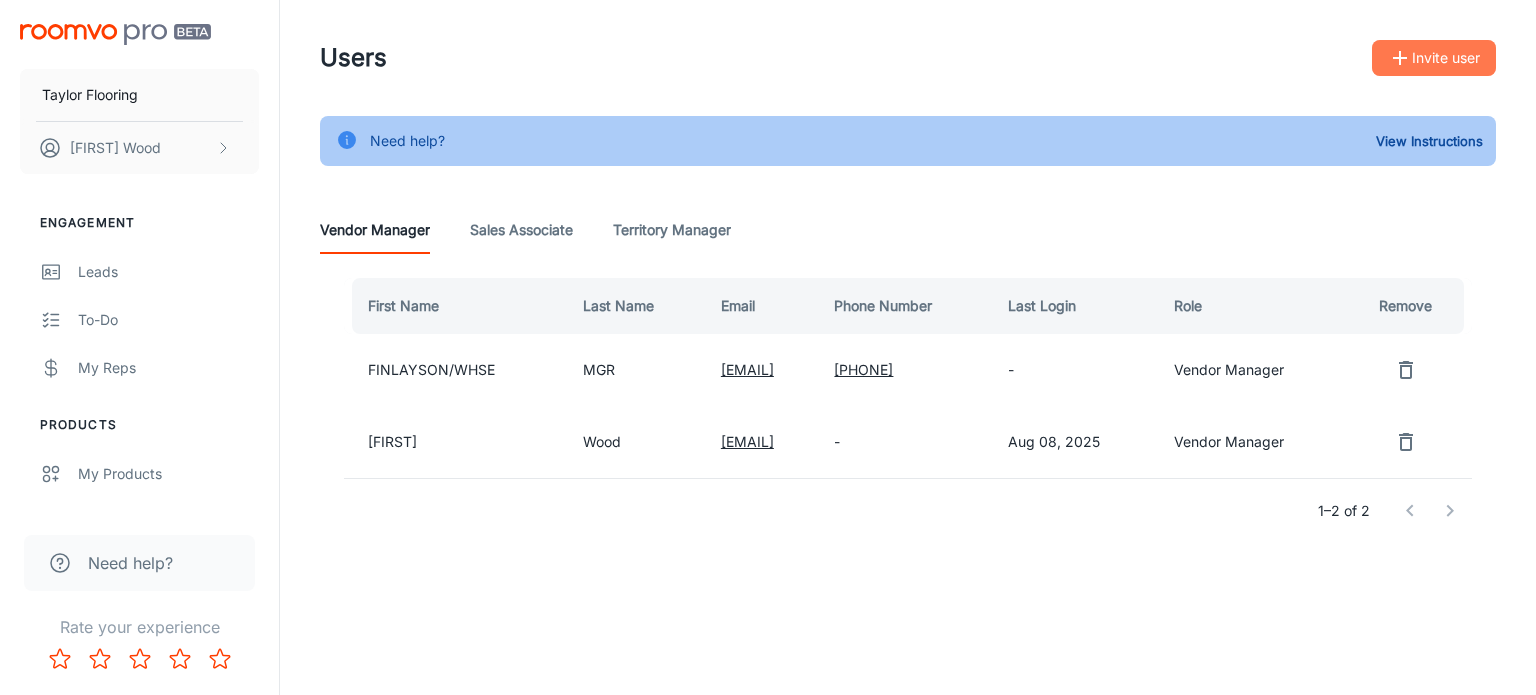 click on "Invite user" at bounding box center (1434, 58) 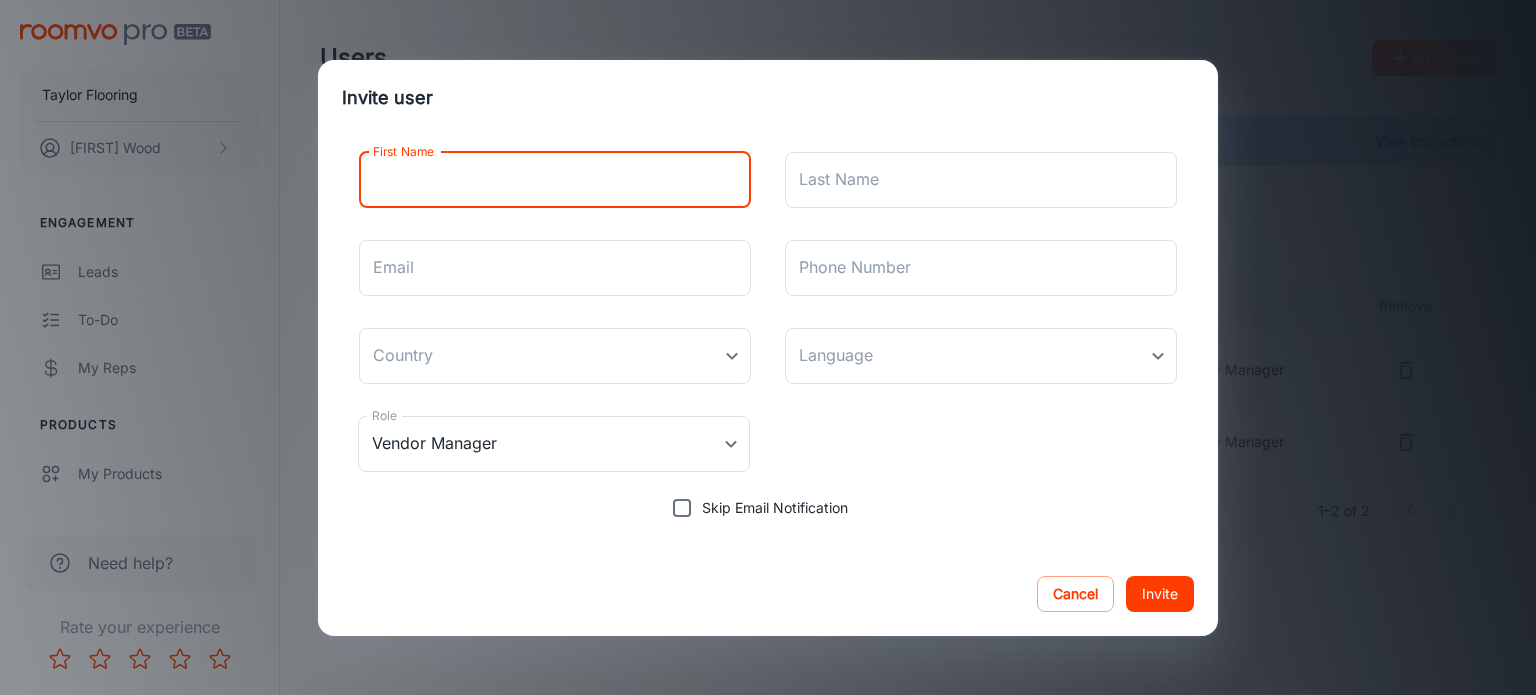 click on "First Name" at bounding box center [555, 180] 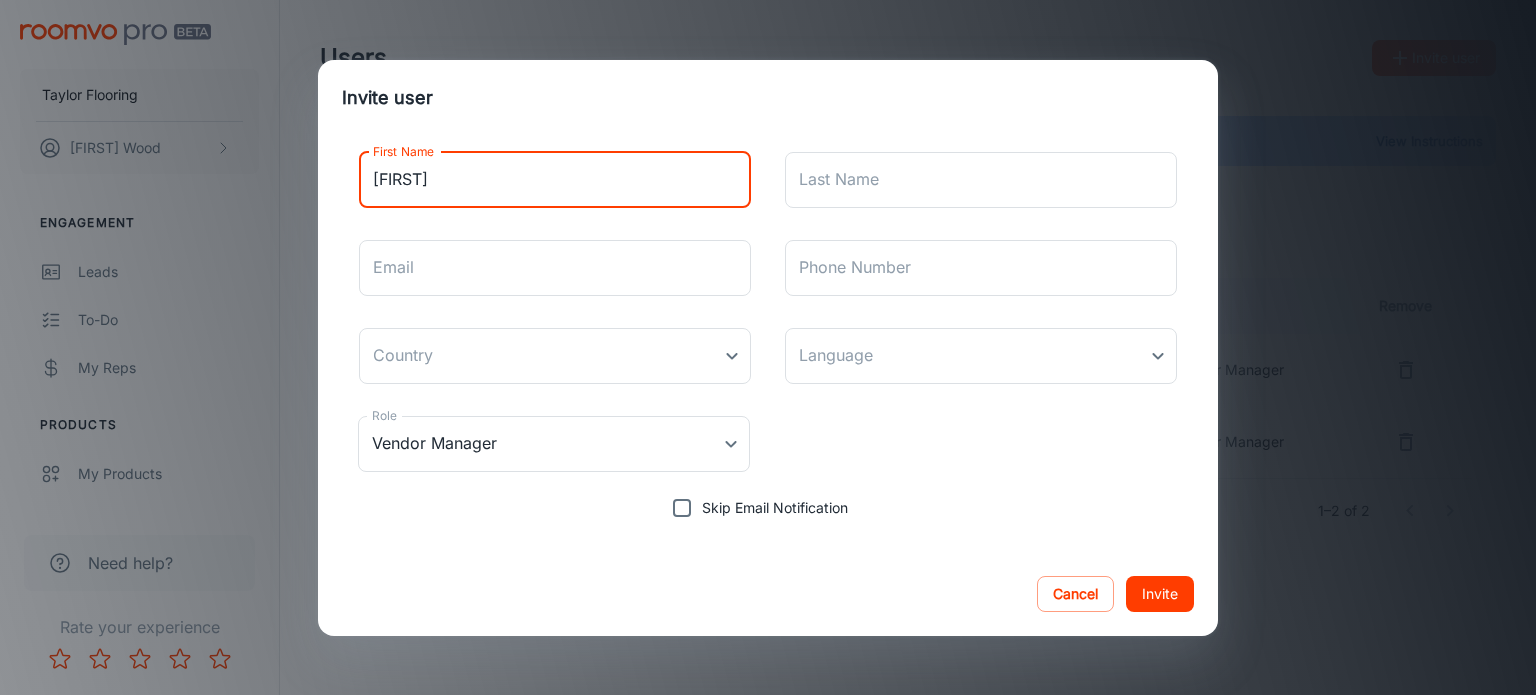 type on "[FIRST]" 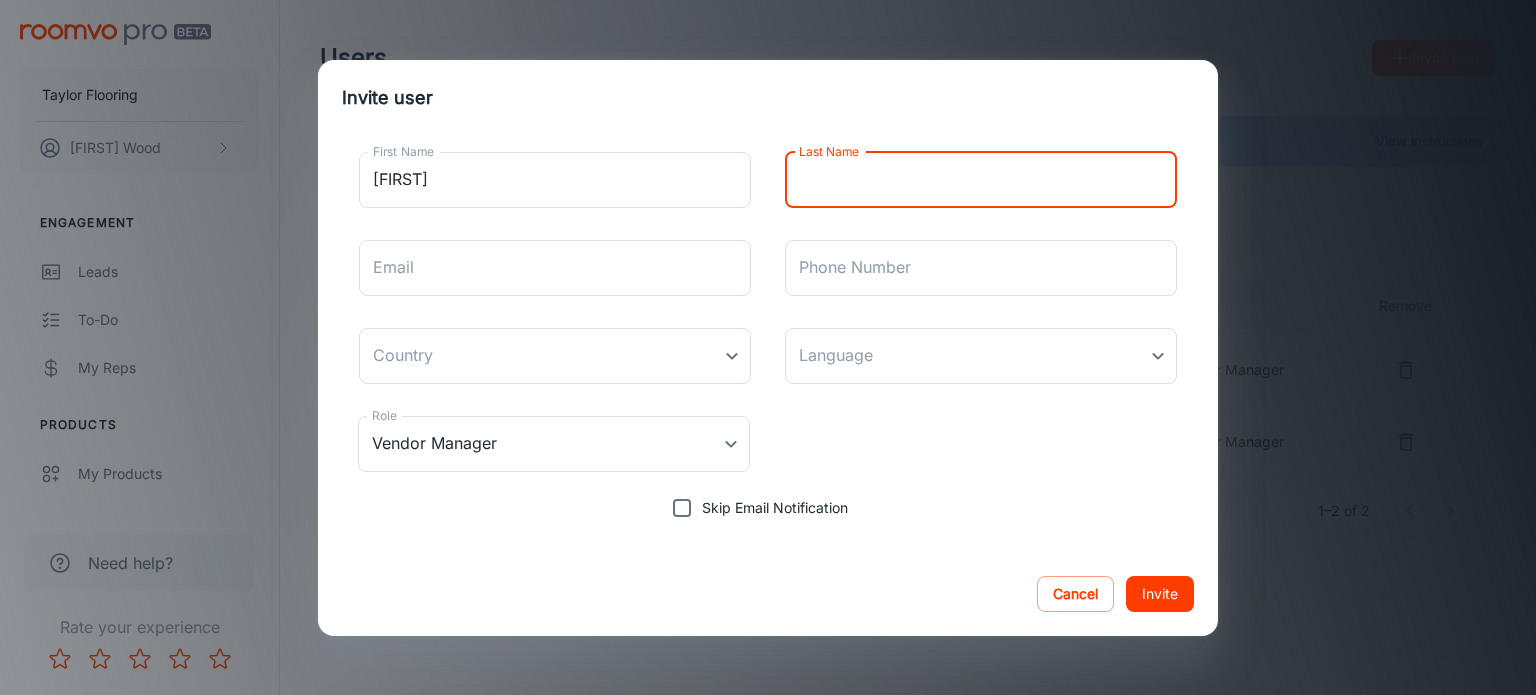 click on "Last Name" at bounding box center (981, 180) 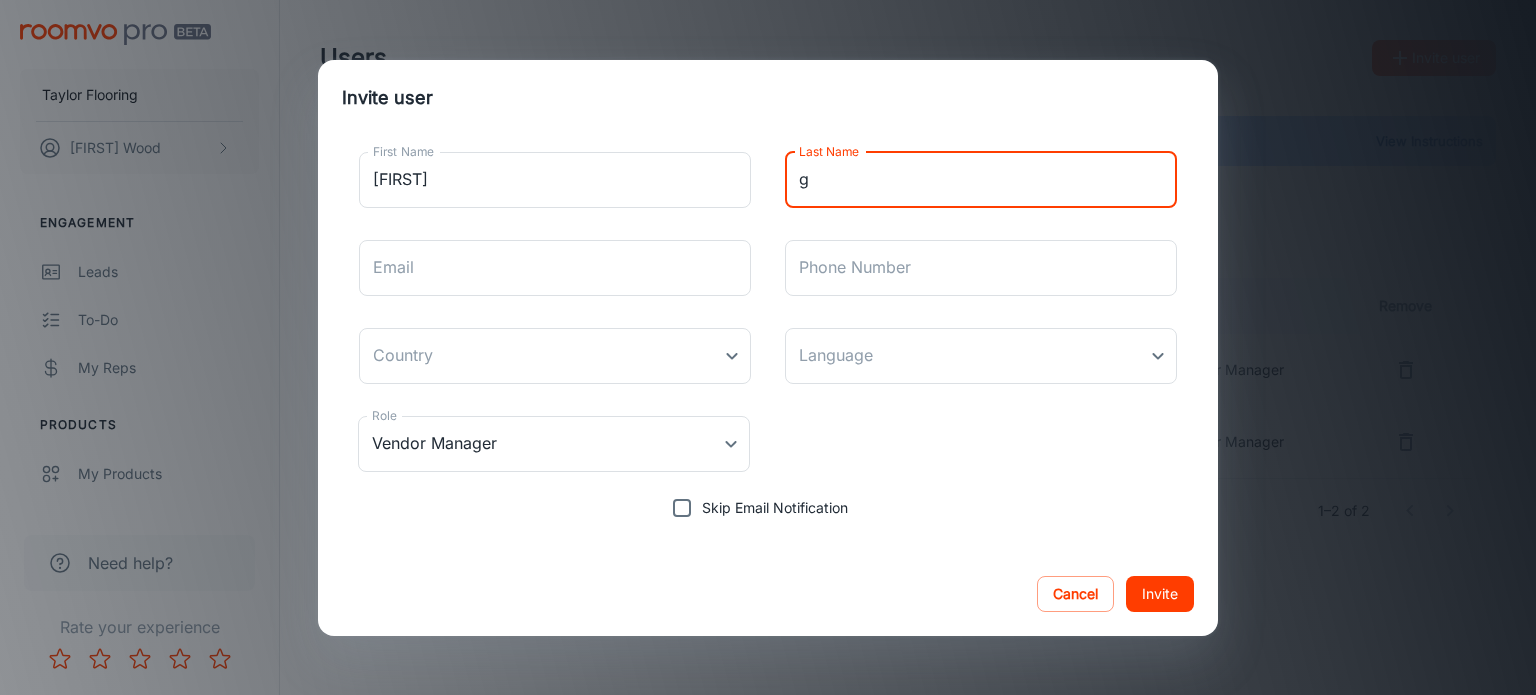 type on "[LAST]" 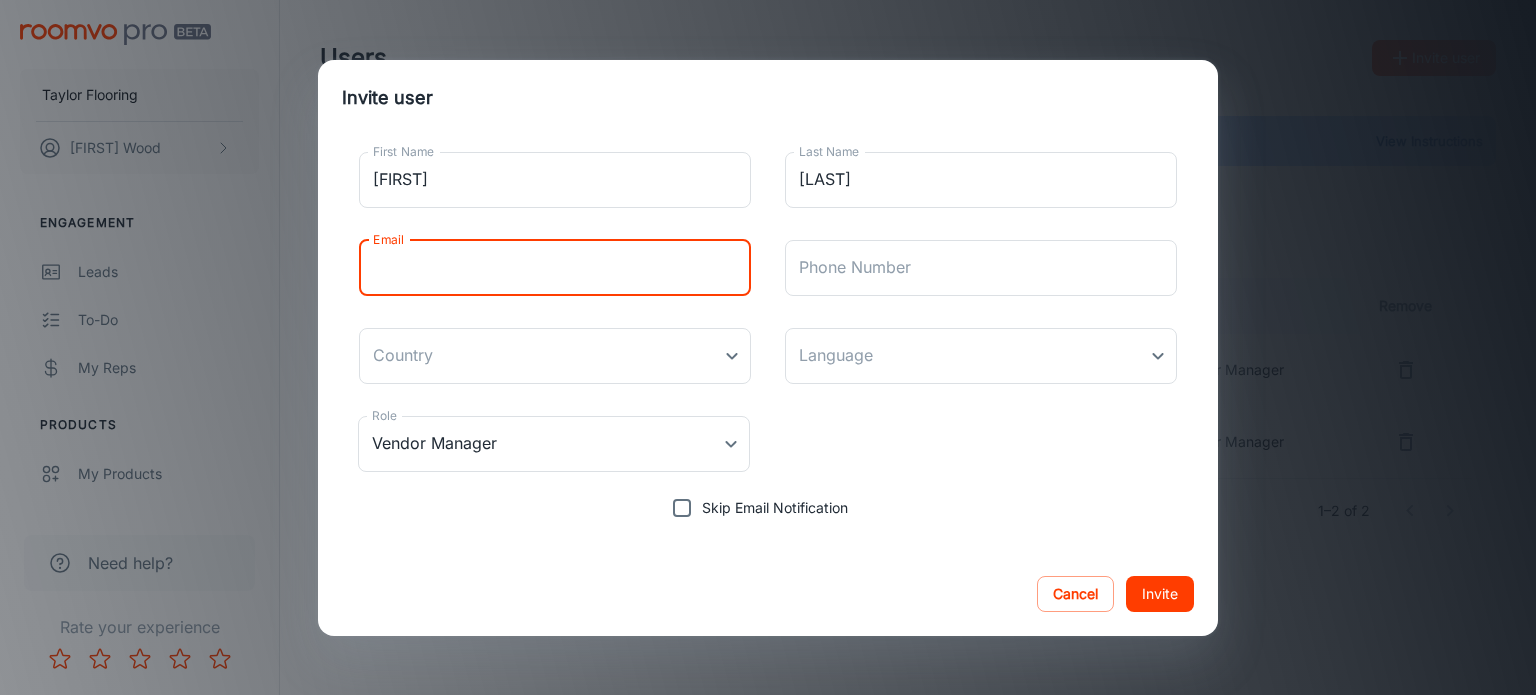 click on "Email" at bounding box center (555, 268) 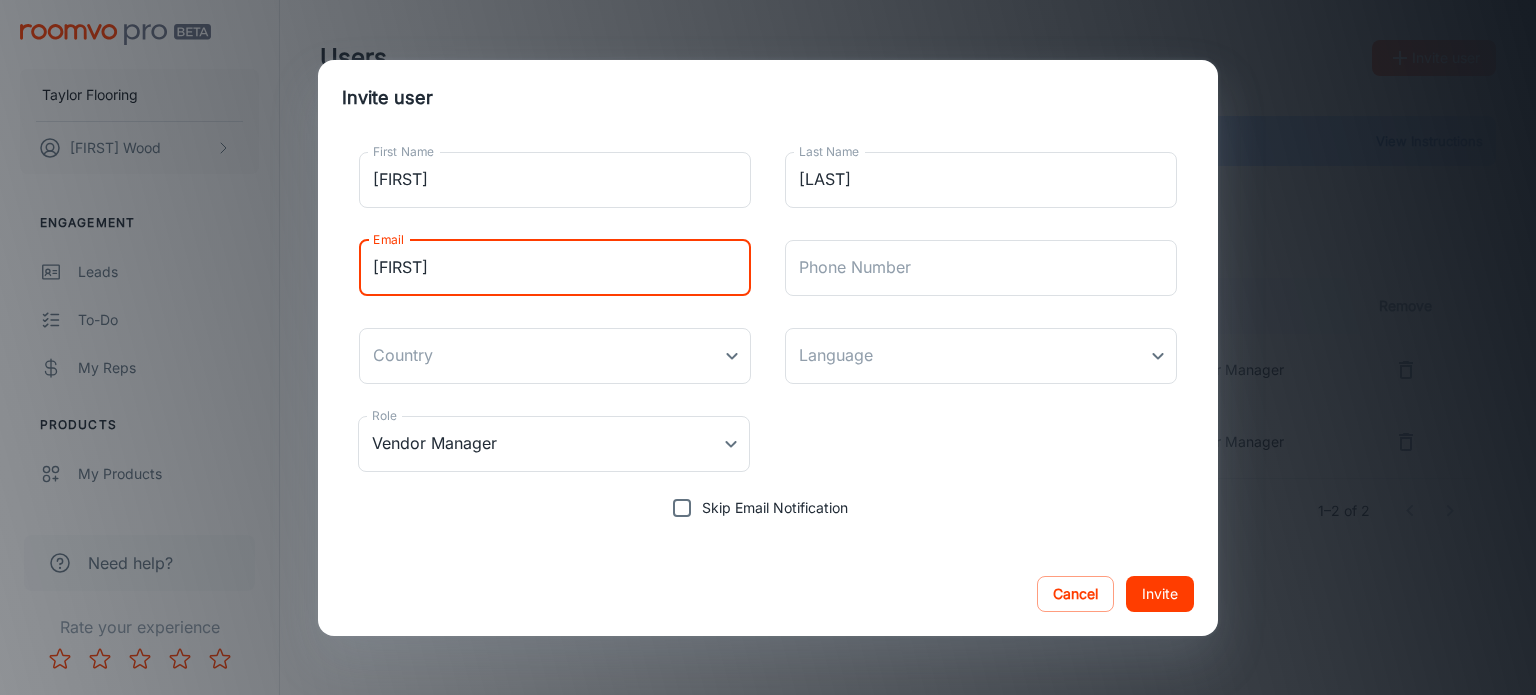 type on "[EMAIL]" 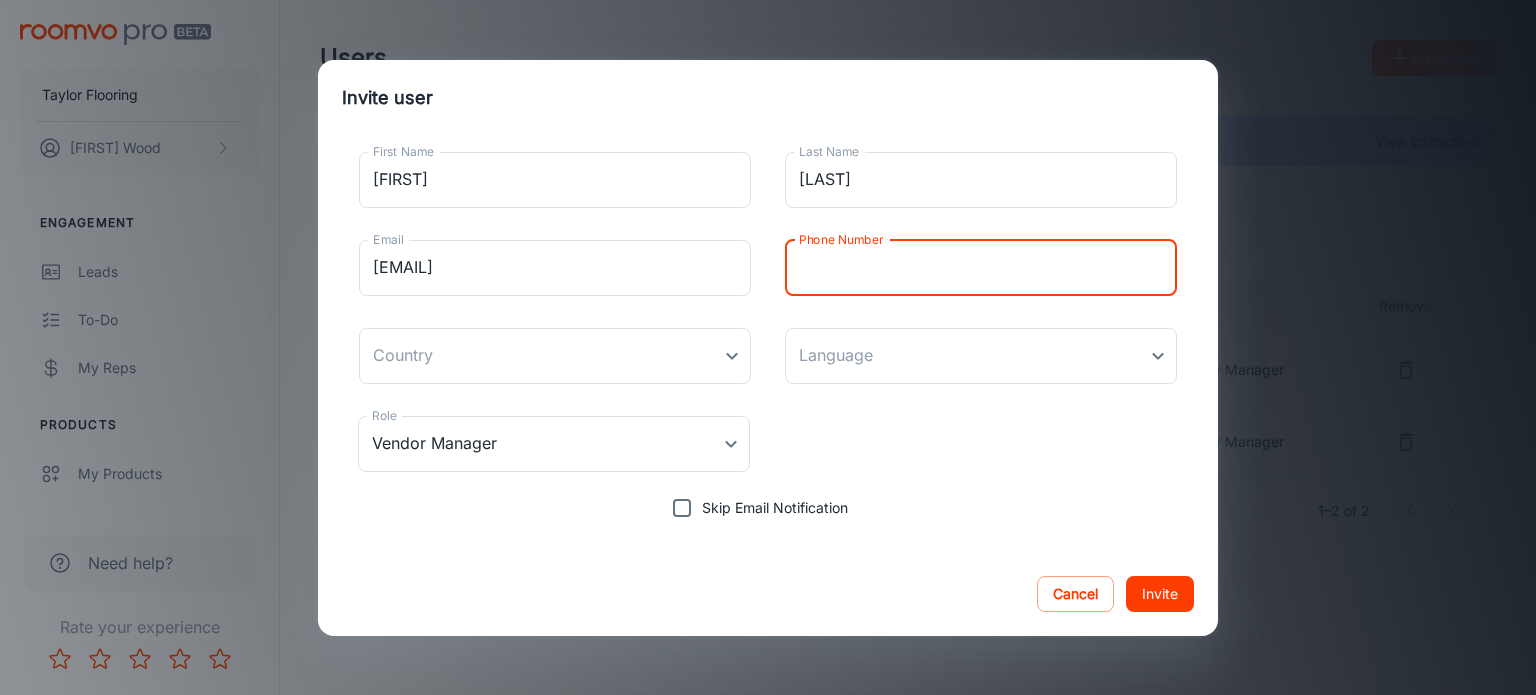 click on "Phone Number" at bounding box center [981, 268] 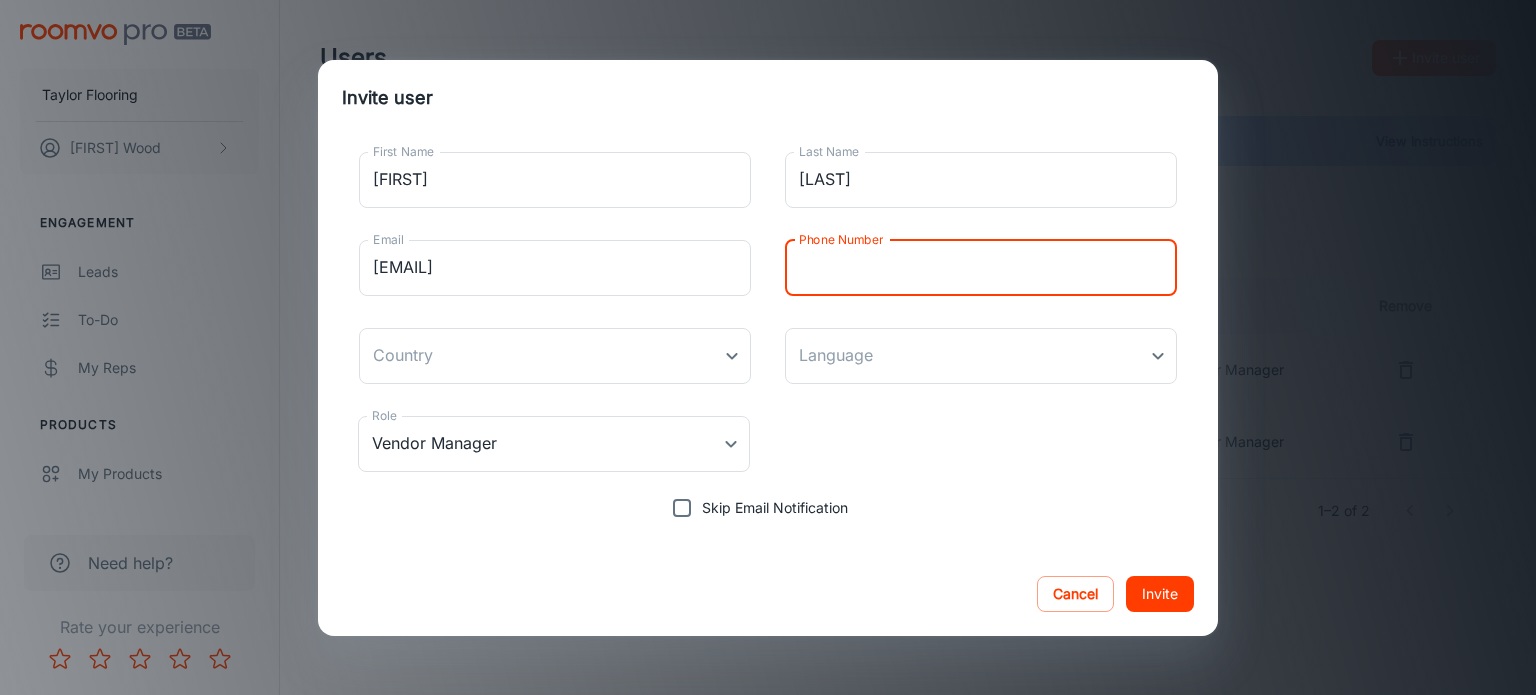 type on "[PHONE]" 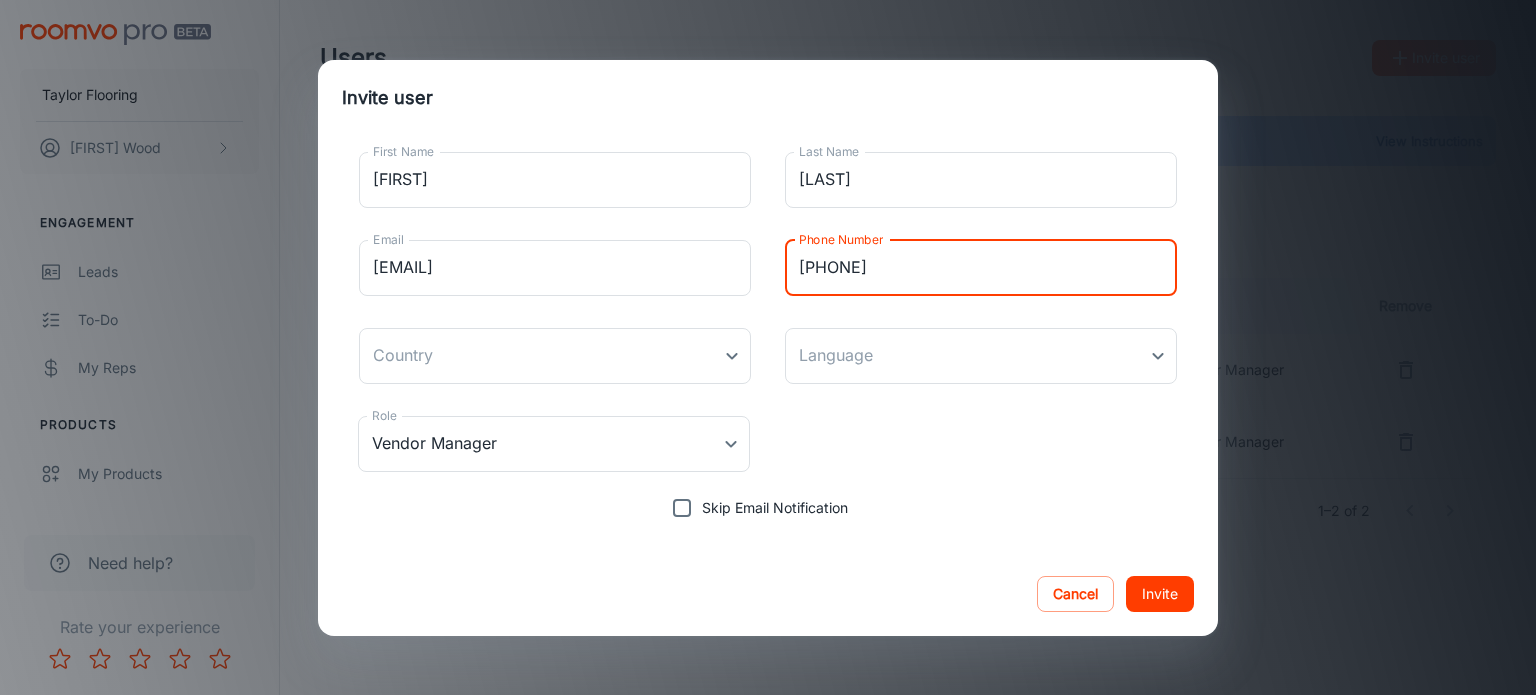 type on "Canada" 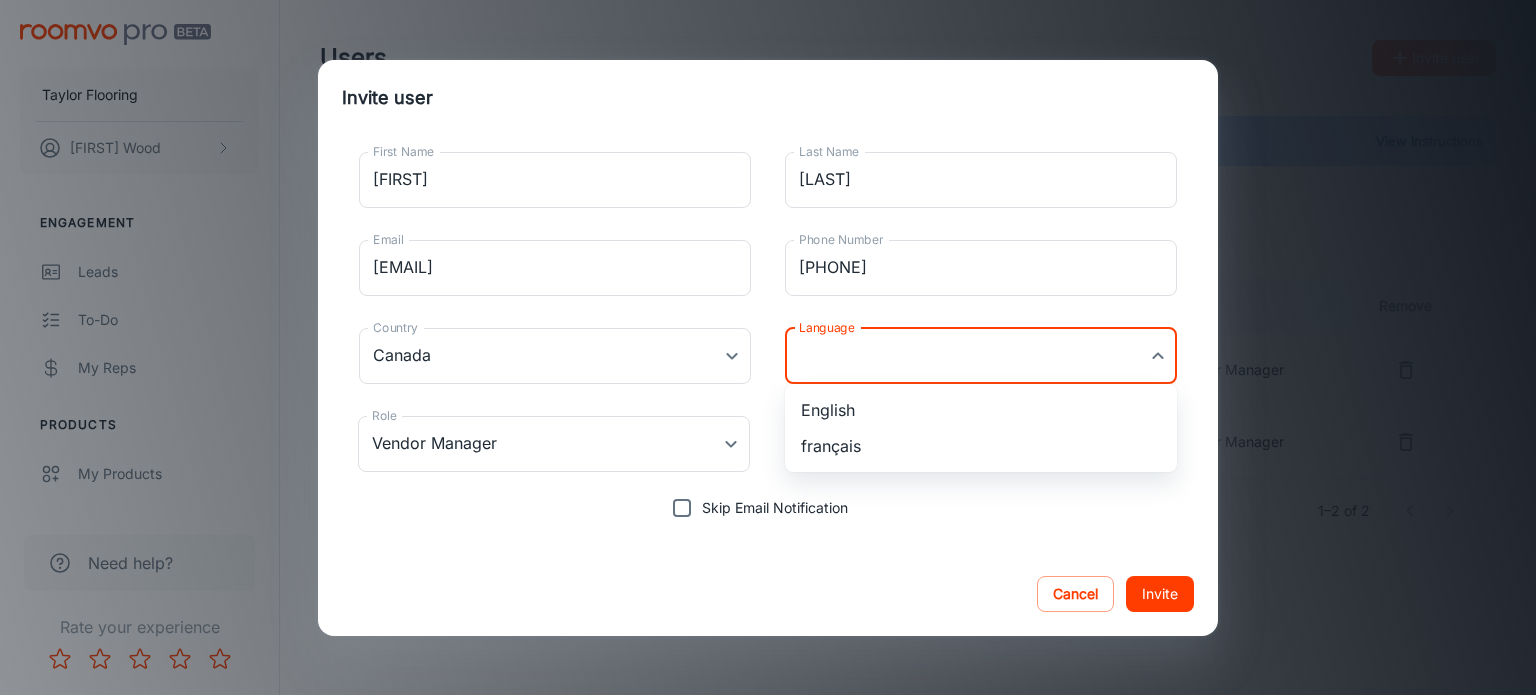 click on "First Name Last Name Email Phone Number Last Login Role Remove FINLAYSON/WHSE MGR [EMAIL] [PHONE] - Vendor Manager Patrick Wood [EMAIL] - [DATE] Vendor Manager 1–2 of 2 Roomvo PRO | Users Invite user First Name Jeff First Name Last Name Grandy Last Name Email [EMAIL] Email Phone Number [PHONE] Phone Number Country [COUNTRY] [COUNTRY] Country Language ​ Language Role Vendor Manager Vendor Manager Role Skip Email Notification Cancel Invite English français" at bounding box center [768, 347] 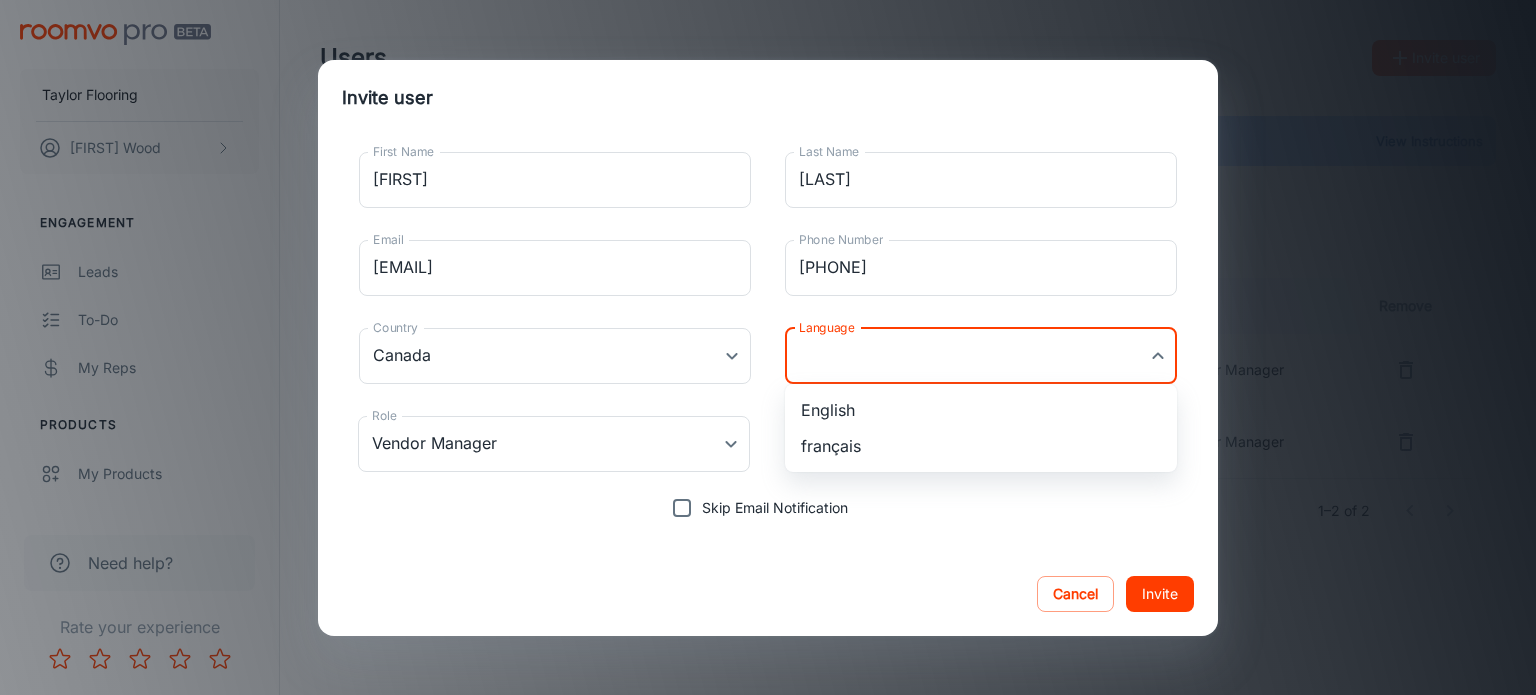 click on "English" at bounding box center [981, 410] 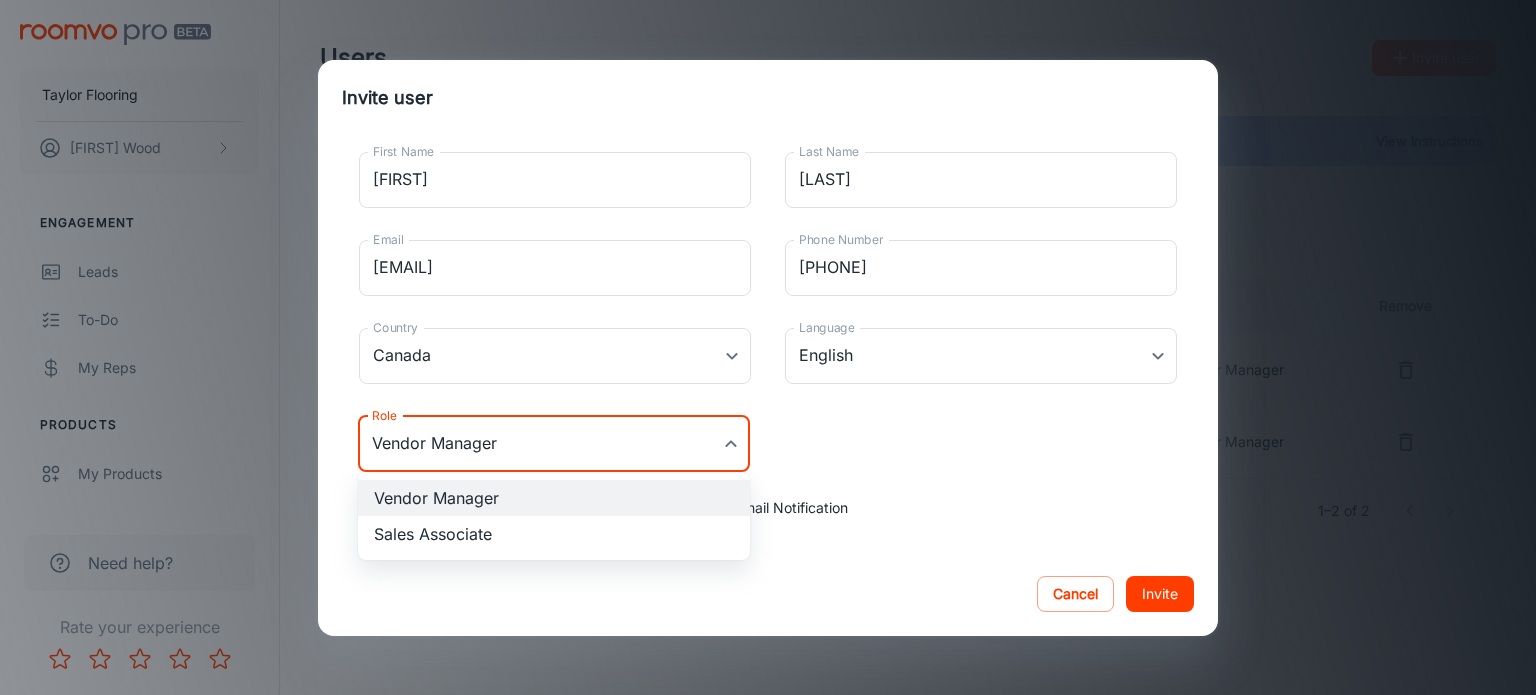 click on "Taylor Flooring Patrick Wood Engagement Leads To-do My Reps Products My Products Suppliers QR Codes In-Store Samples My Samples My Stores Configure Roomvo Sites Platform Management User Administration Need help? Rate your experience Users Invite user Need help? View Instructions Vendor Manager Sales Associate Territory Manager First Name Last Name Email Phone Number Last Login Role Remove FINLAYSON/WHSE MGR [EMAIL] [PHONE] - Vendor Manager Patrick Wood [EMAIL] - [DATE] Vendor Manager 1–2 of 2 Roomvo PRO | Users Invite user First Name [FIRST] First Name Last Name [LAST] Last Name Email [EMAIL] Email Phone Number [PHONE] Phone Number Country Canada Canada Country Language English en-ca Language Role Vendor Manager Vendor Manager Role Skip Email Notification Cancel Invite Vendor Manager Sales Associate" at bounding box center (768, 347) 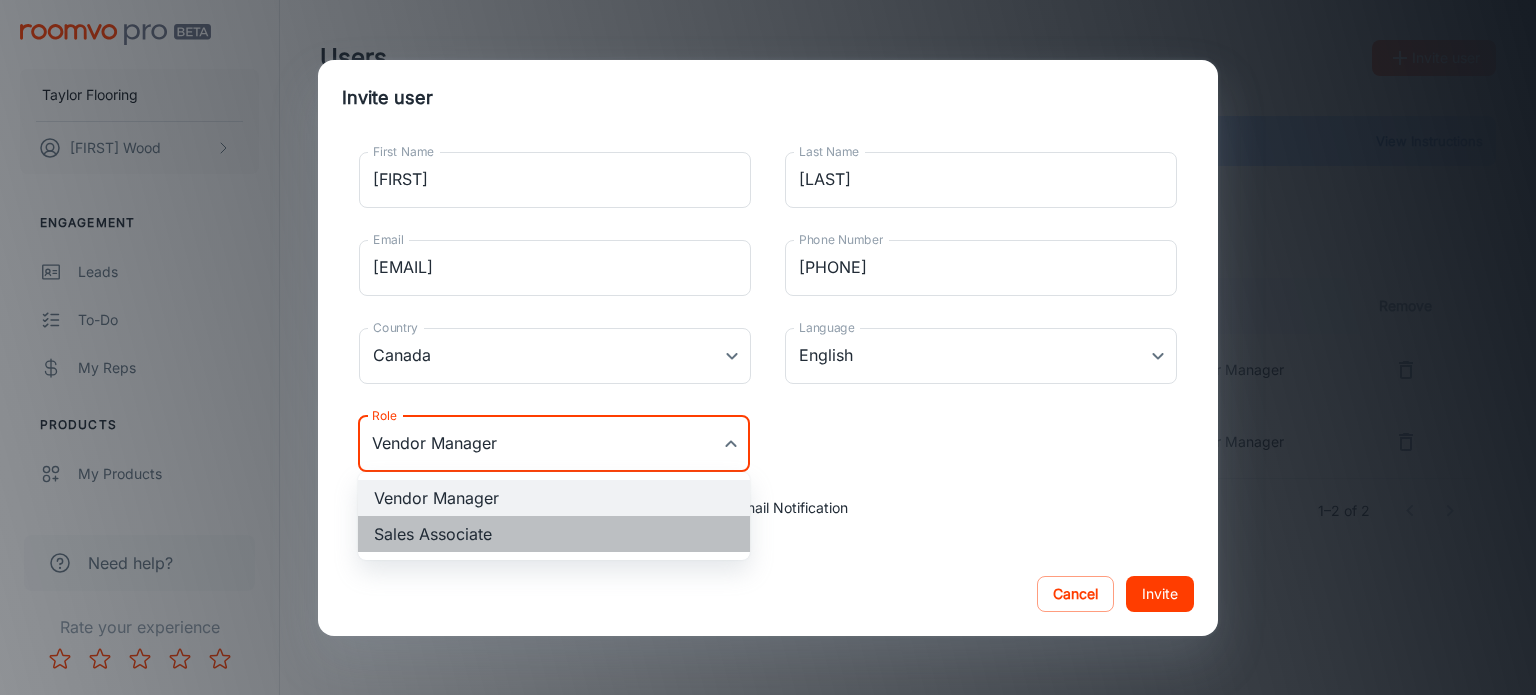 click on "Sales Associate" at bounding box center [554, 534] 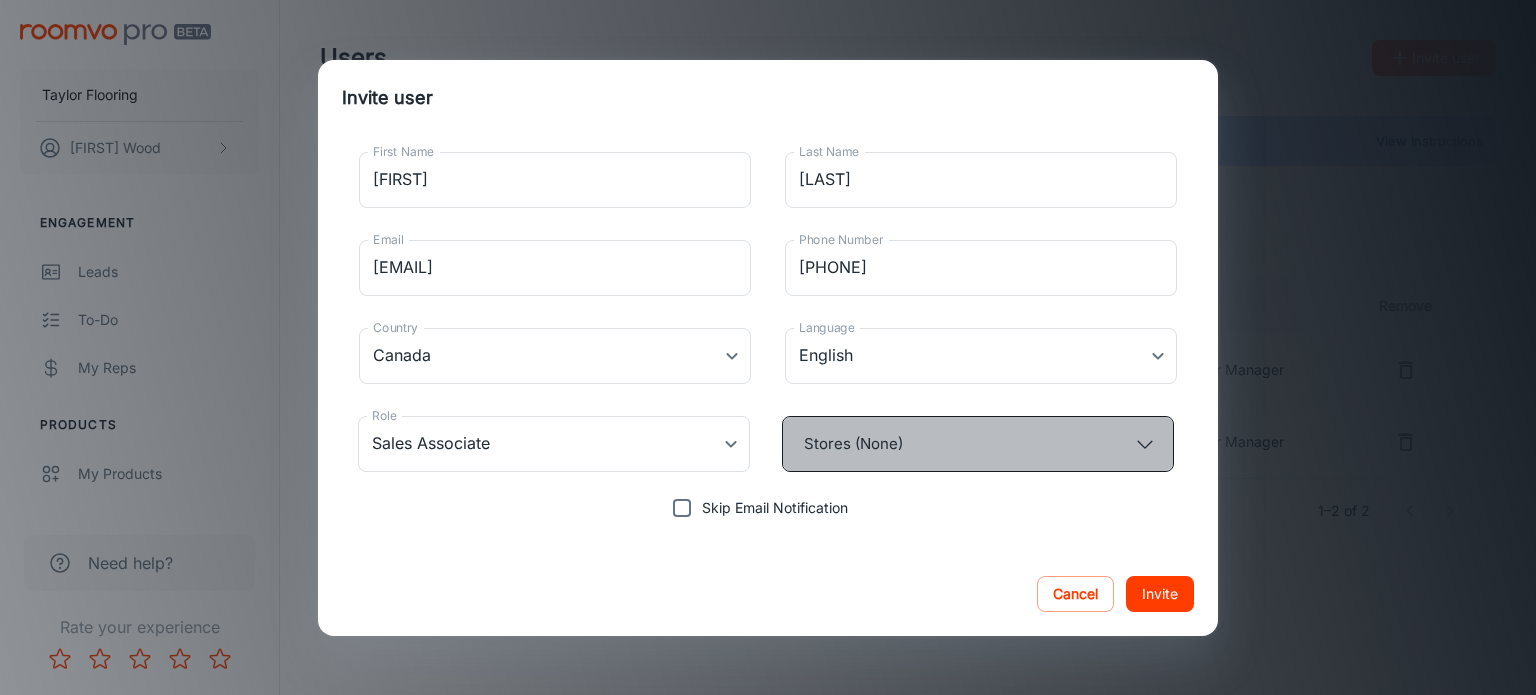 click on "Stores (None)" at bounding box center (978, 444) 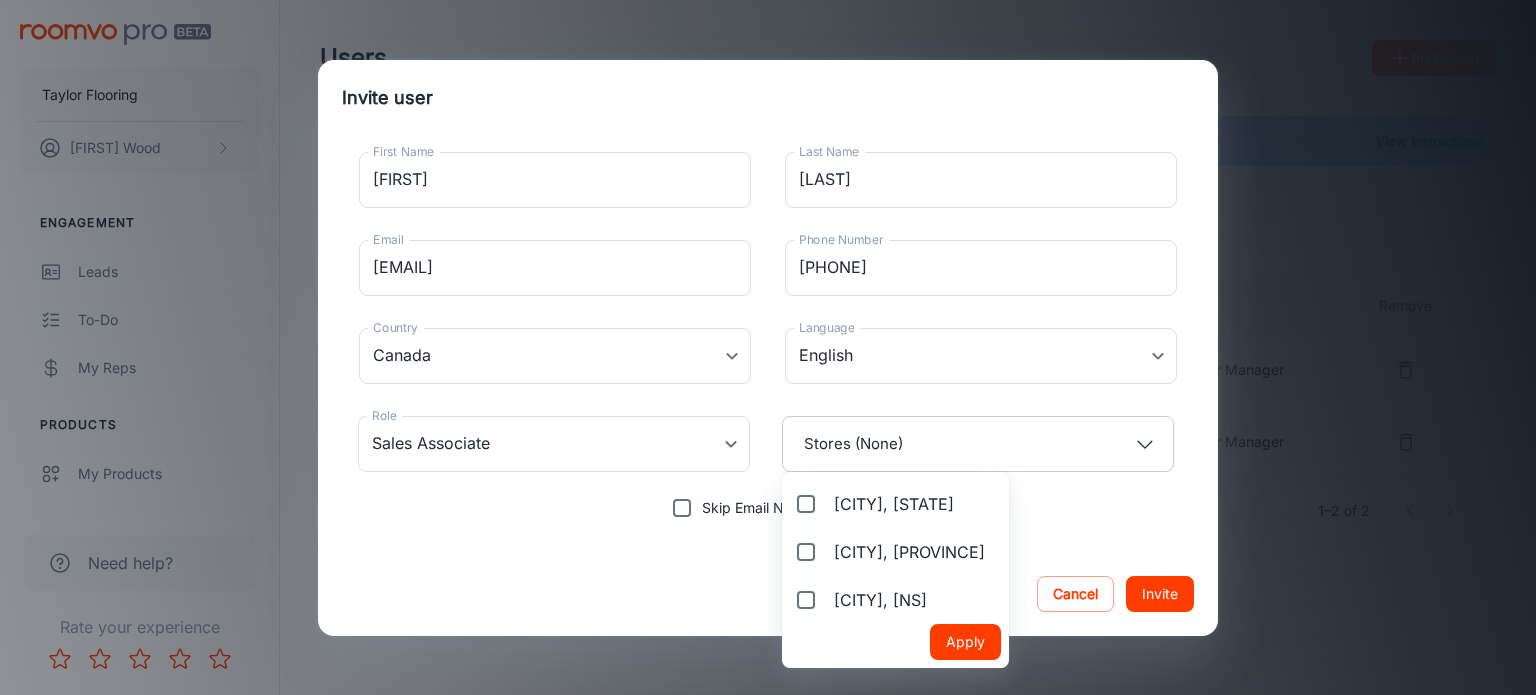 click on "[CITY], [PROVINCE]" at bounding box center [802, 552] 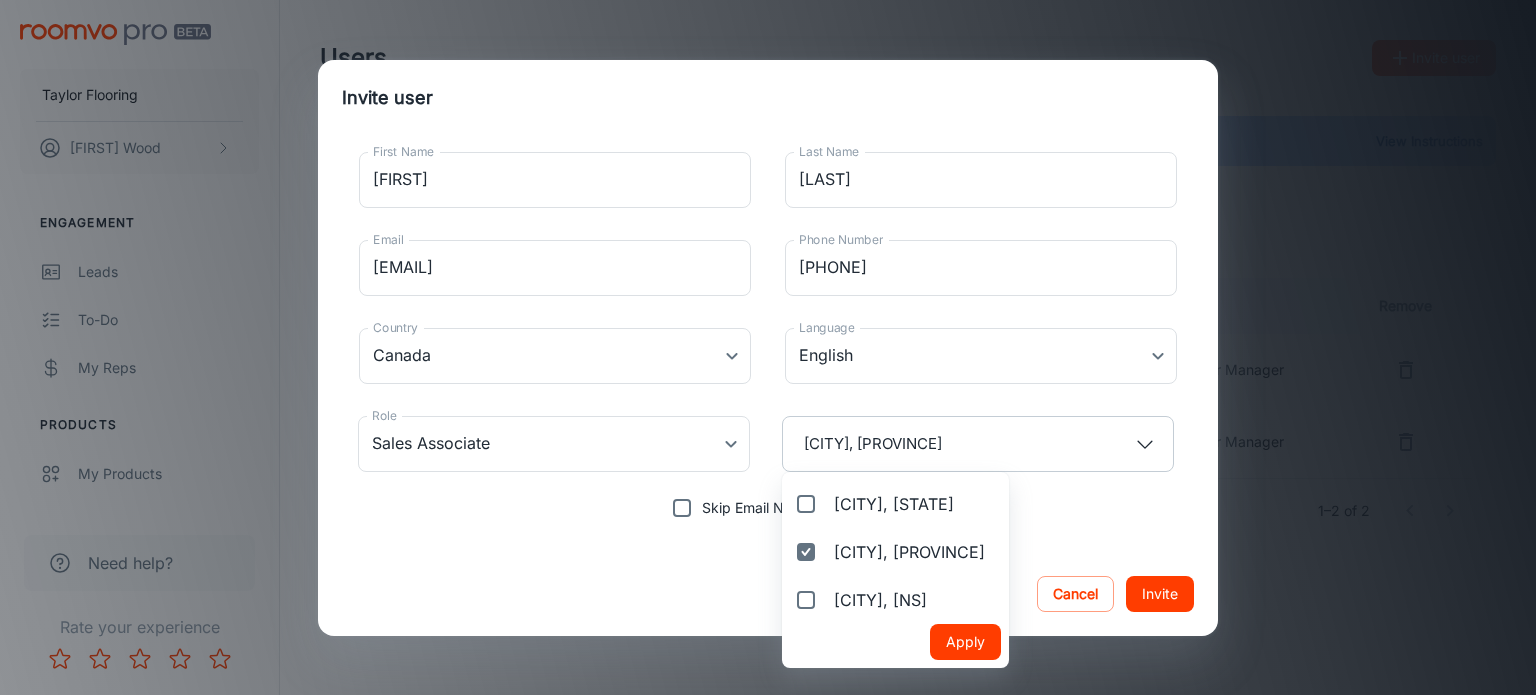 click on "Apply" at bounding box center [965, 642] 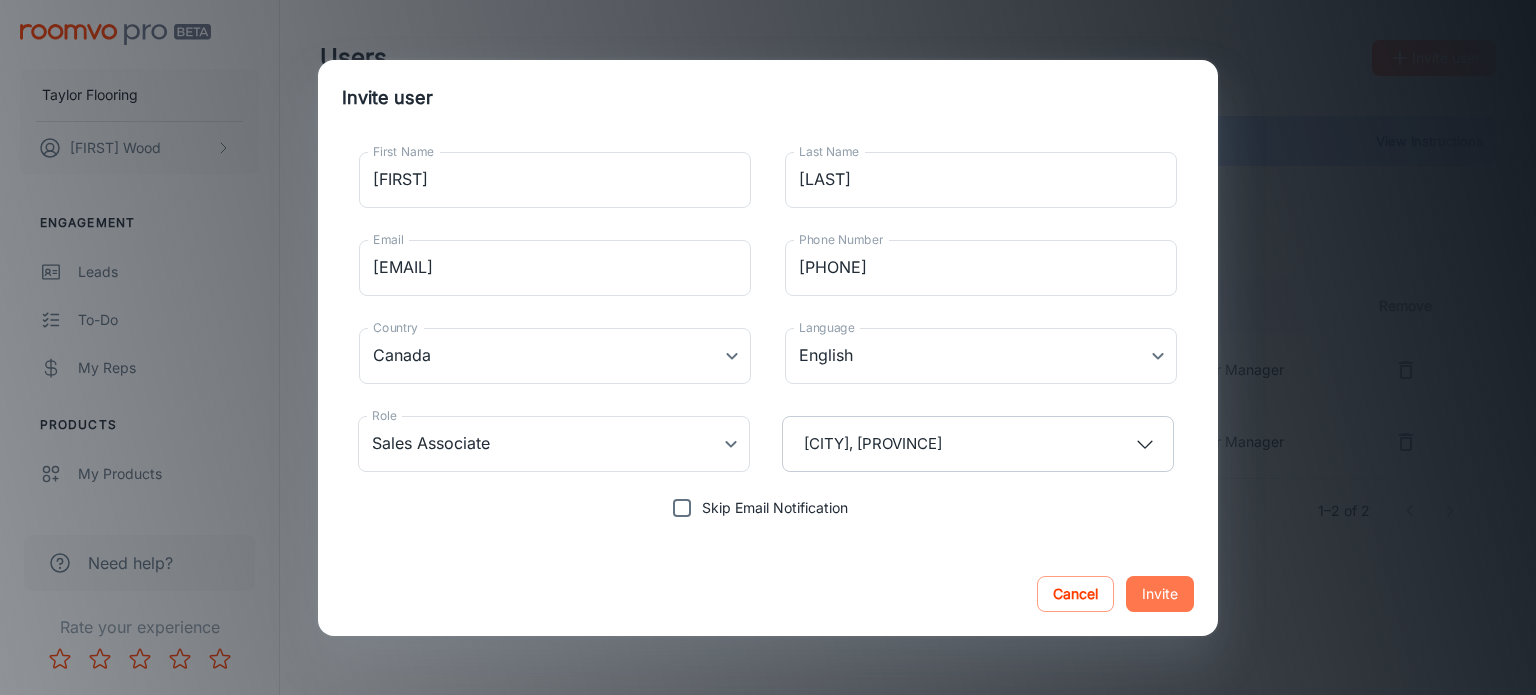 click on "Invite" at bounding box center (1160, 594) 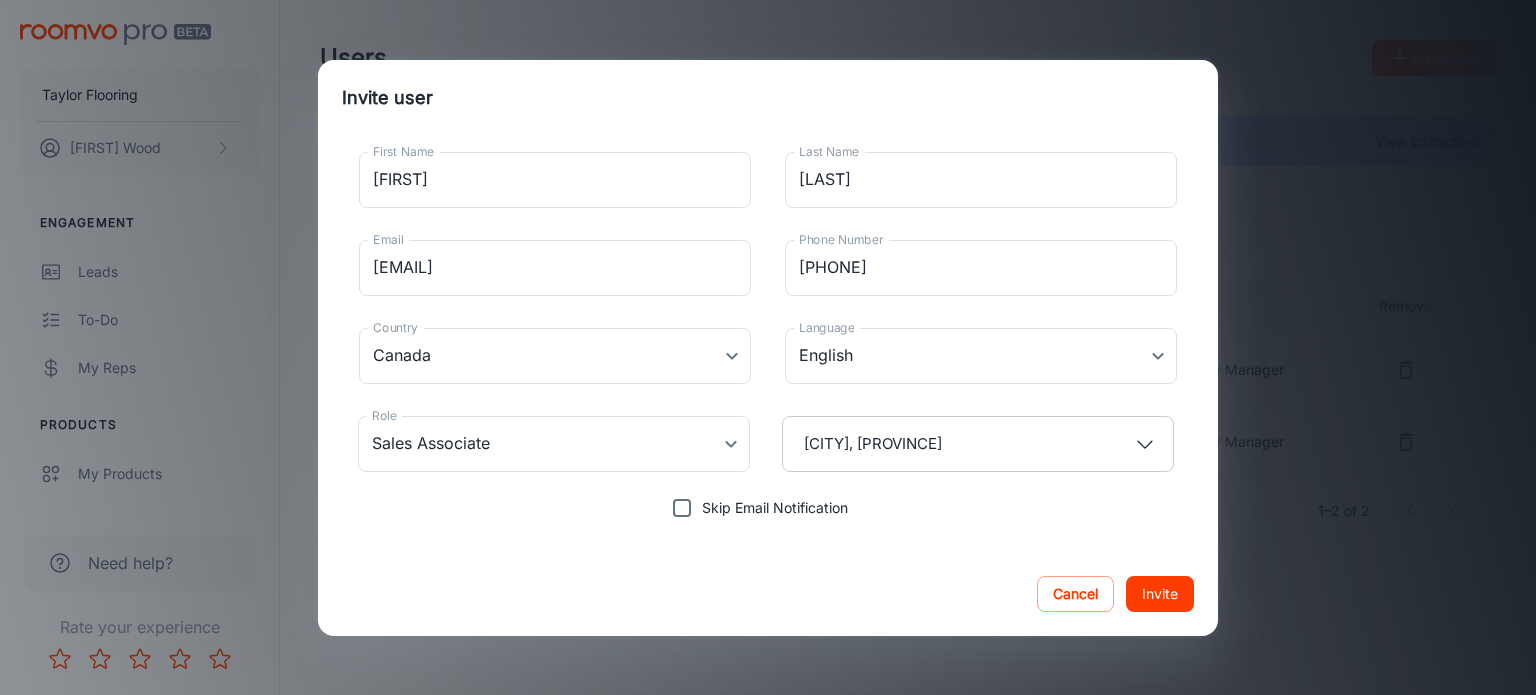 type 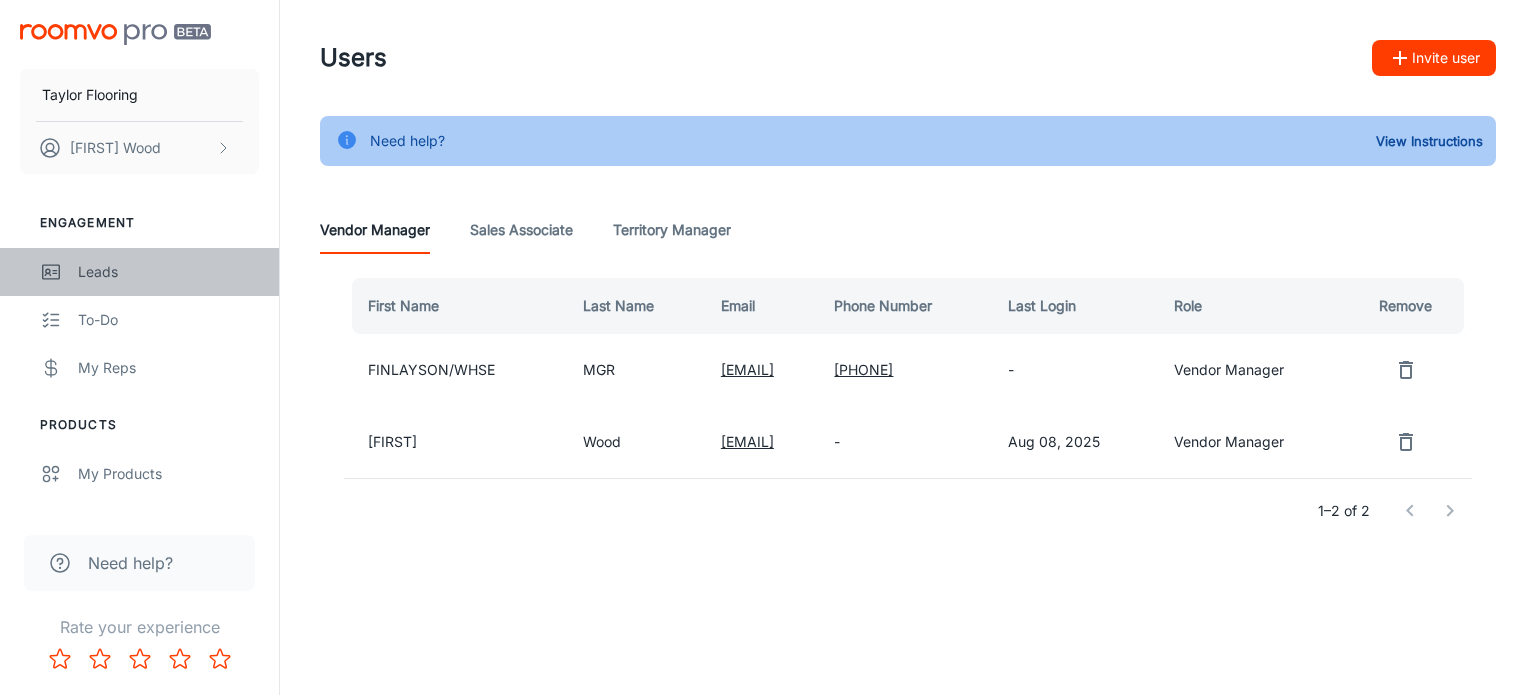 click on "Leads" at bounding box center [168, 272] 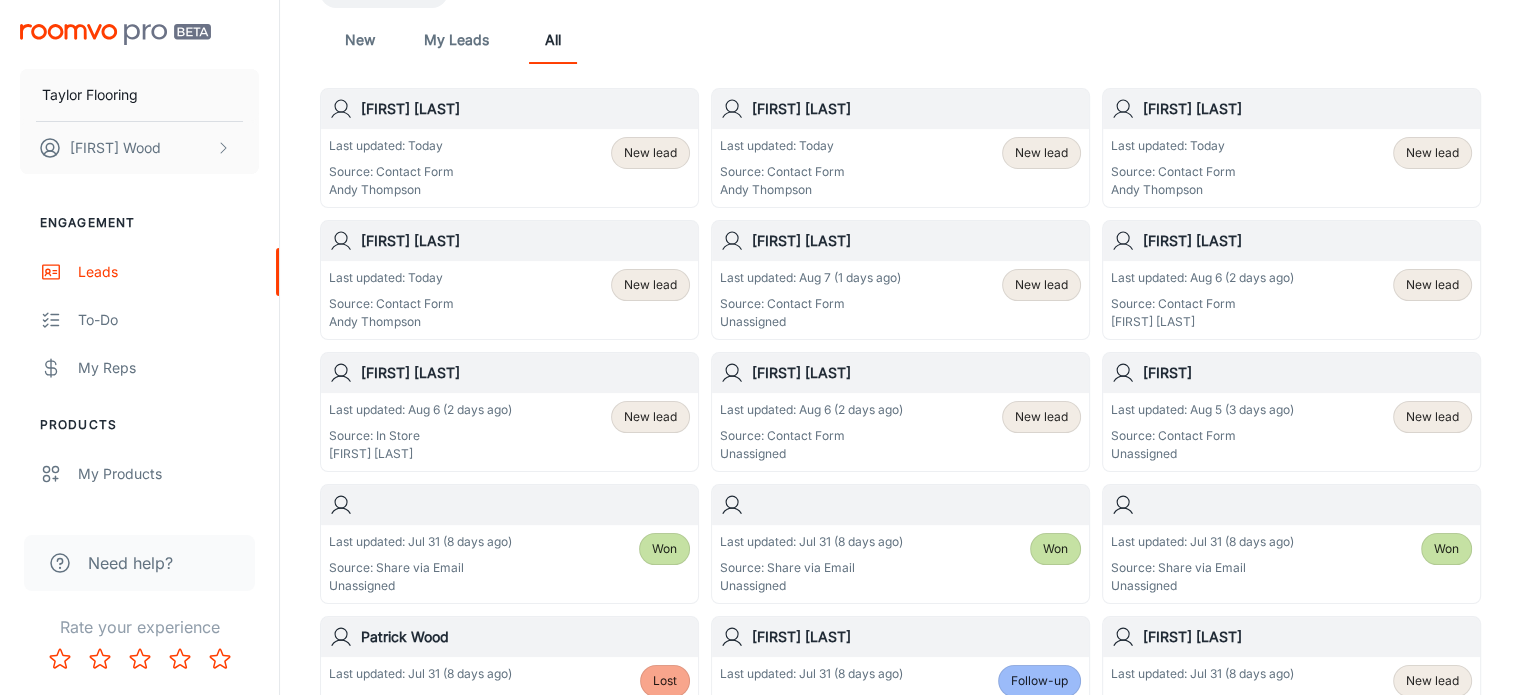 scroll, scrollTop: 210, scrollLeft: 0, axis: vertical 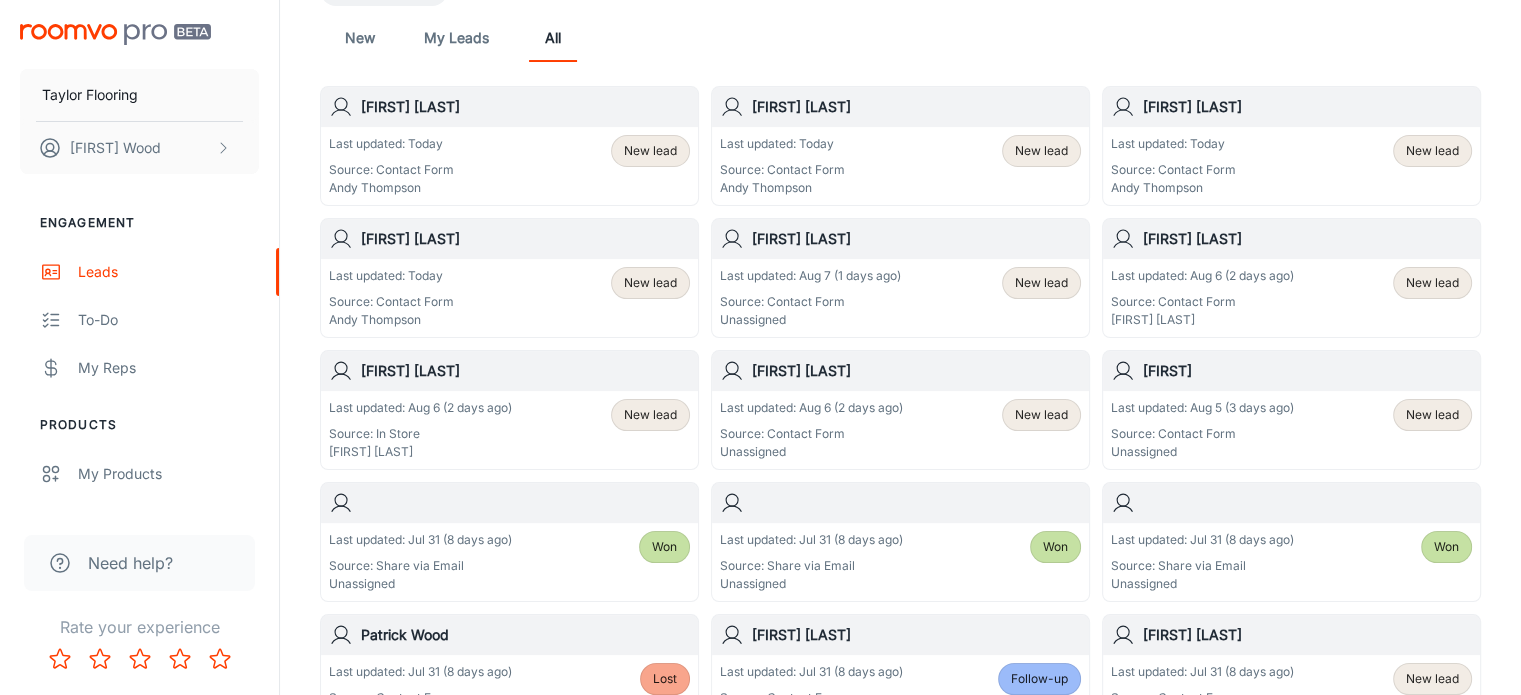 click on "New lead" at bounding box center [1432, 415] 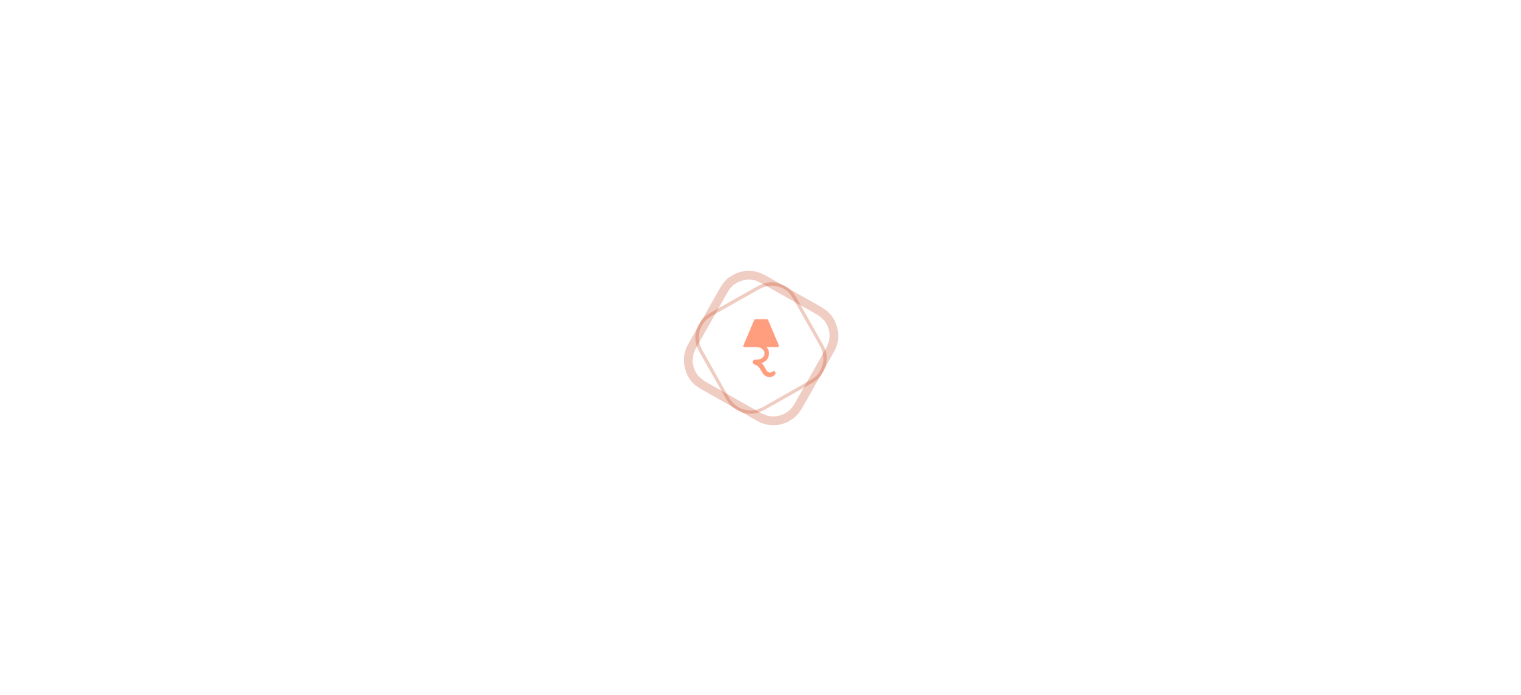 scroll, scrollTop: 0, scrollLeft: 0, axis: both 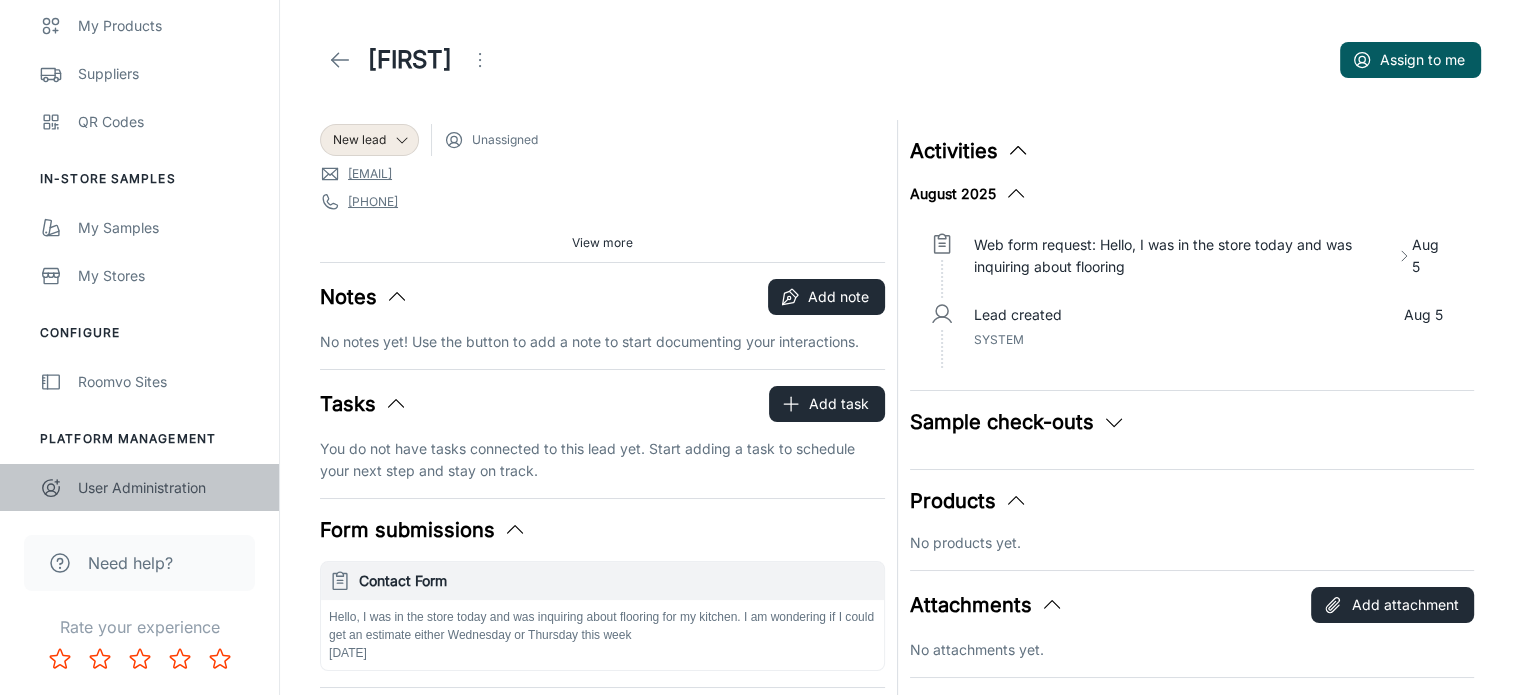 click on "User Administration" at bounding box center (168, 488) 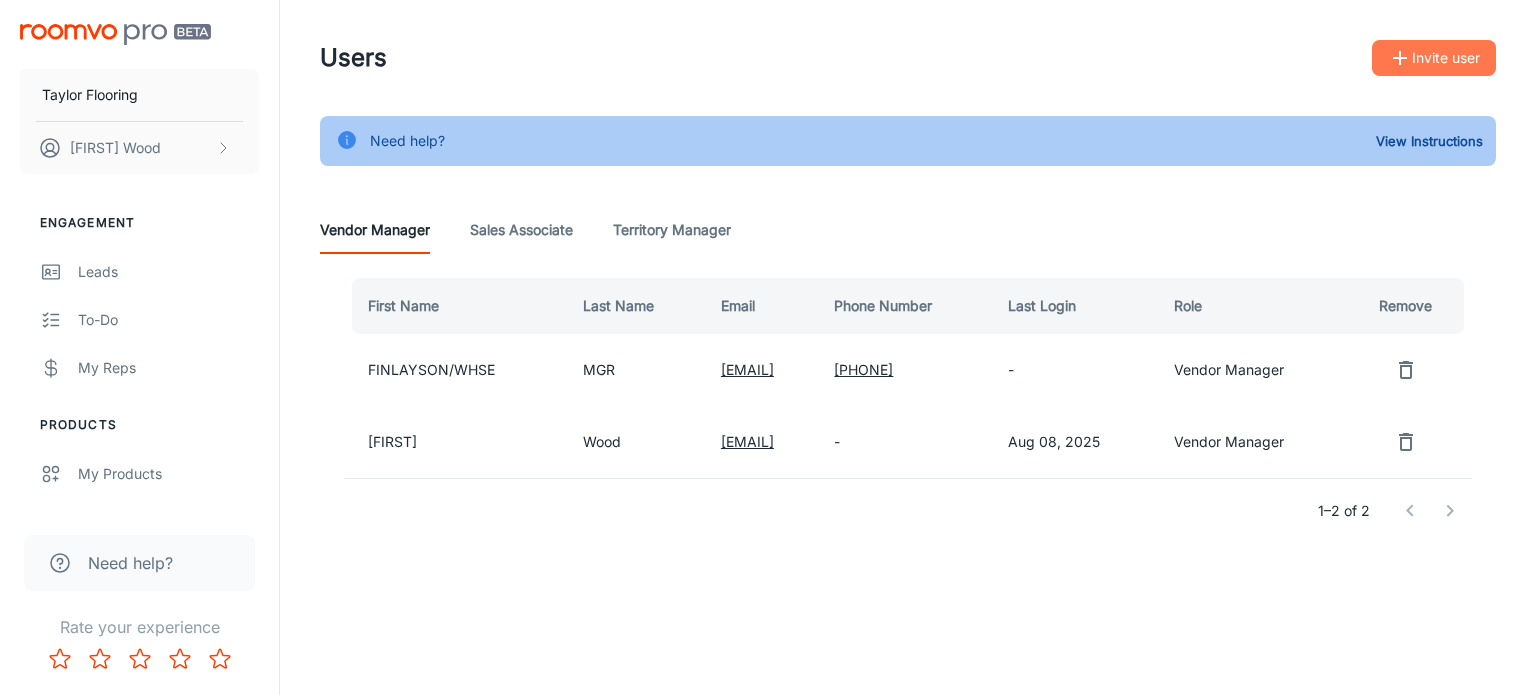 click on "Invite user" at bounding box center [1434, 58] 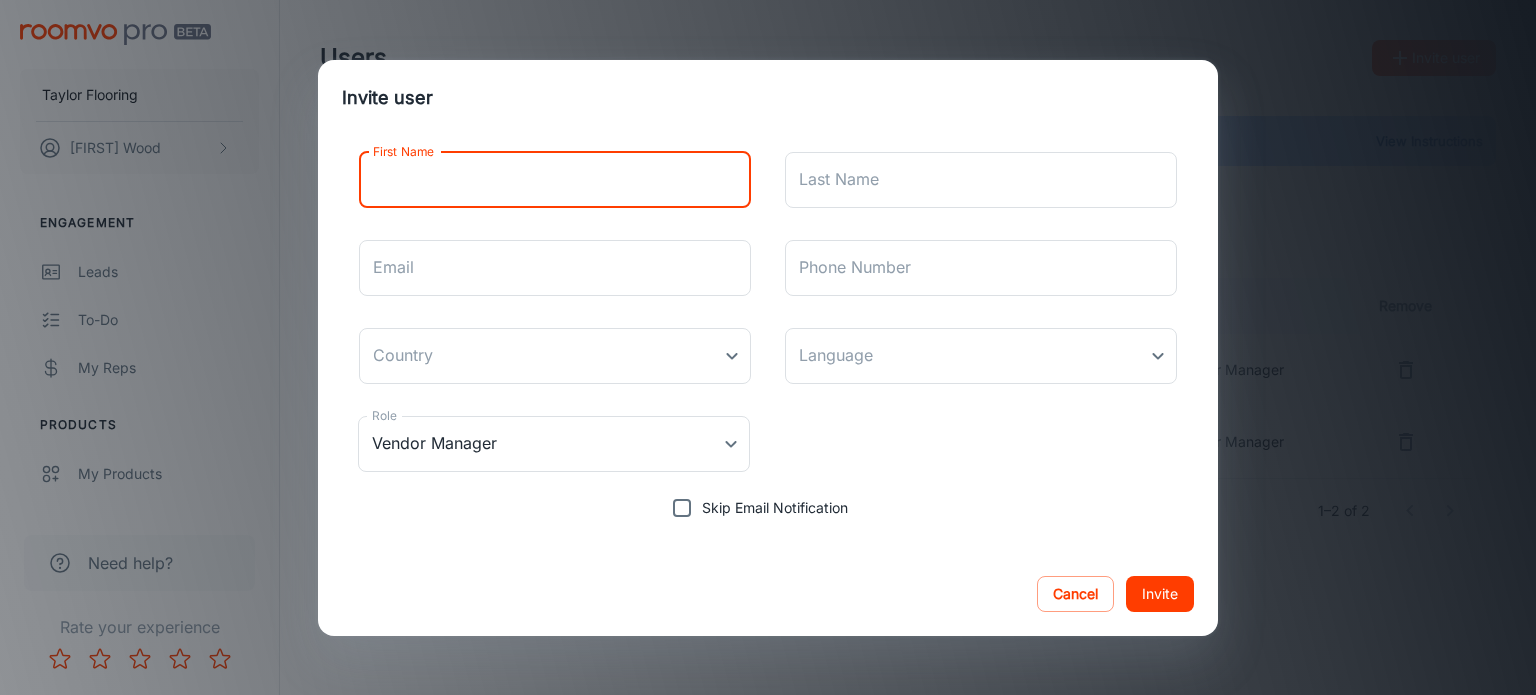 click on "First Name" at bounding box center (555, 180) 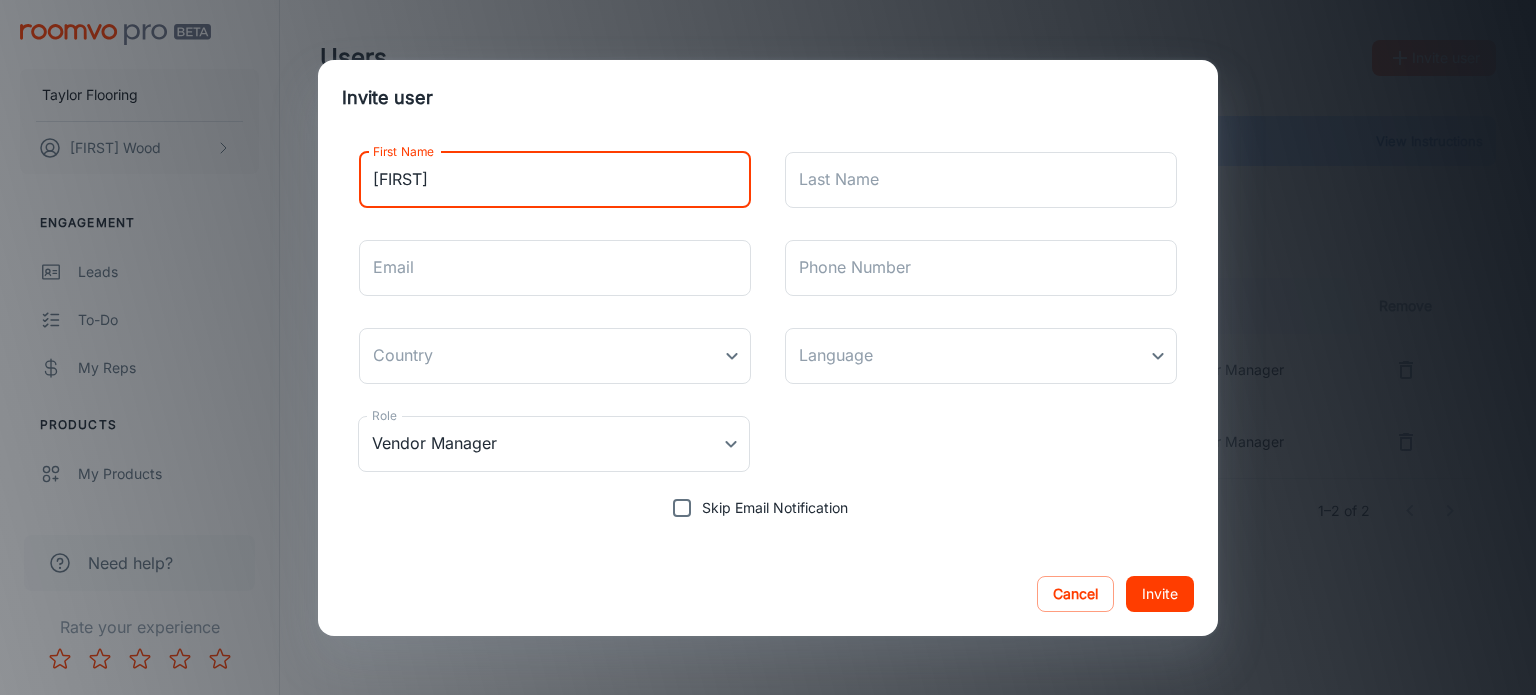 type on "[FIRST]" 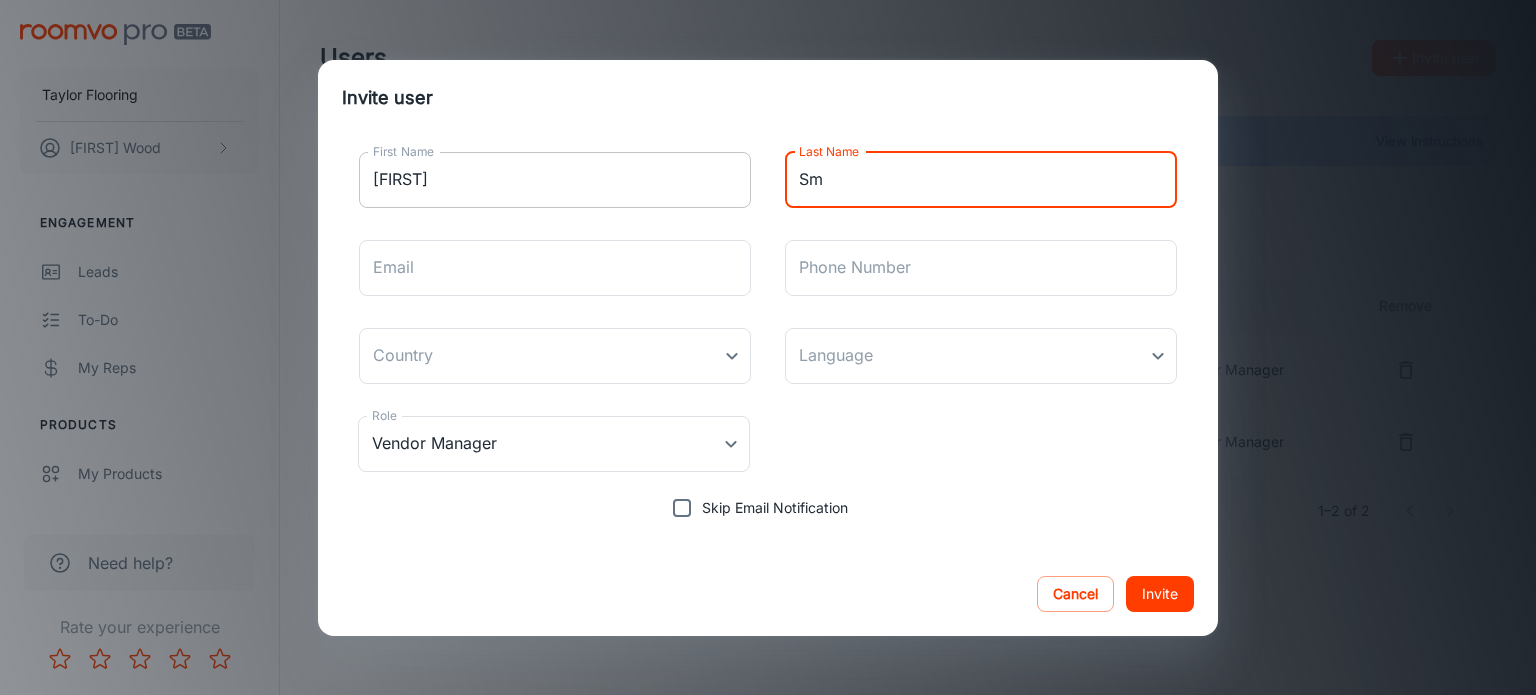 type on "[LAST]" 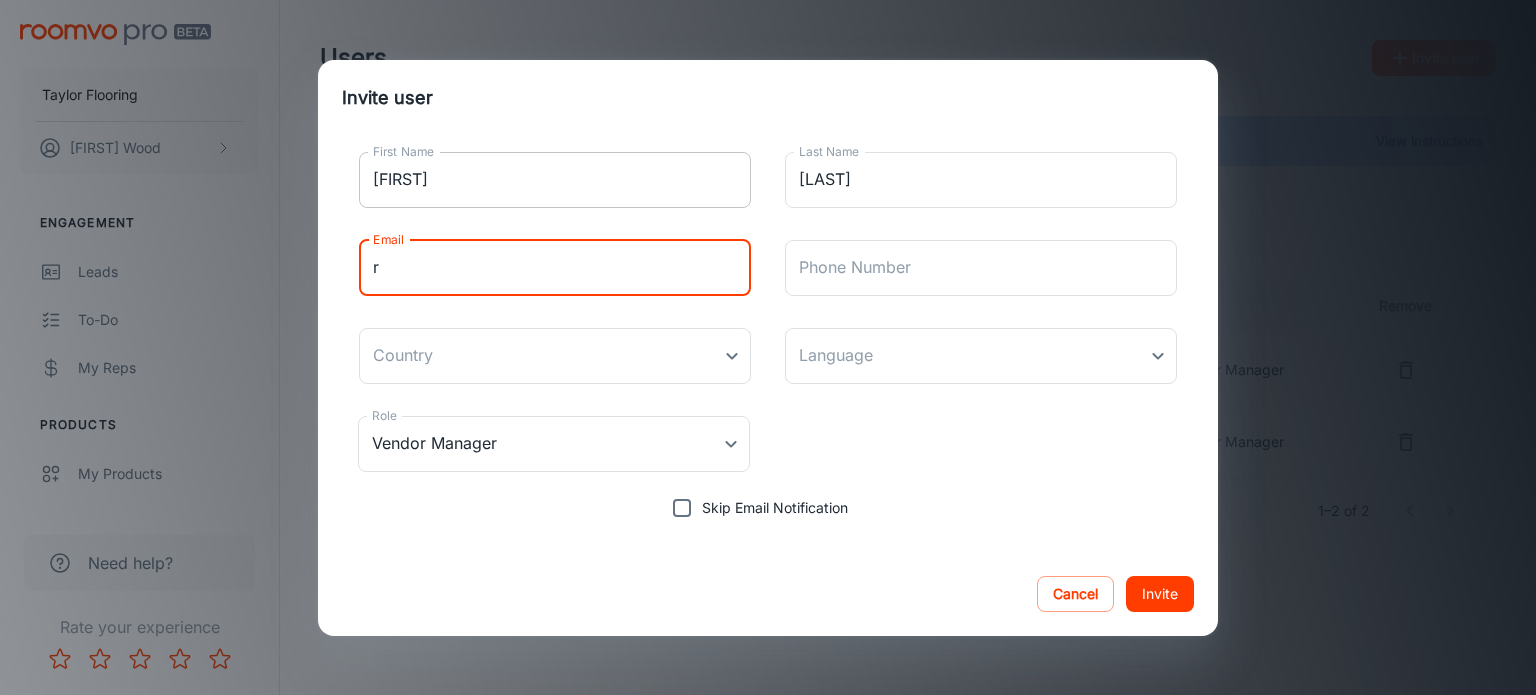 type on "[EMAIL]" 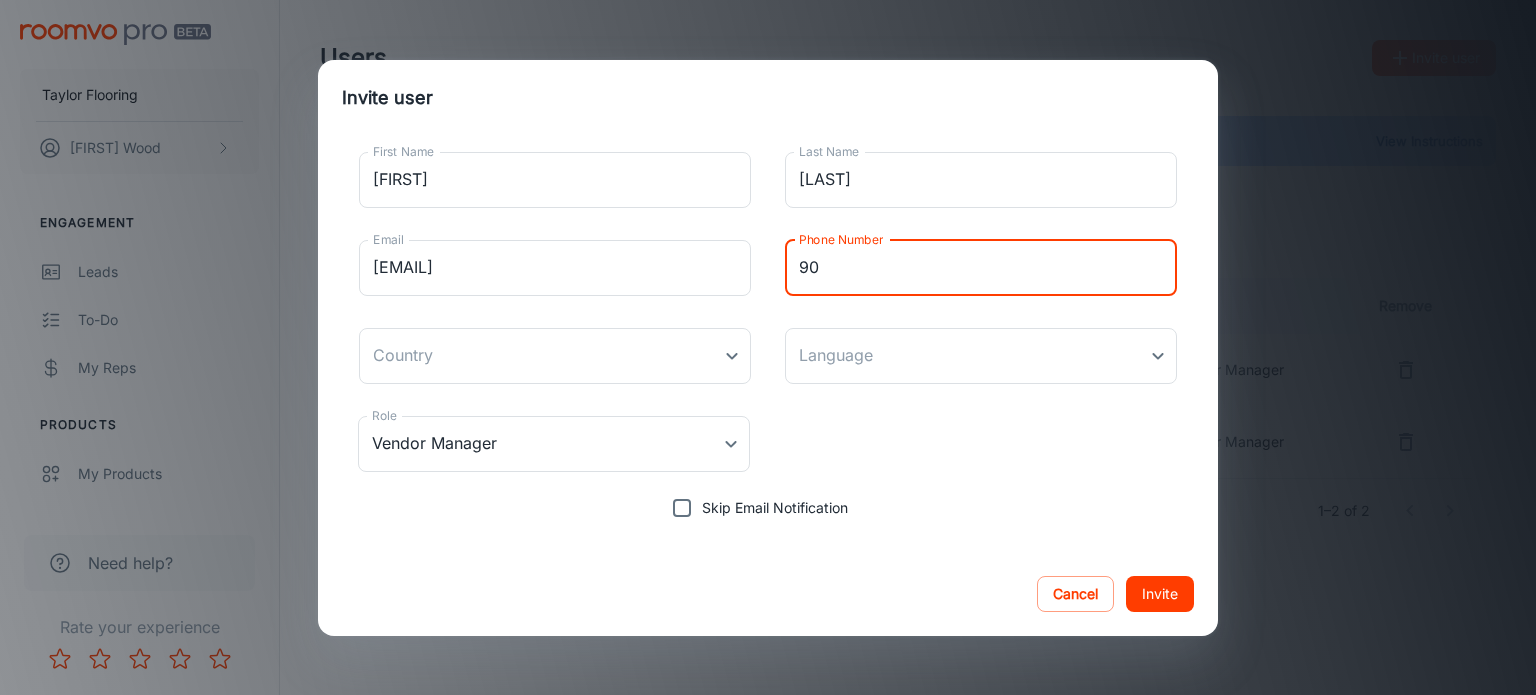 type on "[PHONE]" 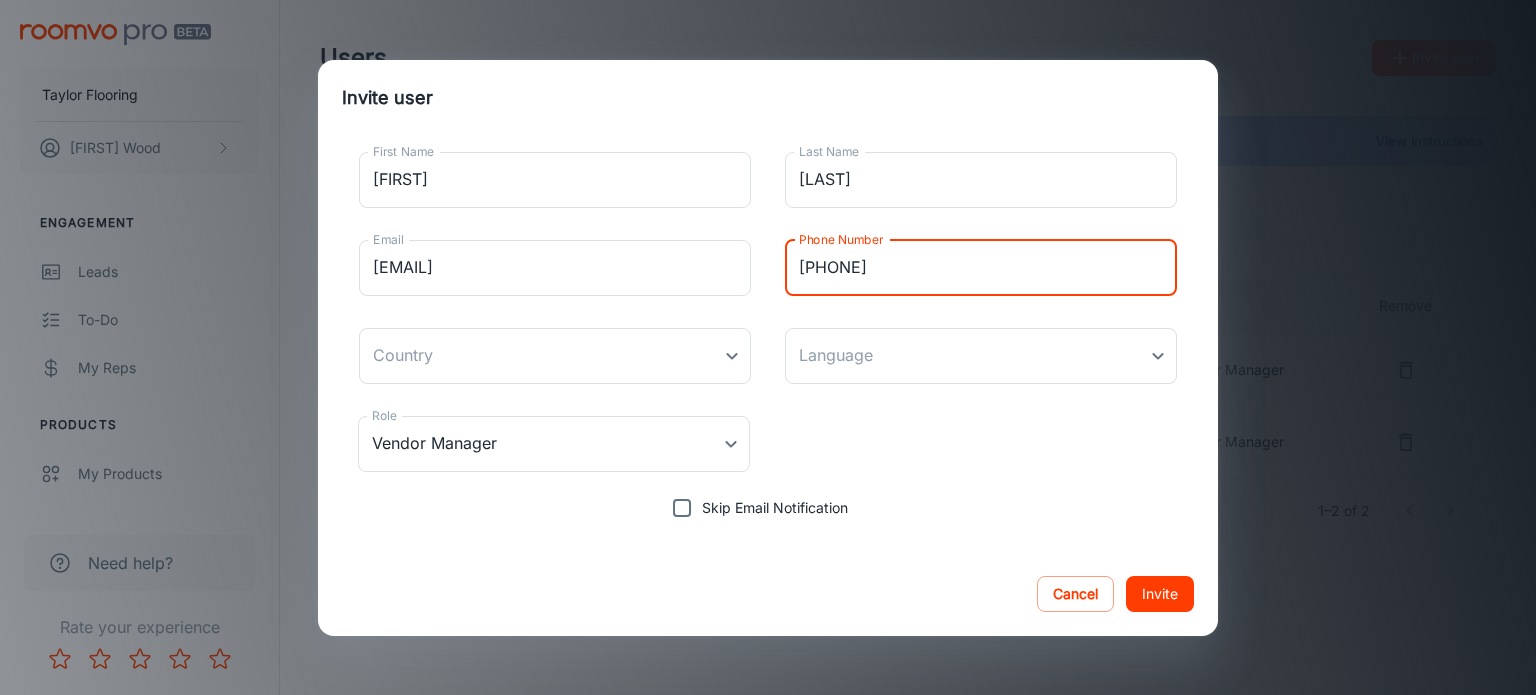 type on "Canada" 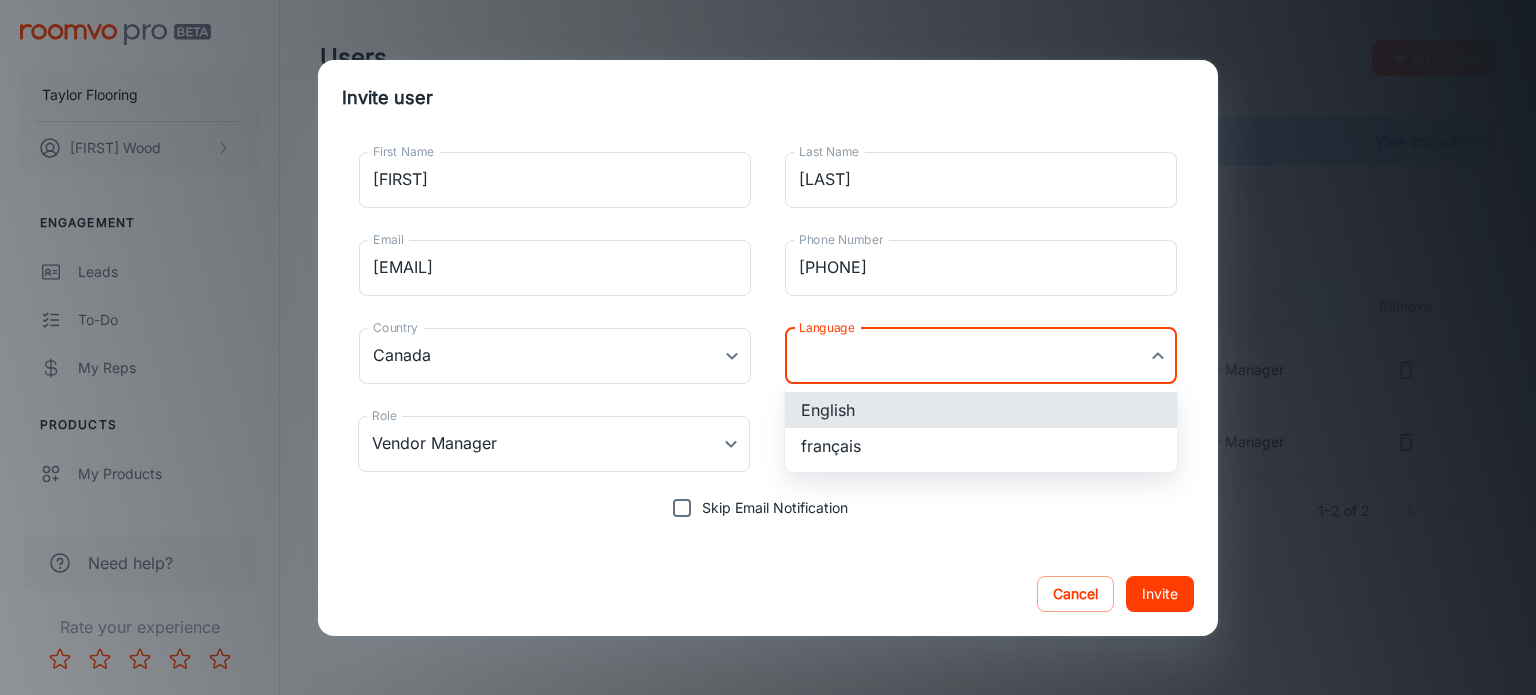 click on "Taylor Flooring Patrick Wood Engagement Leads To-do My Reps Products My Products Suppliers QR Codes In-Store Samples My Samples My Stores Configure Roomvo Sites Platform Management User Administration Need help? Rate your experience Users Invite user Need help? View Instructions Vendor Manager Sales Associate Territory Manager First Name Last Name Email Phone Number Last Login Role Remove Reg Smith rsmith@taylorflooring.com 9024353567 - Sales Associate" at bounding box center [768, 347] 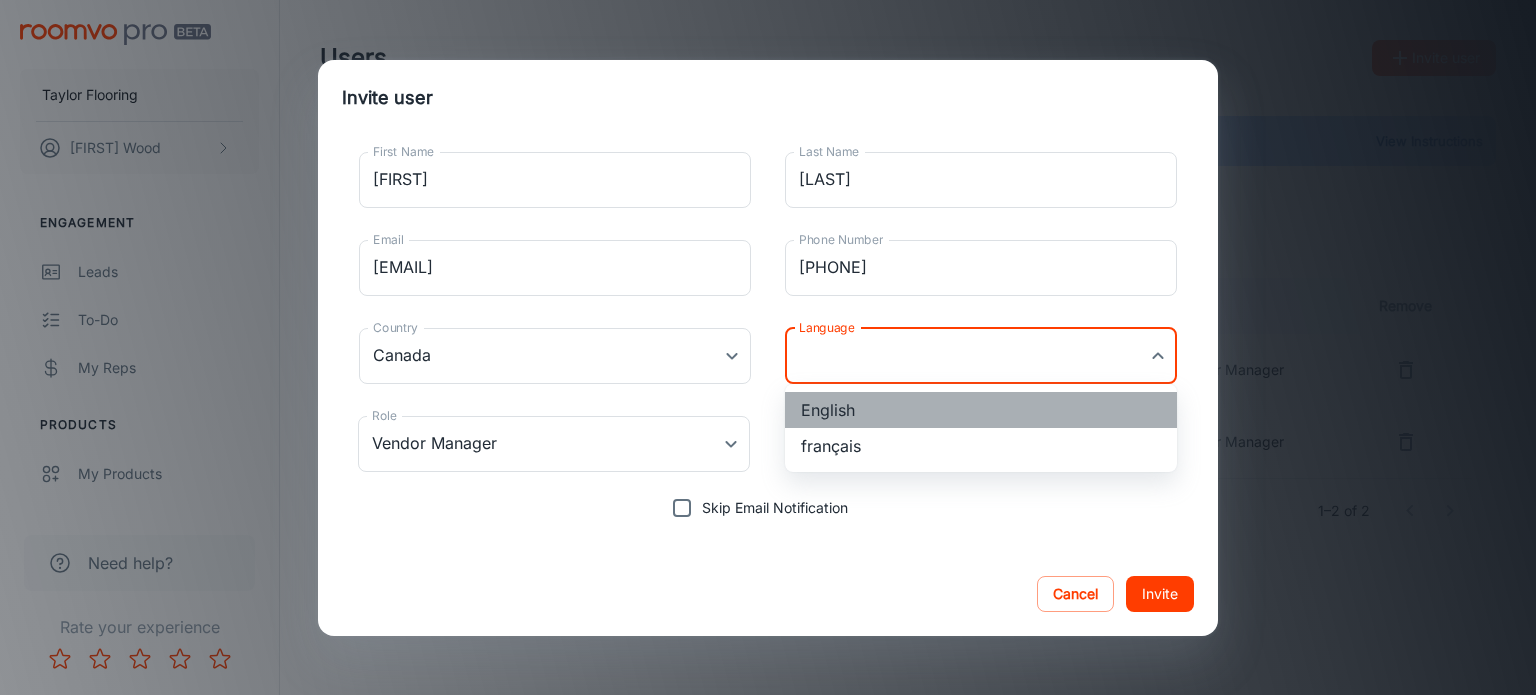 click on "English" at bounding box center [981, 410] 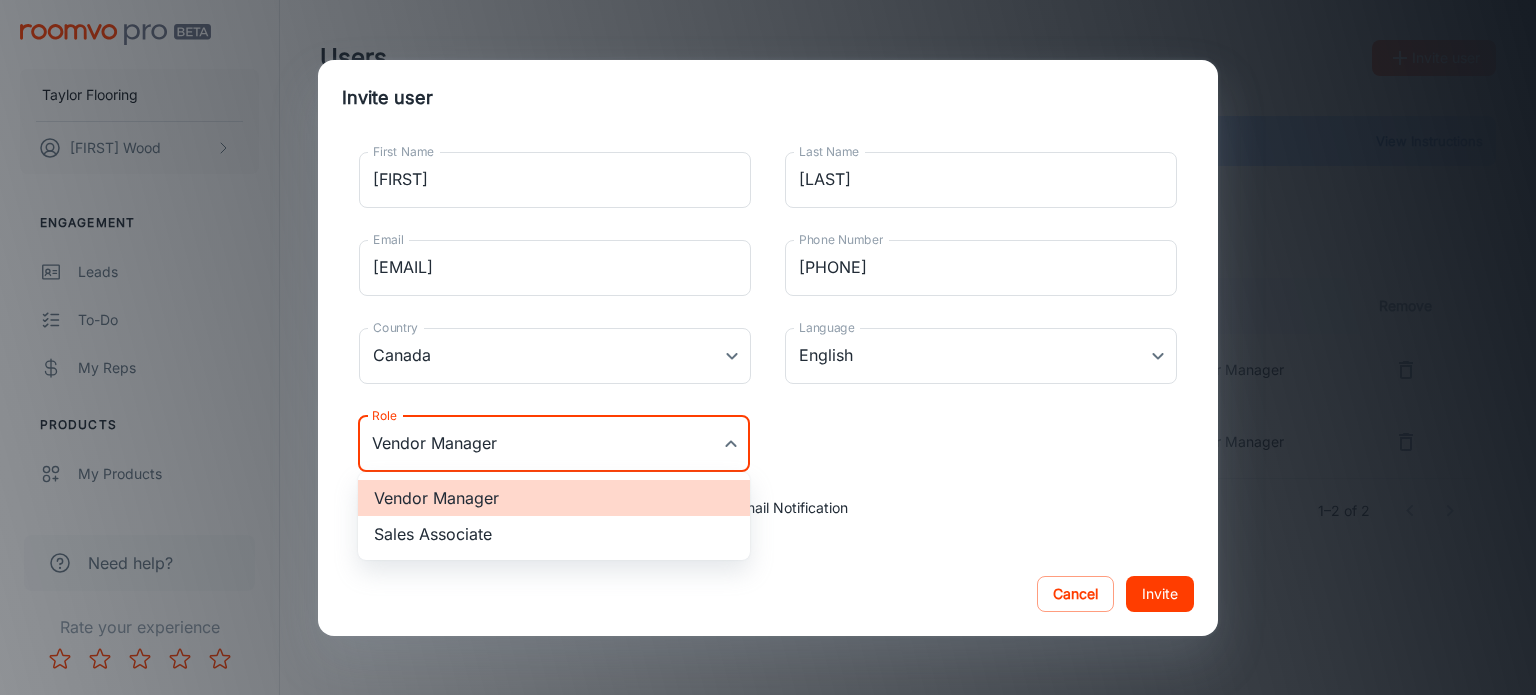 click on "Taylor Flooring Patrick Wood Engagement Leads To-do My Reps Products My Products Suppliers QR Codes In-Store Samples My Samples My Stores Configure Roomvo Sites Platform Management User Administration Need help? Rate your experience Users Invite user Need help? View Instructions Vendor Manager Sales Associate Territory Manager First Name Last Name Email Phone Number Last Login Role Remove FINLAYSON/WHSE MGR [EMAIL] [PHONE] - Vendor Manager Patrick Wood [EMAIL] - [DATE] Vendor Manager 1–2 of 2 Roomvo PRO | Users Invite user First Name [FIRST] First Name Last Name [LAST] Last Name Email [EMAIL] Email Phone Number [PHONE] Phone Number Country Canada Canada Country Language English en-ca Language Role Vendor Manager Vendor Manager Role Skip Email Notification Cancel Invite Vendor Manager Sales Associate" at bounding box center (768, 347) 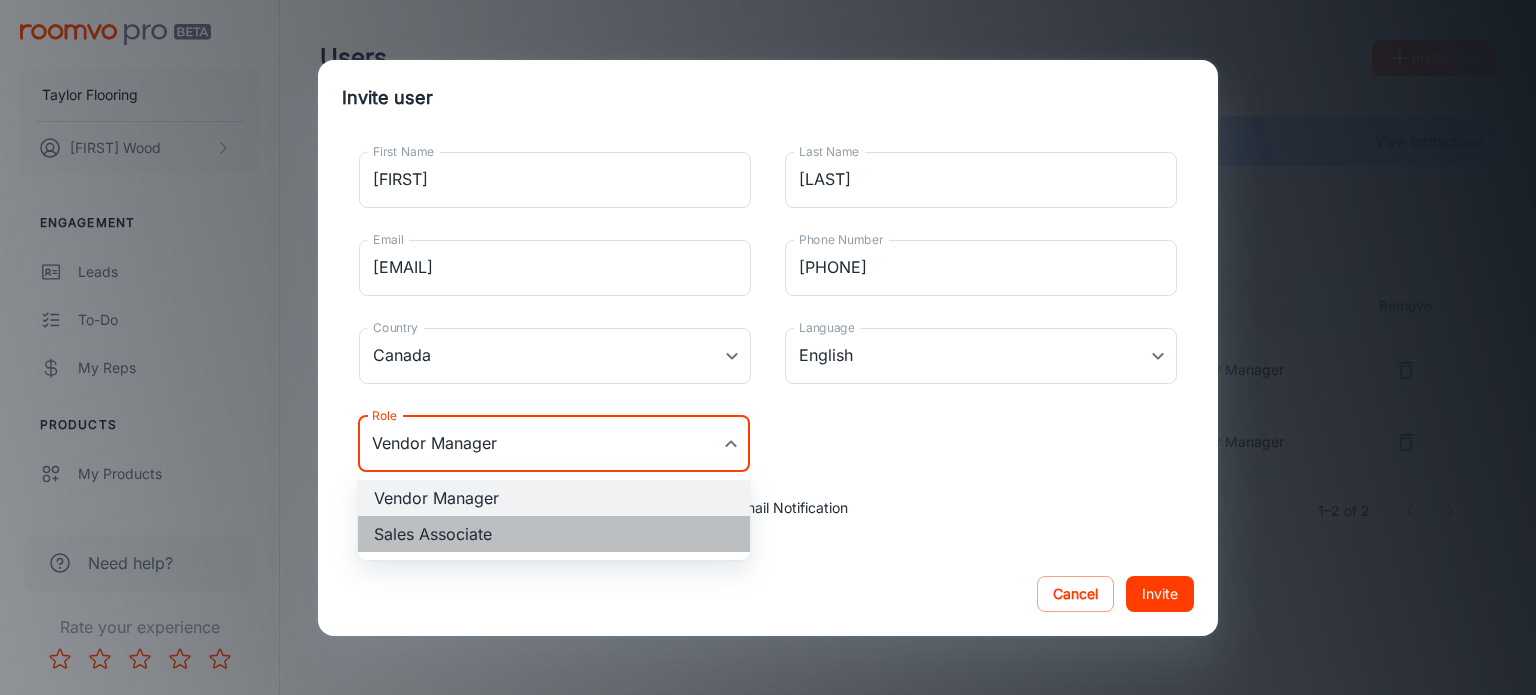 click on "Sales Associate" at bounding box center (554, 534) 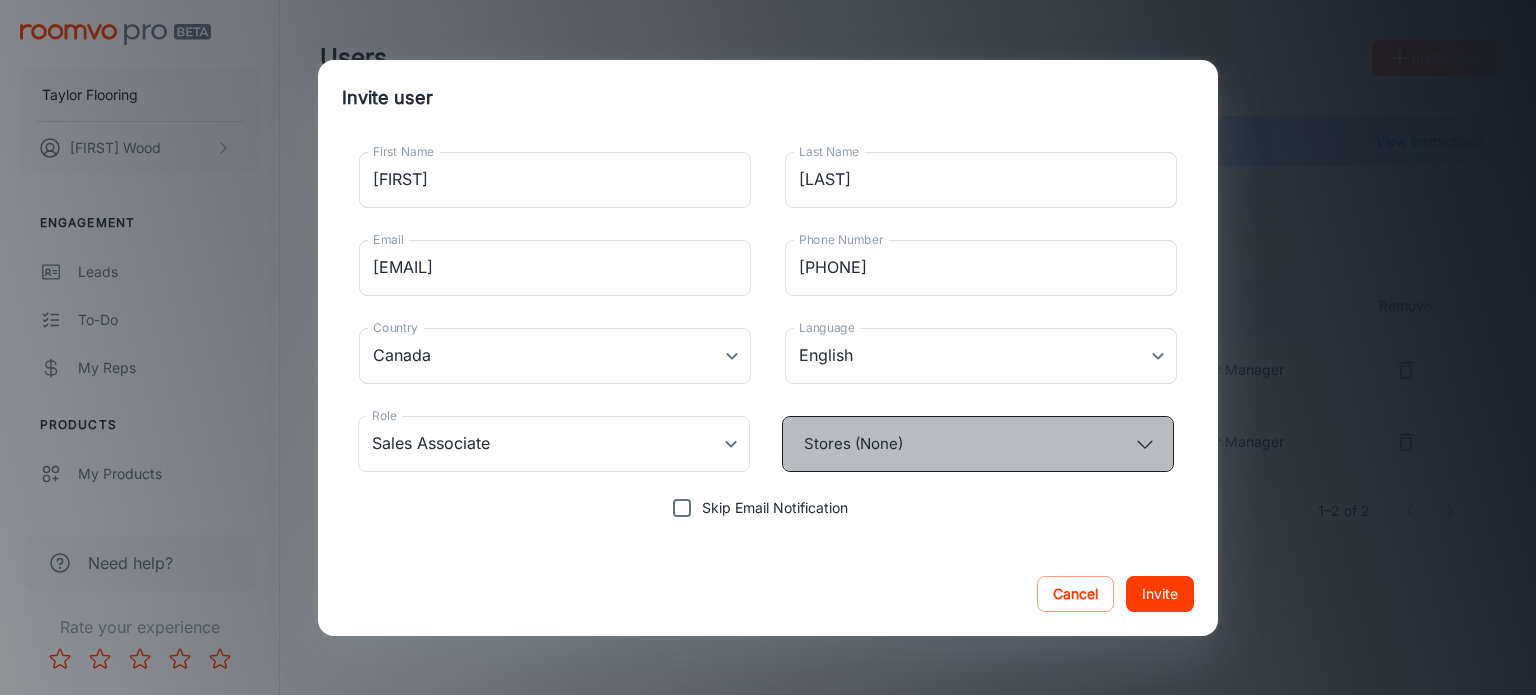click 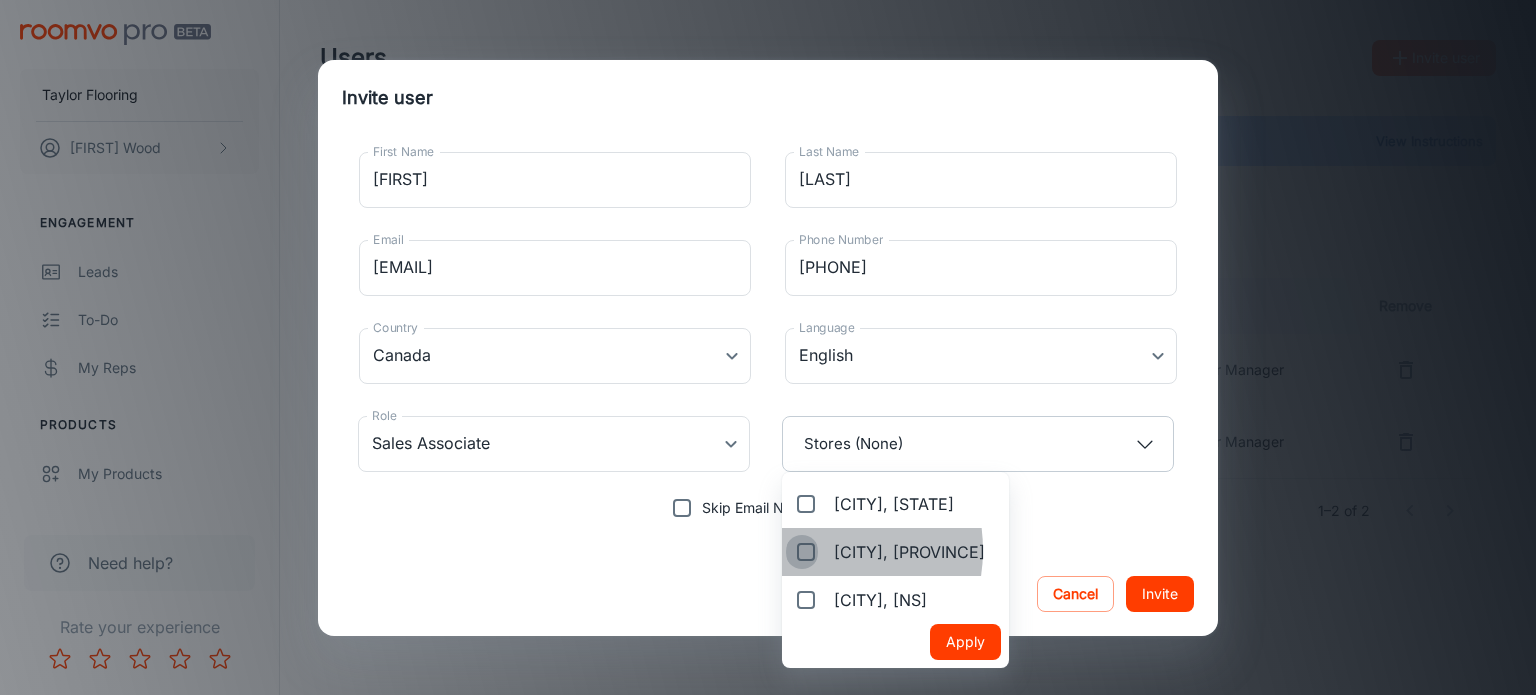 click on "[CITY], [PROVINCE]" at bounding box center (802, 552) 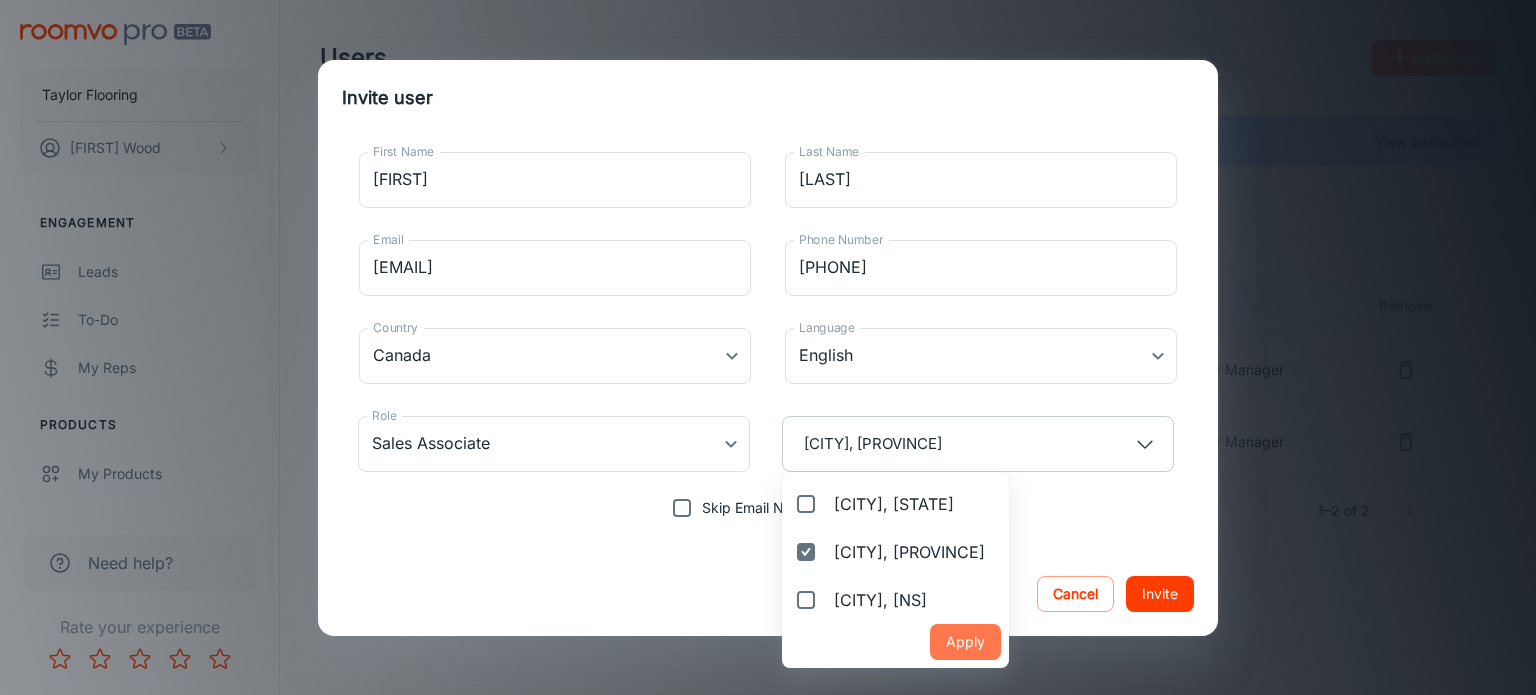 click on "Apply" at bounding box center (965, 642) 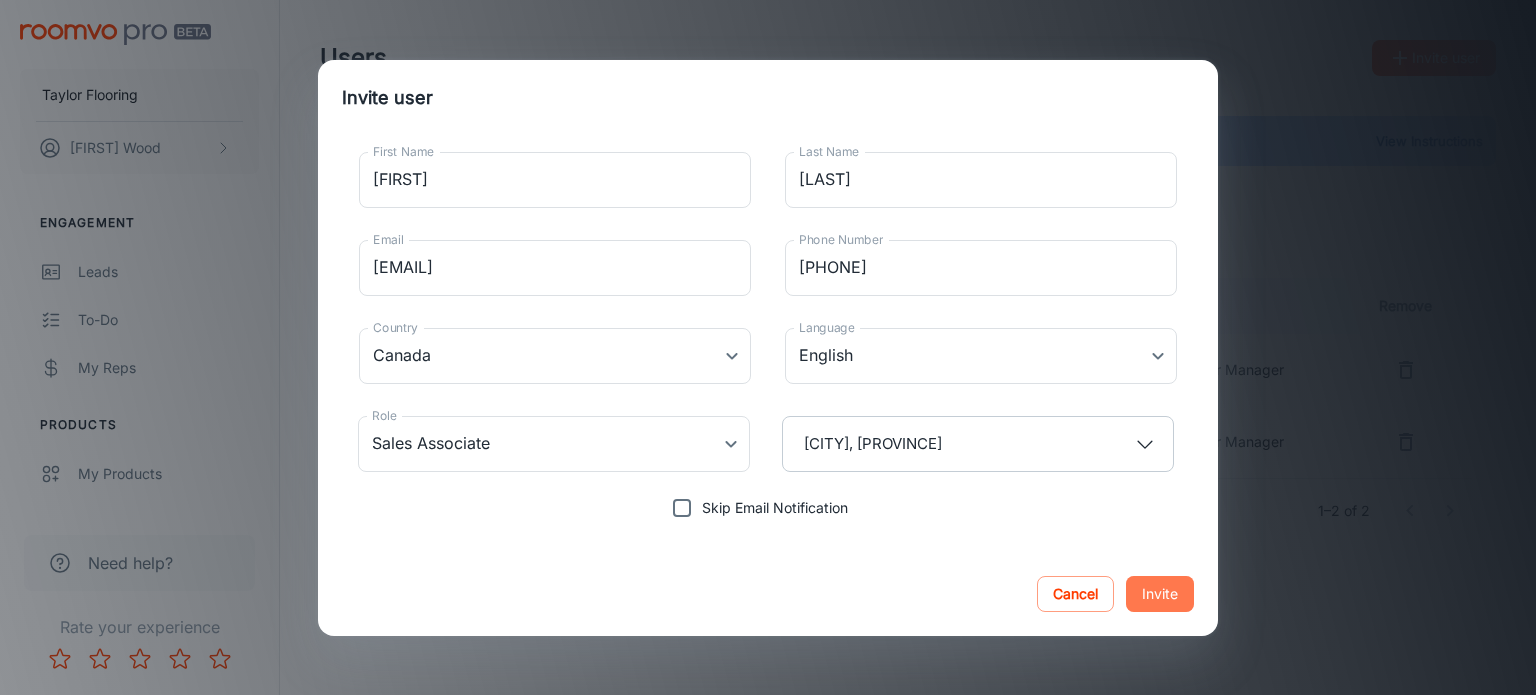 click on "Invite" at bounding box center [1160, 594] 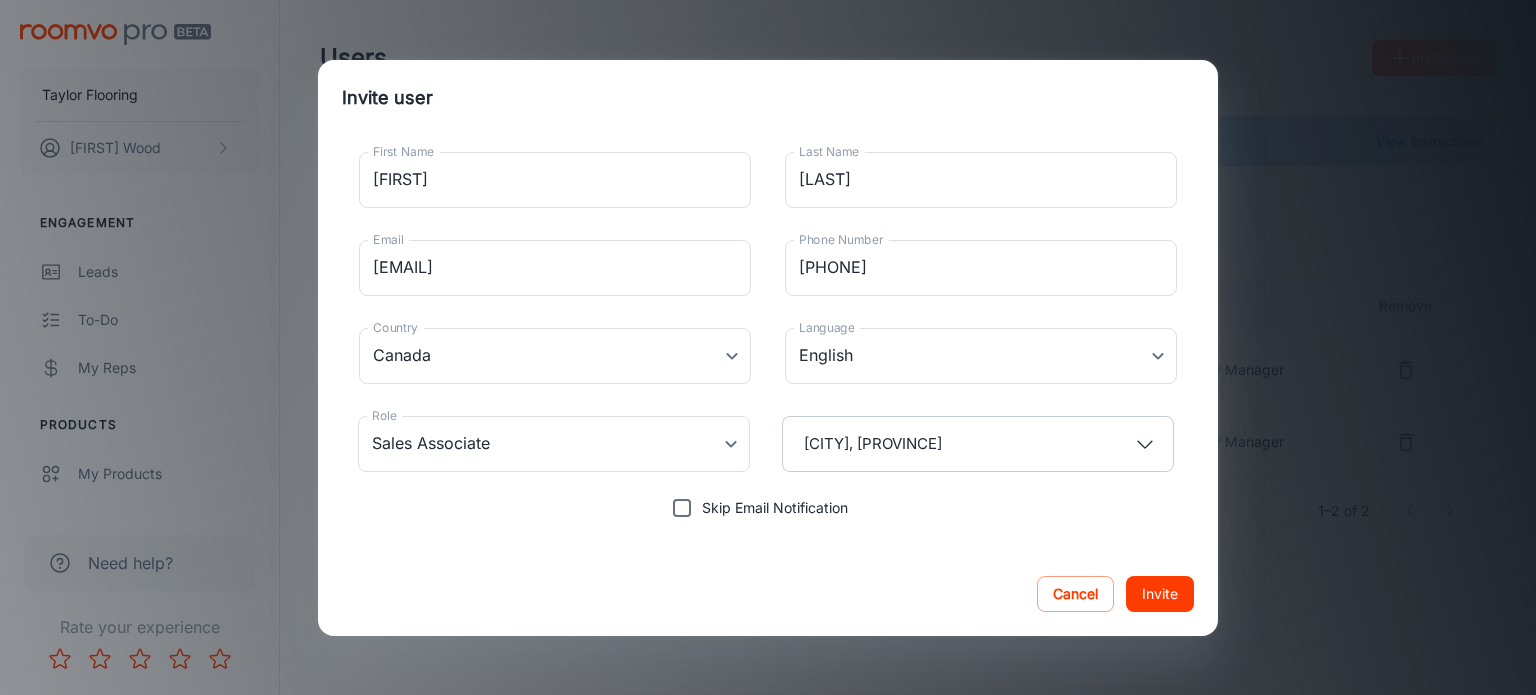type 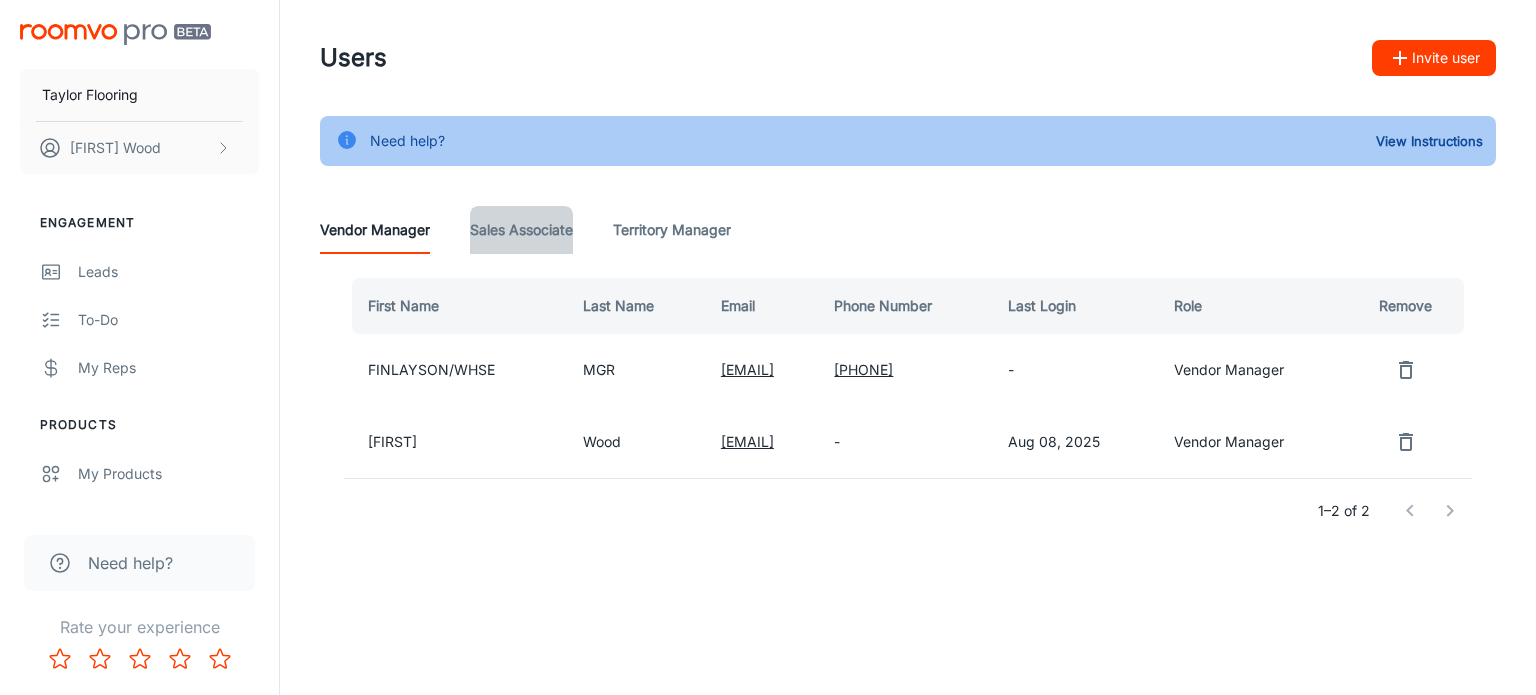 click on "Sales Associate" at bounding box center [521, 230] 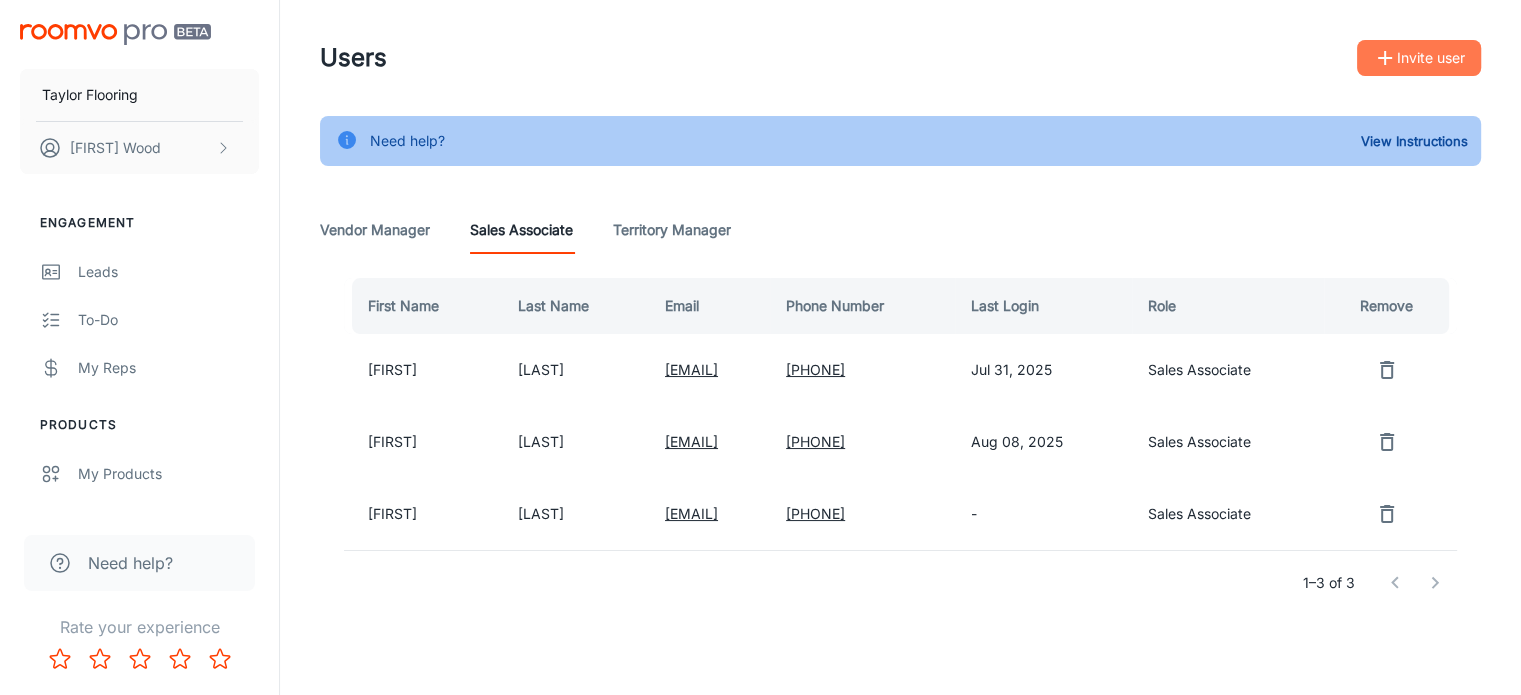 click on "Invite user" at bounding box center (1419, 58) 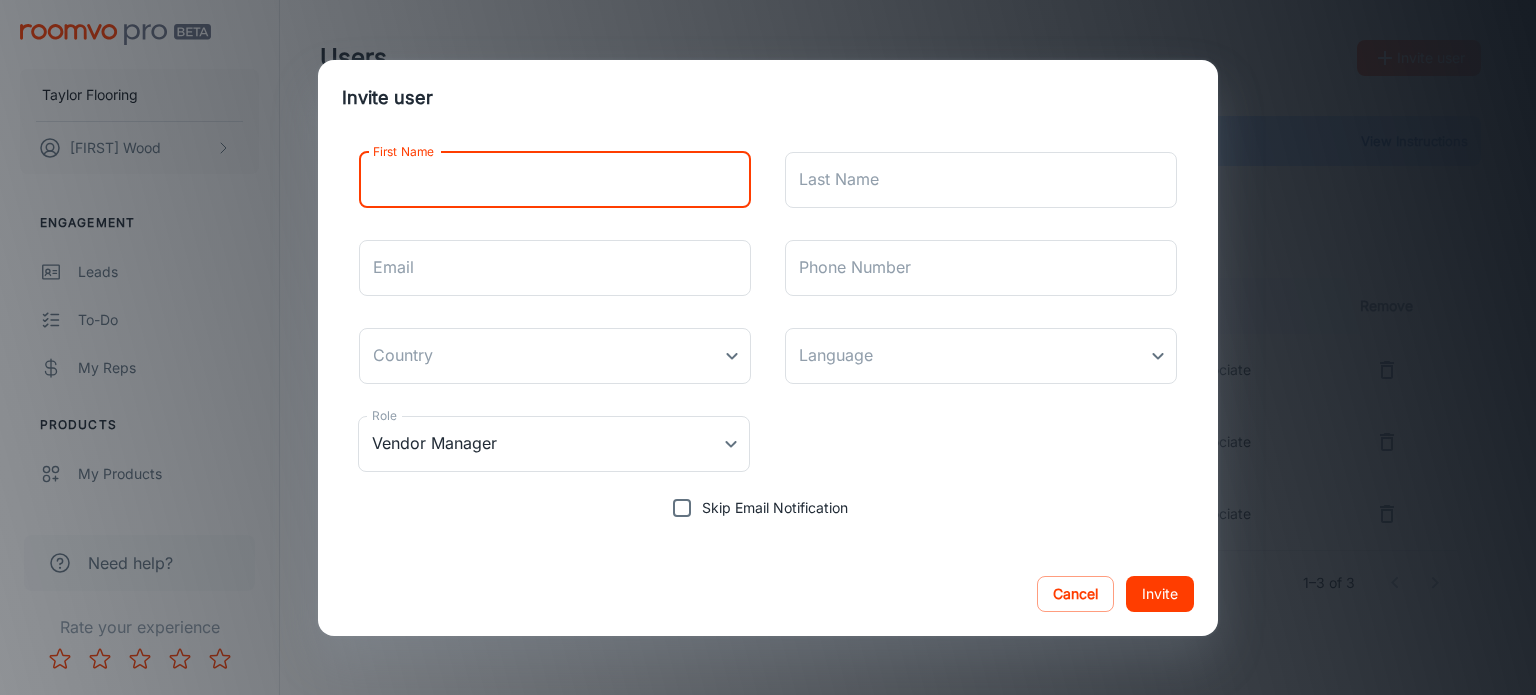 click on "First Name" at bounding box center [555, 180] 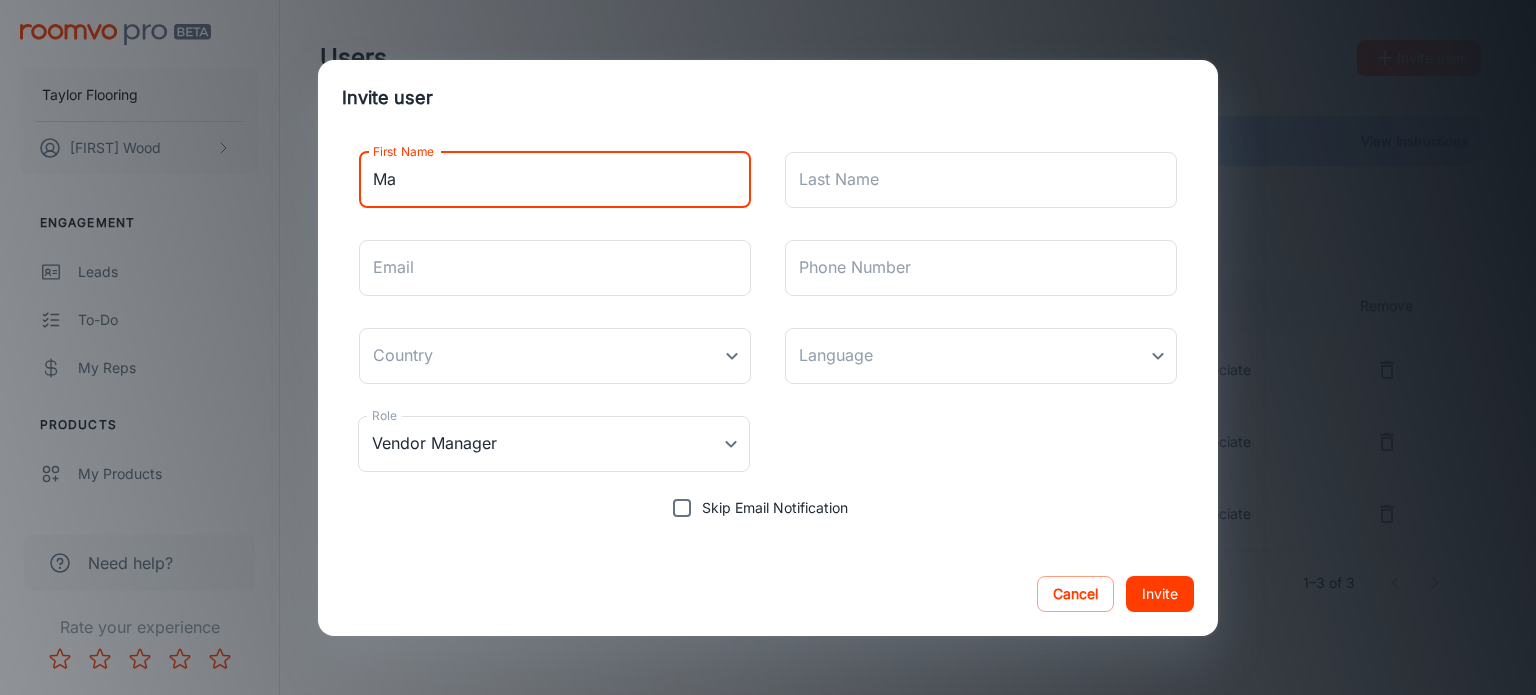 type on "Matt" 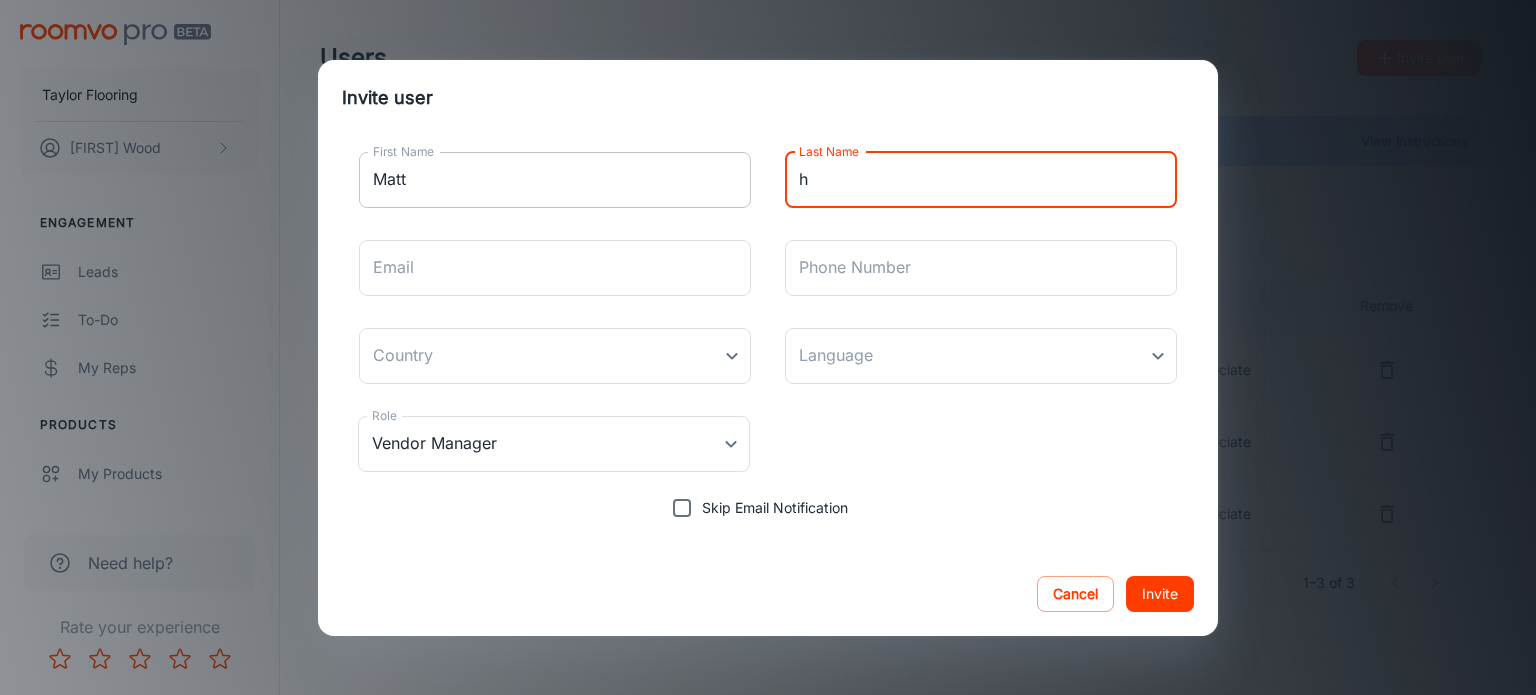 type on "[LAST]" 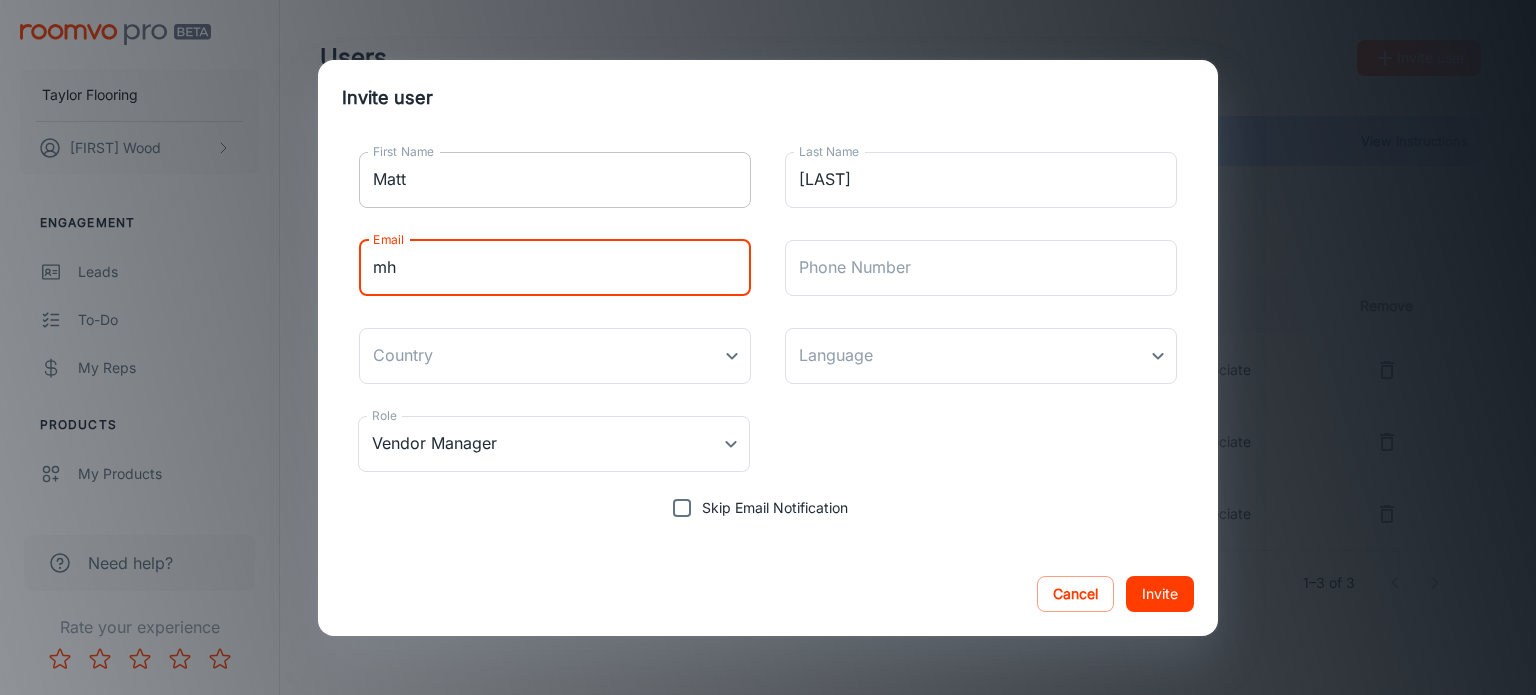 click on "Invite" at bounding box center [1160, 594] 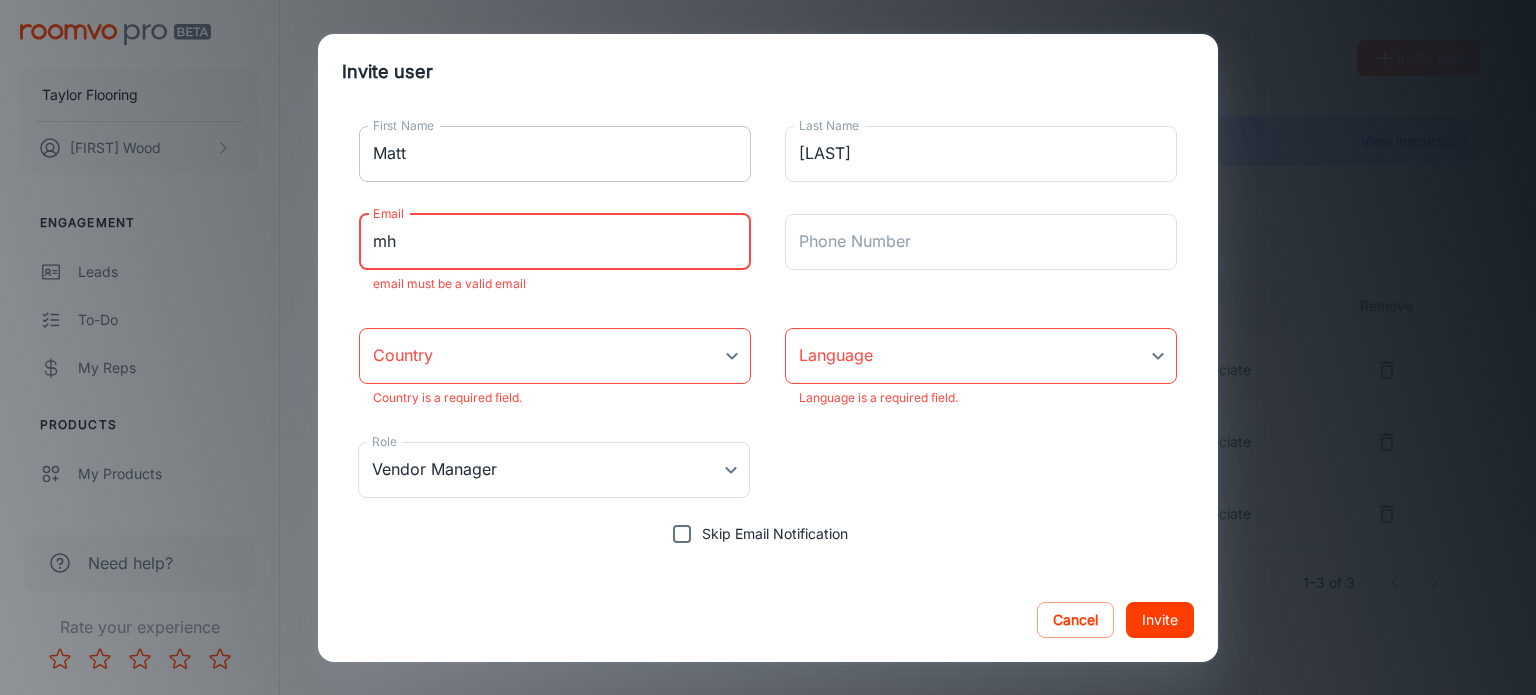 type on "[EMAIL]" 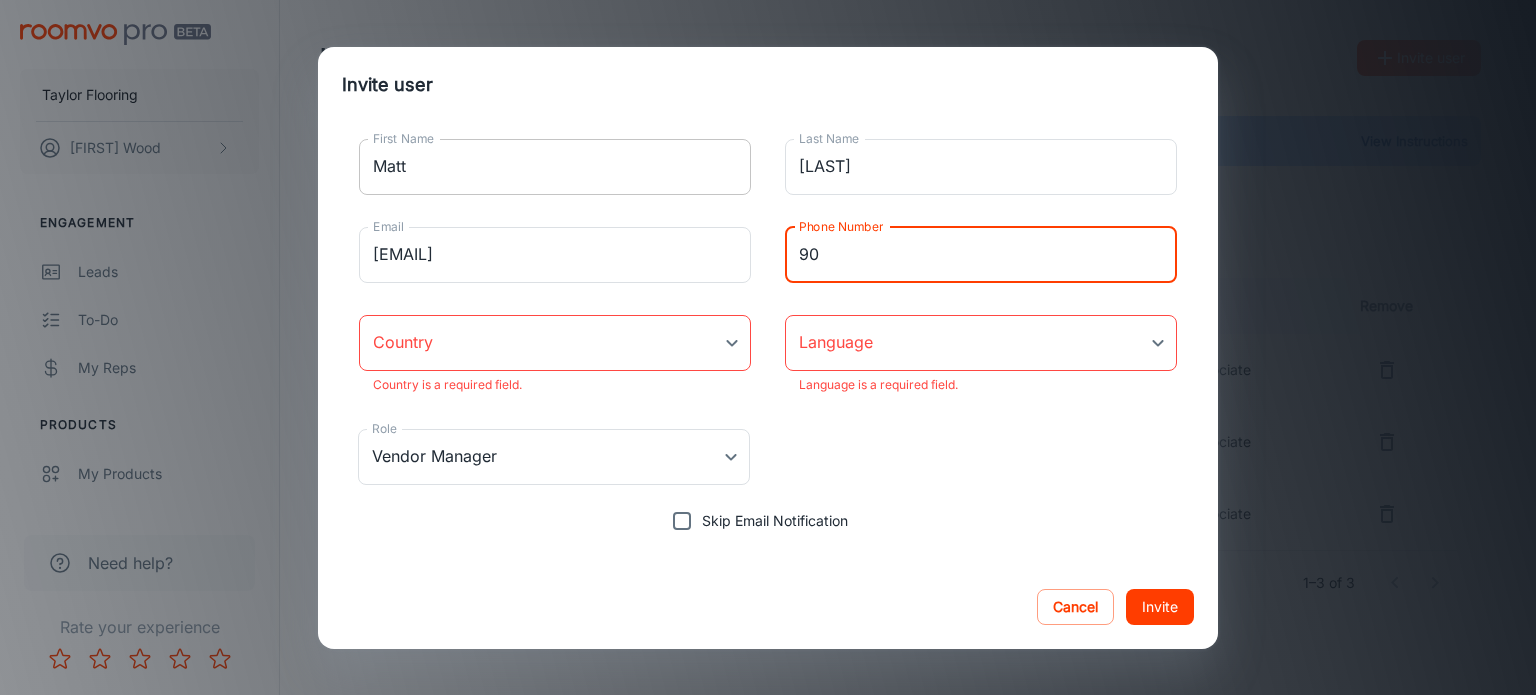 type on "[PHONE]" 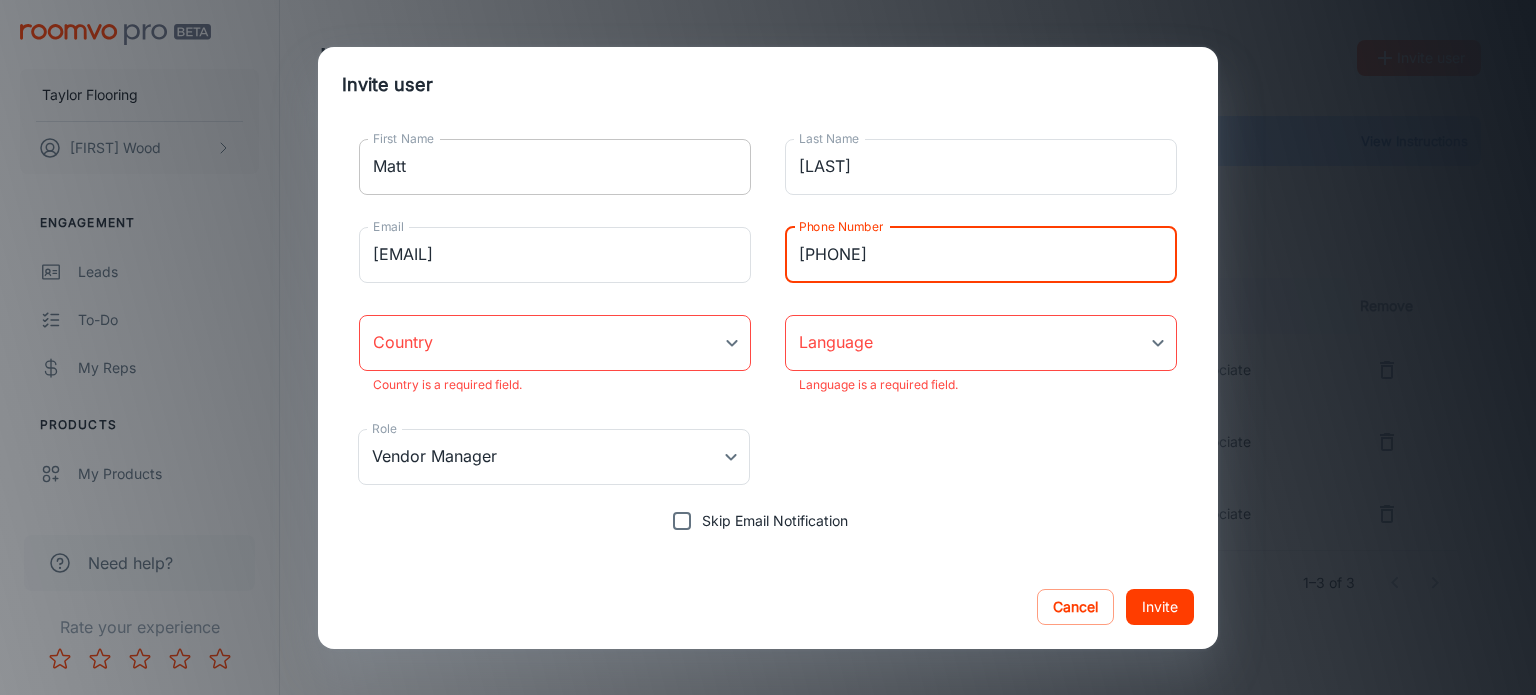 type on "Canada" 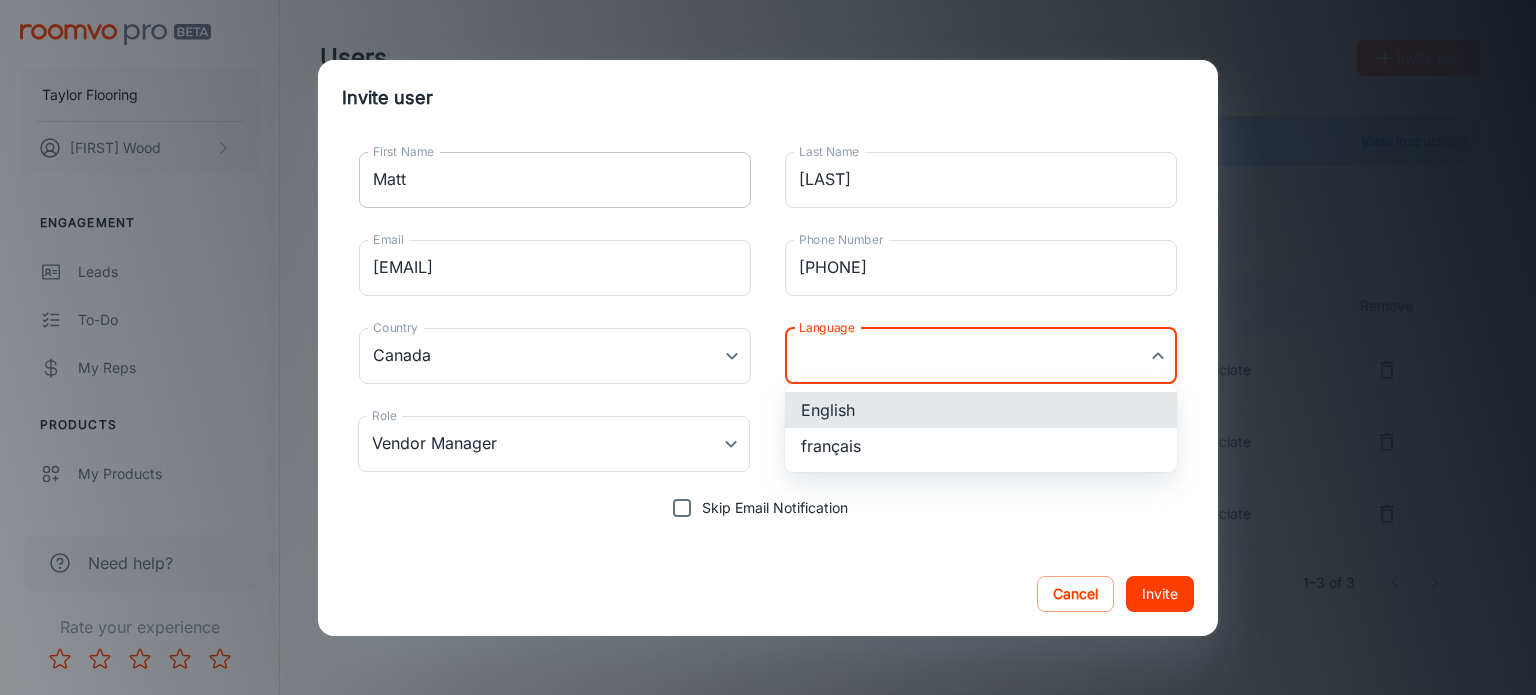 type 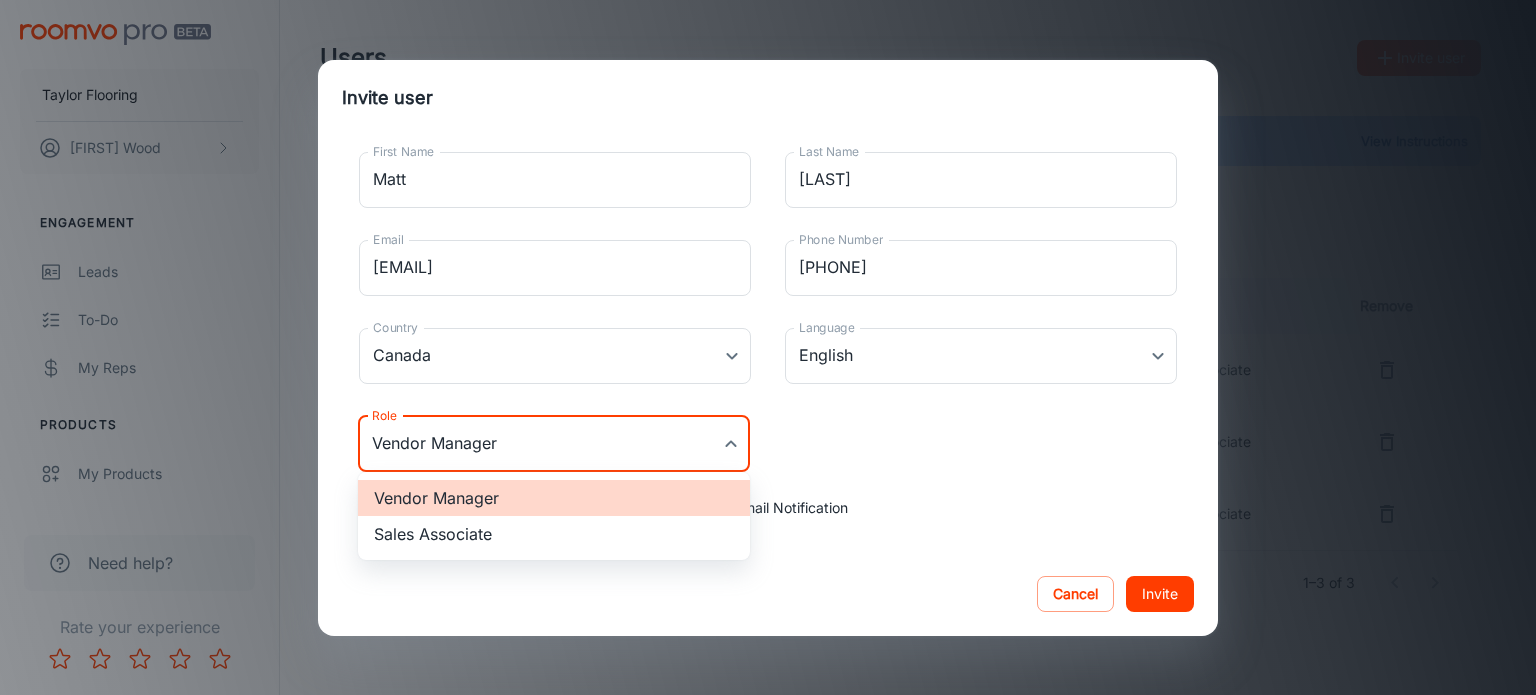 click on "Taylor Flooring Patrick Wood Engagement Leads To-do My Reps Products My Products Suppliers QR Codes In-Store Samples My Samples My Stores Configure Roomvo Sites Platform Management User Administration Need help? Rate your experience Users Invite user Need help? View Instructions Vendor Manager Sales Associate Territory Manager First Name Last Name Email Phone Number Last Login Role Remove Jeff Grandy jeffgrandy@taylorflooring.com 9024353567 Jul 31, 2025 Sales Associate Andy Thompson athompson@taylorflooring.com 9024353567 Aug 08, 2025 Sales Associate Reg Smith rsmith@taylorflooring.com 9024353567 - Sales Associate 1–3 of 3 Roomvo PRO | Users Invite user First Name Matt First Name Last Name Henneberry Last Name Email mhenneberry@taylorflooring.com Email Phone Number 9024353567 Phone Number Country Canada Canada Country Language English en-ca Language Role Vendor Manager Vendor Manager Role Skip Email Notification Cancel Invite Vendor Manager Sales Associate" at bounding box center (768, 347) 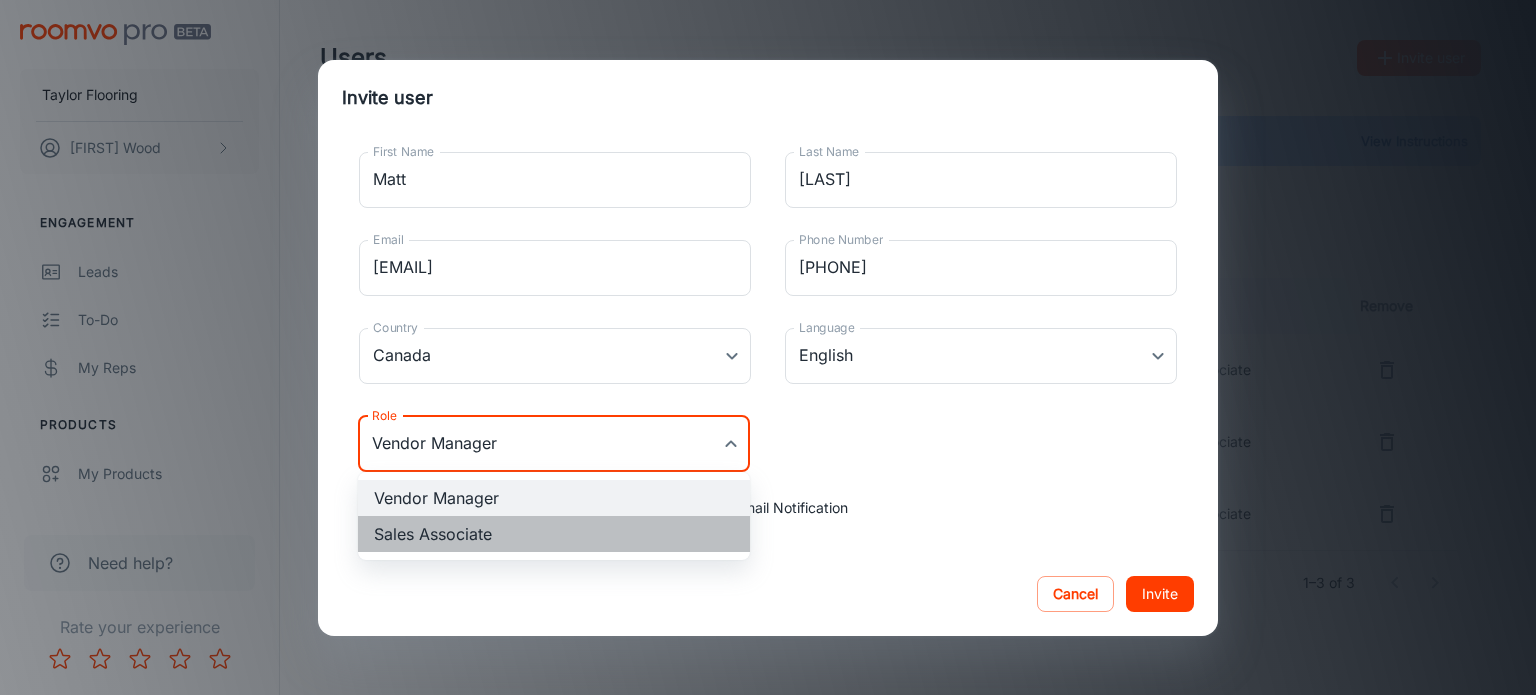 click on "Sales Associate" at bounding box center [554, 534] 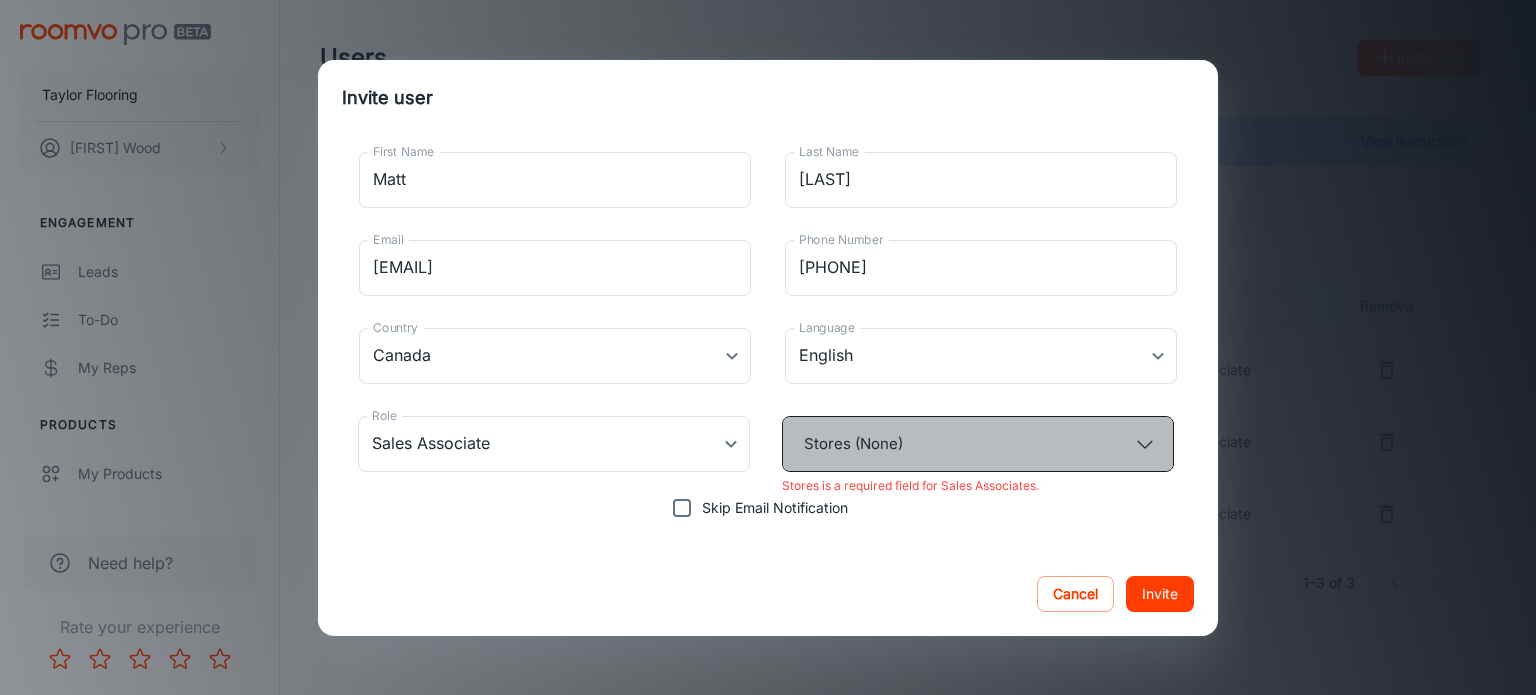 click 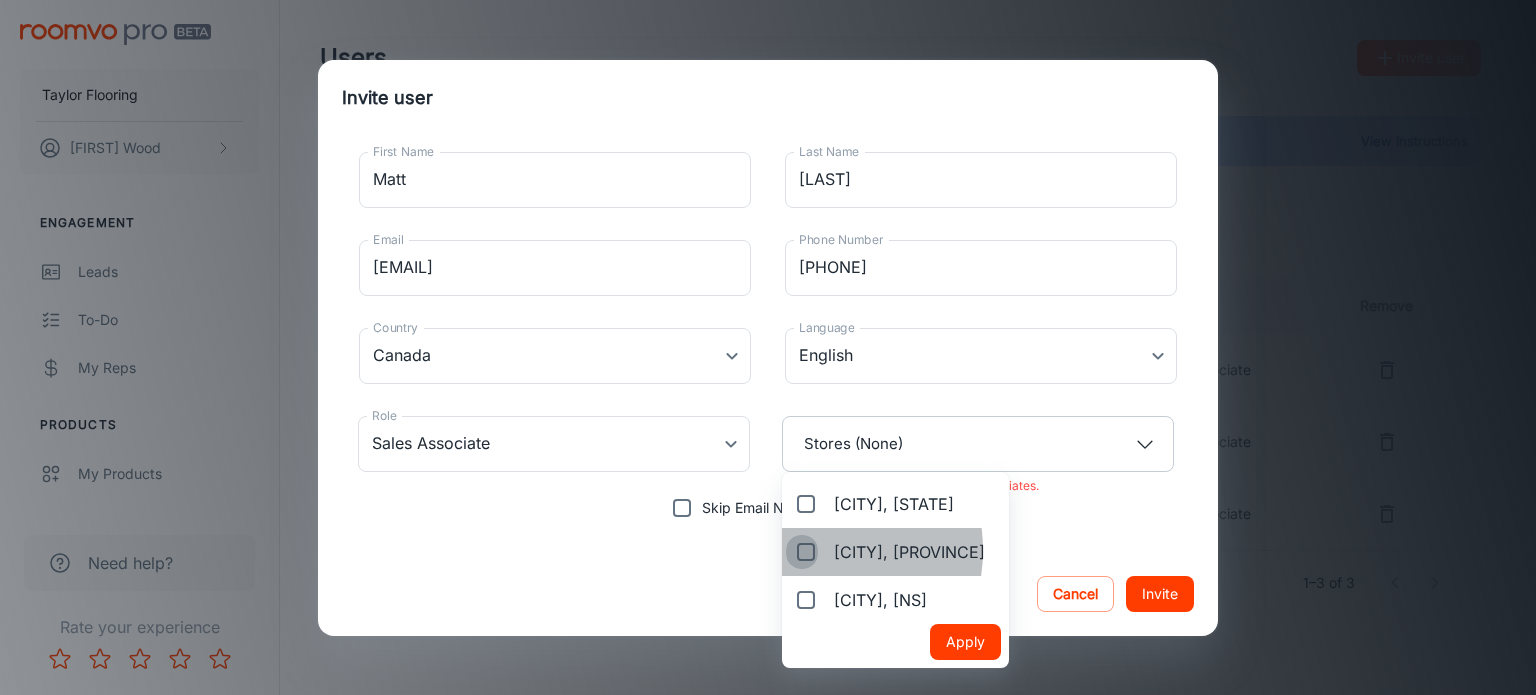click on "[CITY], [PROVINCE]" at bounding box center (802, 552) 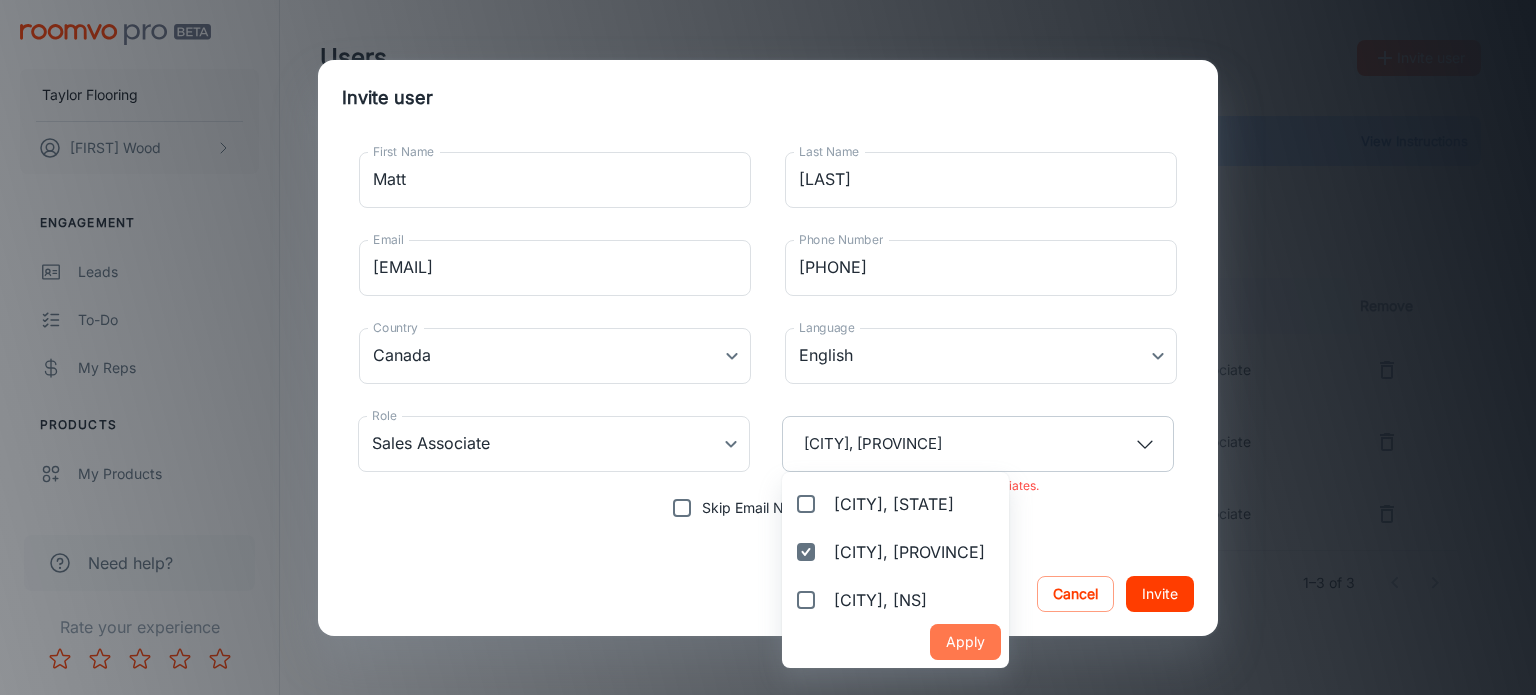 click on "Apply" at bounding box center [965, 642] 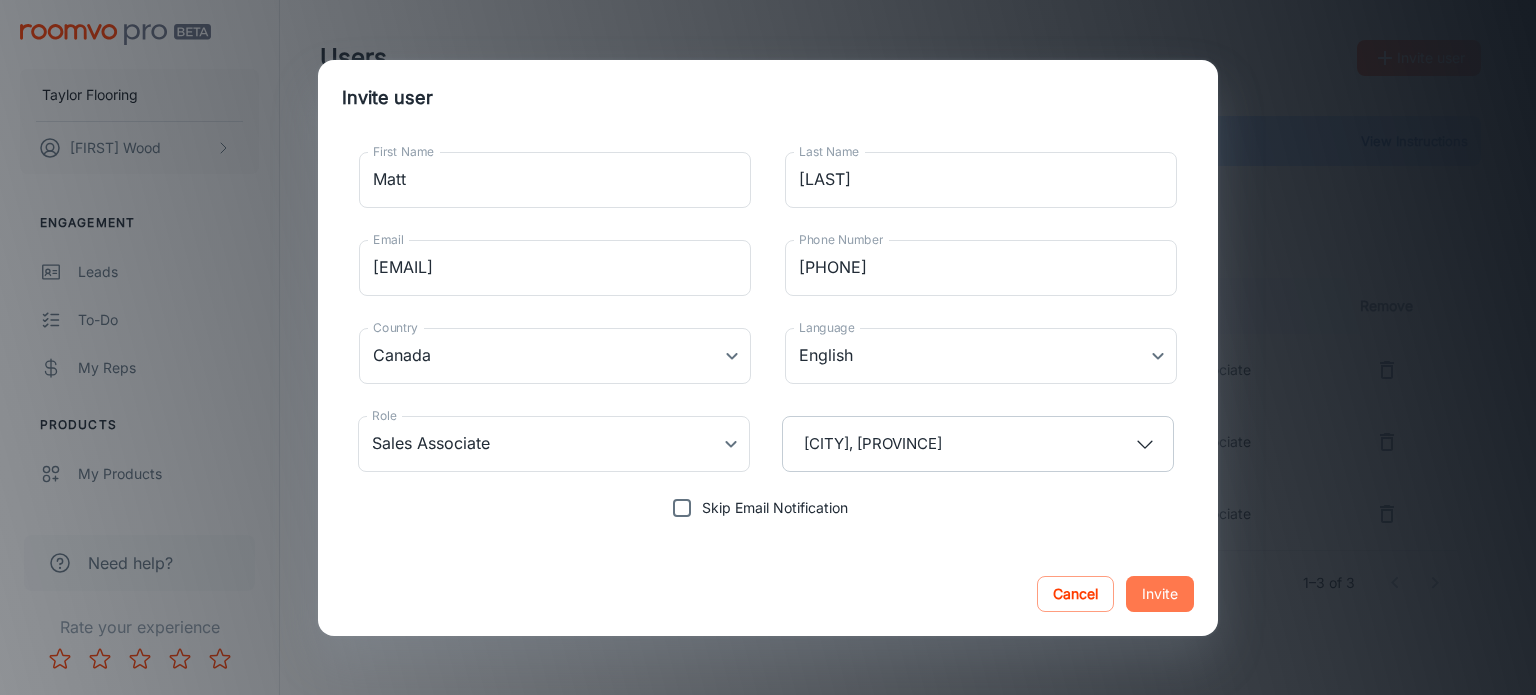 click on "Invite" at bounding box center (1160, 594) 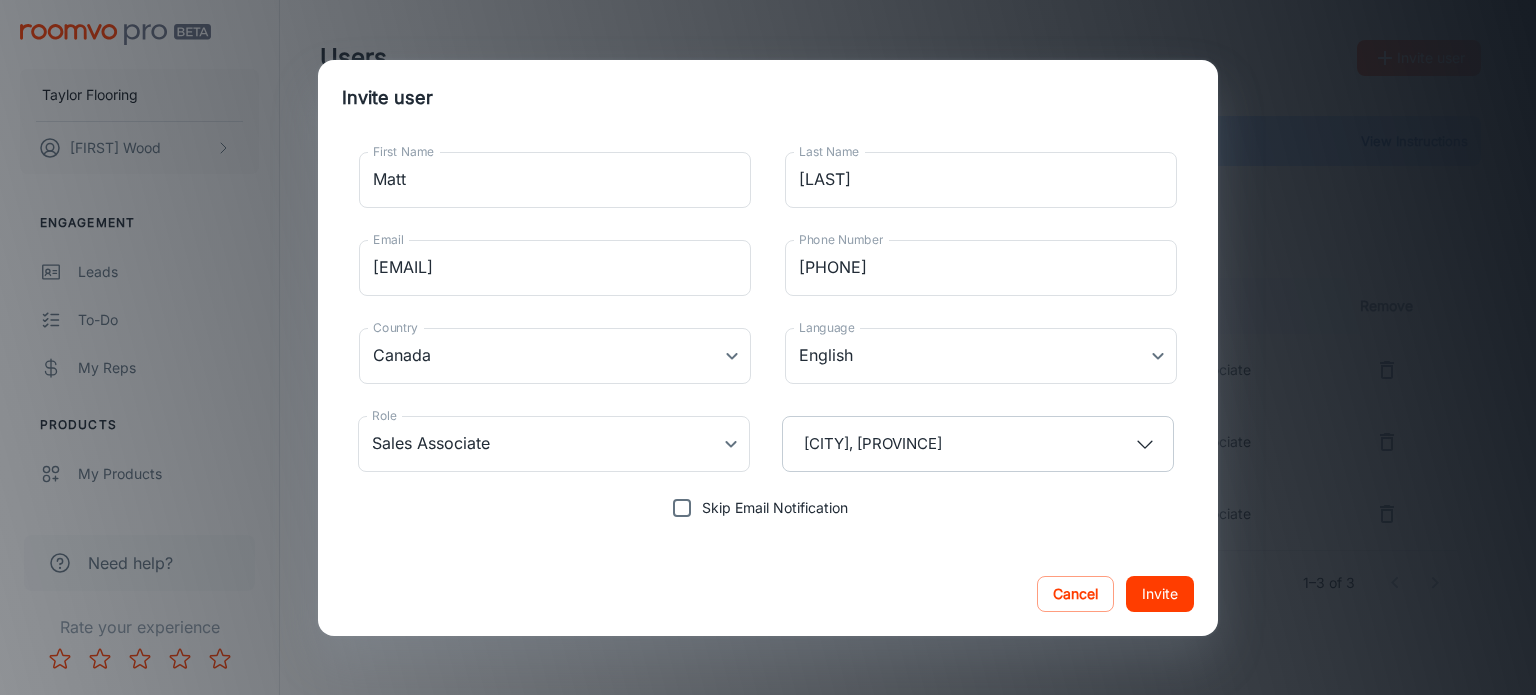 type 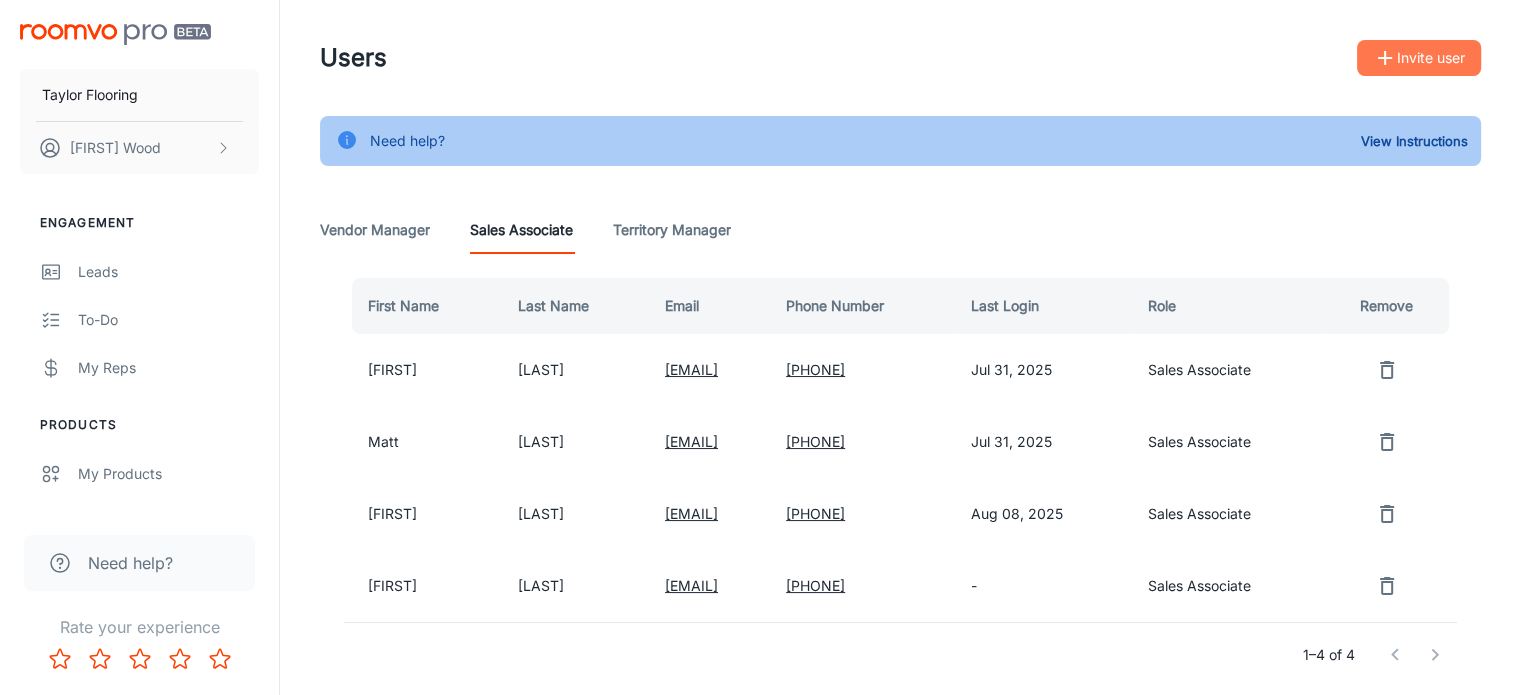 click on "Invite user" at bounding box center (1419, 58) 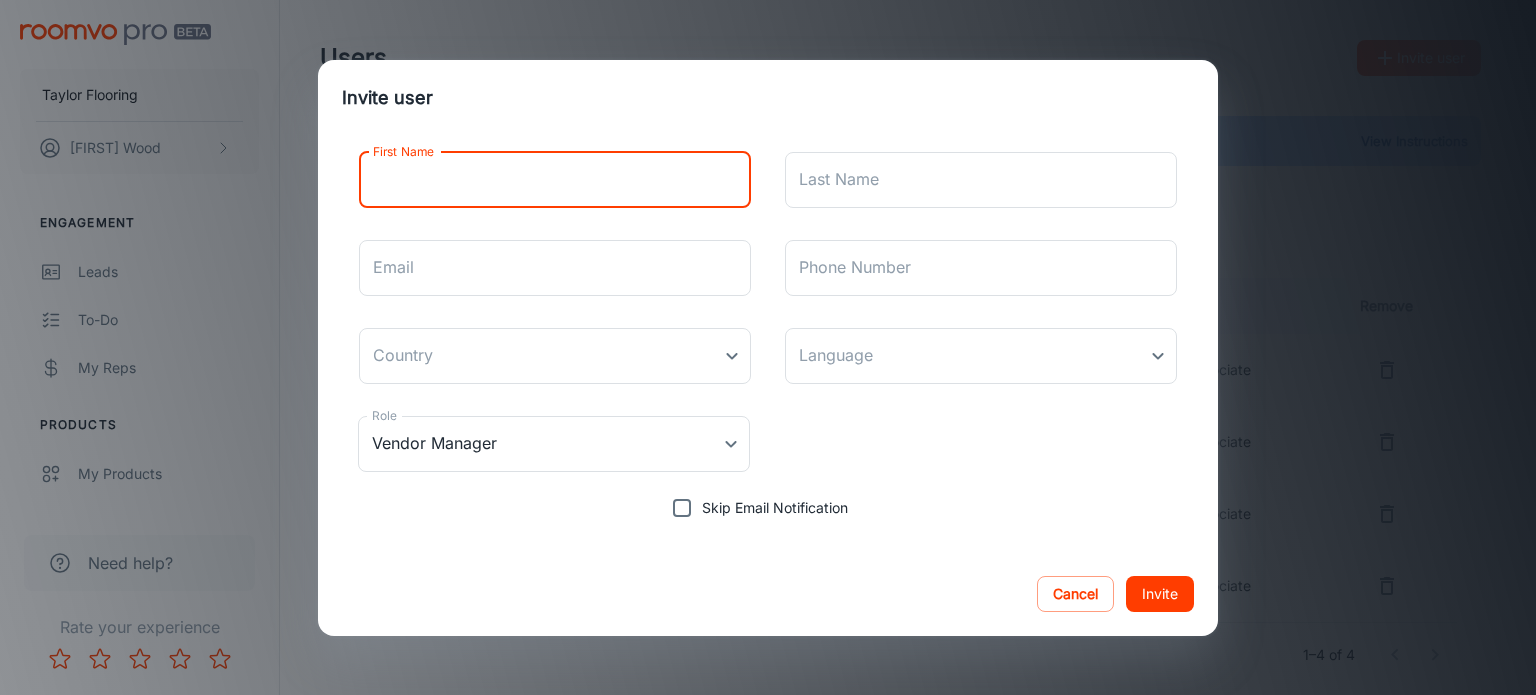 click on "First Name" at bounding box center [555, 180] 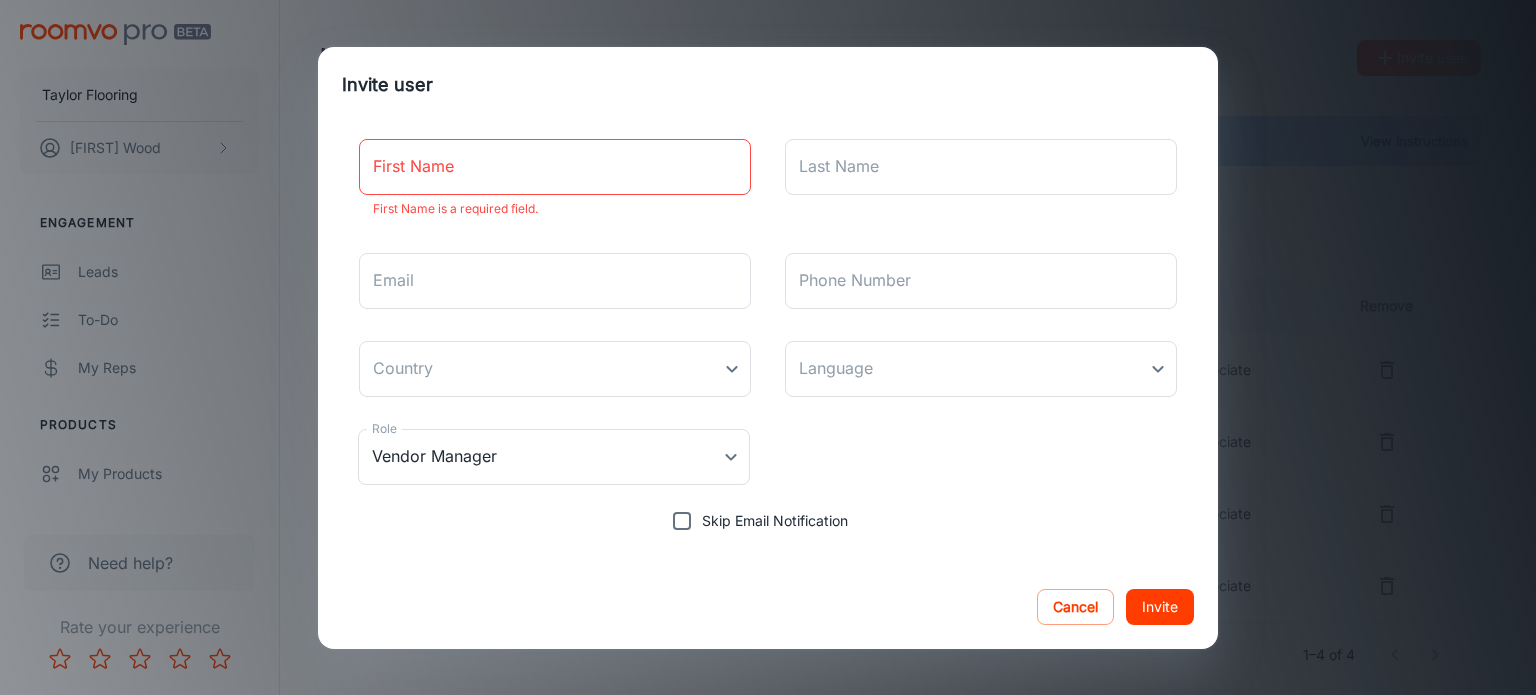 click on "Cancel Invite" at bounding box center [768, 607] 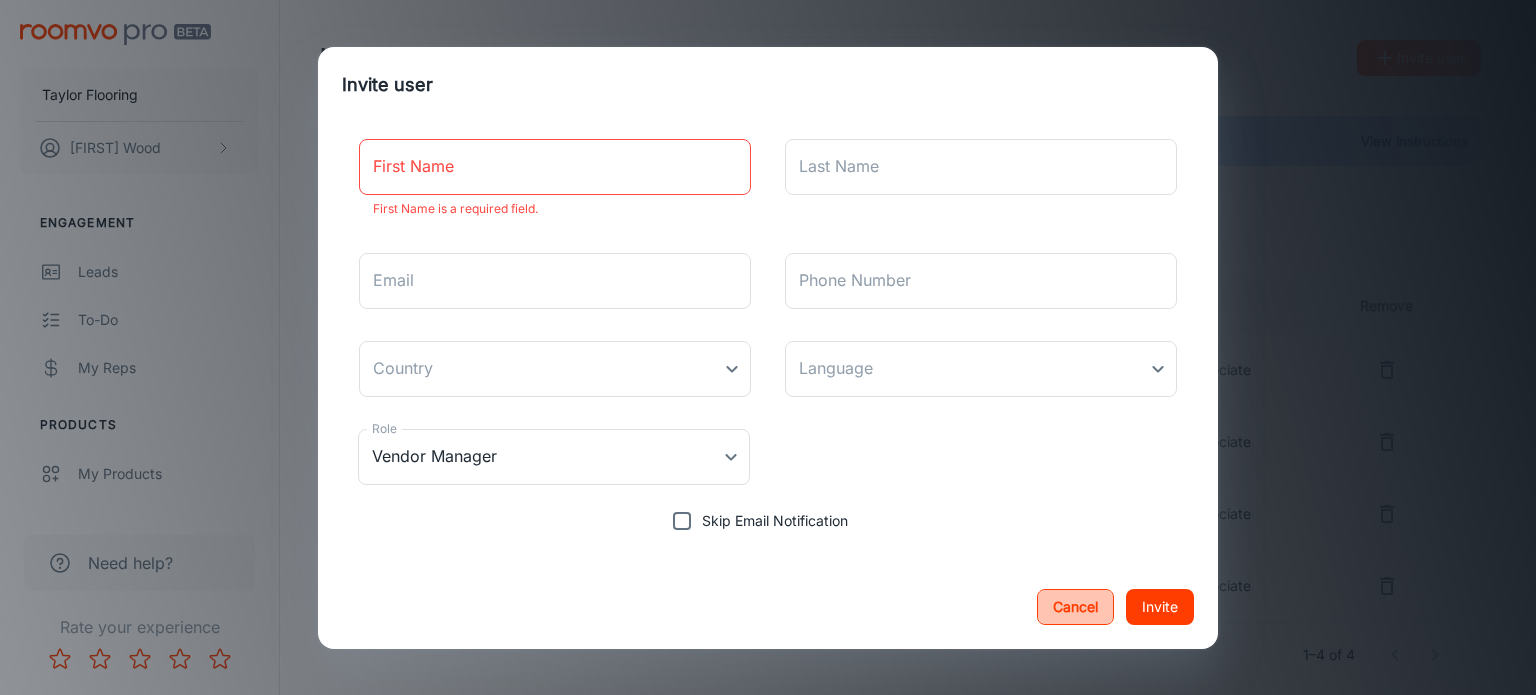click on "Cancel" at bounding box center [1075, 607] 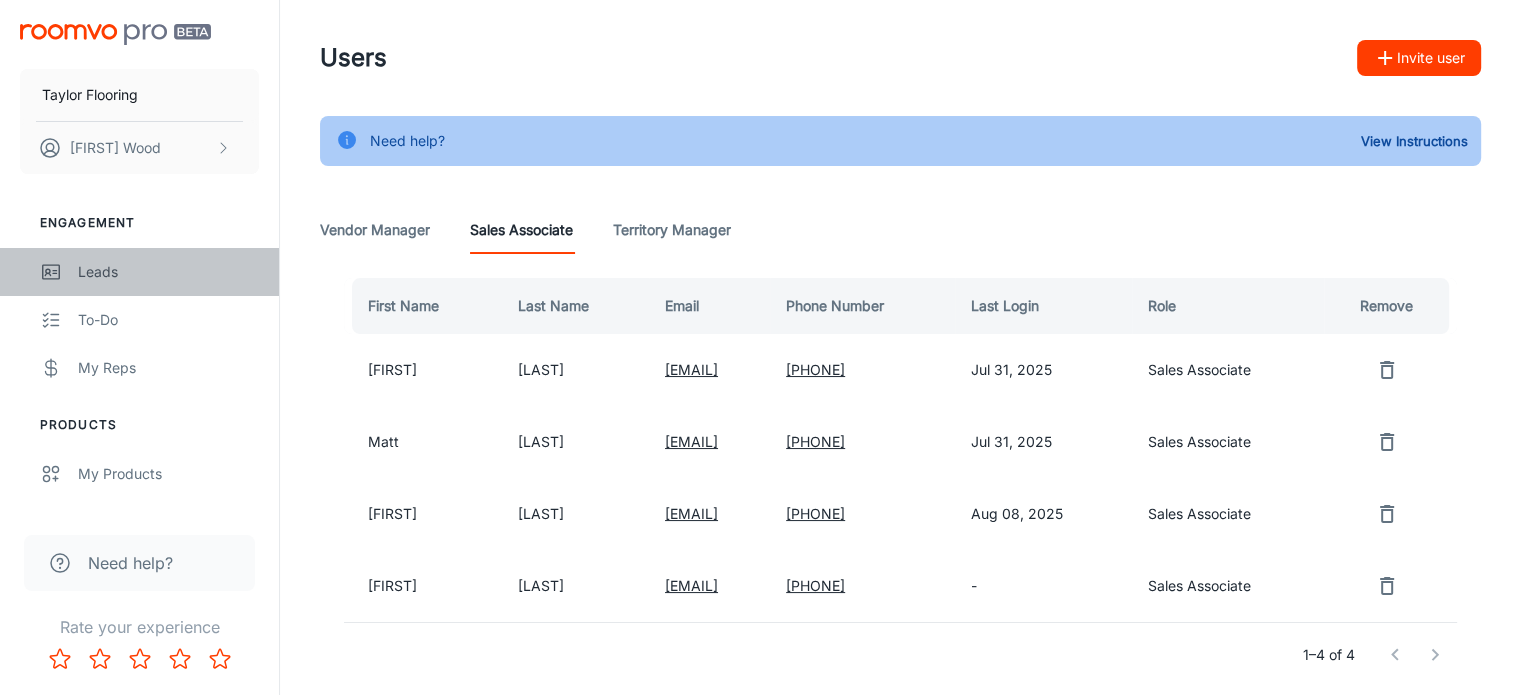 click on "Leads" at bounding box center (168, 272) 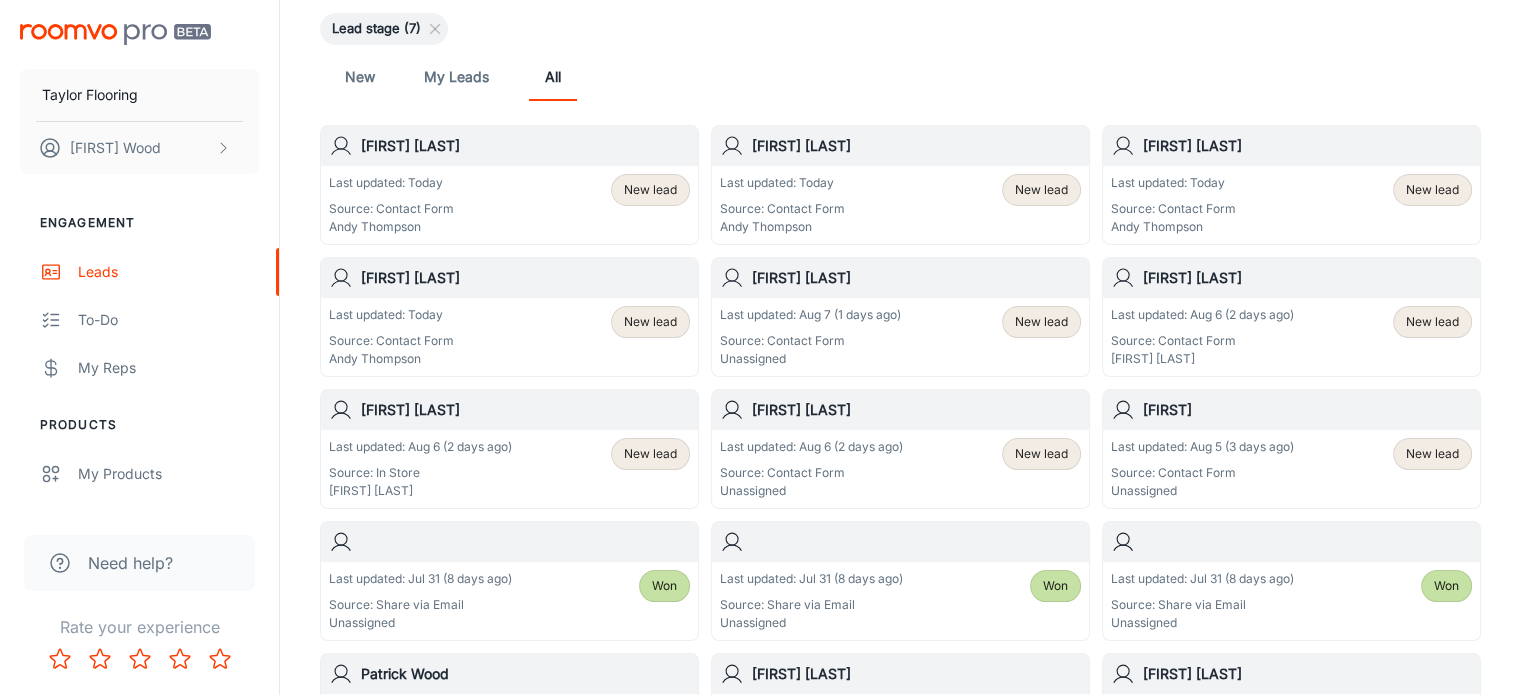 scroll, scrollTop: 172, scrollLeft: 0, axis: vertical 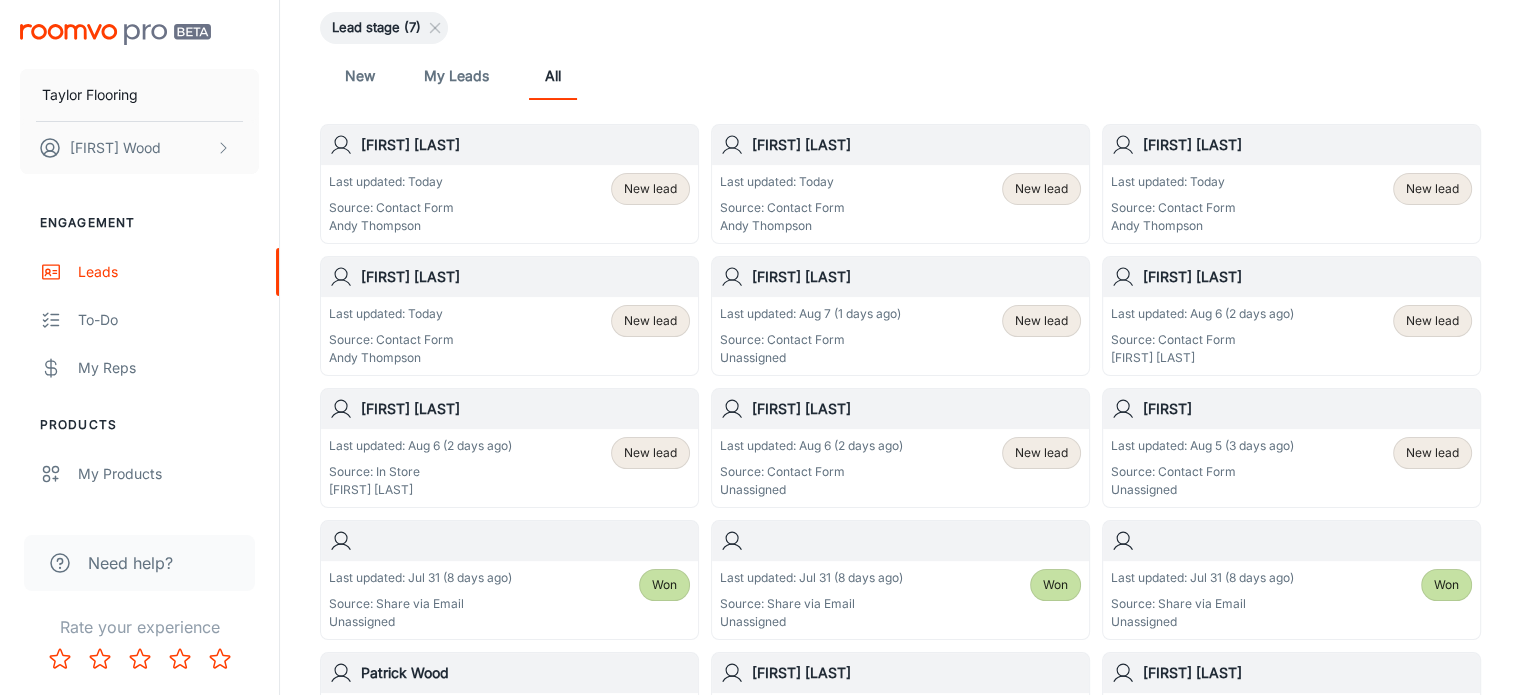 click on "Source: Contact Form" at bounding box center [1202, 472] 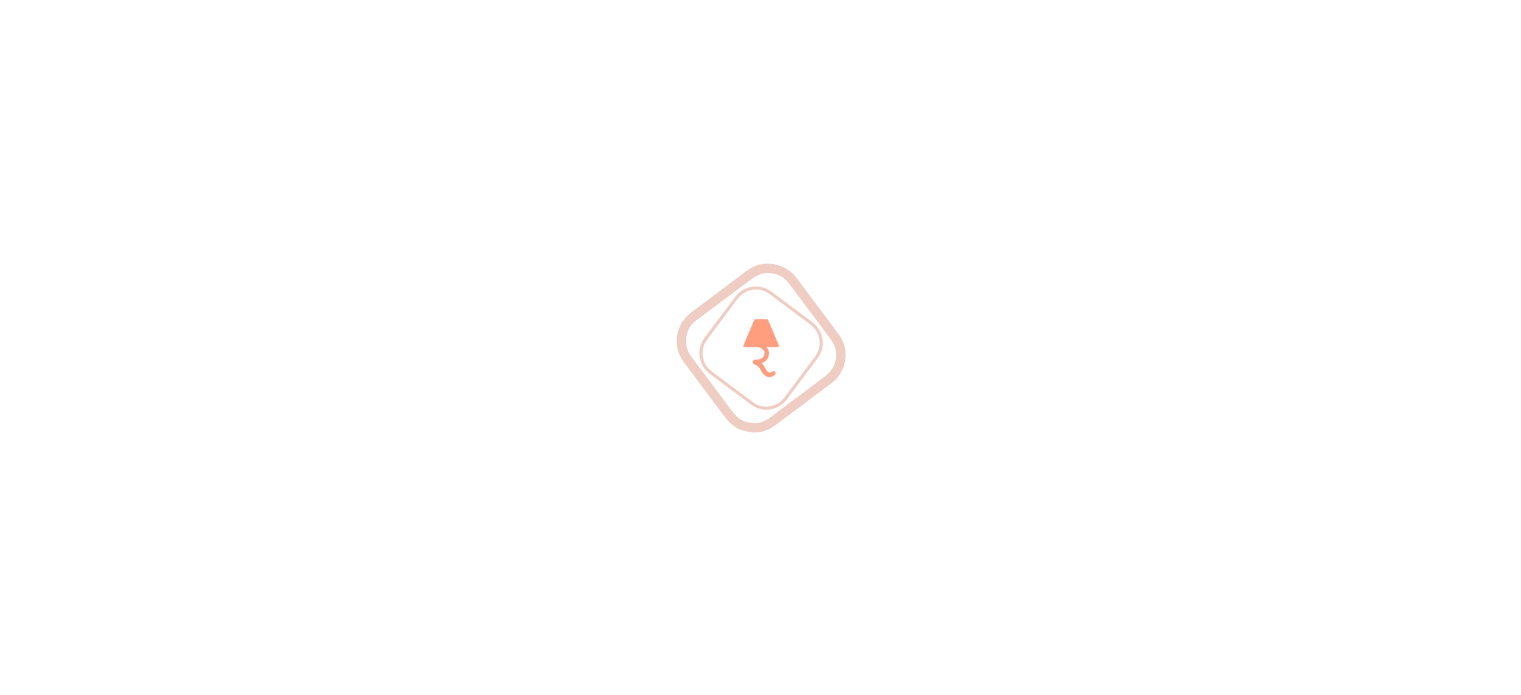 scroll, scrollTop: 0, scrollLeft: 0, axis: both 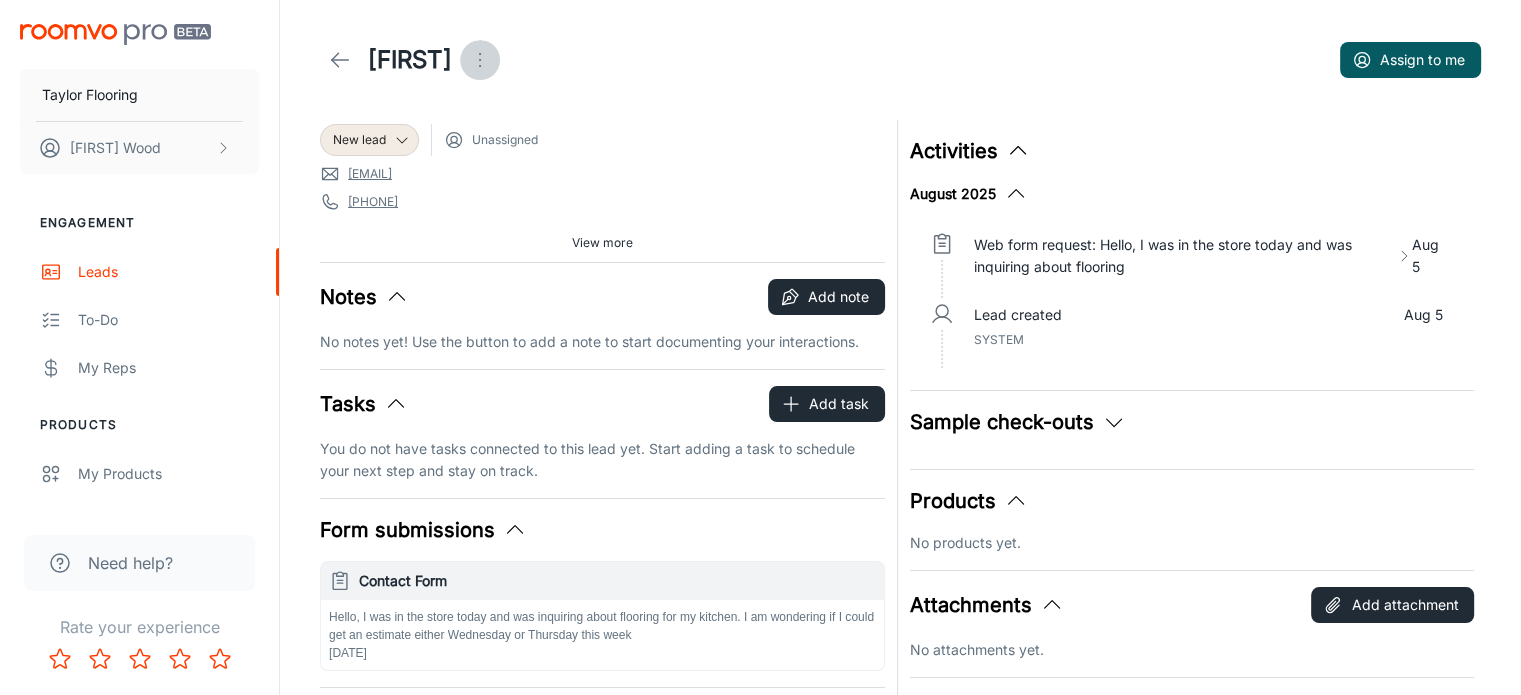 click 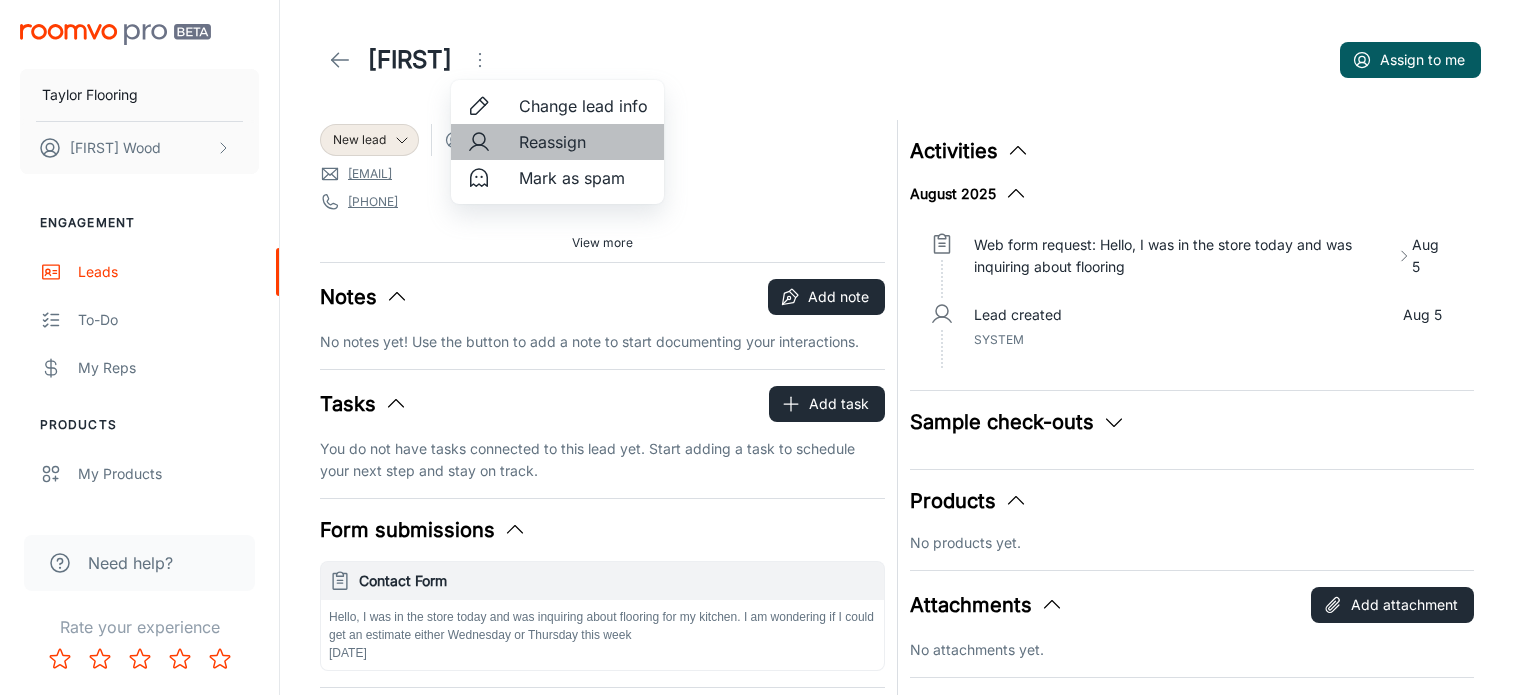 click on "Reassign" at bounding box center (583, 142) 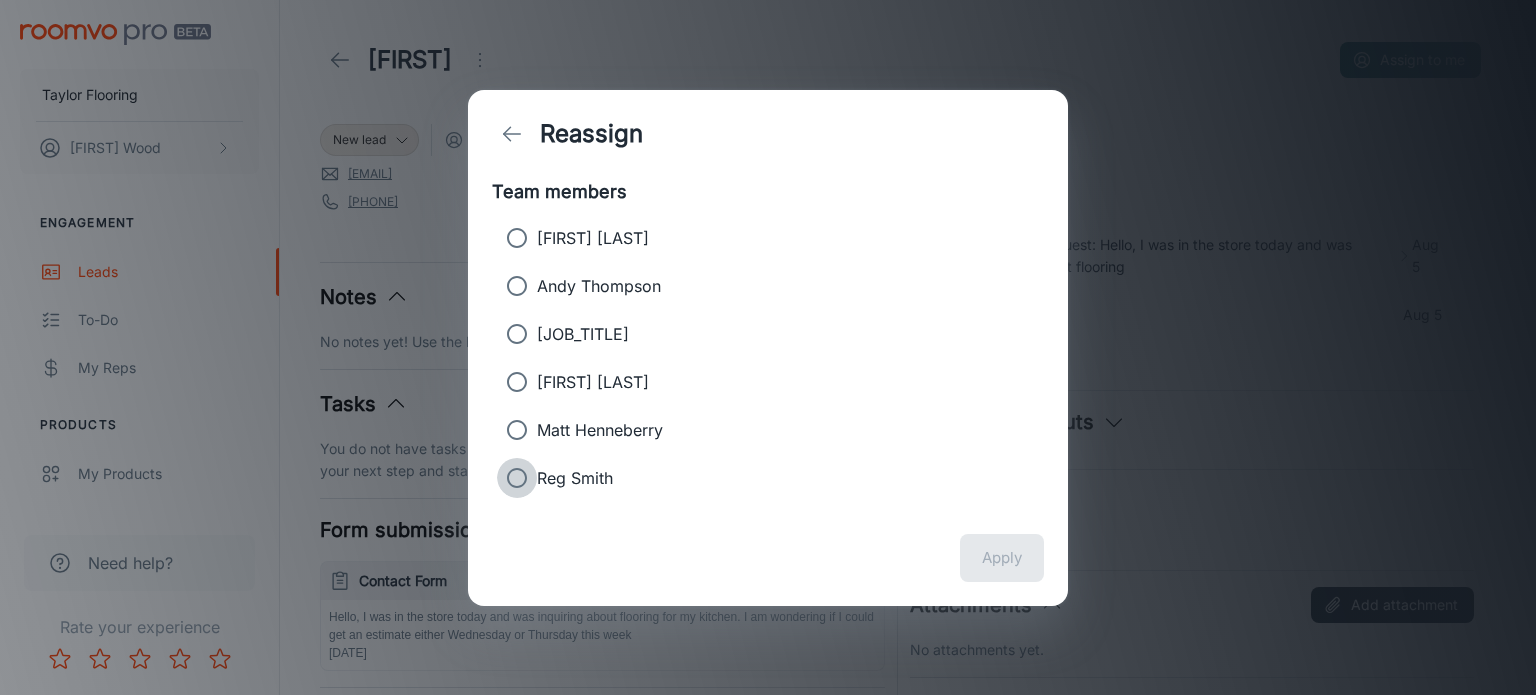 click on "Reg Smith" at bounding box center (517, 478) 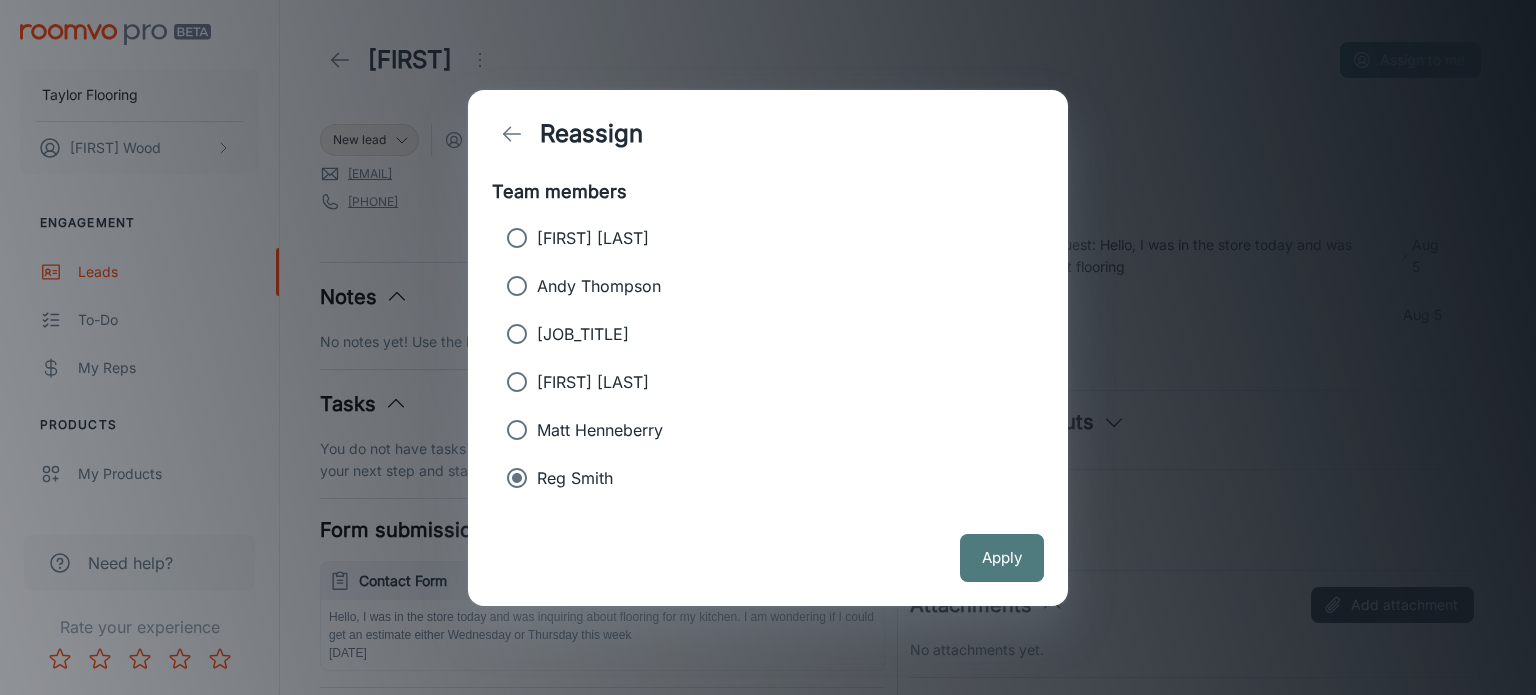 click on "Apply" at bounding box center (1002, 558) 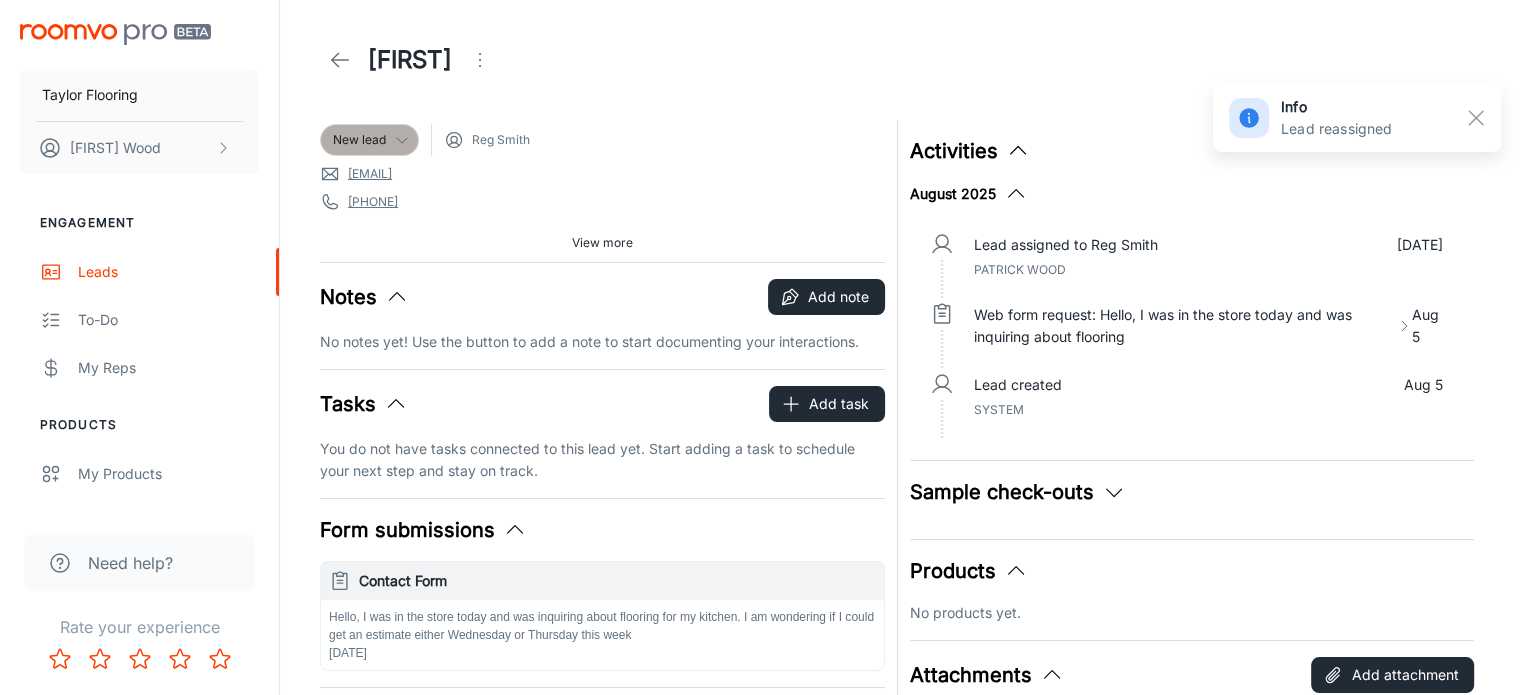 click on "New lead" at bounding box center (369, 140) 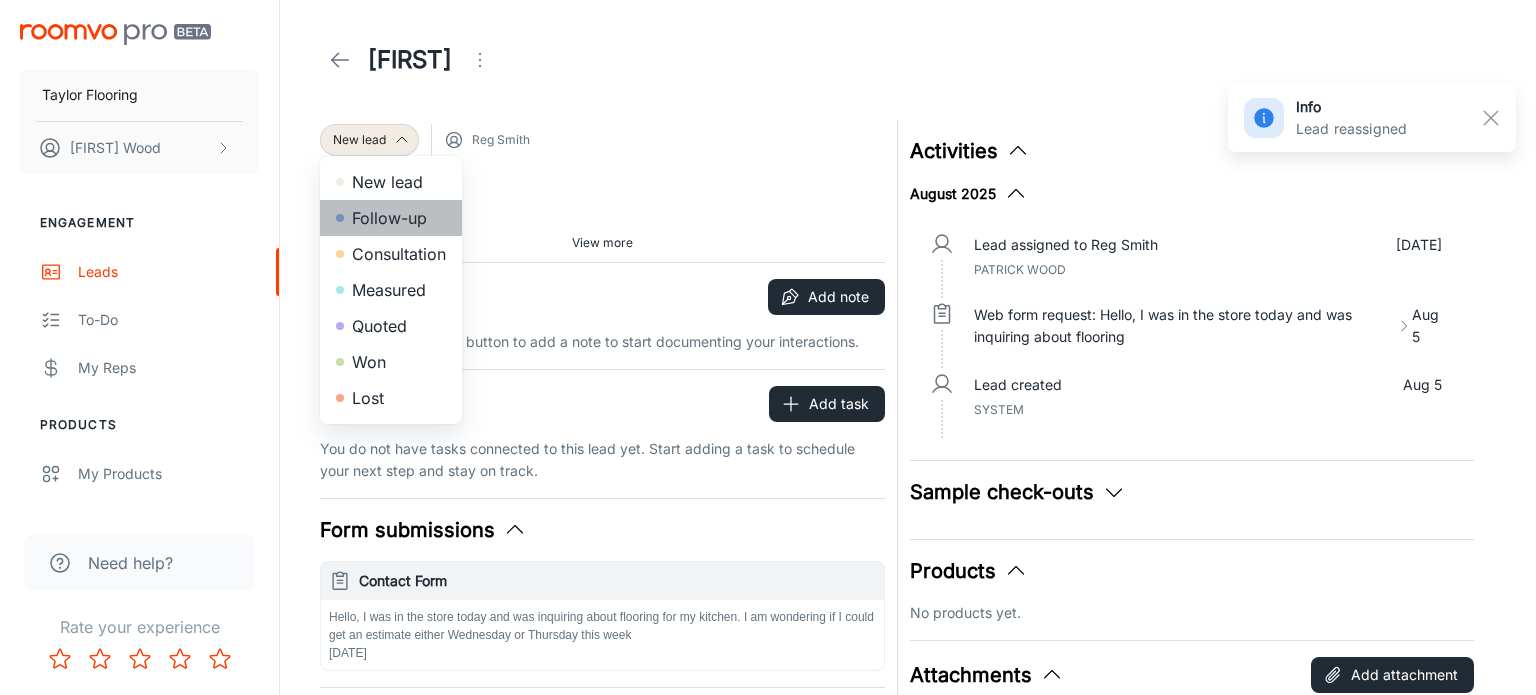 click on "Follow-up" at bounding box center (391, 218) 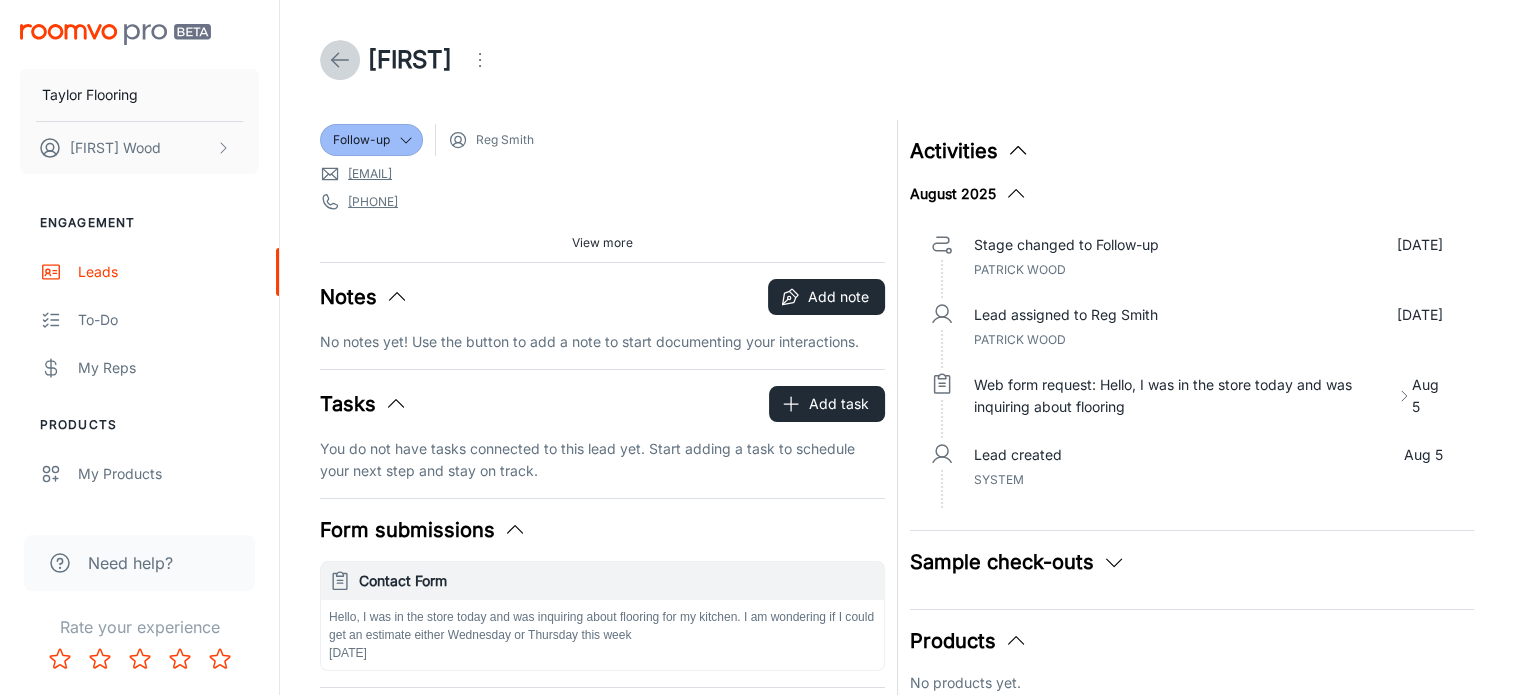 click 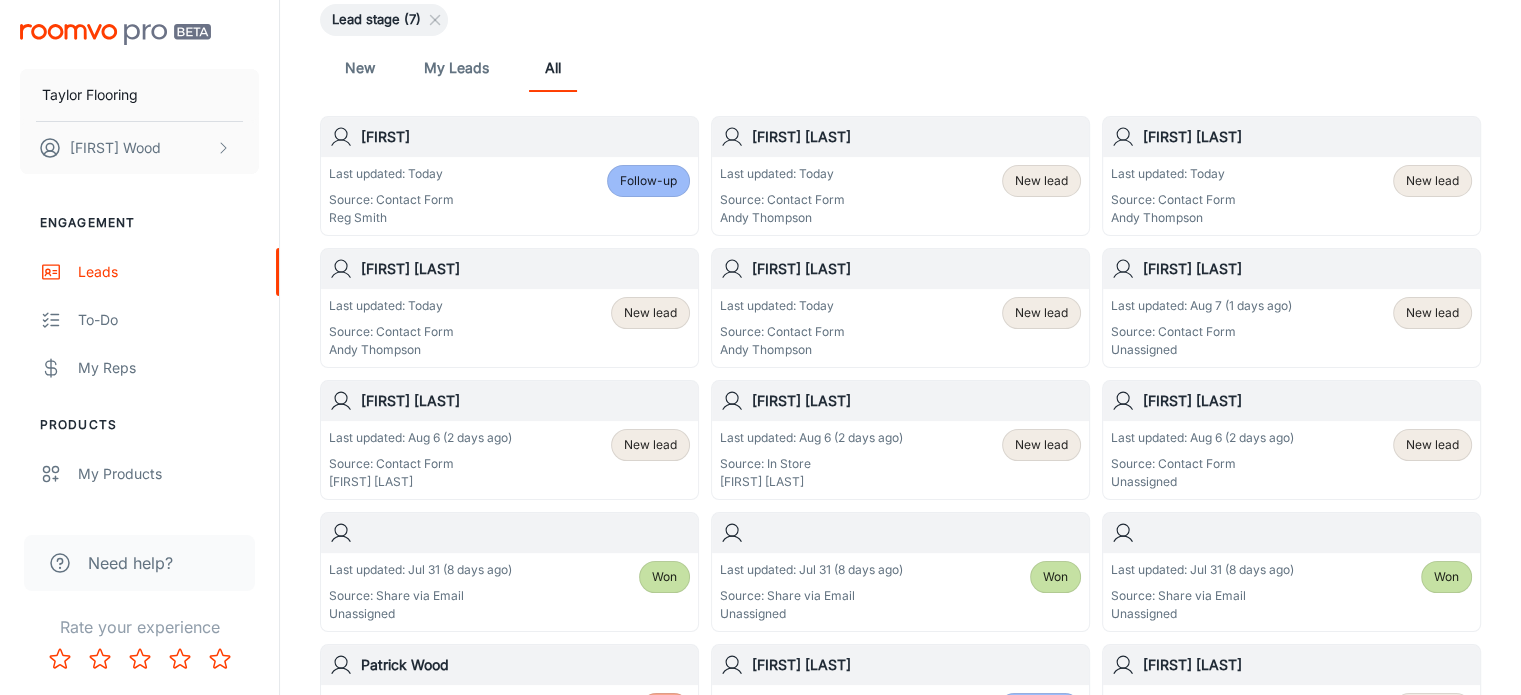 scroll, scrollTop: 186, scrollLeft: 0, axis: vertical 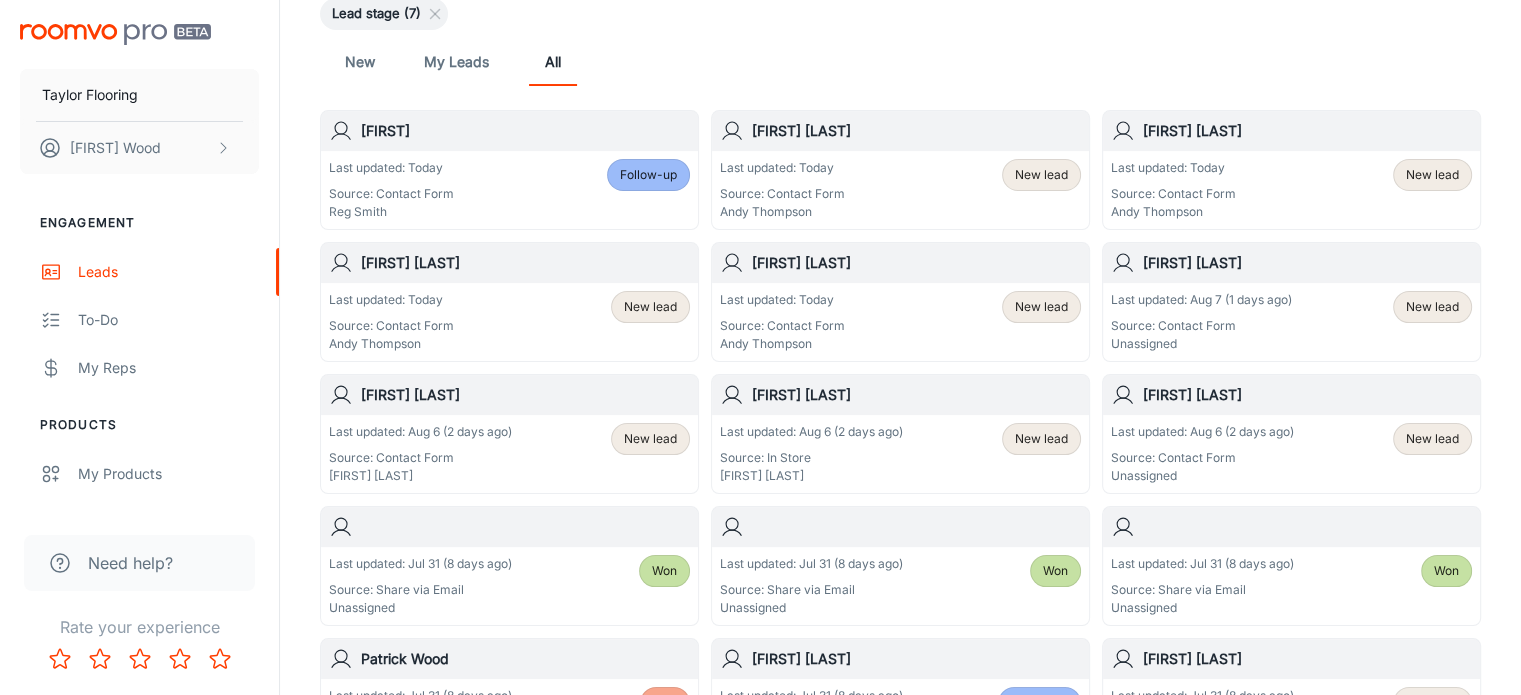 click on "Last updated: Aug 6 (2 days ago) Source: Contact Form Unassigned New lead" at bounding box center [1291, 454] 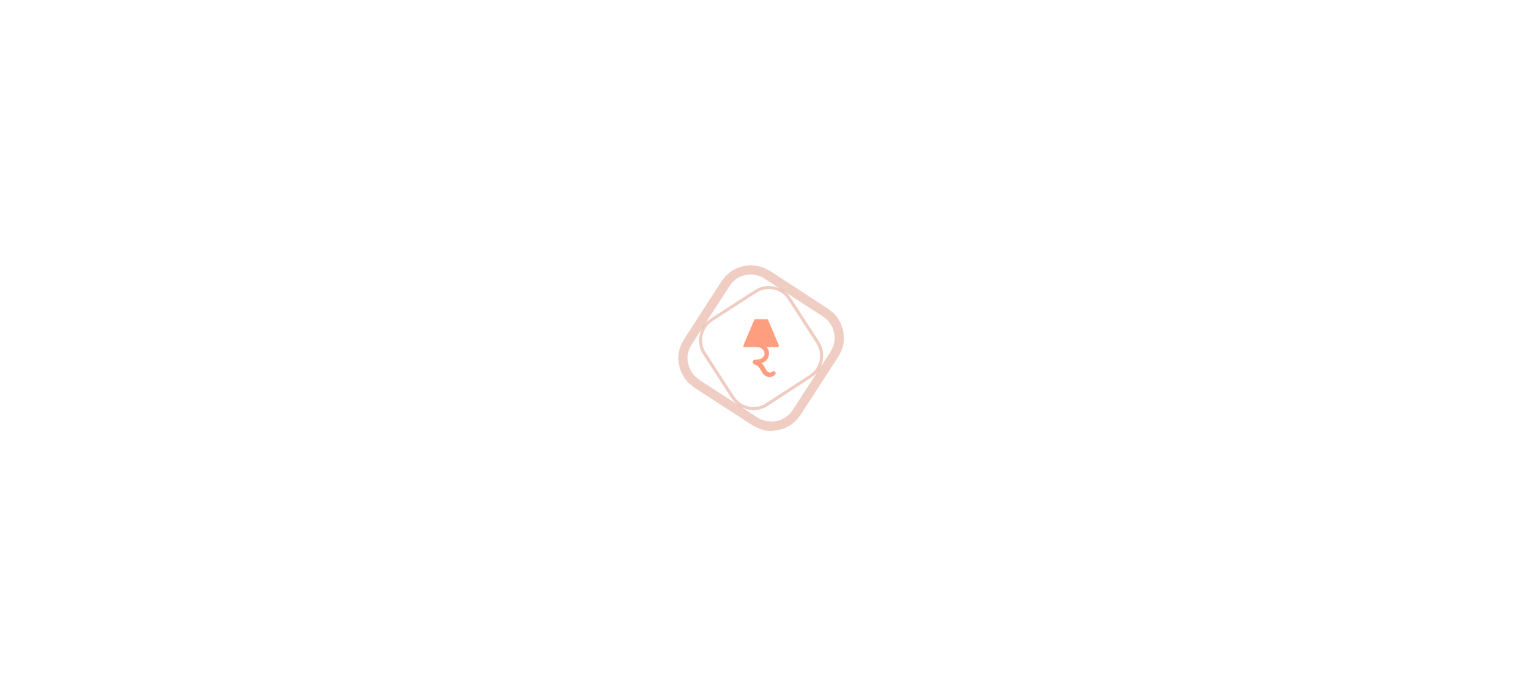 scroll, scrollTop: 0, scrollLeft: 0, axis: both 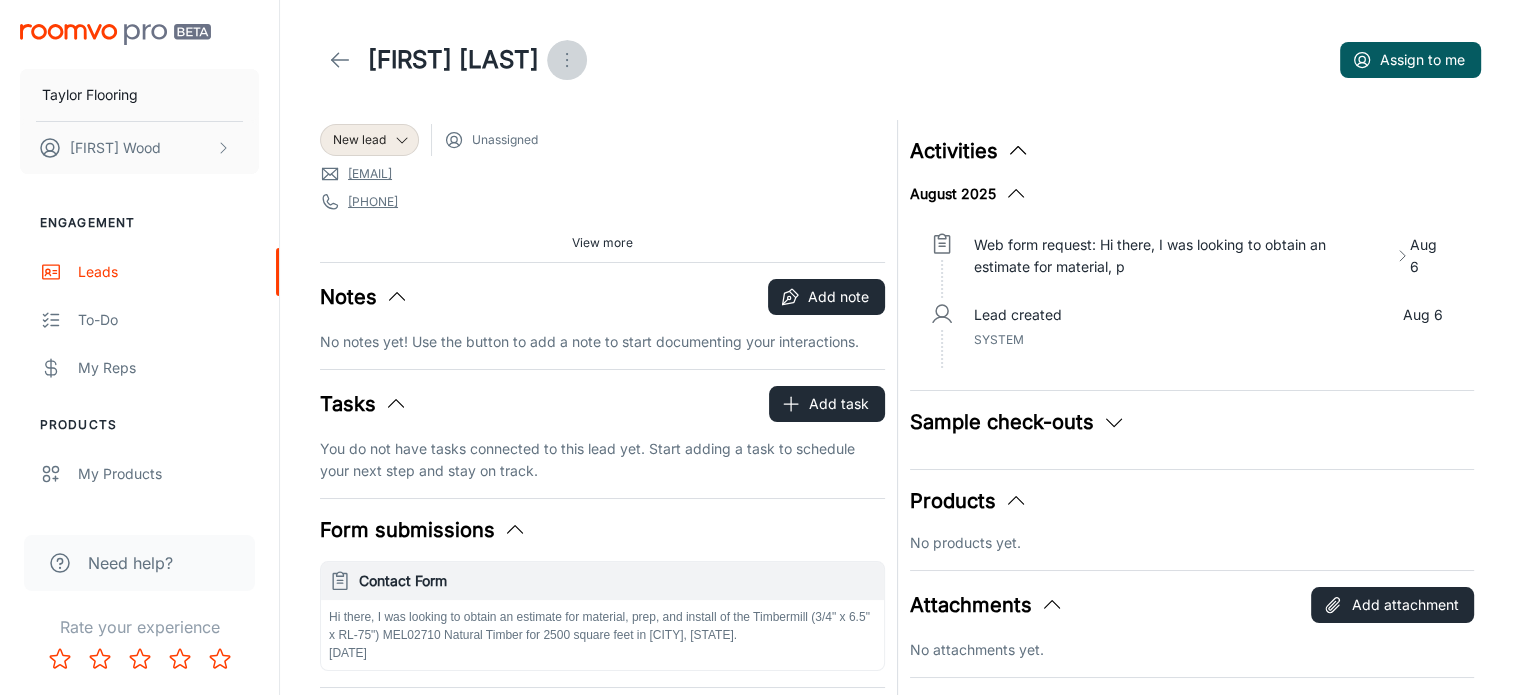click 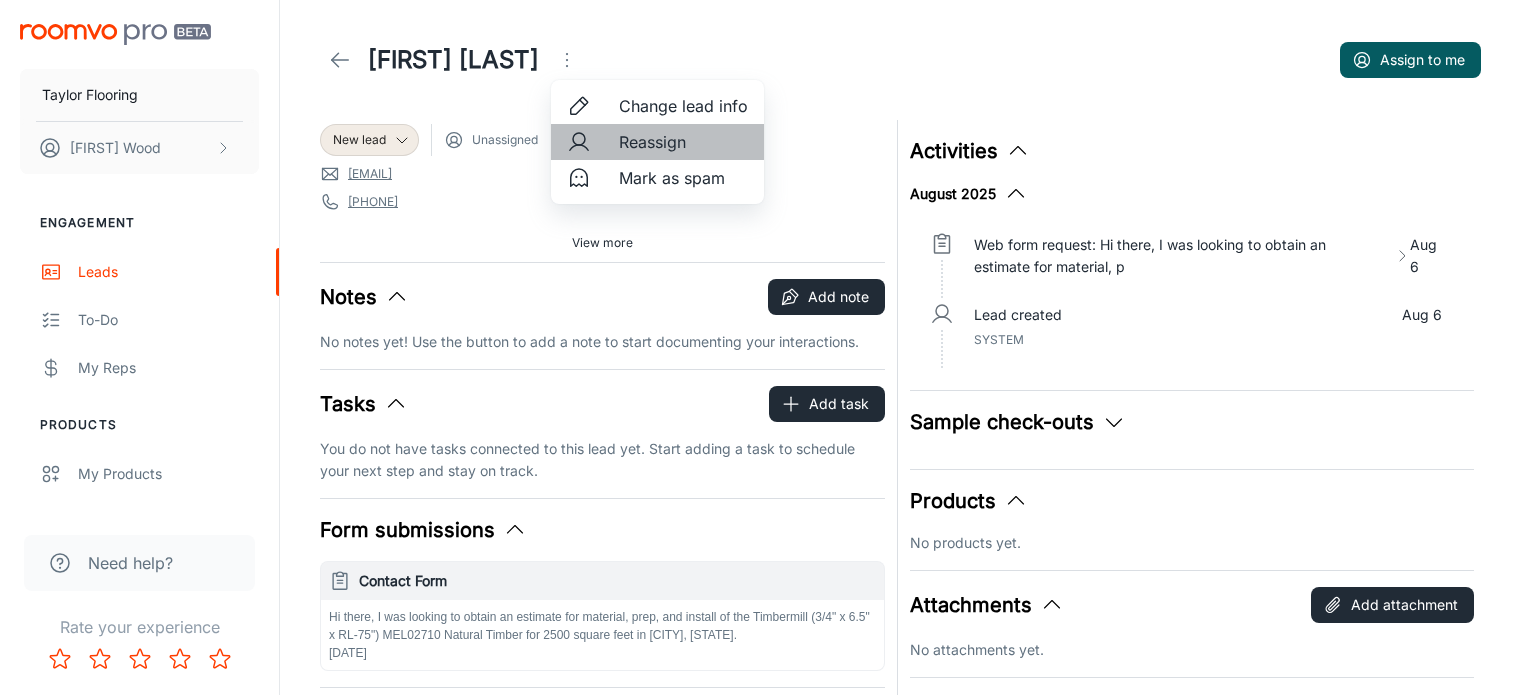 click on "Reassign" at bounding box center [683, 142] 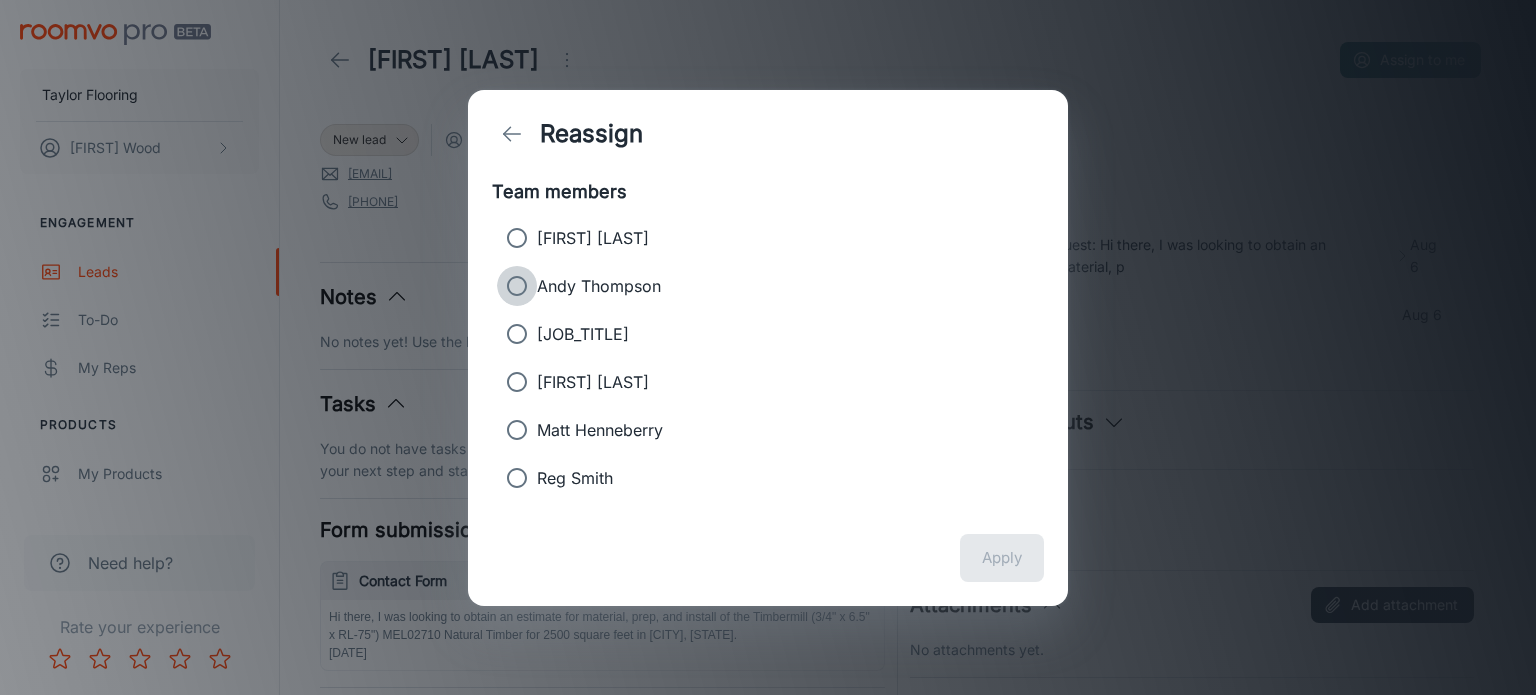 click on "Andy Thompson" at bounding box center (517, 286) 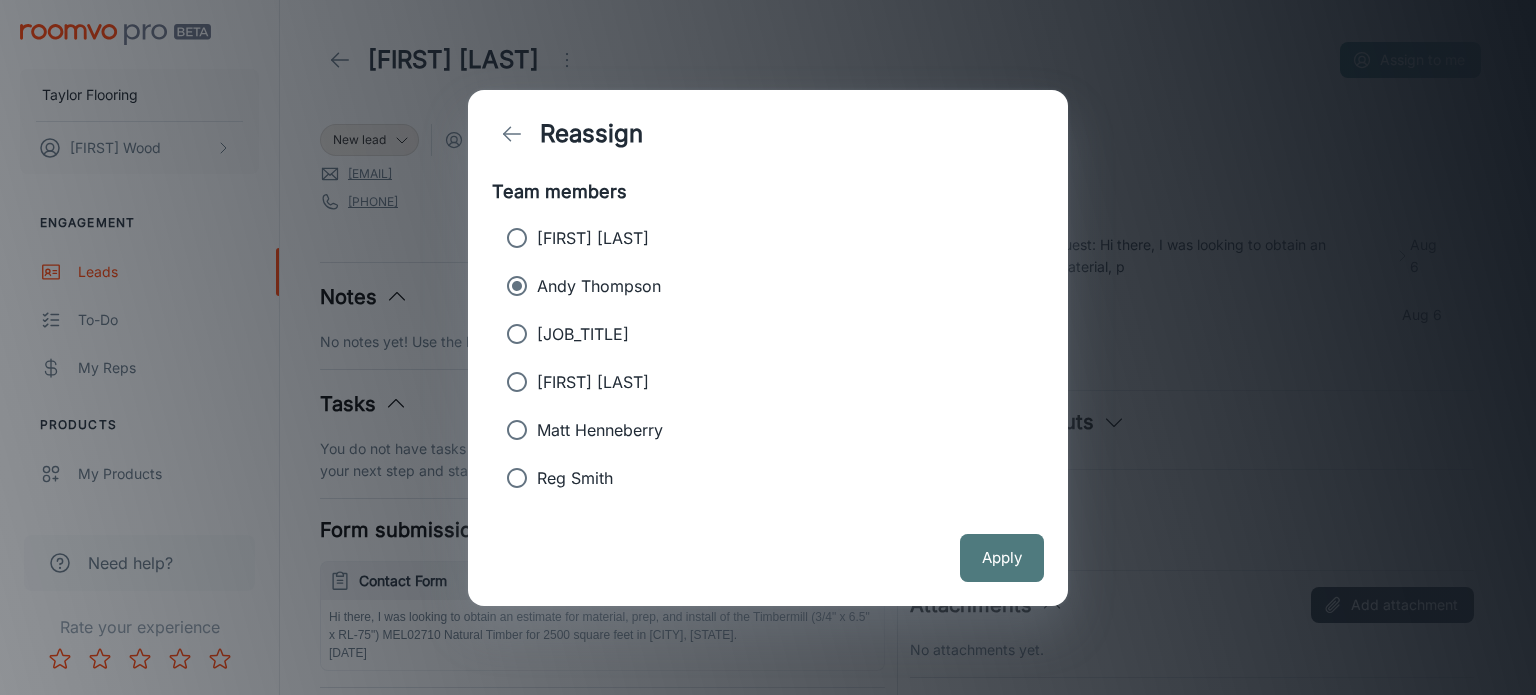 click on "Apply" at bounding box center [1002, 558] 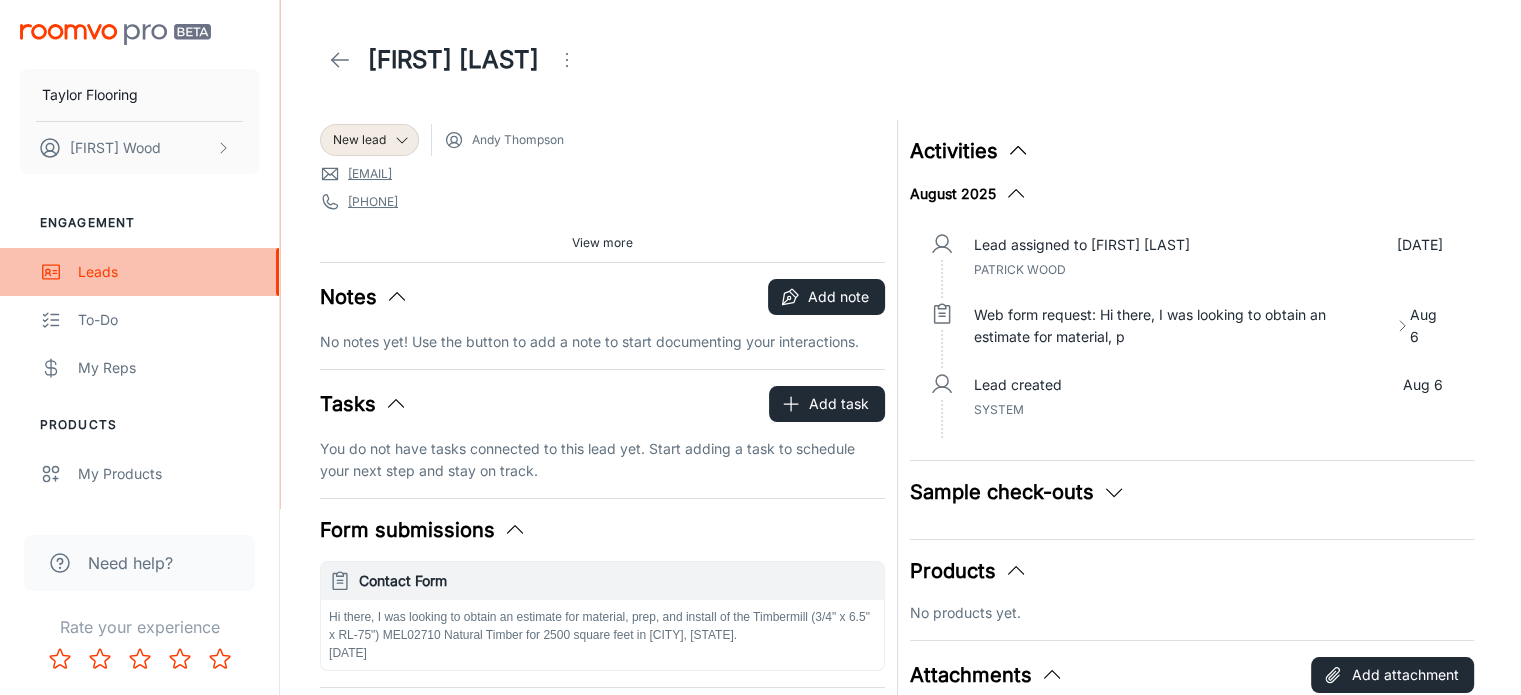 click on "Leads" at bounding box center (168, 272) 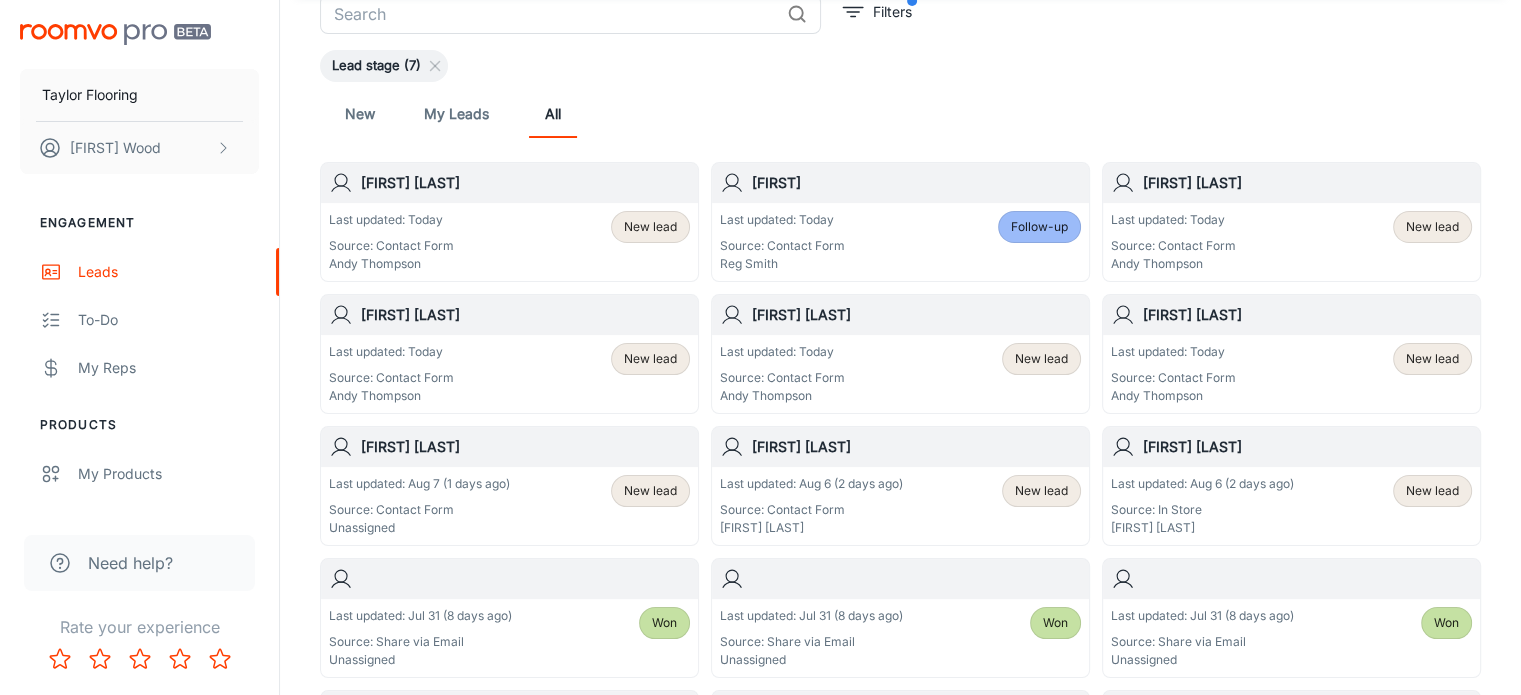 scroll, scrollTop: 135, scrollLeft: 0, axis: vertical 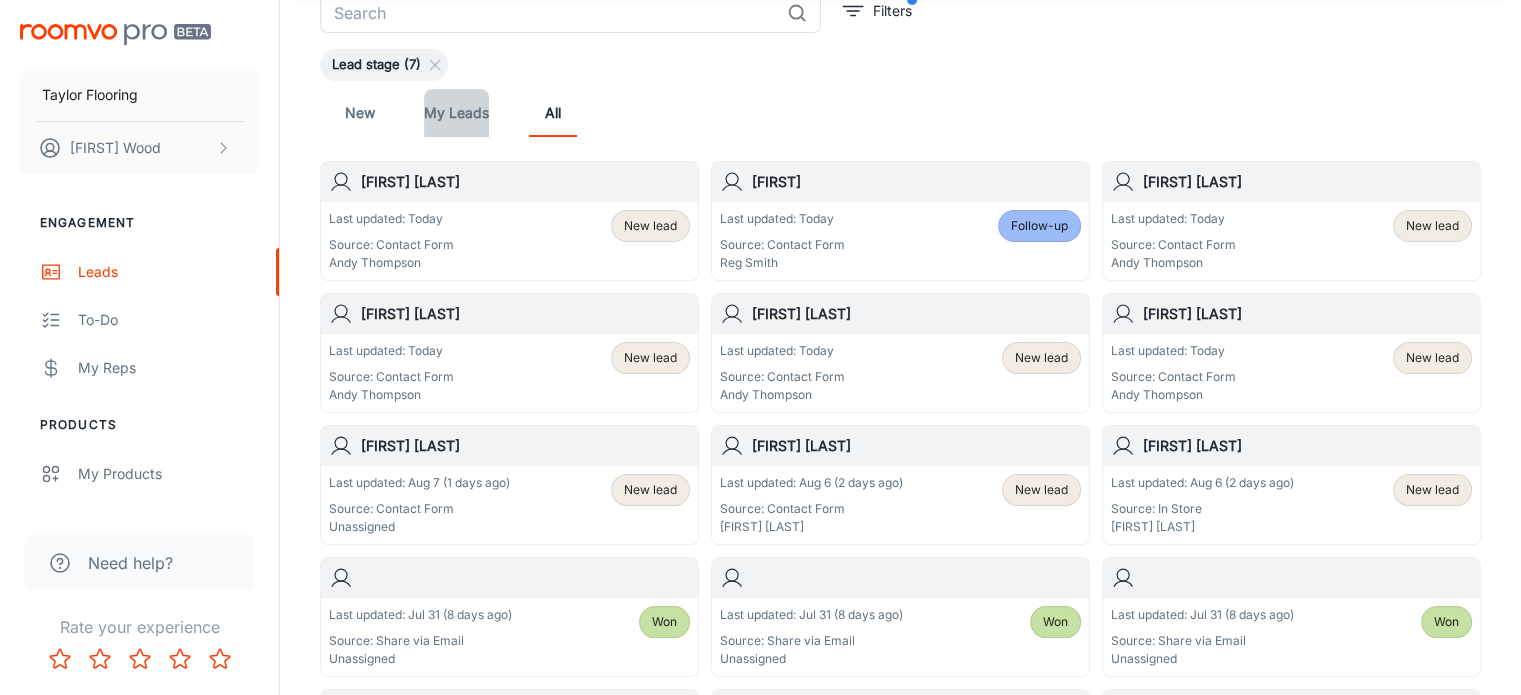 click on "My Leads" at bounding box center [456, 113] 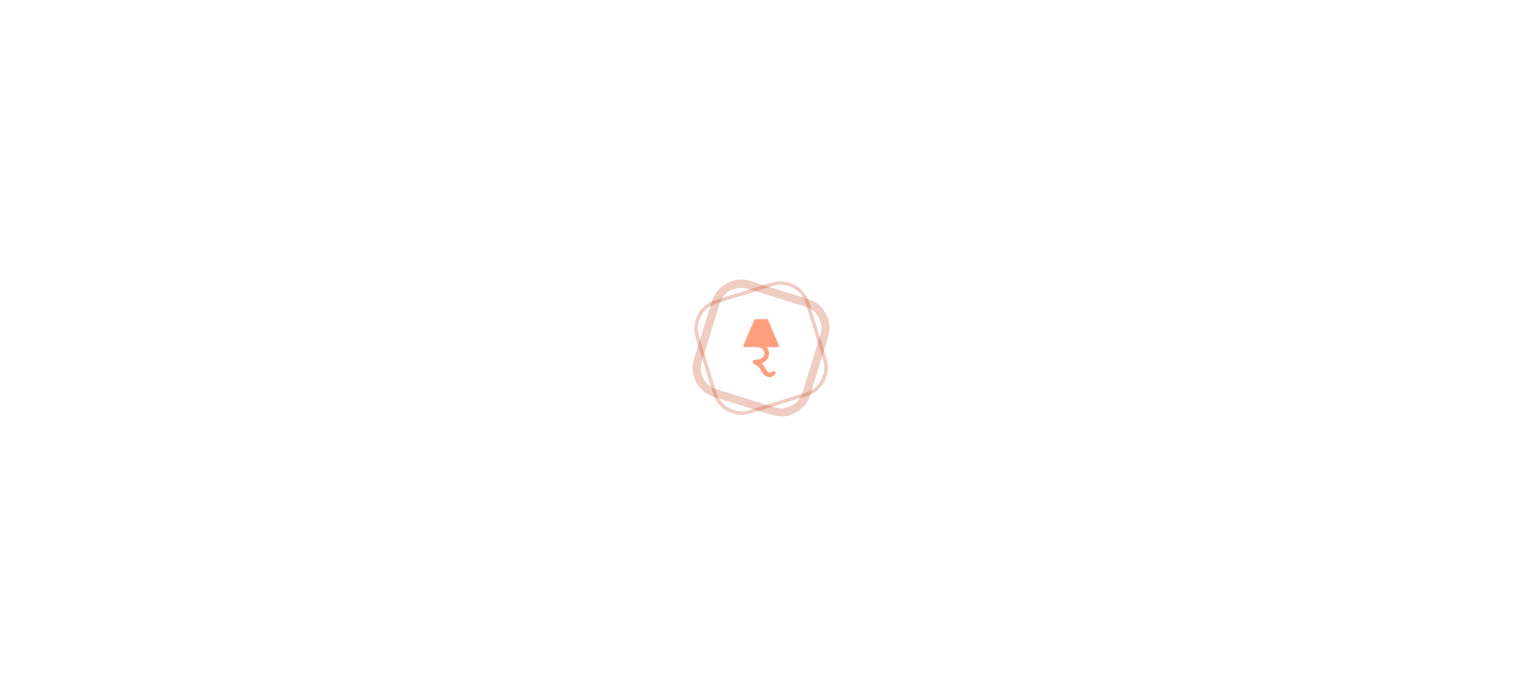 scroll, scrollTop: 0, scrollLeft: 0, axis: both 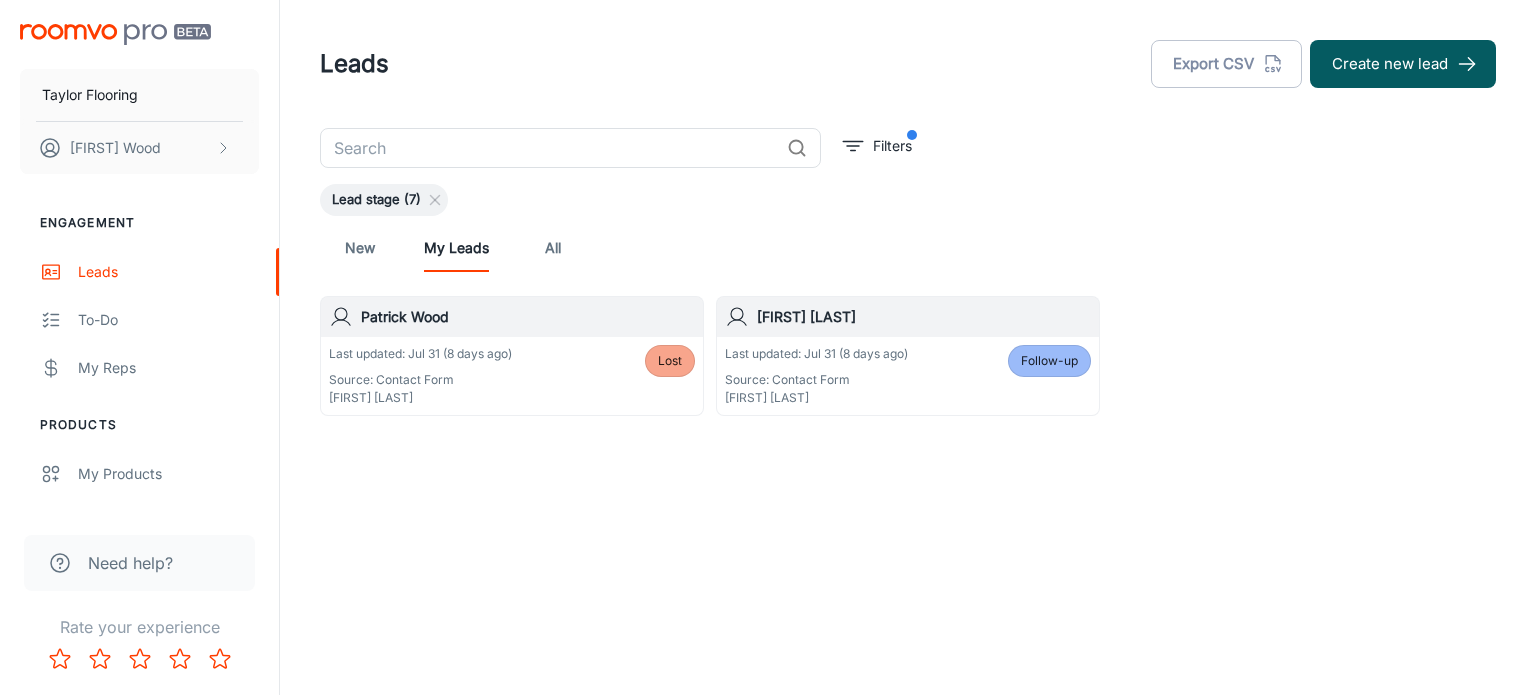 click on "Last updated: [DATE] Source: Contact Form [FIRST] [LAST] (Me) Follow-up" at bounding box center (908, 376) 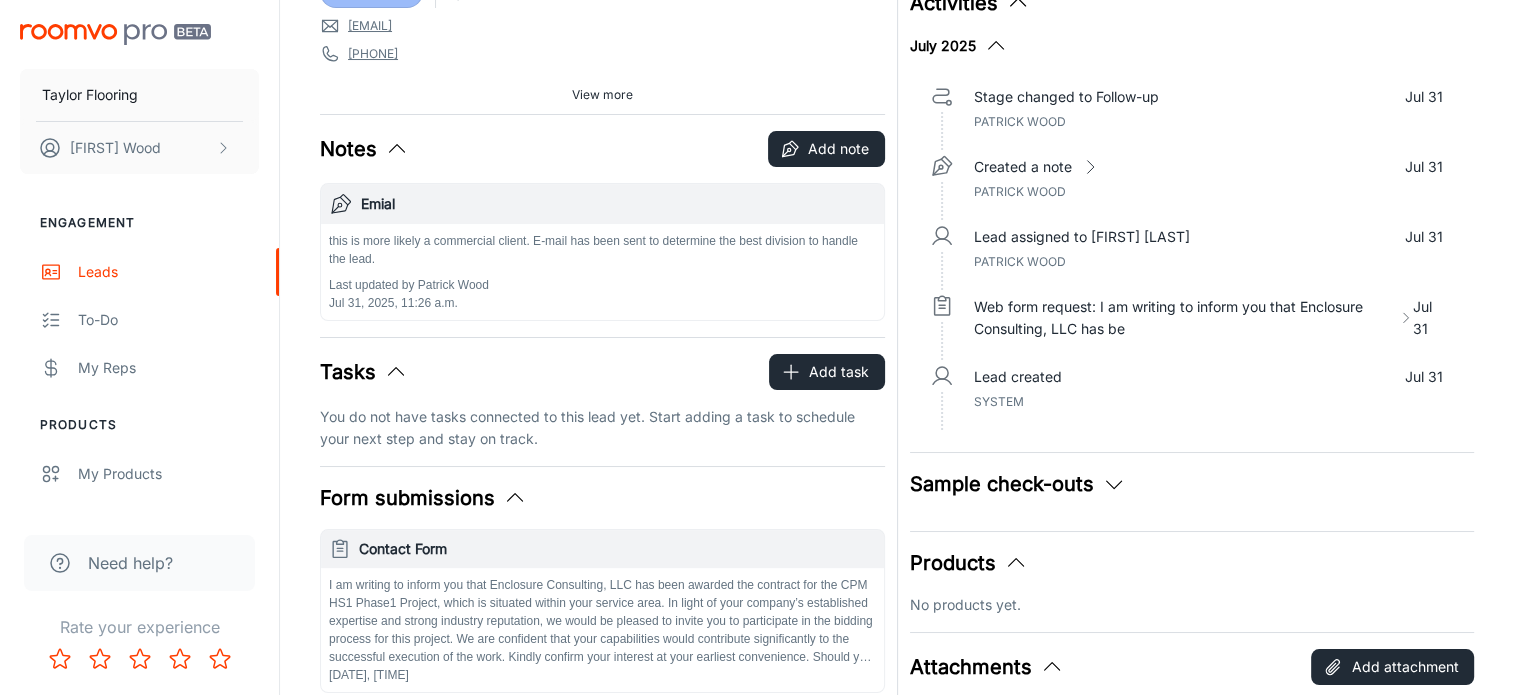 scroll, scrollTop: 0, scrollLeft: 0, axis: both 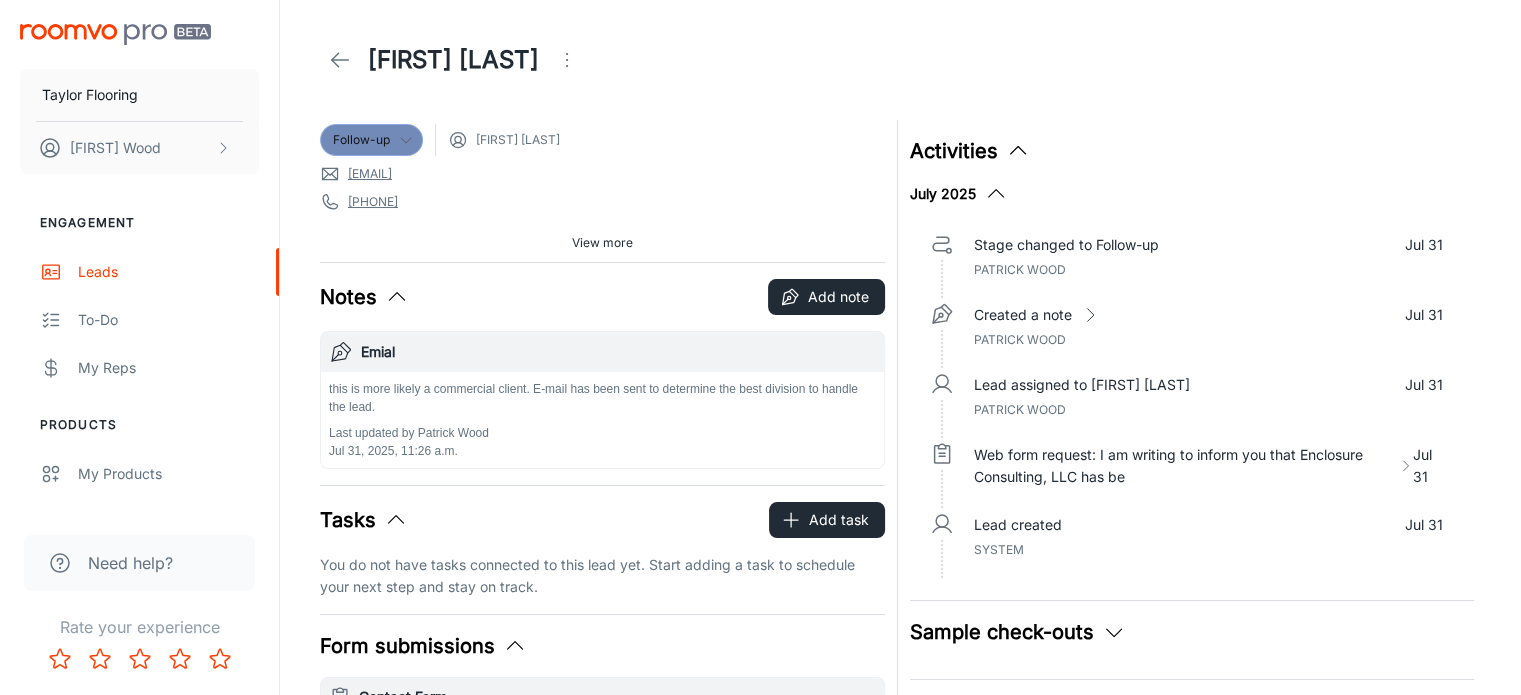 click 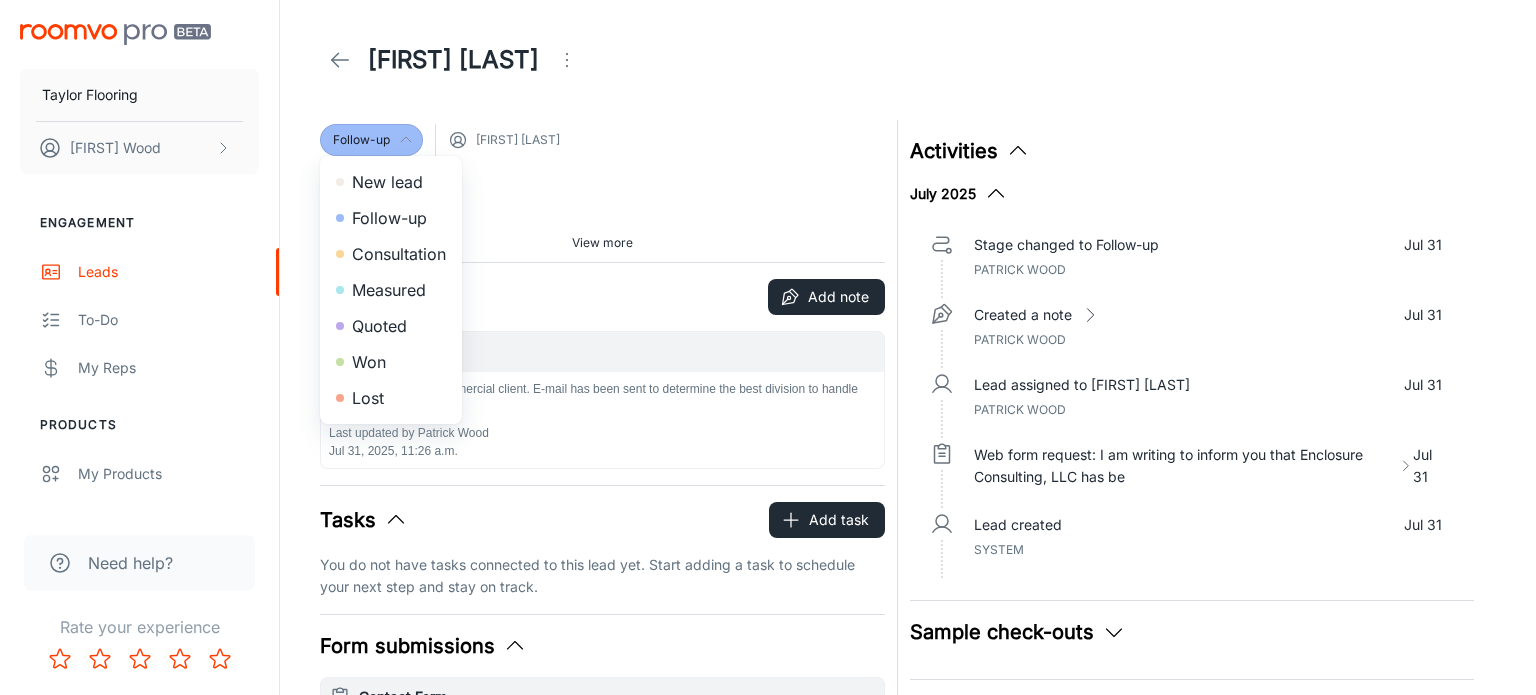 click at bounding box center (768, 347) 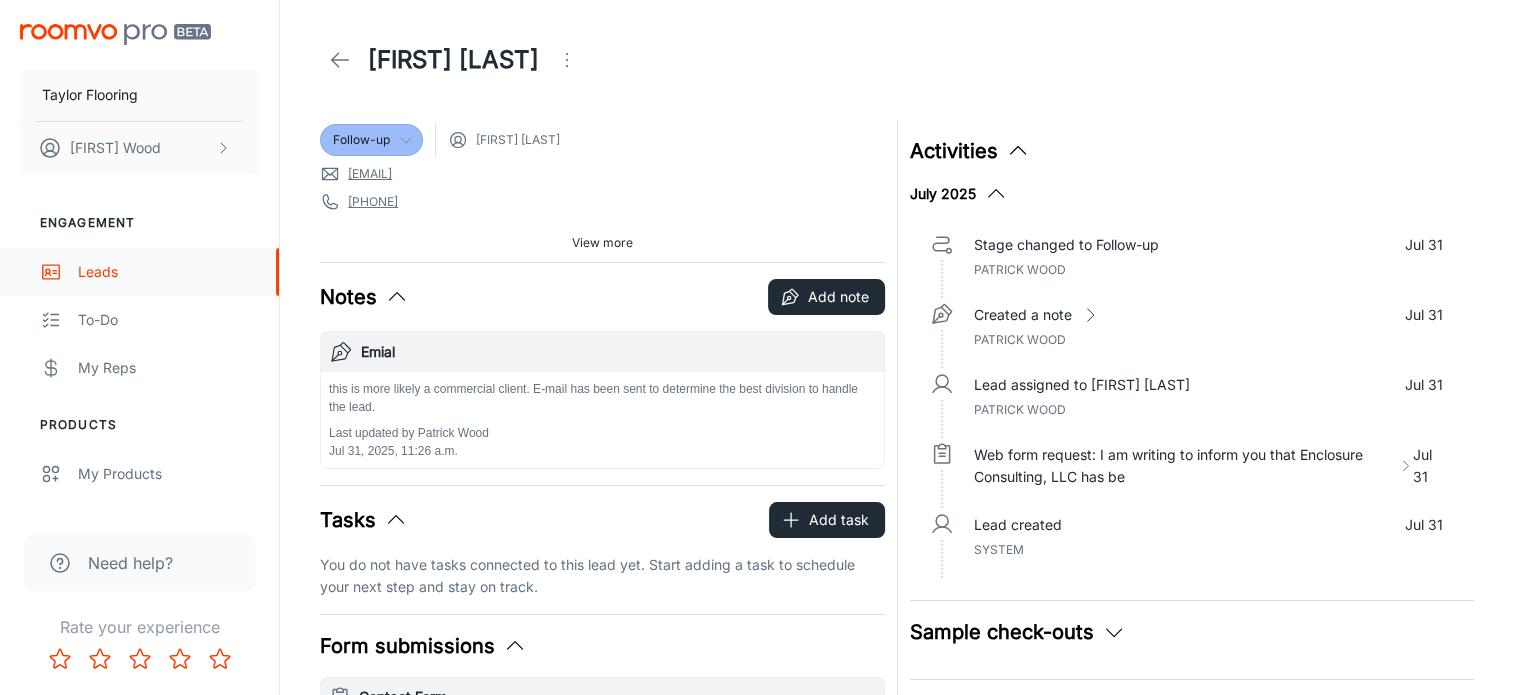 click on "Leads" at bounding box center [168, 272] 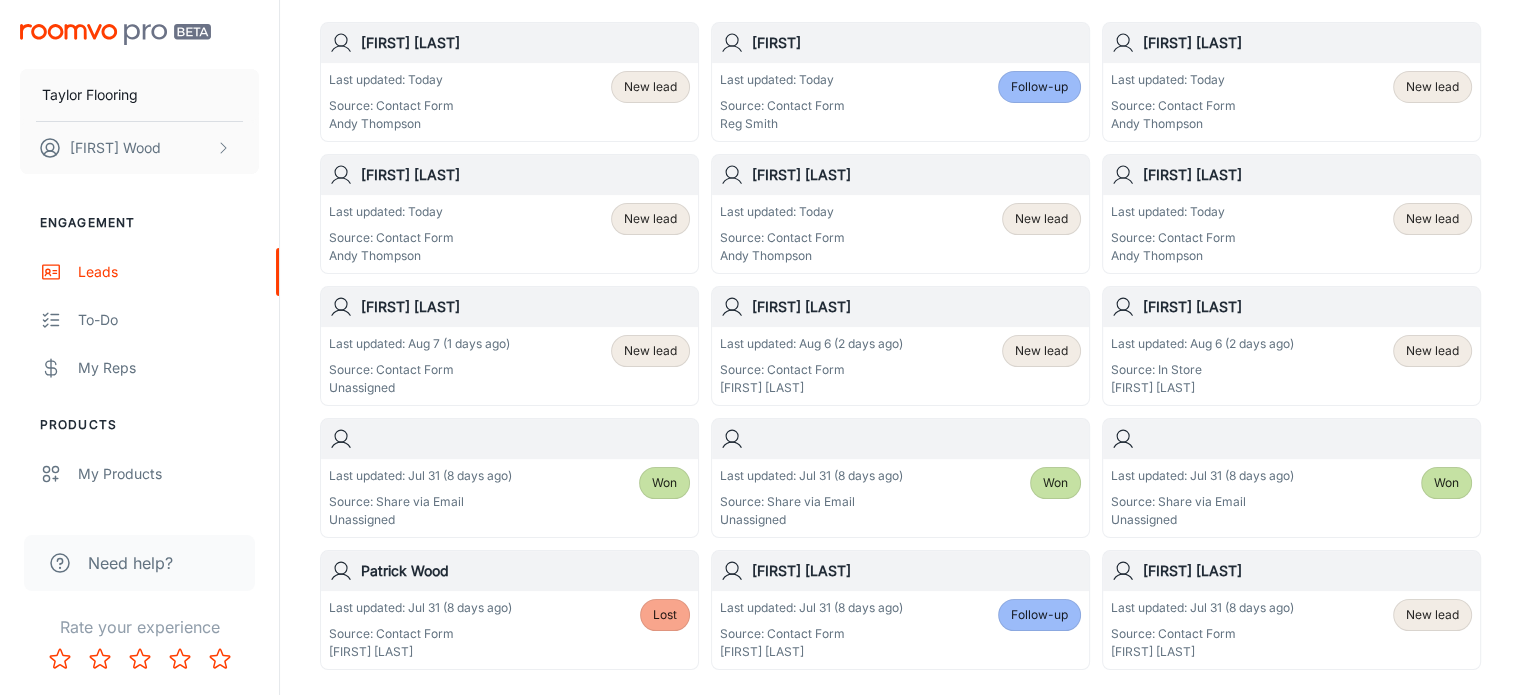scroll, scrollTop: 273, scrollLeft: 0, axis: vertical 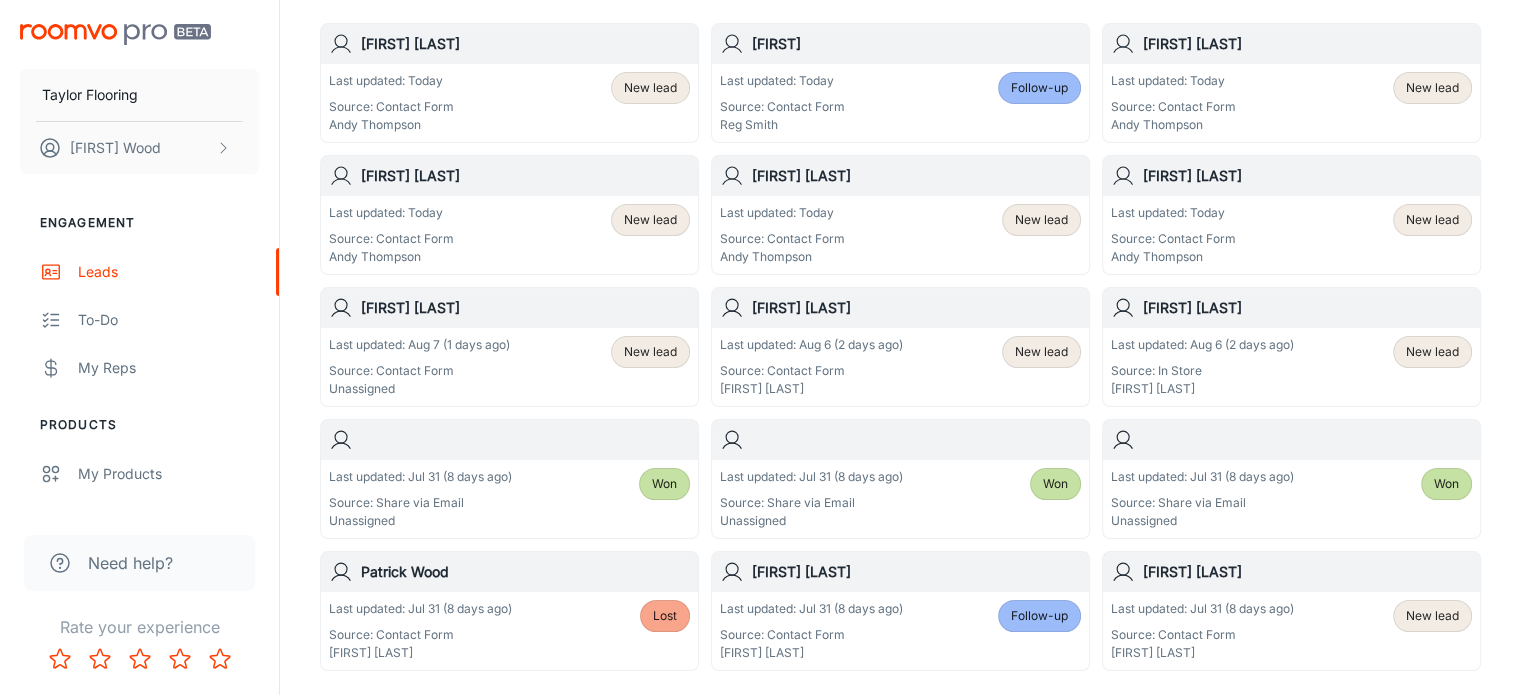 click on "Last updated: Aug 6 (2 days ago)" at bounding box center (1202, 345) 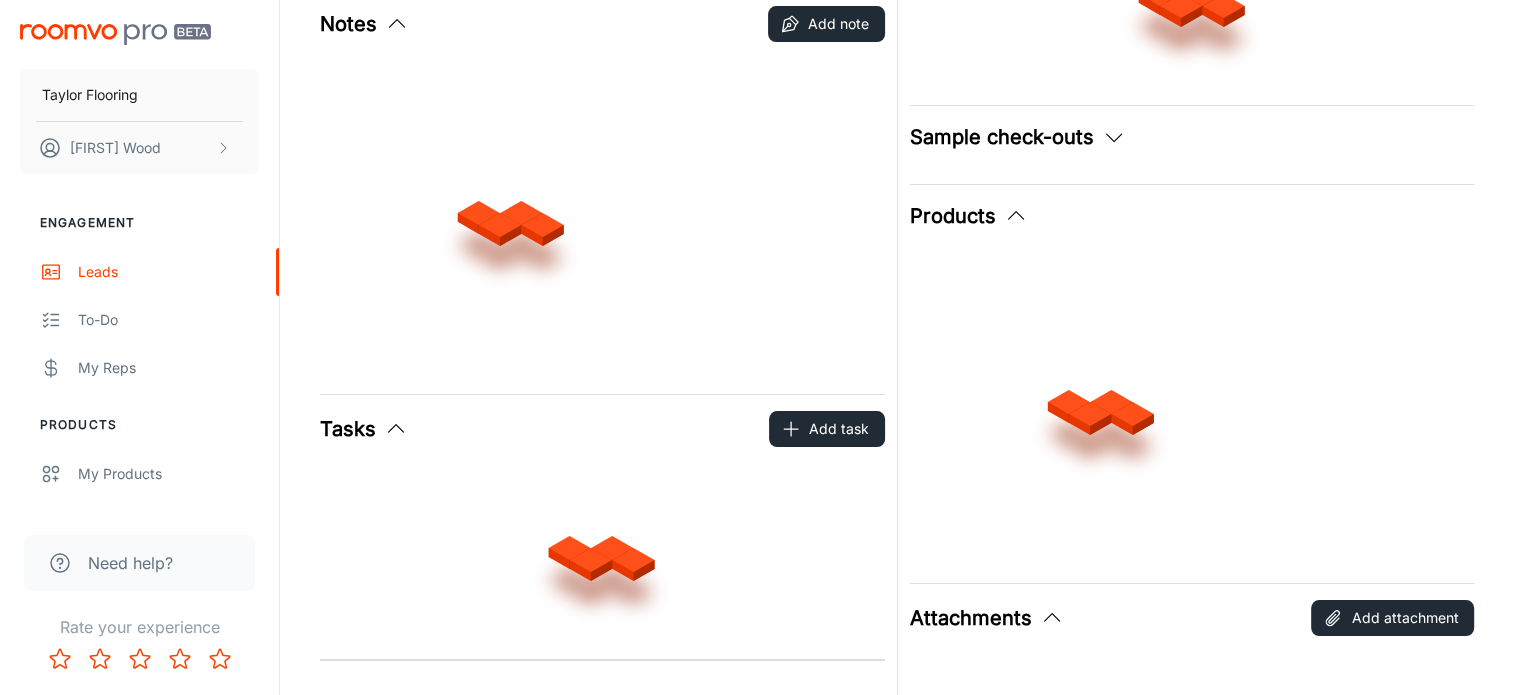 scroll, scrollTop: 0, scrollLeft: 0, axis: both 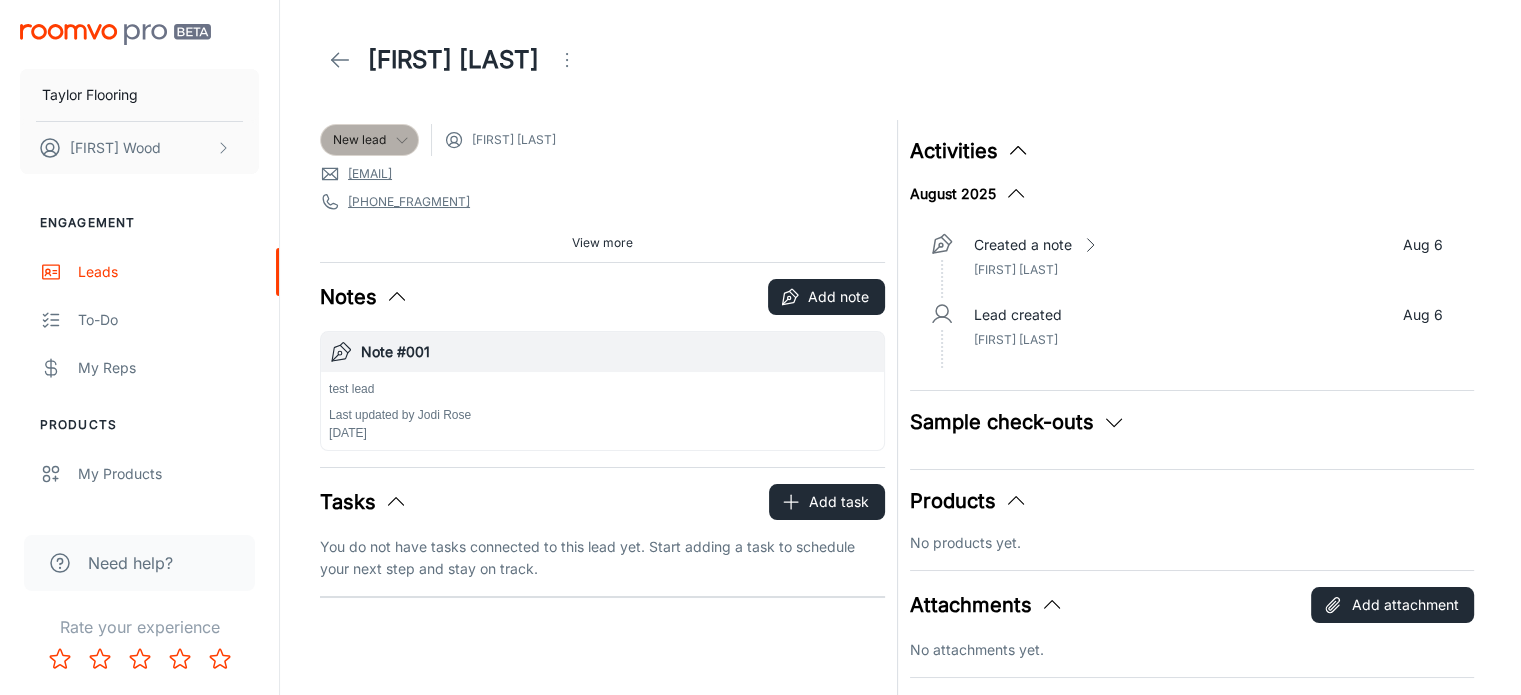 click 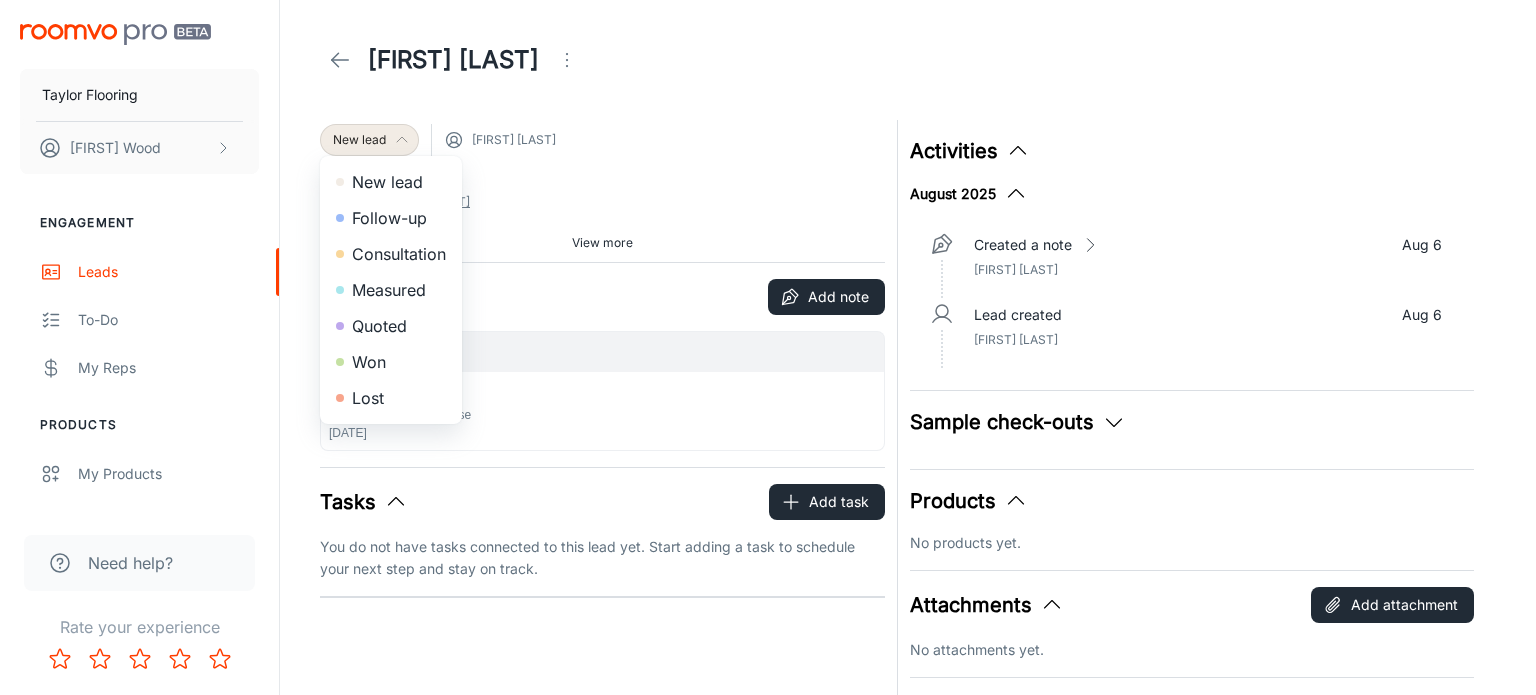 click on "Lost" at bounding box center (391, 398) 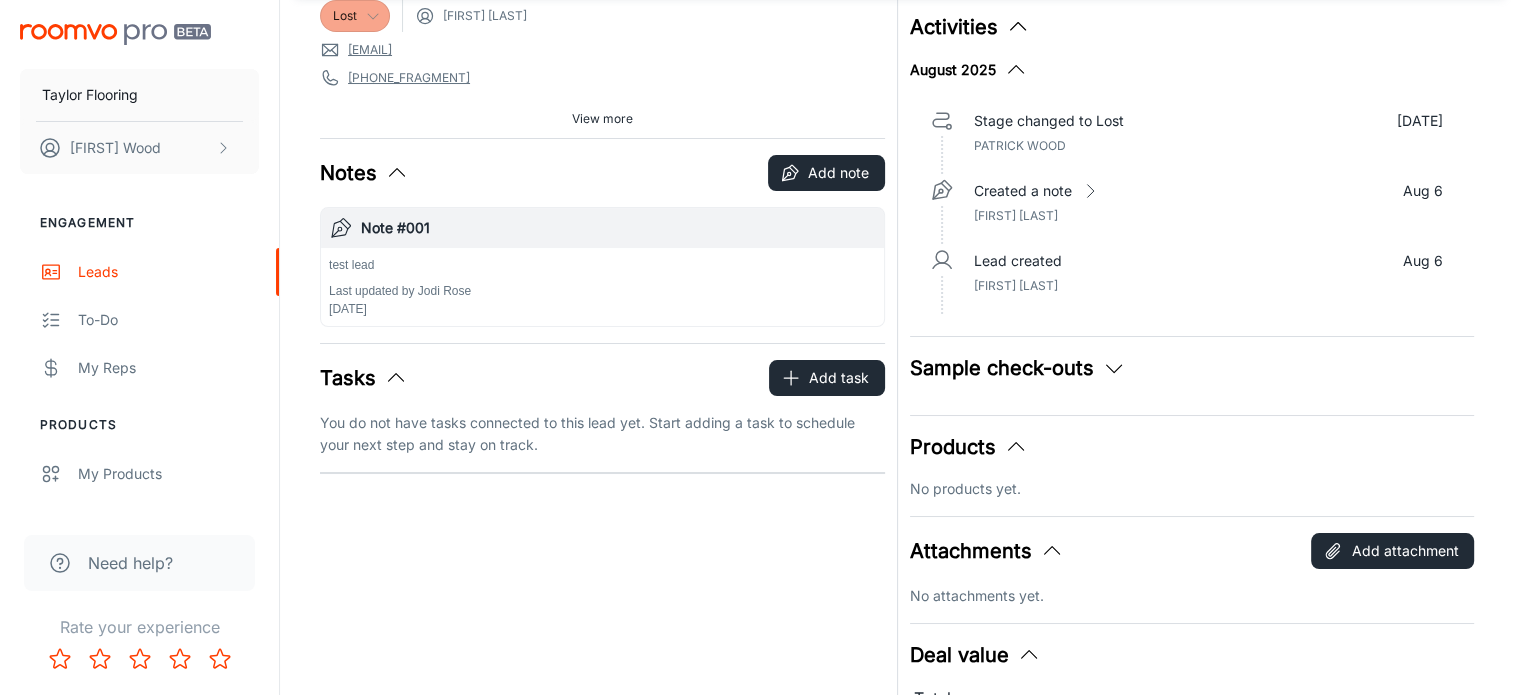 scroll, scrollTop: 0, scrollLeft: 0, axis: both 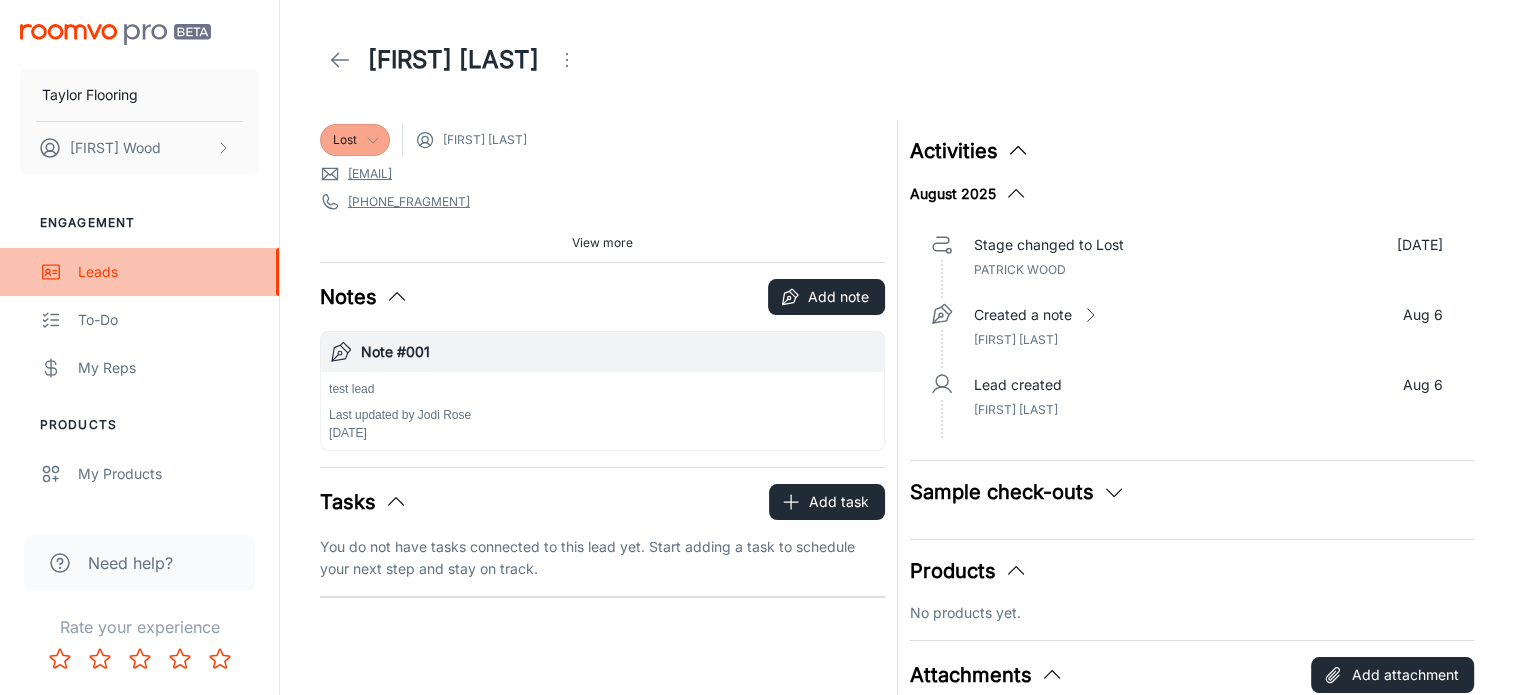 click on "Leads" at bounding box center [168, 272] 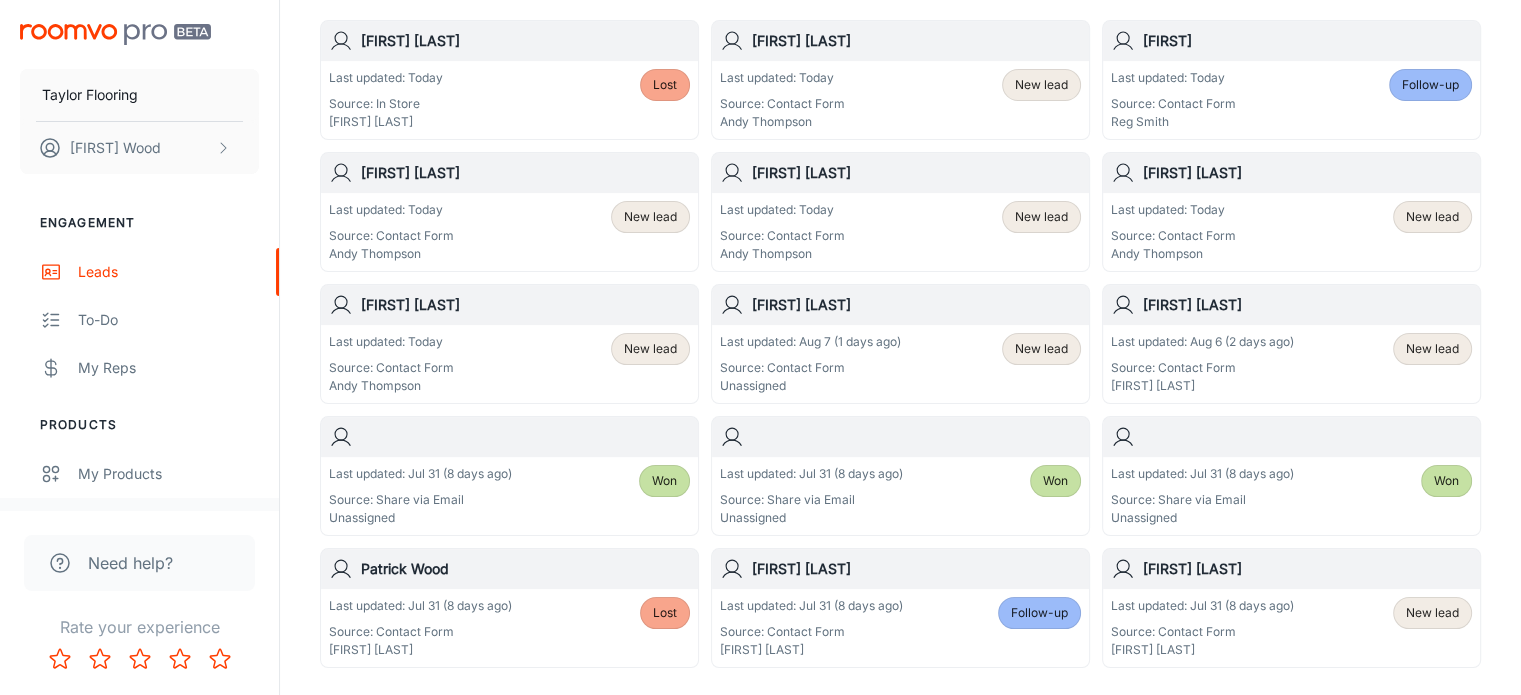 scroll, scrollTop: 391, scrollLeft: 0, axis: vertical 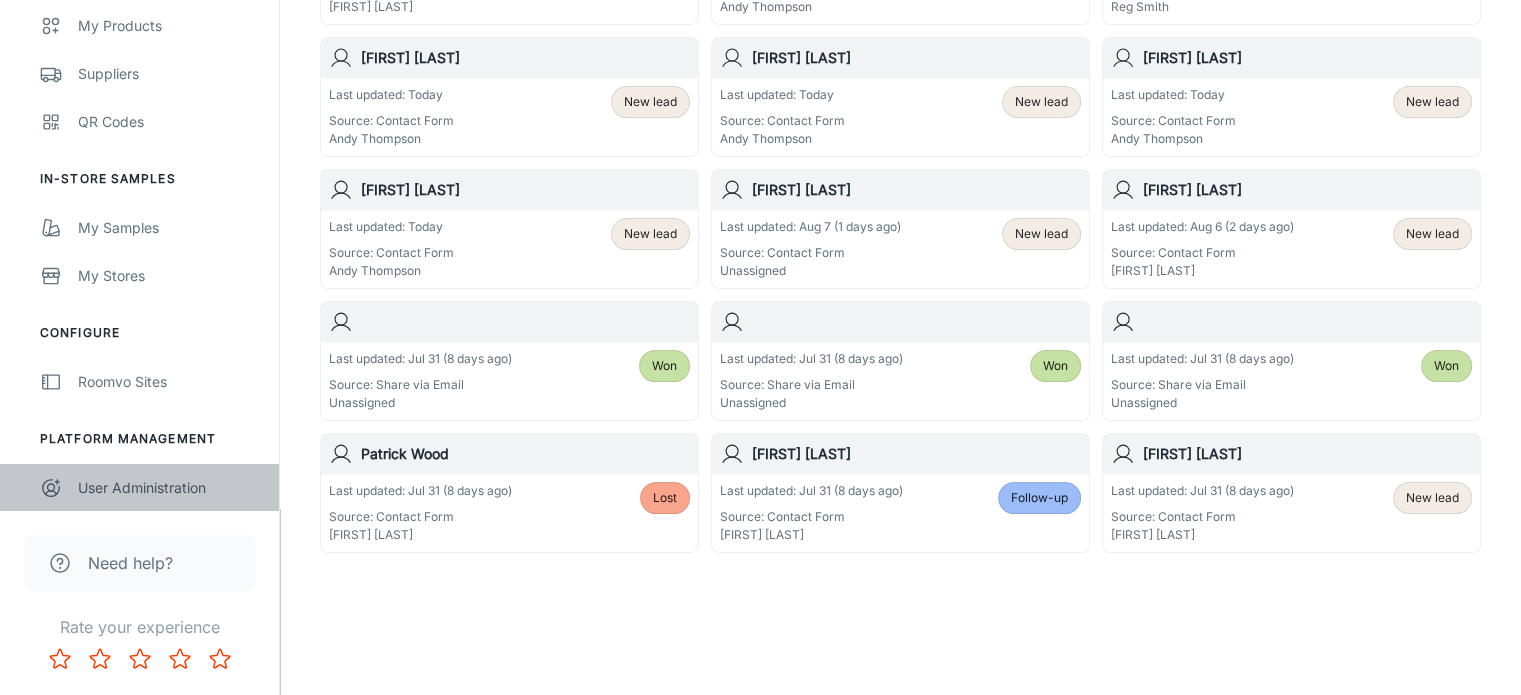 click on "User Administration" at bounding box center [168, 488] 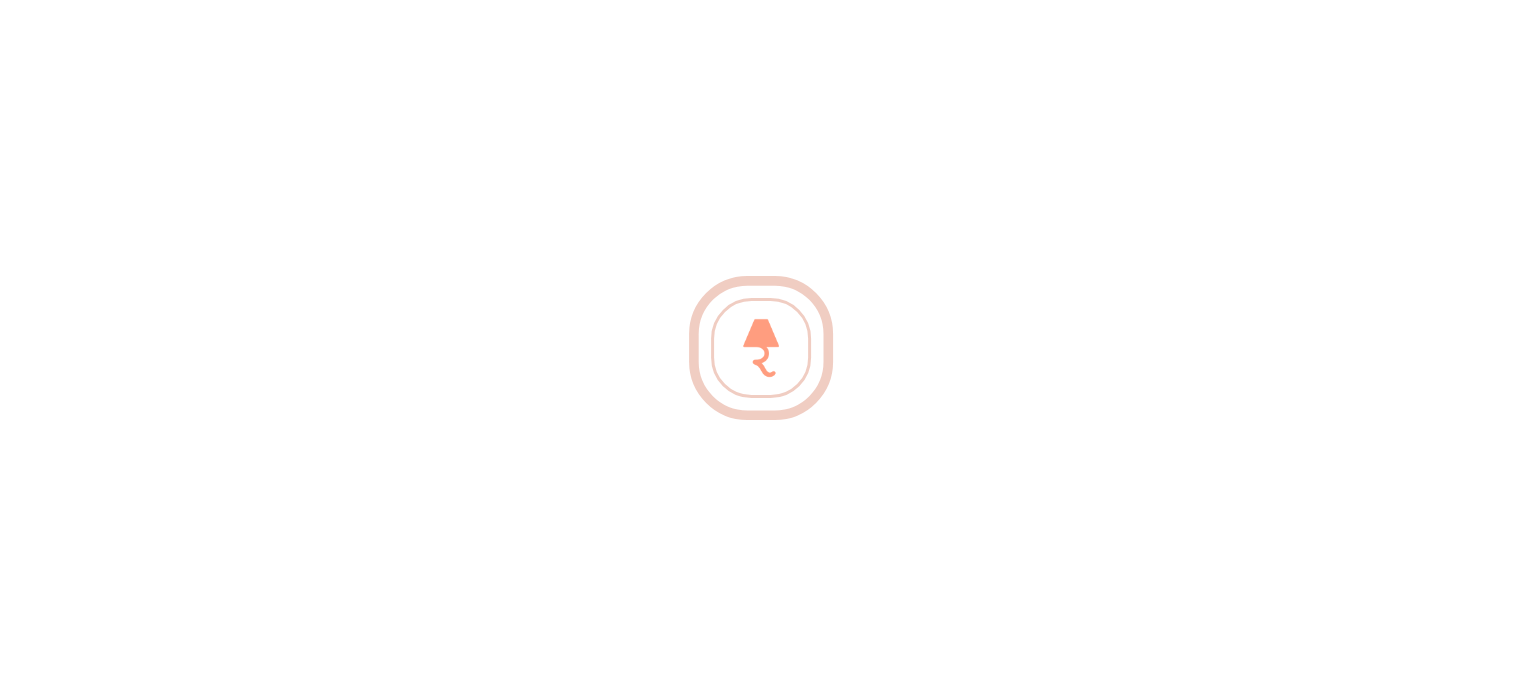 scroll, scrollTop: 0, scrollLeft: 0, axis: both 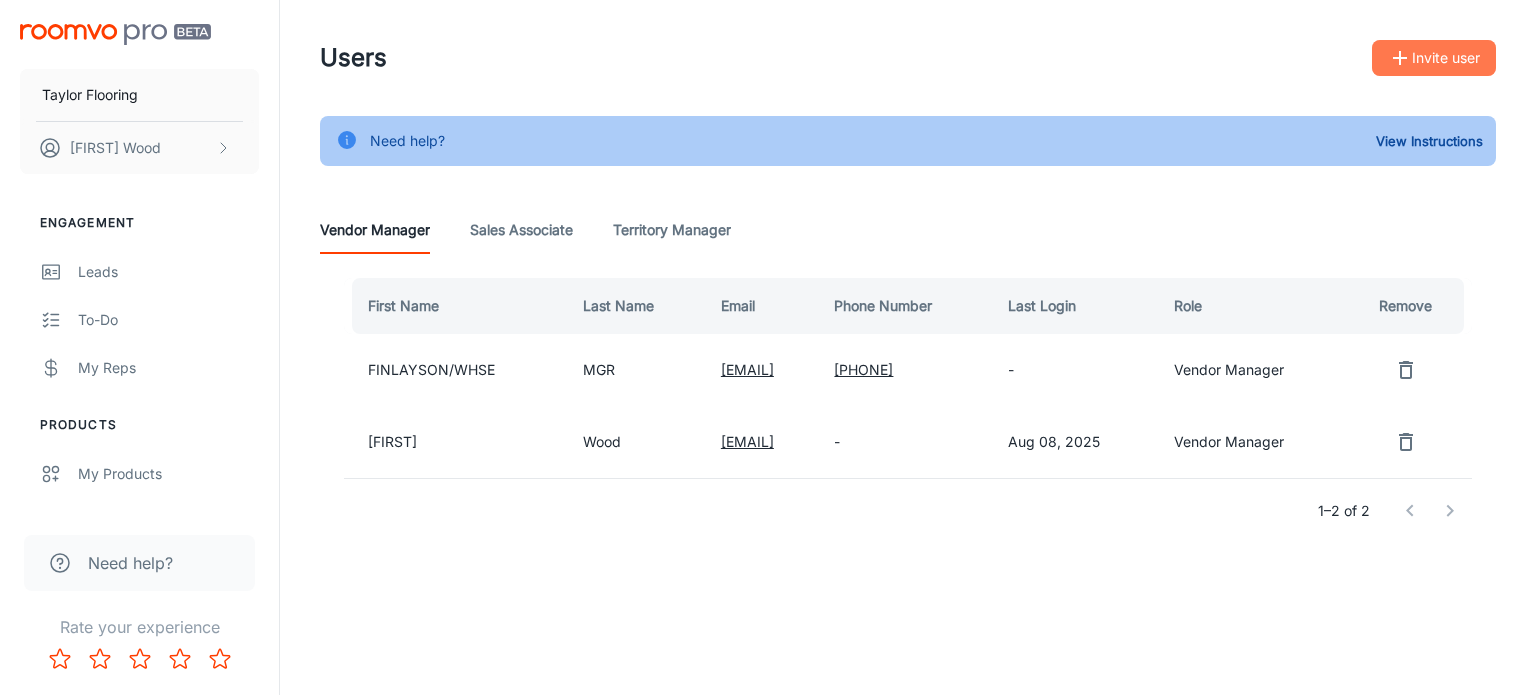 click on "Invite user" at bounding box center [1434, 58] 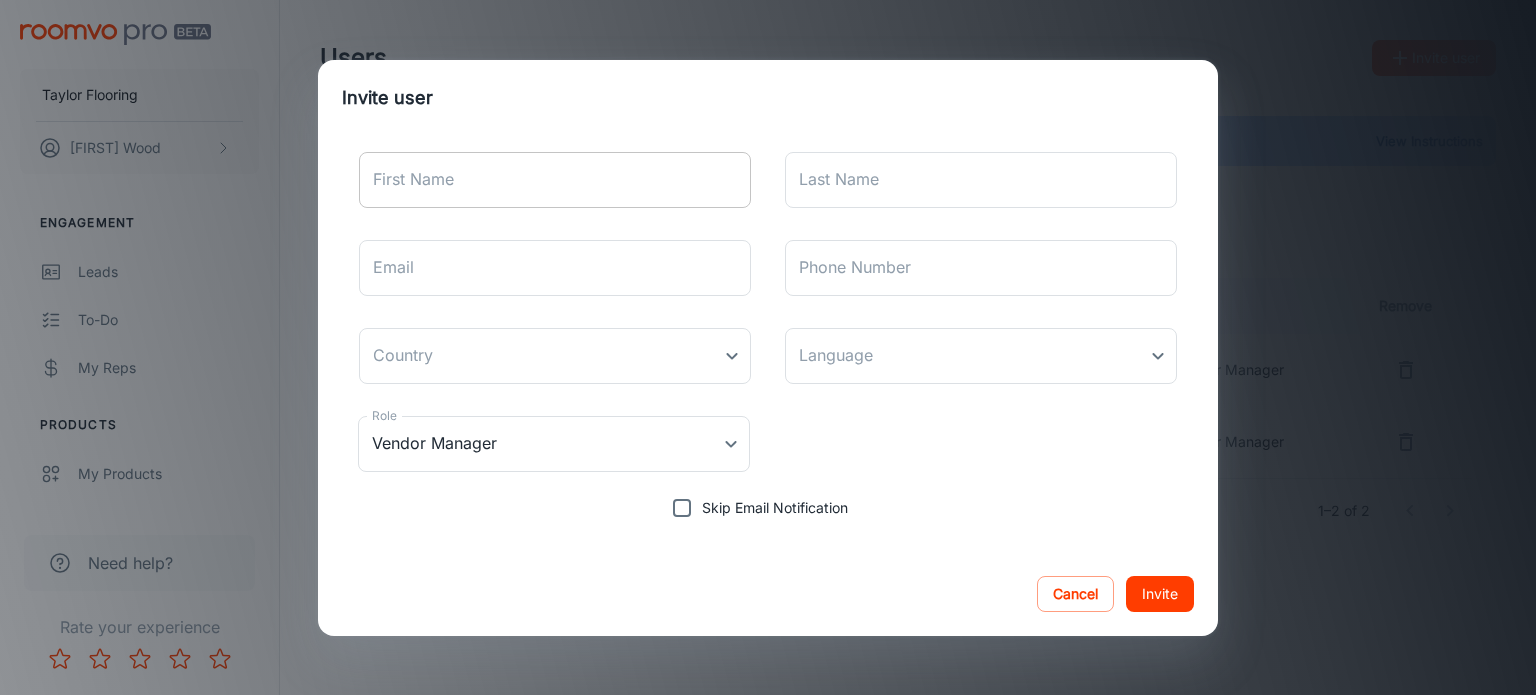 click on "First Name" at bounding box center (555, 180) 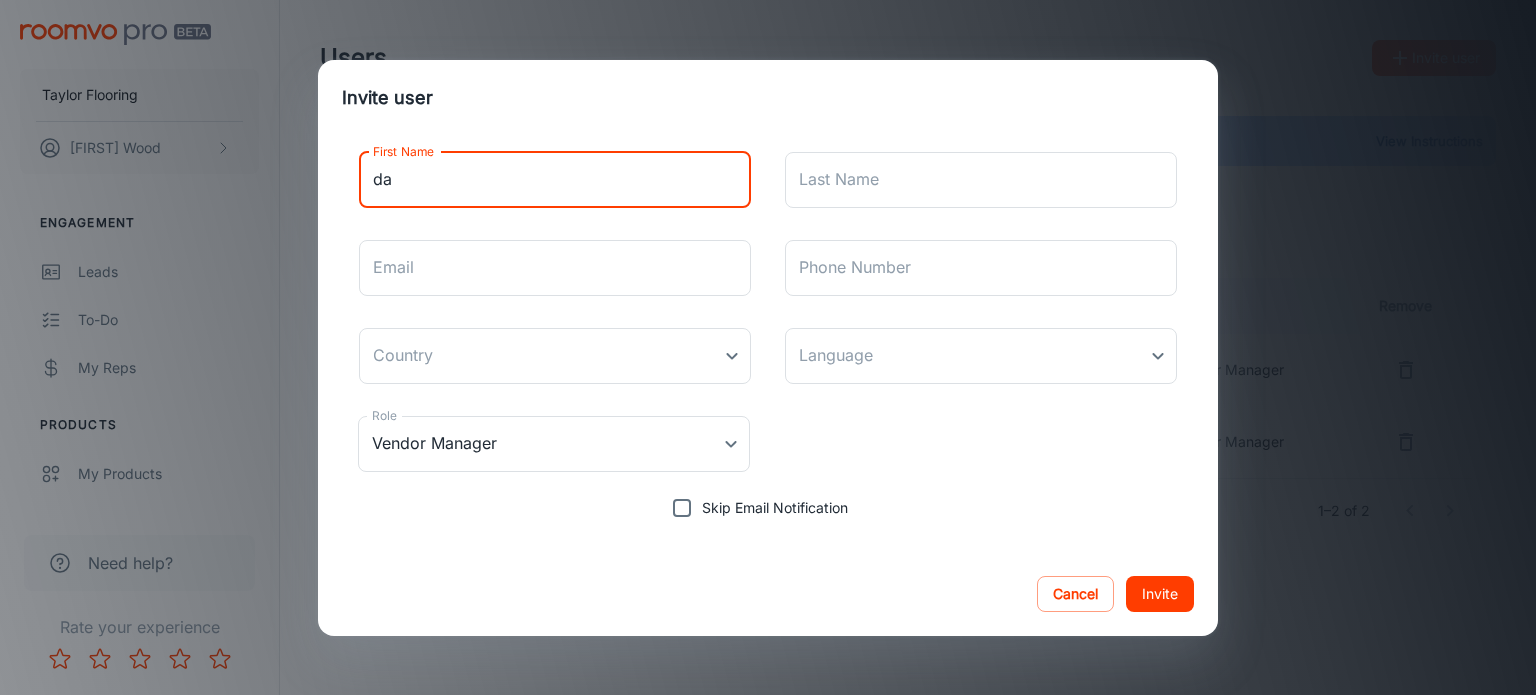 type on "d" 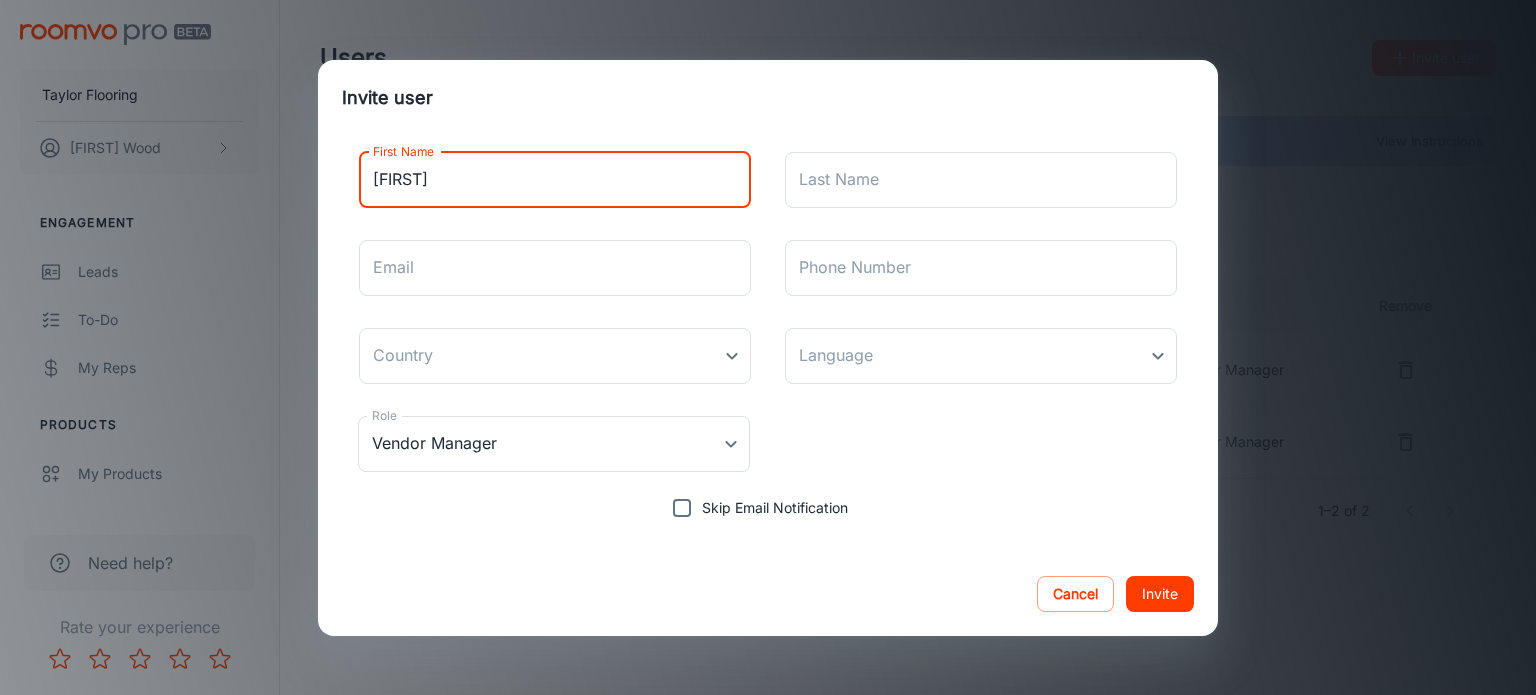 type on "[FIRST]" 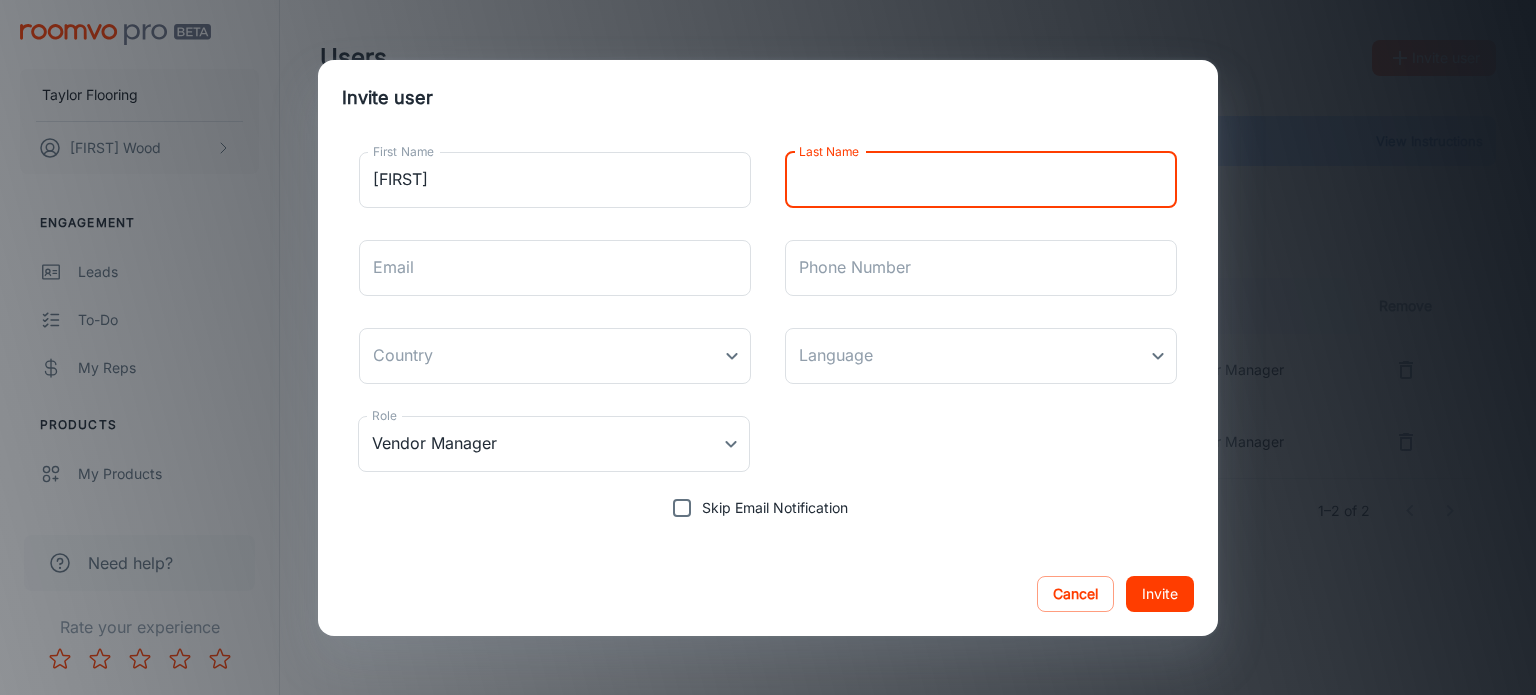 click on "Last Name" at bounding box center [981, 180] 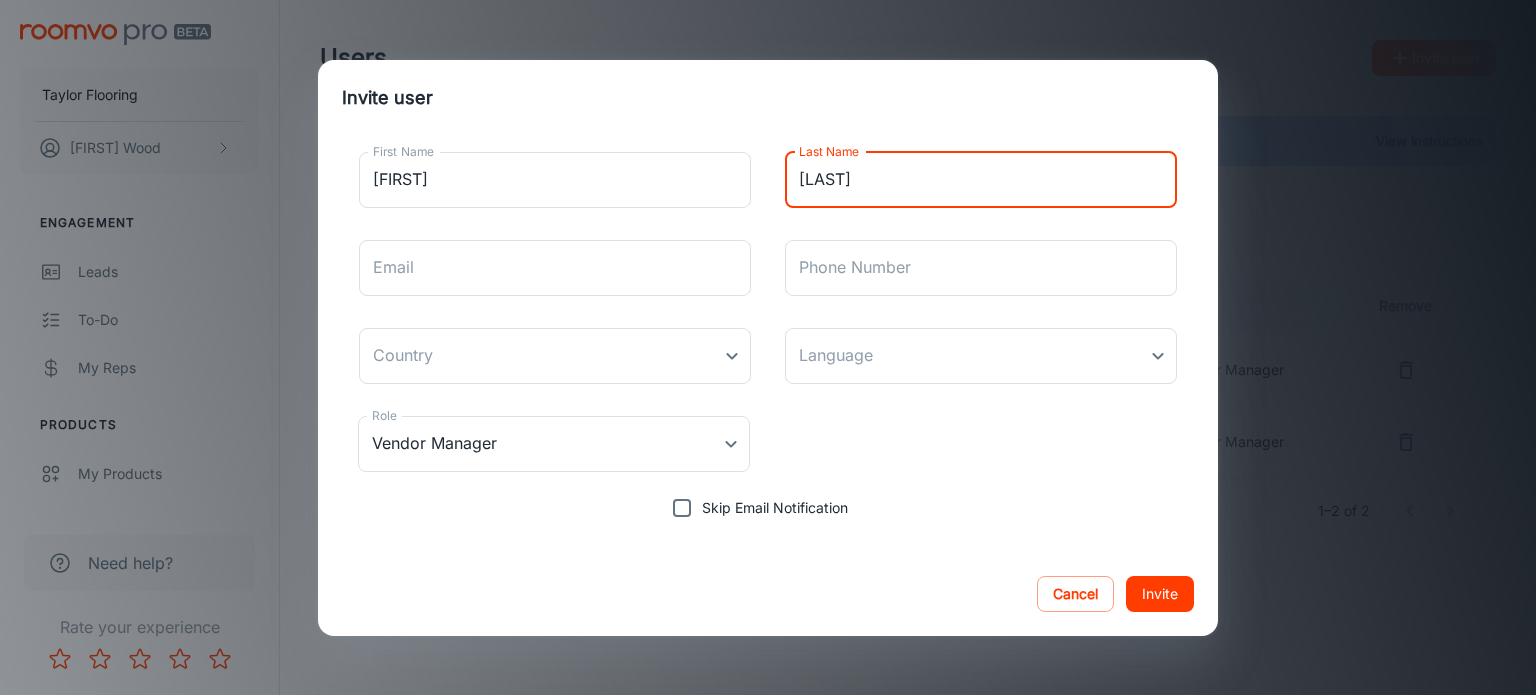 type on "[LAST]" 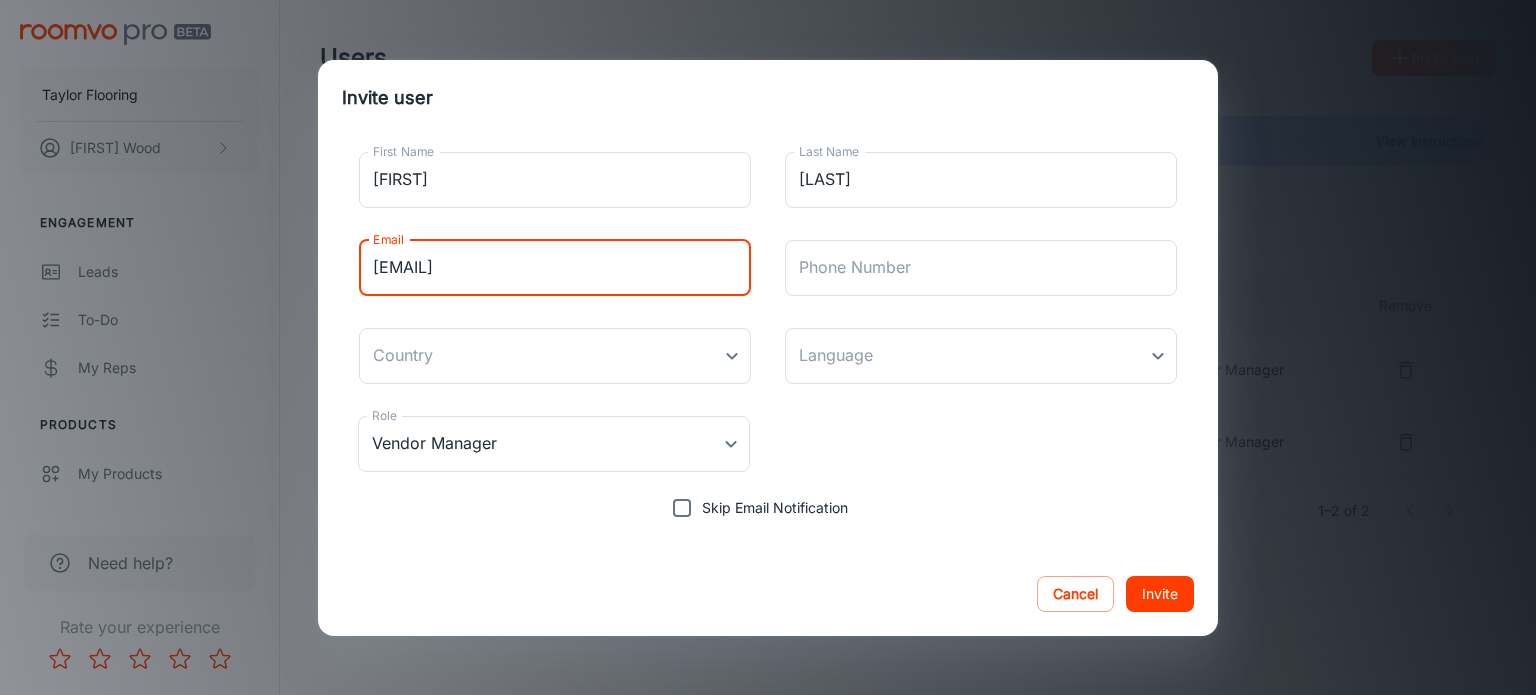 type on "[EMAIL]" 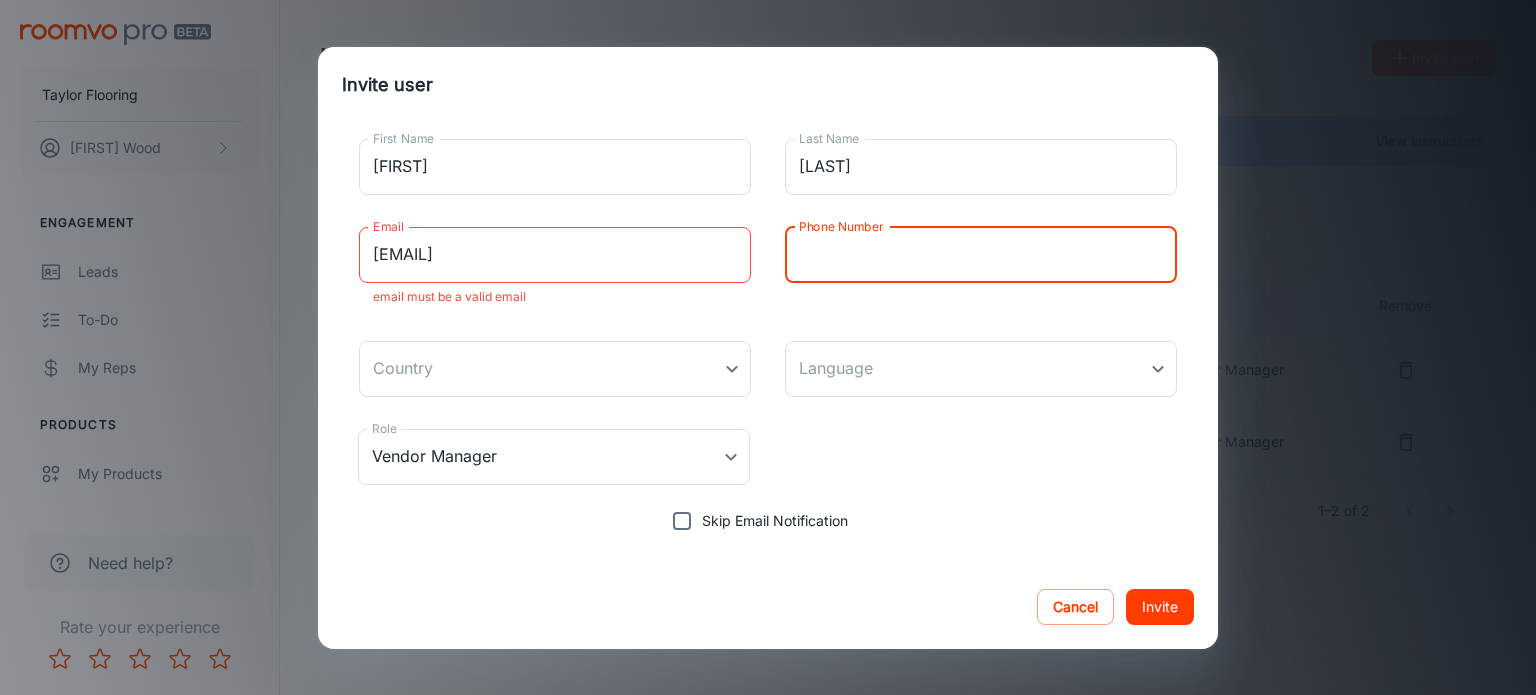 click on "Phone Number" at bounding box center (981, 255) 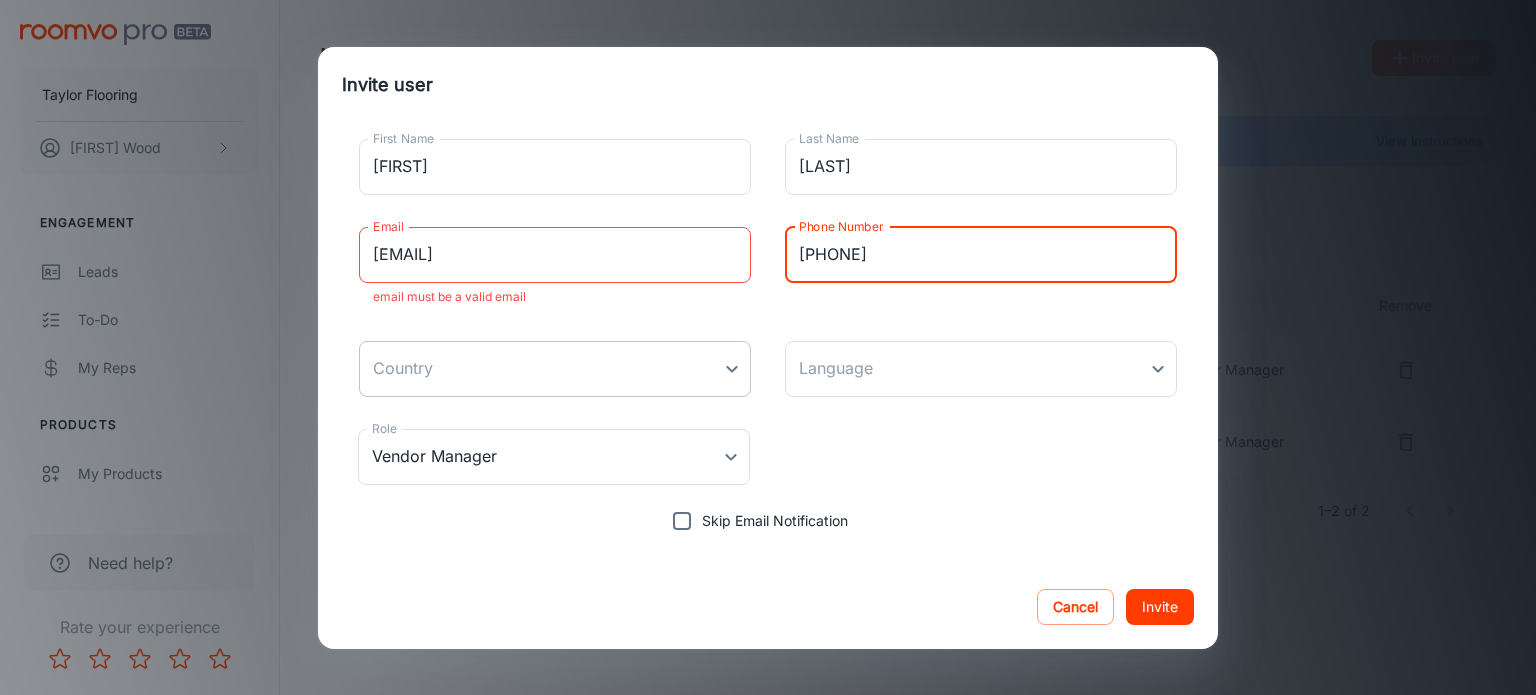type on "[PHONE]" 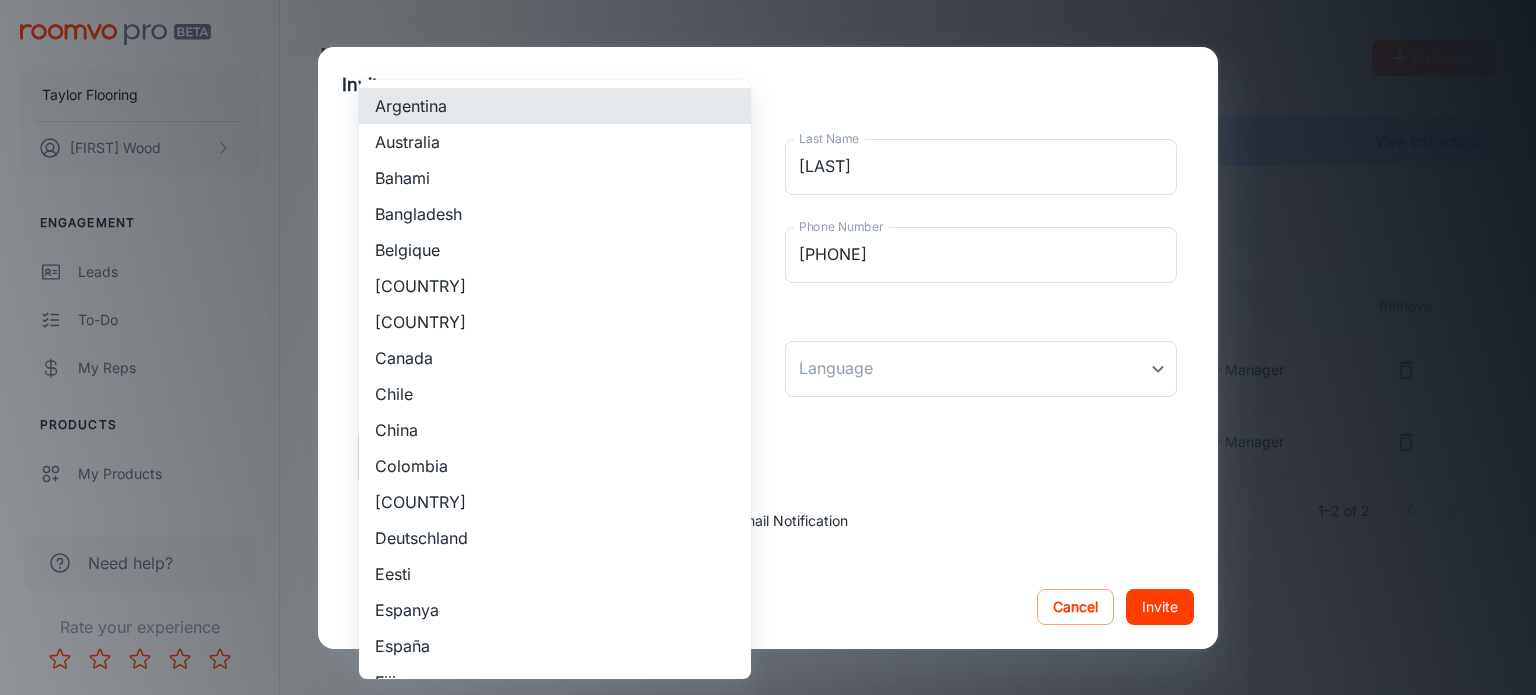 click on "Taylor Flooring Patrick   Wood Engagement Leads To-do My Reps Products My Products Suppliers QR Codes In-Store Samples My Samples My Stores Configure Roomvo Sites Platform Management User Administration Need help? Rate your experience Users Invite user Need help? View Instructions Vendor Manager Sales Associate Territory Manager First Name Last Name Email Phone Number Last Login Role Remove FINLAYSON/WHSE MGR mhiscock@taylorflooring.com 9024353567 - Vendor Manager Patrick Wood pwood@taylorflooring.com - Aug 08, 2025 Vendor Manager 1–2 of 2 Roomvo PRO | Users Invite user First Name David First Name Last Name Gallant Last Name Email dgallant@taylorflooring Email email must be a valid email Phone Number 9025626030 Phone Number Country ​ Country Language ​ Language Role Vendor Manager Vendor Manager Role Skip Email Notification Cancel Invite Argentina Australia Bahami Bangladesh Belgique België Brasil Canada Chile China Colombia Danmark Deutschland Eesti Espanya España Fiji France Guatemala Hrvatska India" at bounding box center [768, 347] 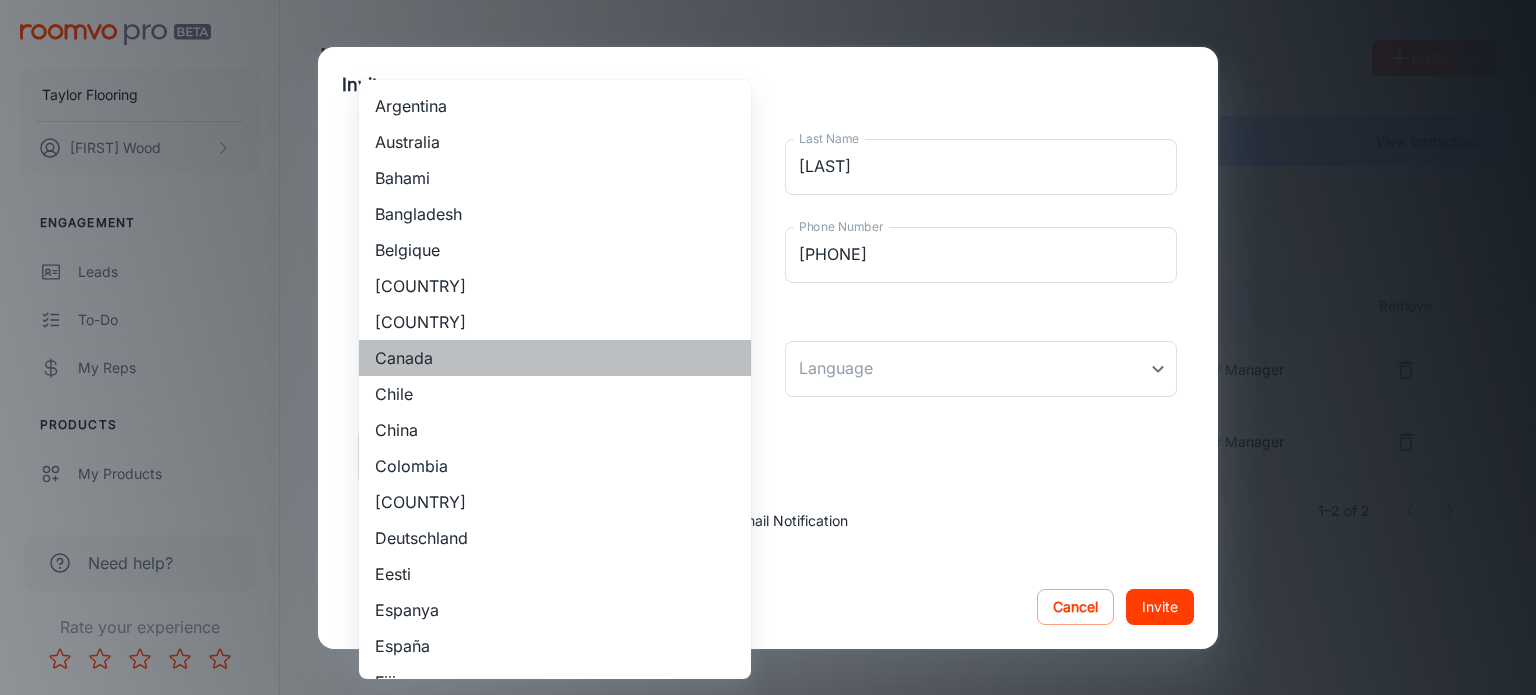 click on "Canada" at bounding box center [555, 358] 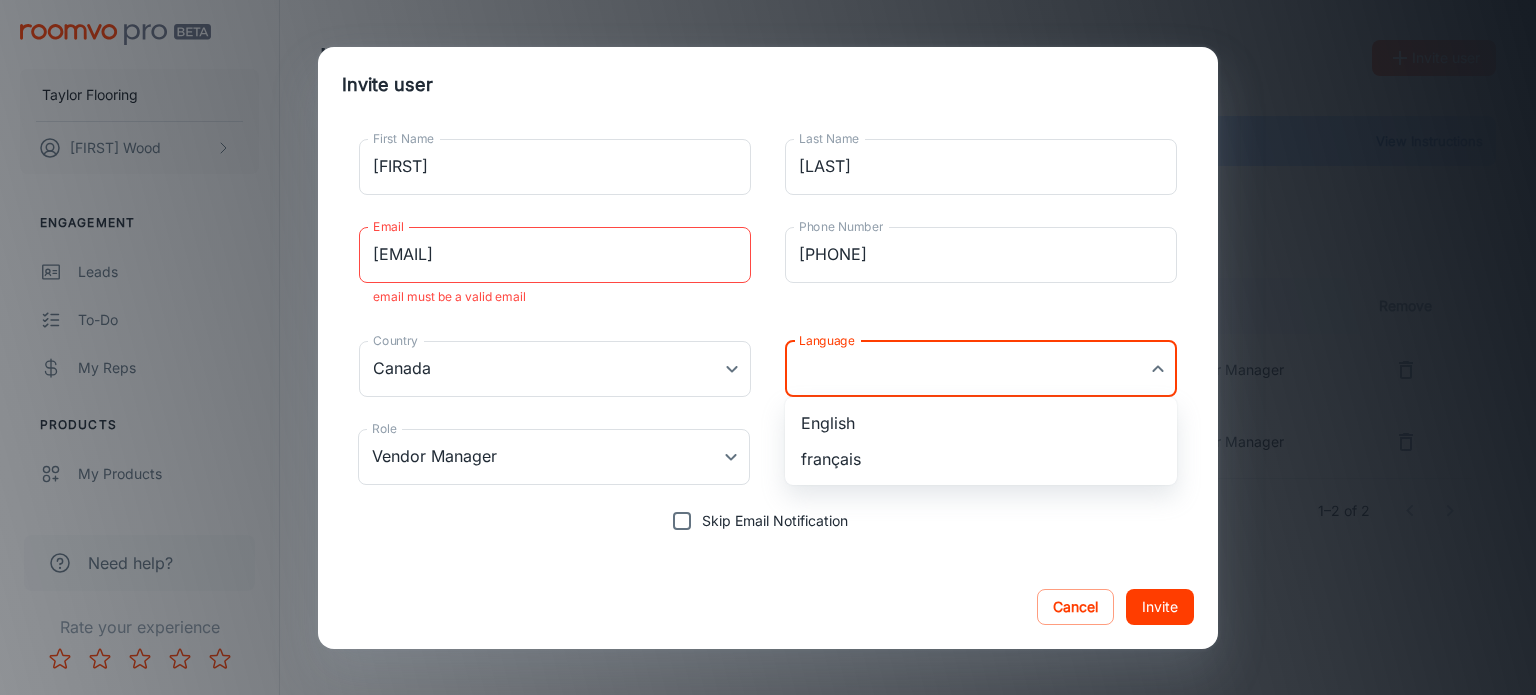 click on "Taylor Flooring Patrick Wood Engagement Leads To-do My Reps Products My Products Suppliers QR Codes In-Store Samples My Samples My Stores Configure Roomvo Sites Platform Management User Administration Need help? Rate your experience Users Invite user Need help? View Instructions Vendor Manager Sales Associate Territory Manager First Name Last Name Email Phone Number Last Login Role Remove David Gallant dgallant@taylorflooring Email email must be a valid email Phone Number 9025626030 Phone Number Country Canada Canada Country Language ​ Language Role Vendor Manager Vendor Manager Role Skip Email Notification Cancel Invite English français" at bounding box center [768, 347] 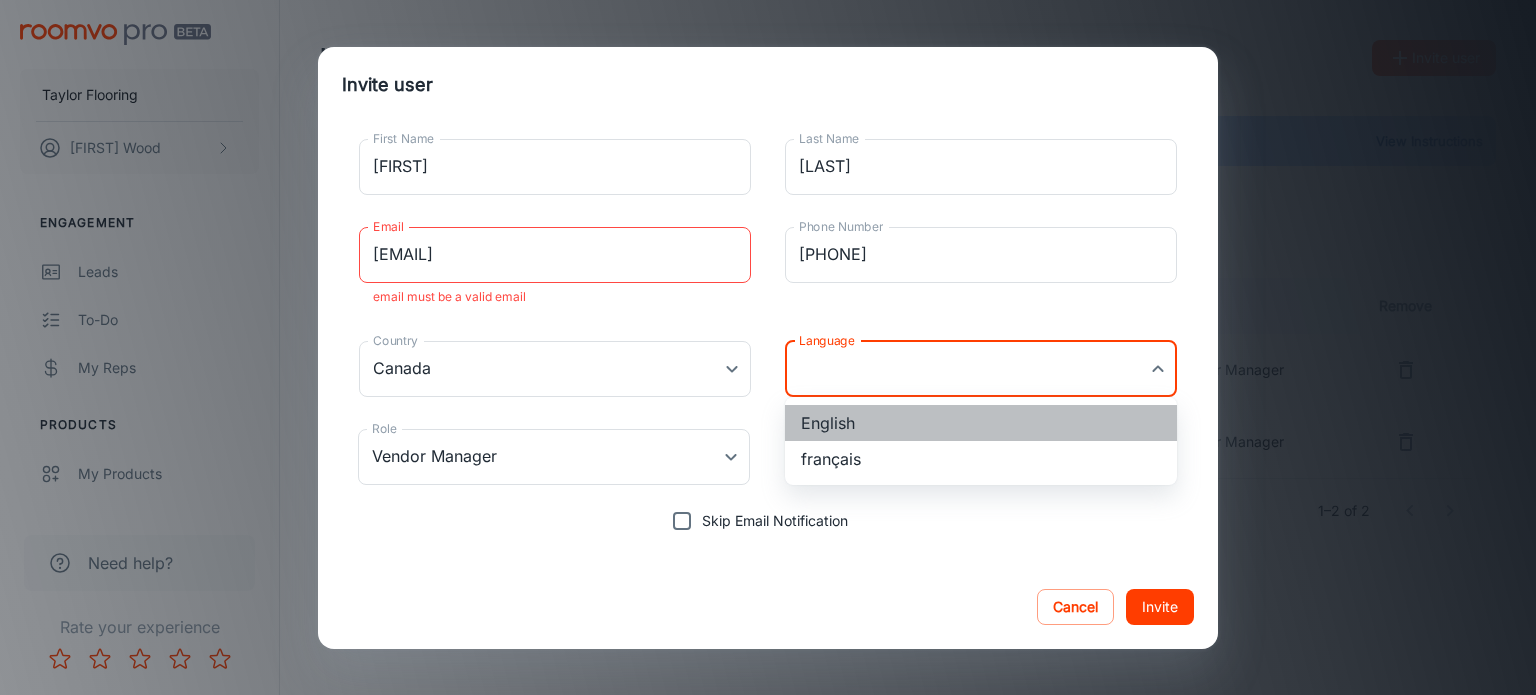 click on "English" at bounding box center (981, 423) 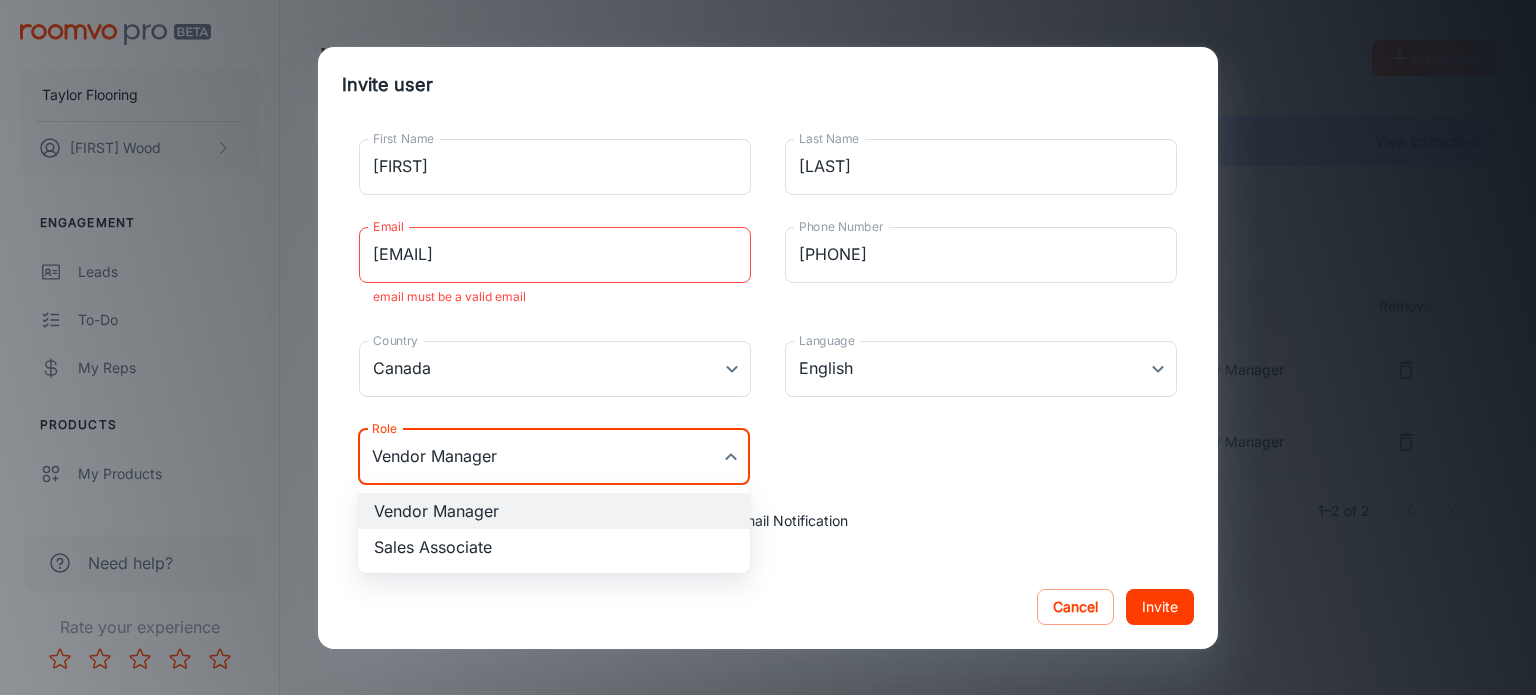 click on "First Name Last Name Email Phone Number Last Login Role Remove FINLAYSON/WHSE MGR [EMAIL] [PHONE] - Vendor Manager Patrick Wood [EMAIL] - [DATE] Vendor Manager 1–2 of 2 Roomvo PRO | Users Invite user First Name David First Name Last Name Gallant Last Name Email [EMAIL] Email email must be a valid email Phone Number [PHONE] Phone Number Country [COUNTRY] [COUNTRY] Country Language English en-ca Language Role Vendor Manager Vendor Manager Role Skip Email Notification Cancel Invite Vendor Manager Sales Associate" at bounding box center (768, 347) 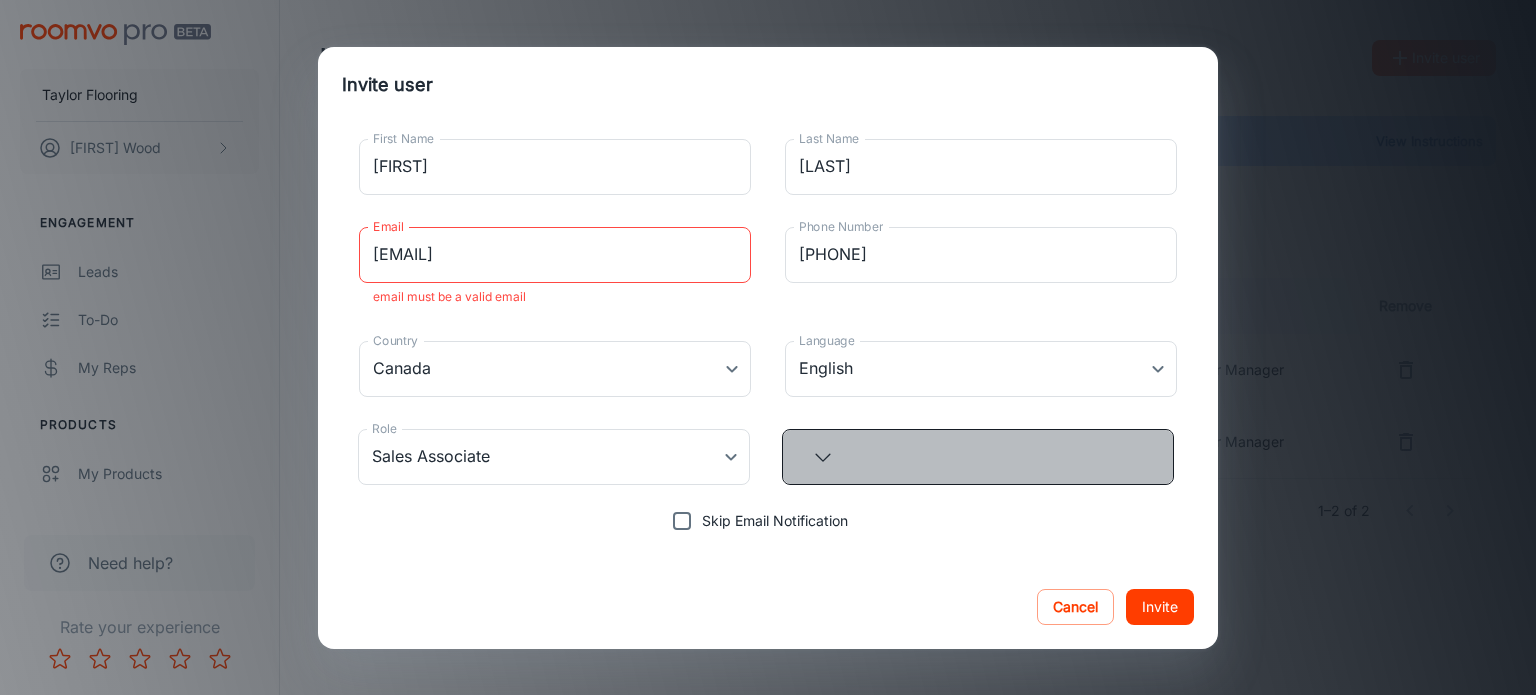 click at bounding box center (978, 457) 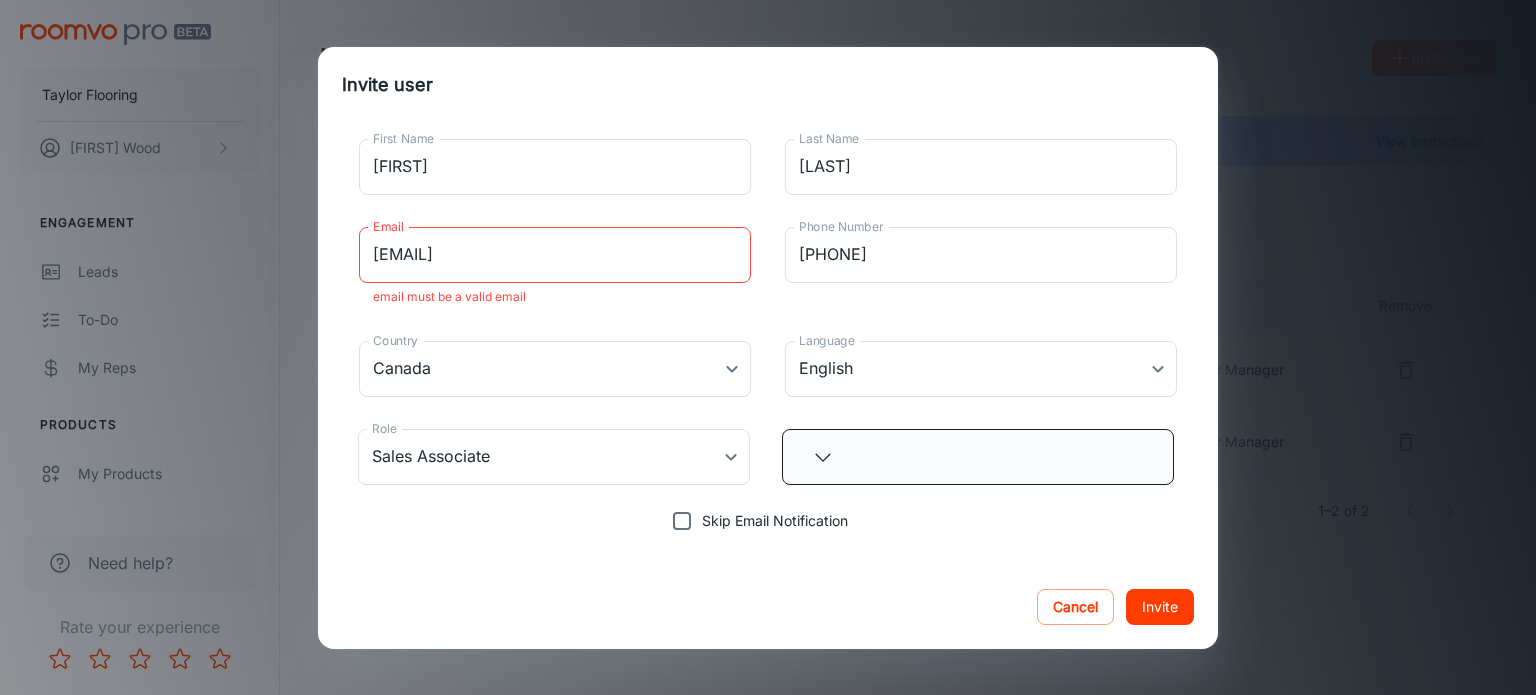 click 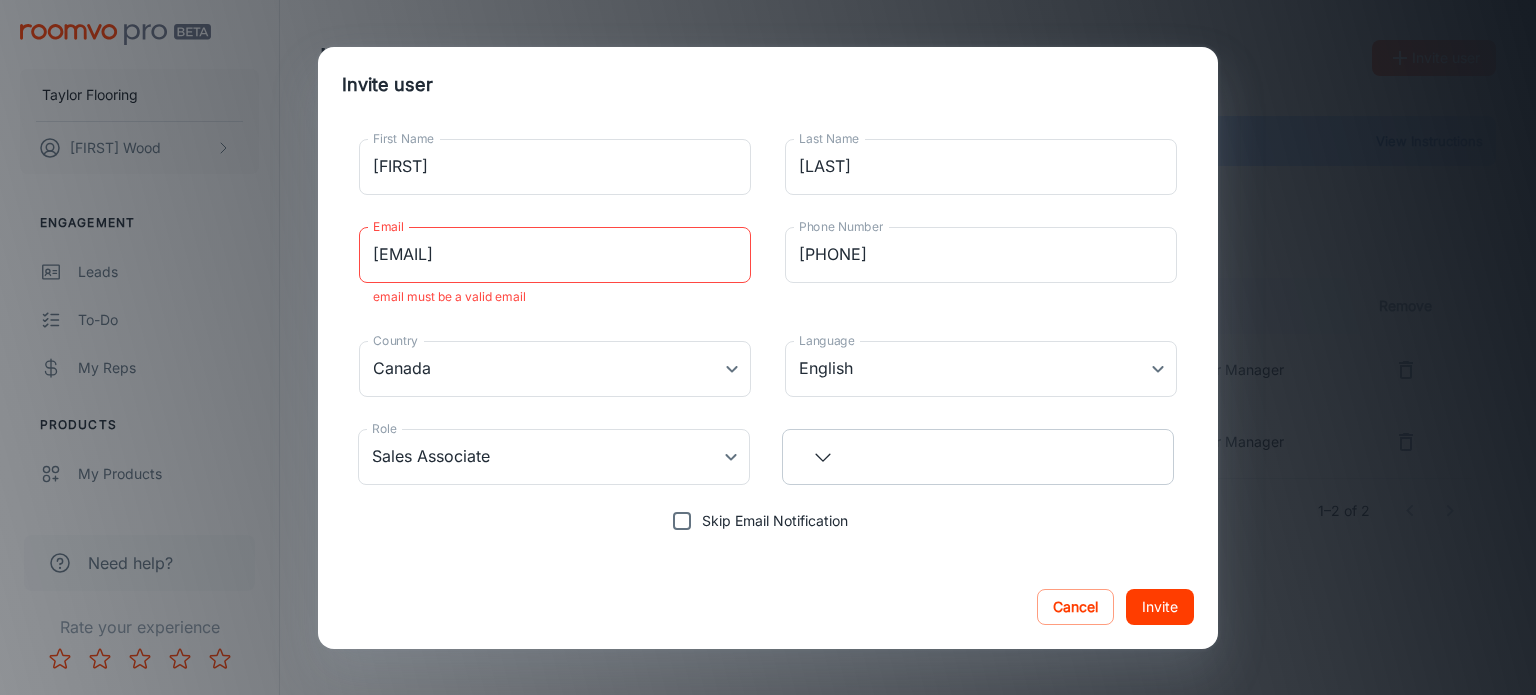 click on "First Name [FIRST] First Name Last Name [LAST] Last Name Email [EMAIL] Email email must be a valid email Phone Number [PHONE] Phone Number Country Canada Canada Country Language English en-ca Language Role Sales Associate Sales Associate Role Skip Email Notification" at bounding box center (768, 332) 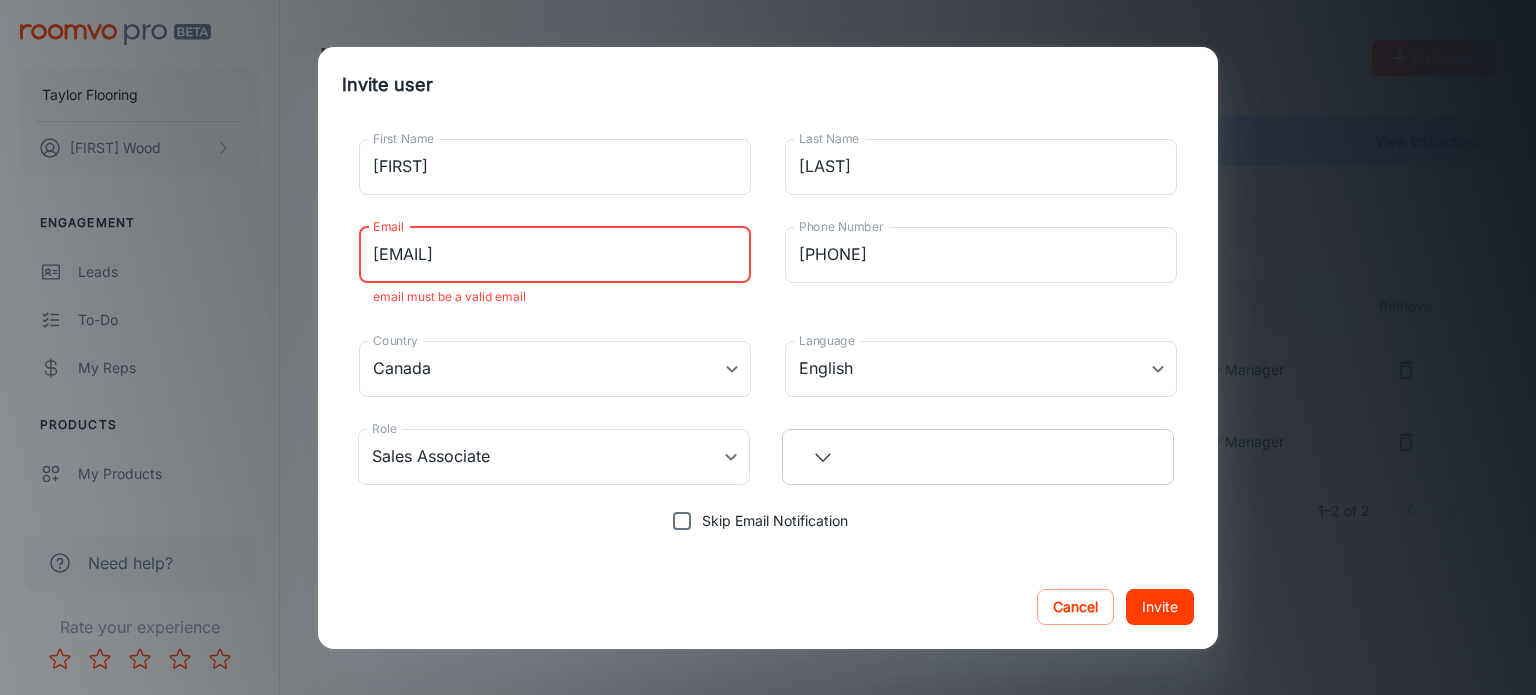 click on "[EMAIL]" at bounding box center (555, 255) 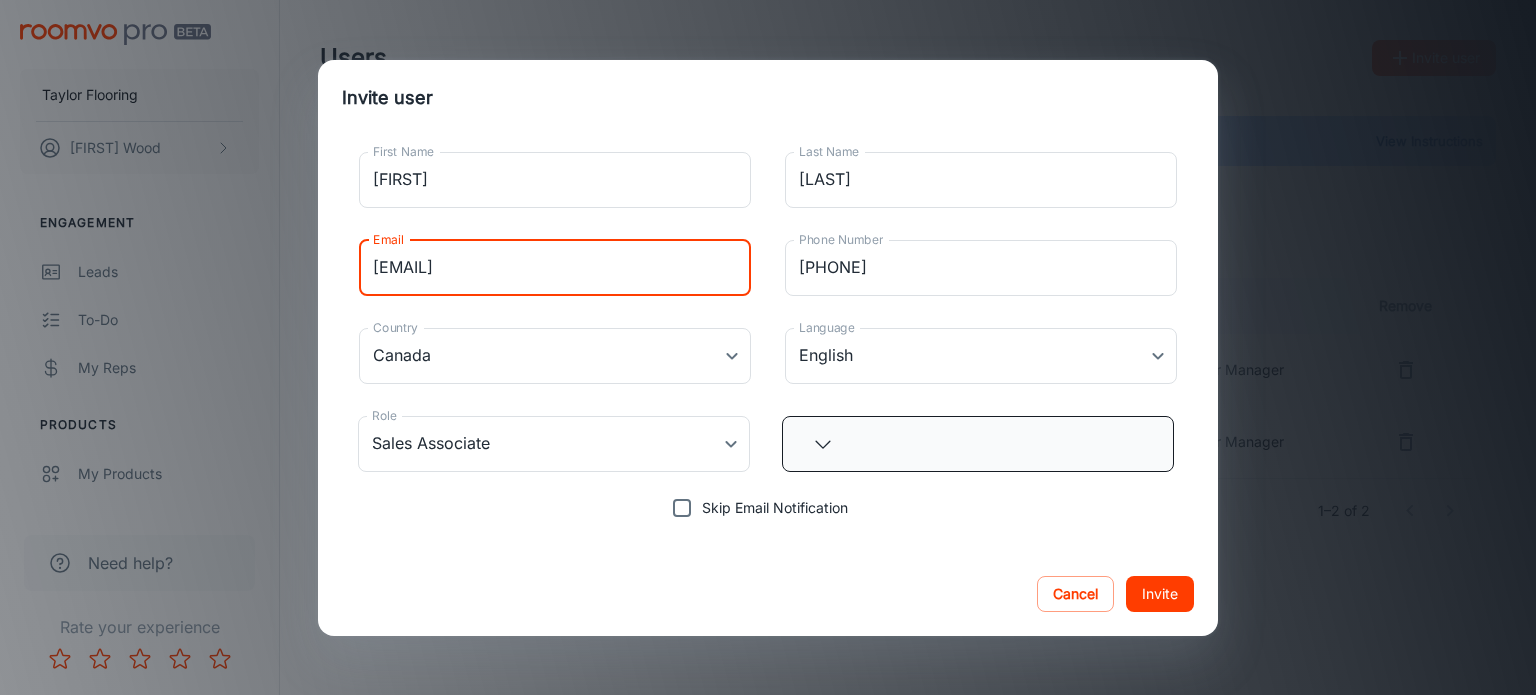 type on "[EMAIL]" 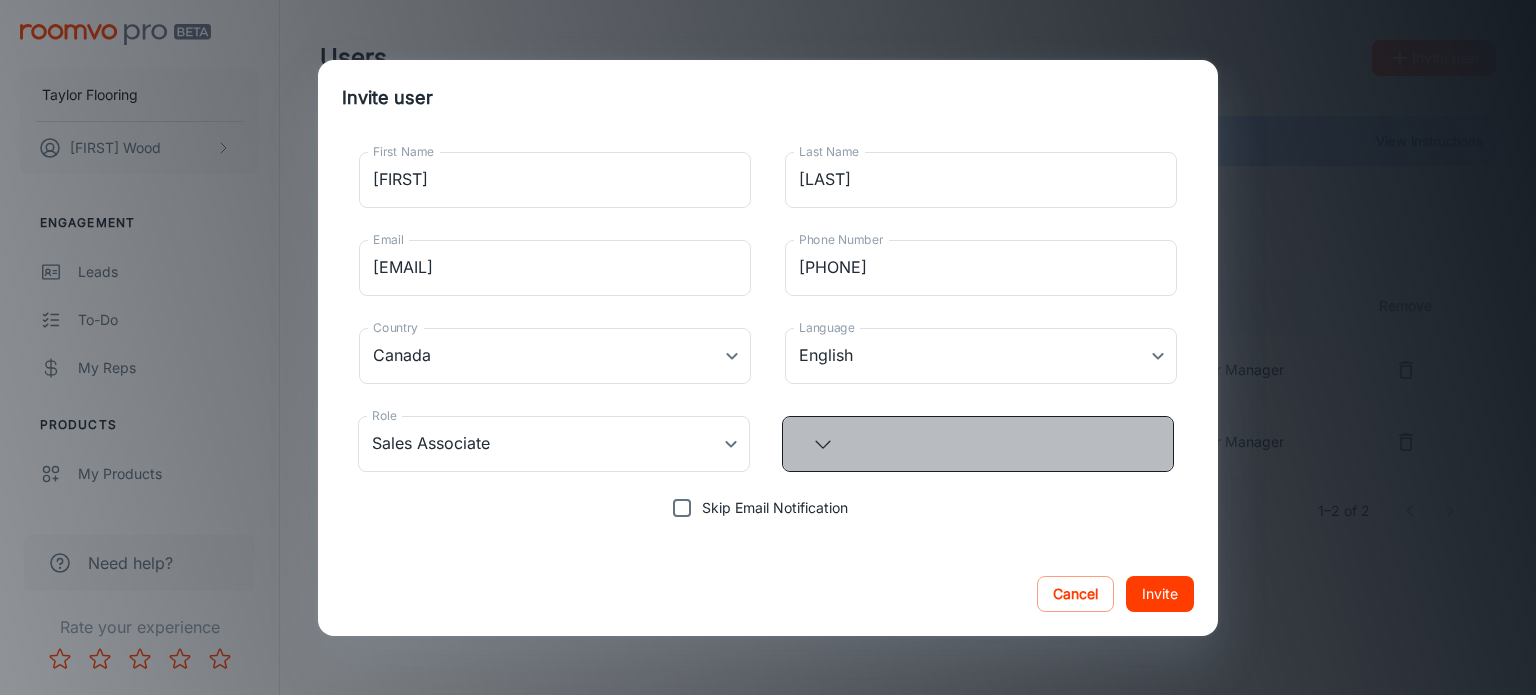 click 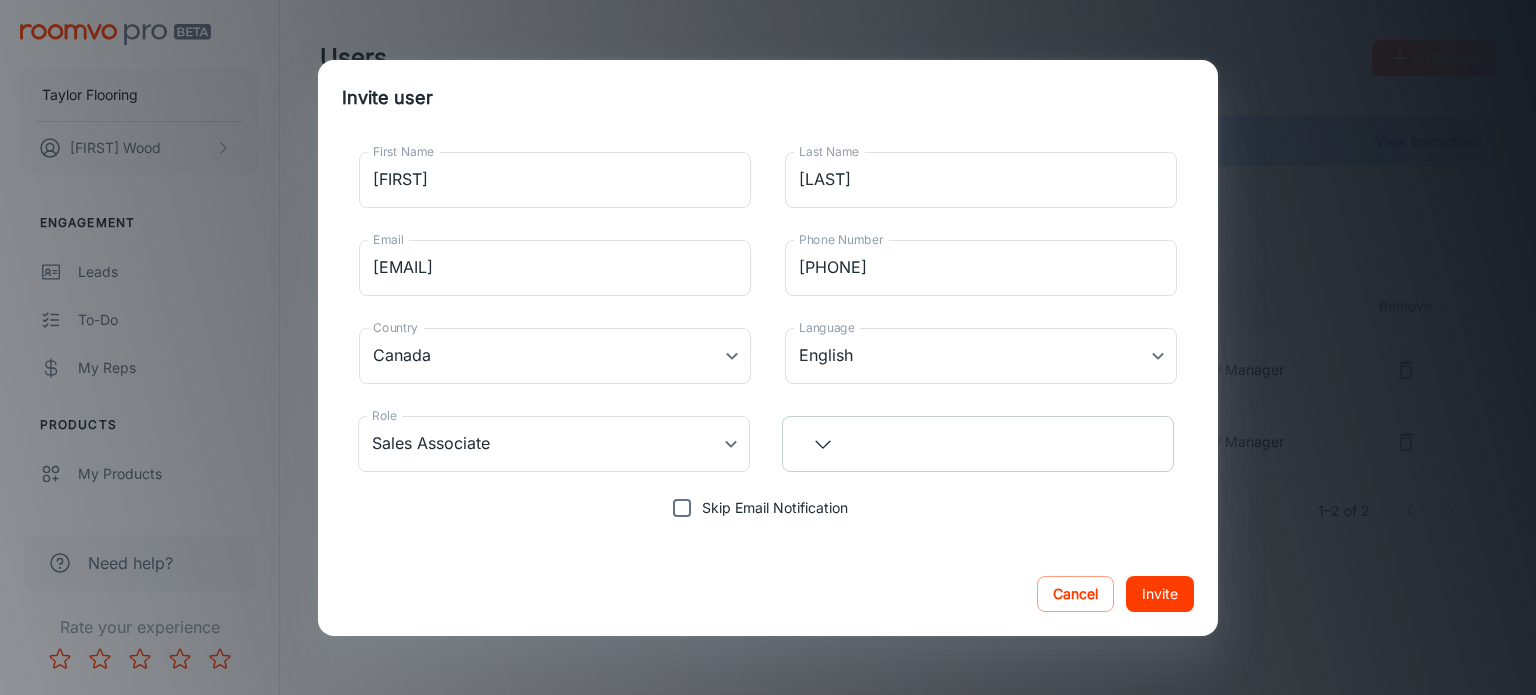 click on "Cancel Invite" at bounding box center (768, 594) 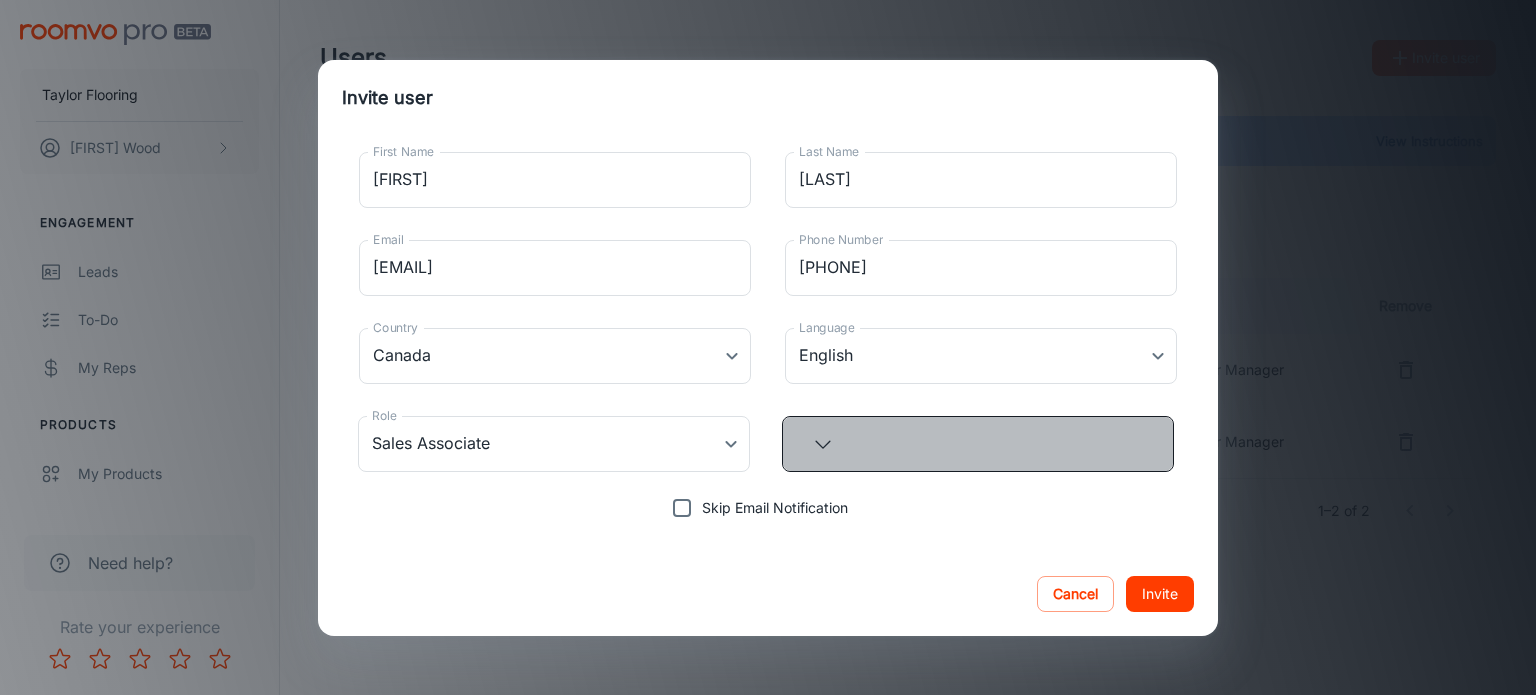 click 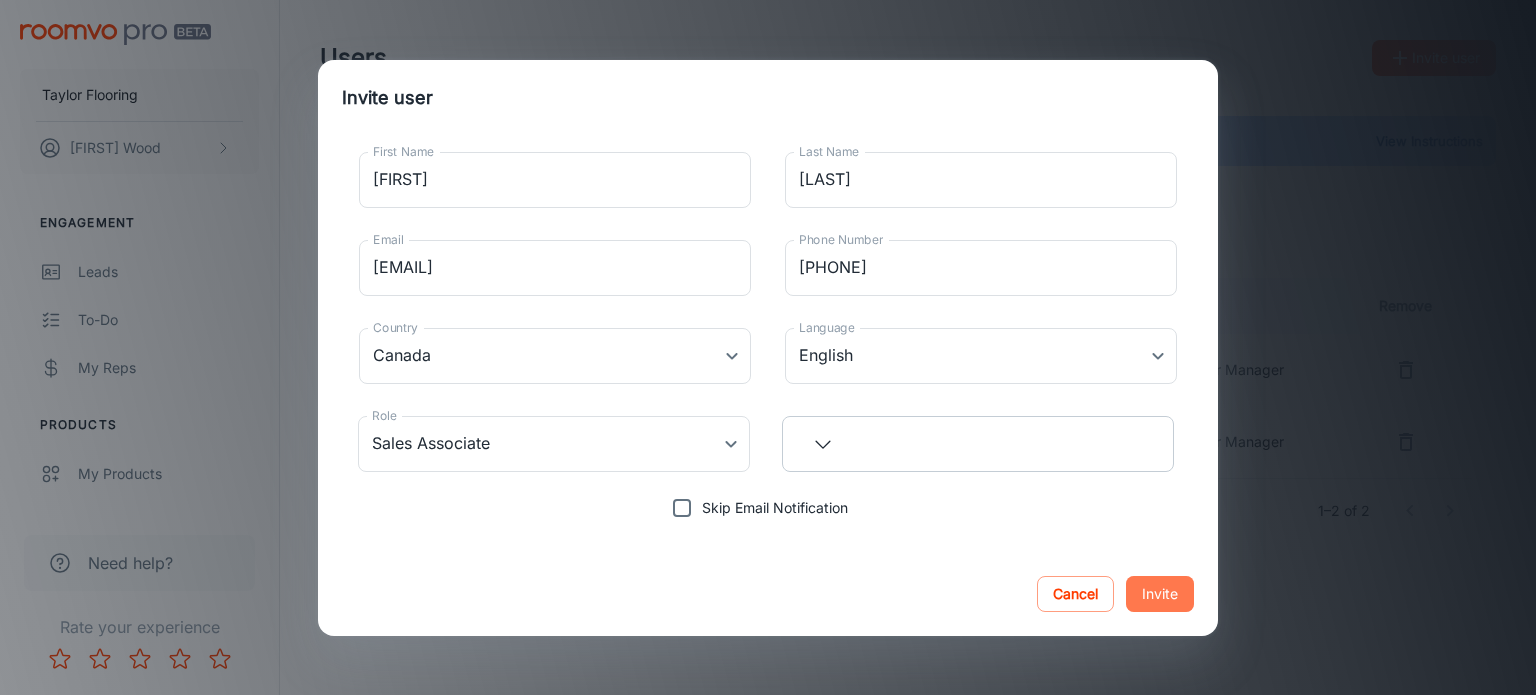 click on "Invite" at bounding box center (1160, 594) 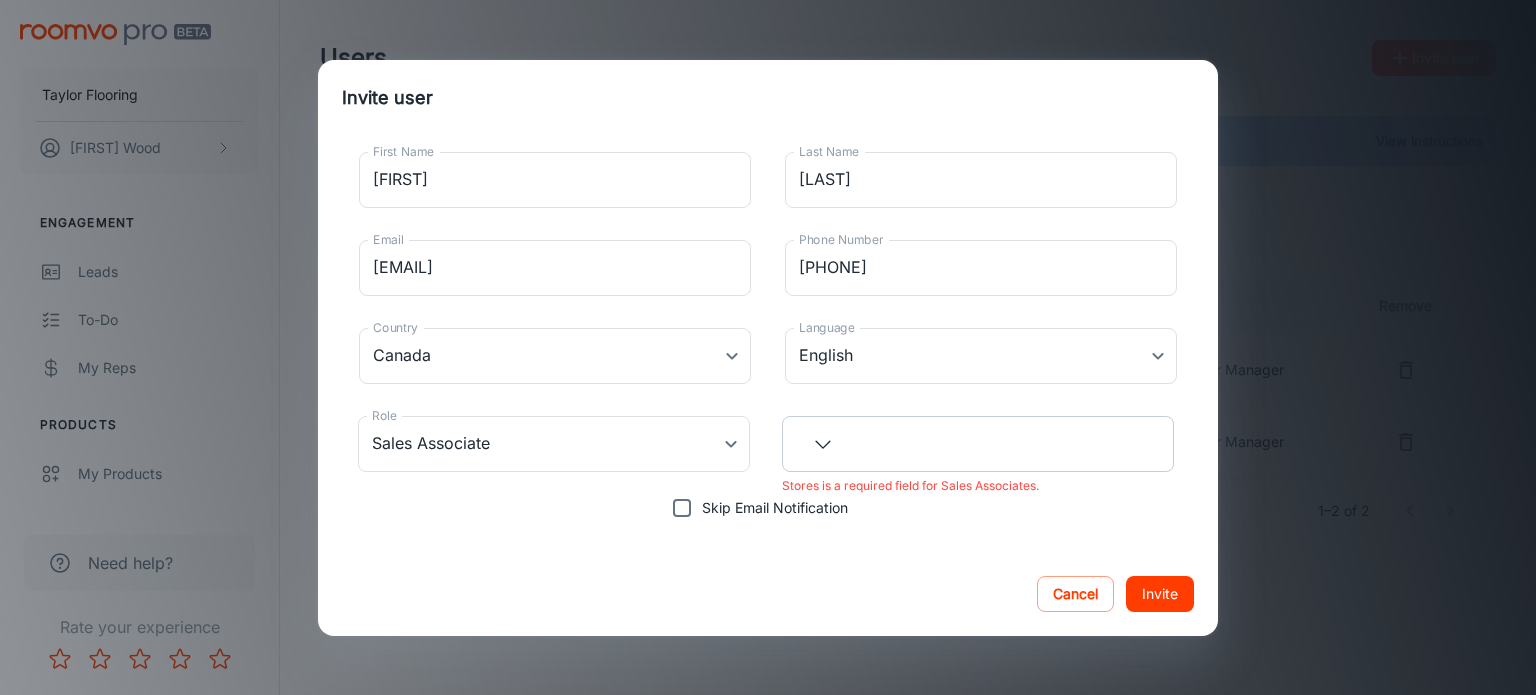 click on "Cancel Invite" at bounding box center (768, 594) 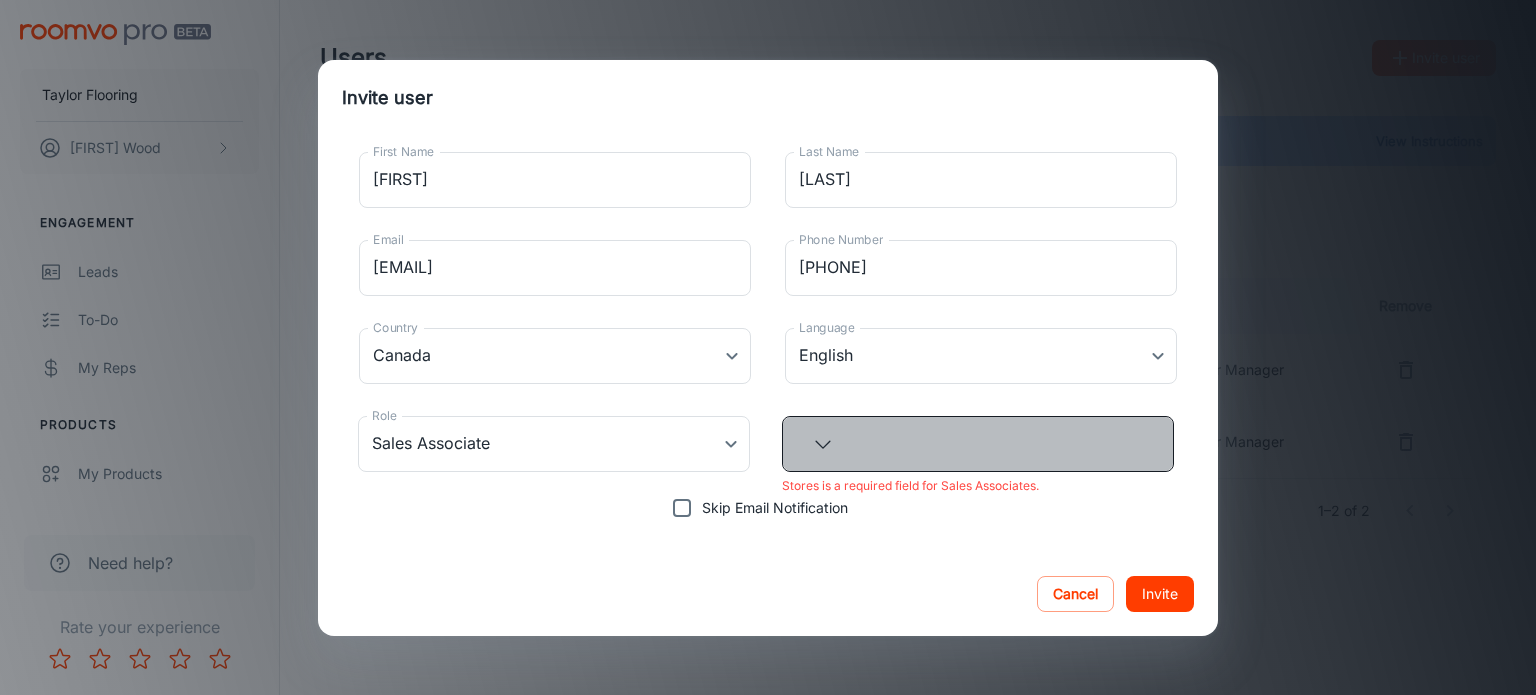 click 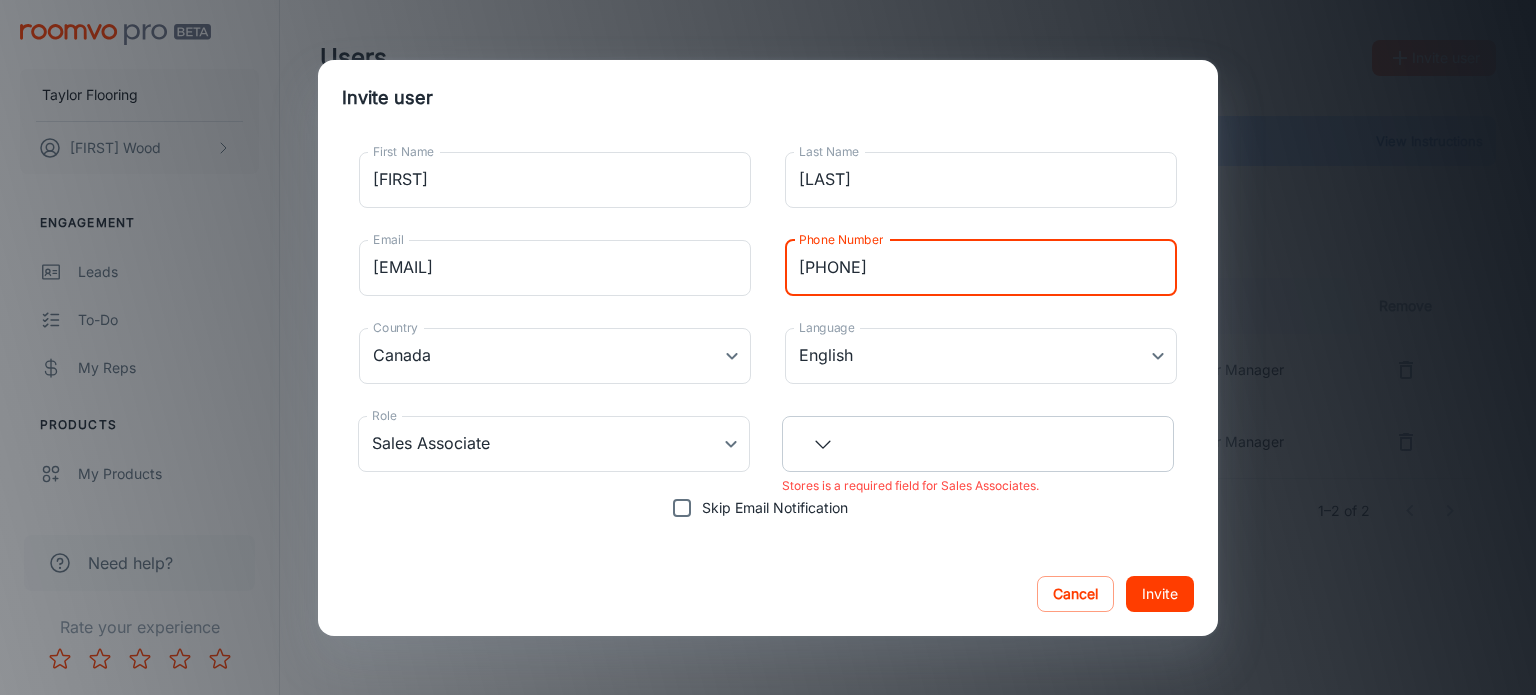 click on "[PHONE]" at bounding box center (981, 268) 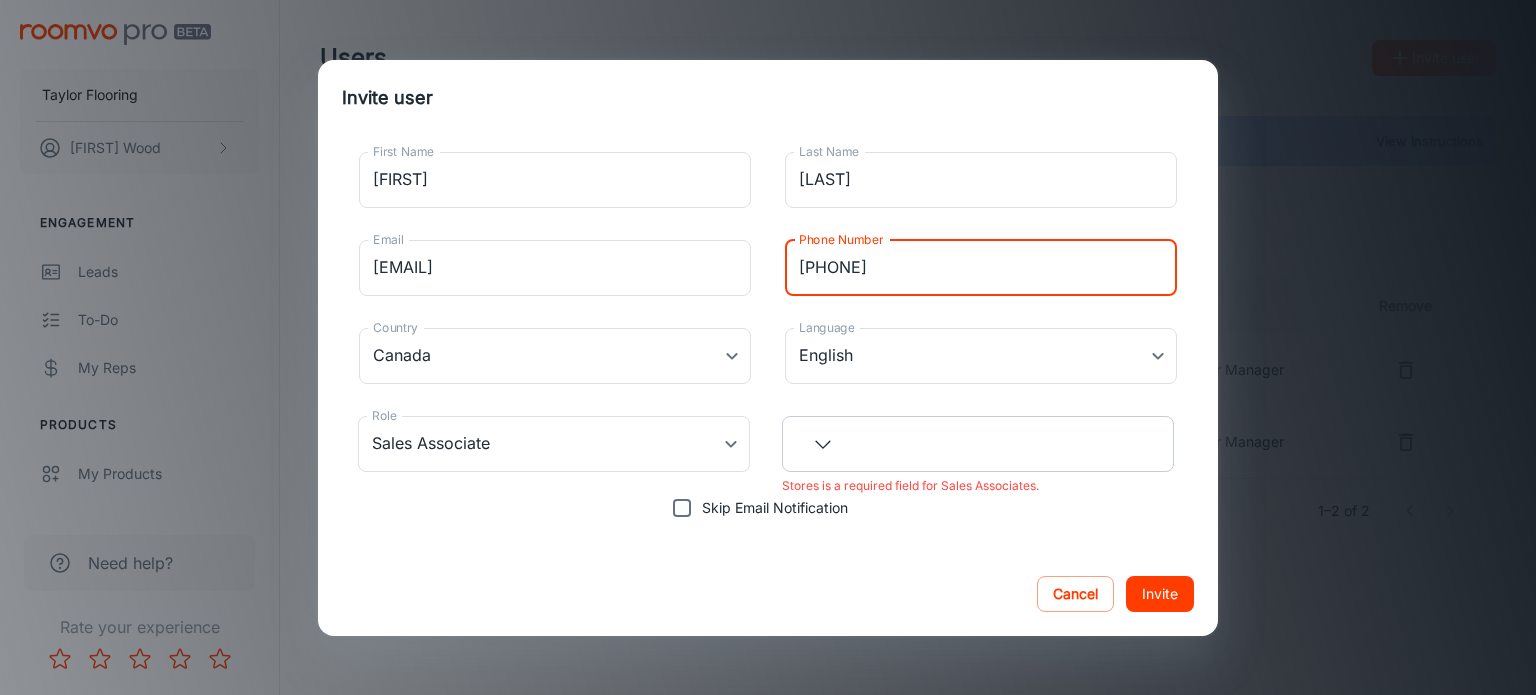 type on "[PHONE]" 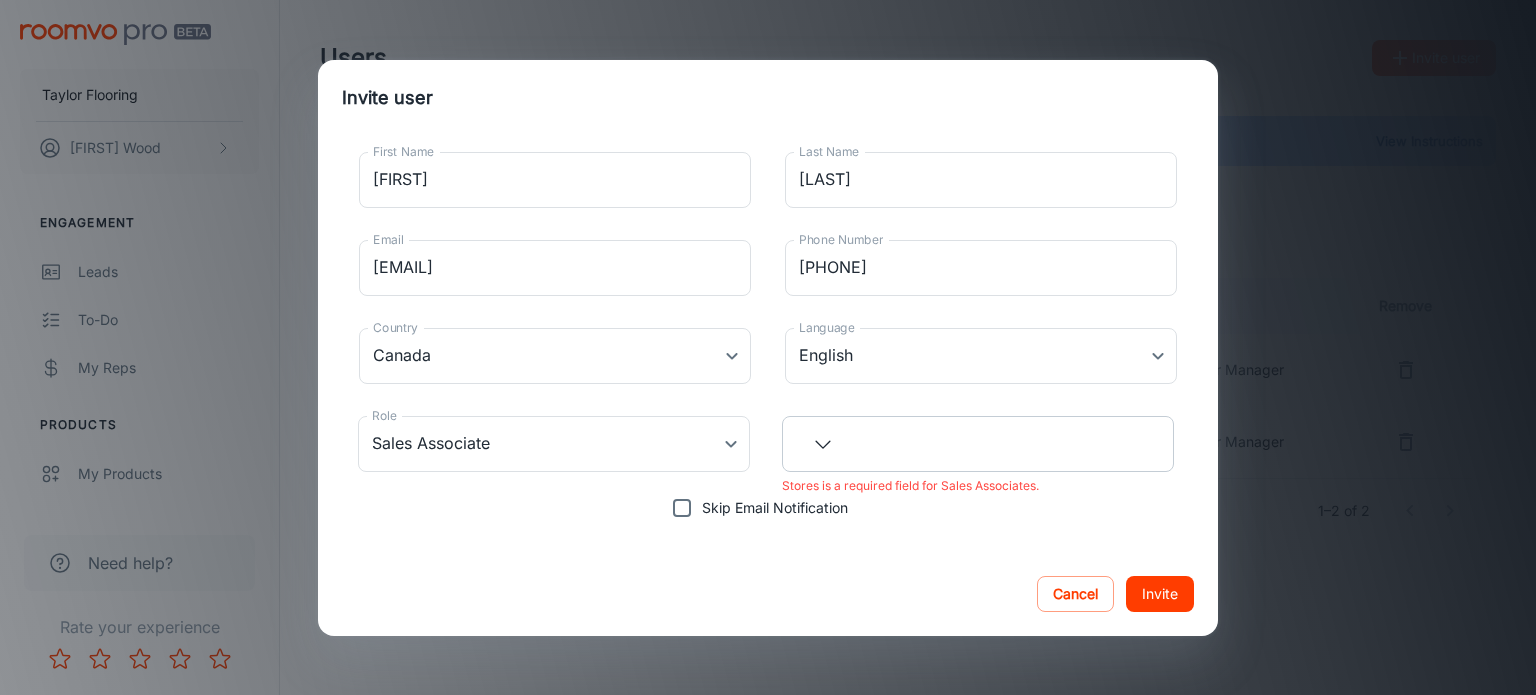 click on "Invite user First Name David First Name Last Name Gallant Last Name Email dgallant@taylorflooring.com Email Phone Number 19025626030 Phone Number Country Canada Canada Country Language English en-ca Language Role Sales Associate Sales Associate Role Stores is a required field for Sales Associates. Skip Email Notification" at bounding box center [768, 344] 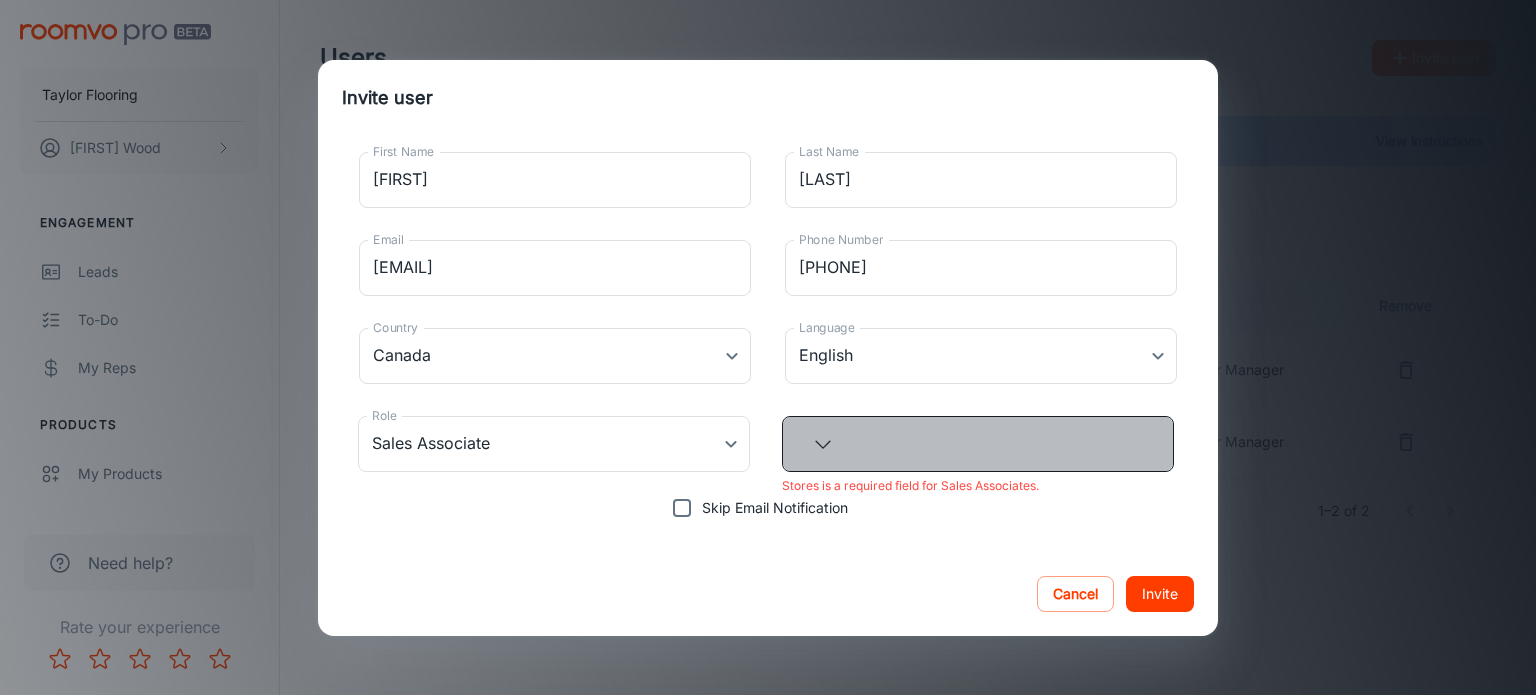 click 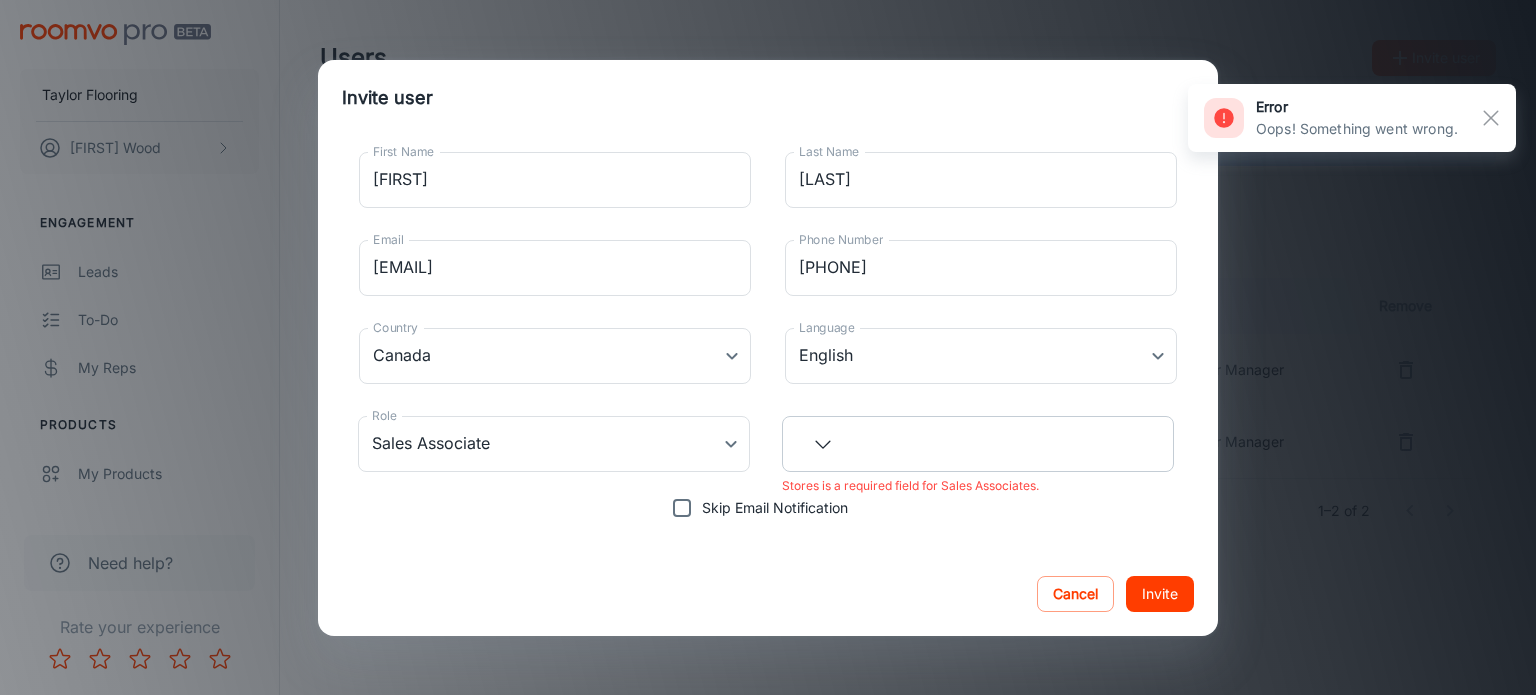 click on "Invite user First Name David First Name Last Name Gallant Last Name Email dgallant@taylorflooring.com Email Phone Number 19025626030 Phone Number Country Canada Canada Country Language English en-ca Language Role Sales Associate Sales Associate Role Stores is a required field for Sales Associates. Skip Email Notification" at bounding box center [768, 344] 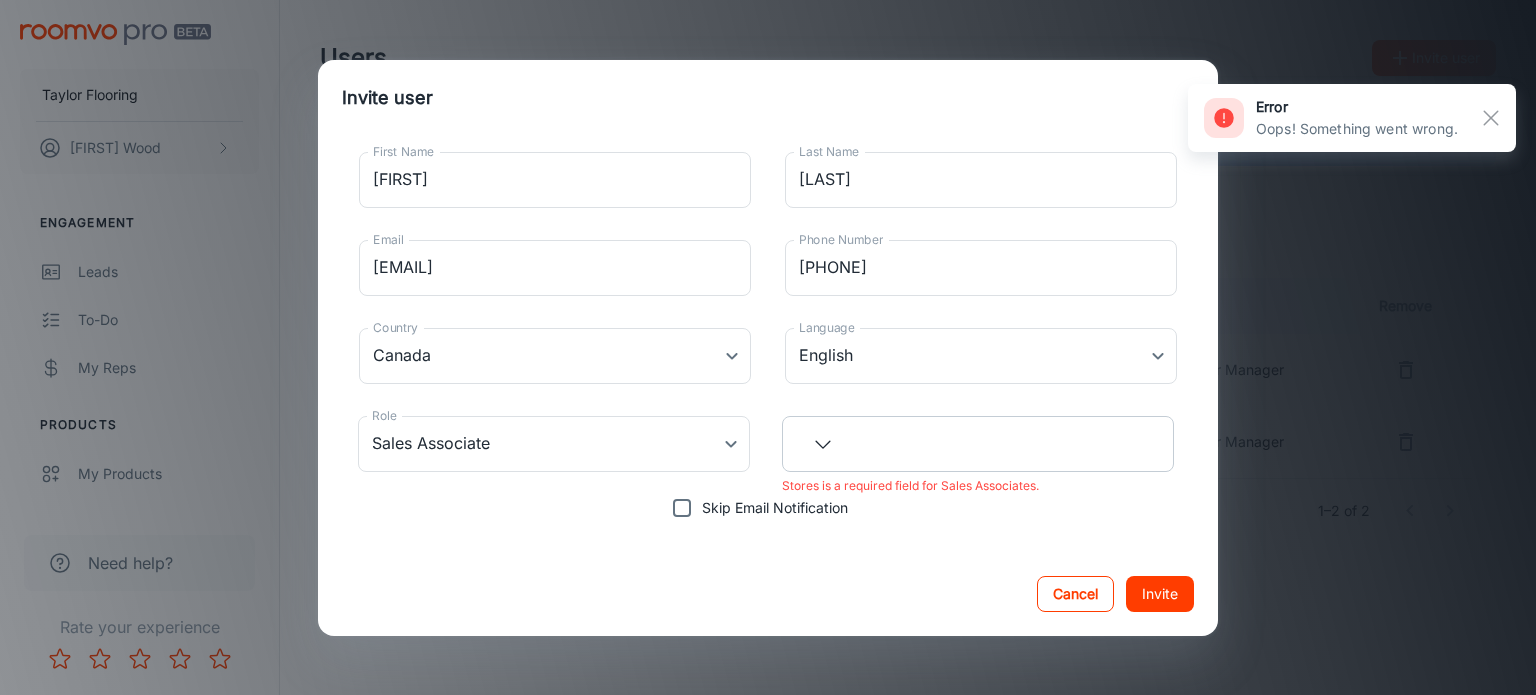 click on "Cancel" at bounding box center [1075, 594] 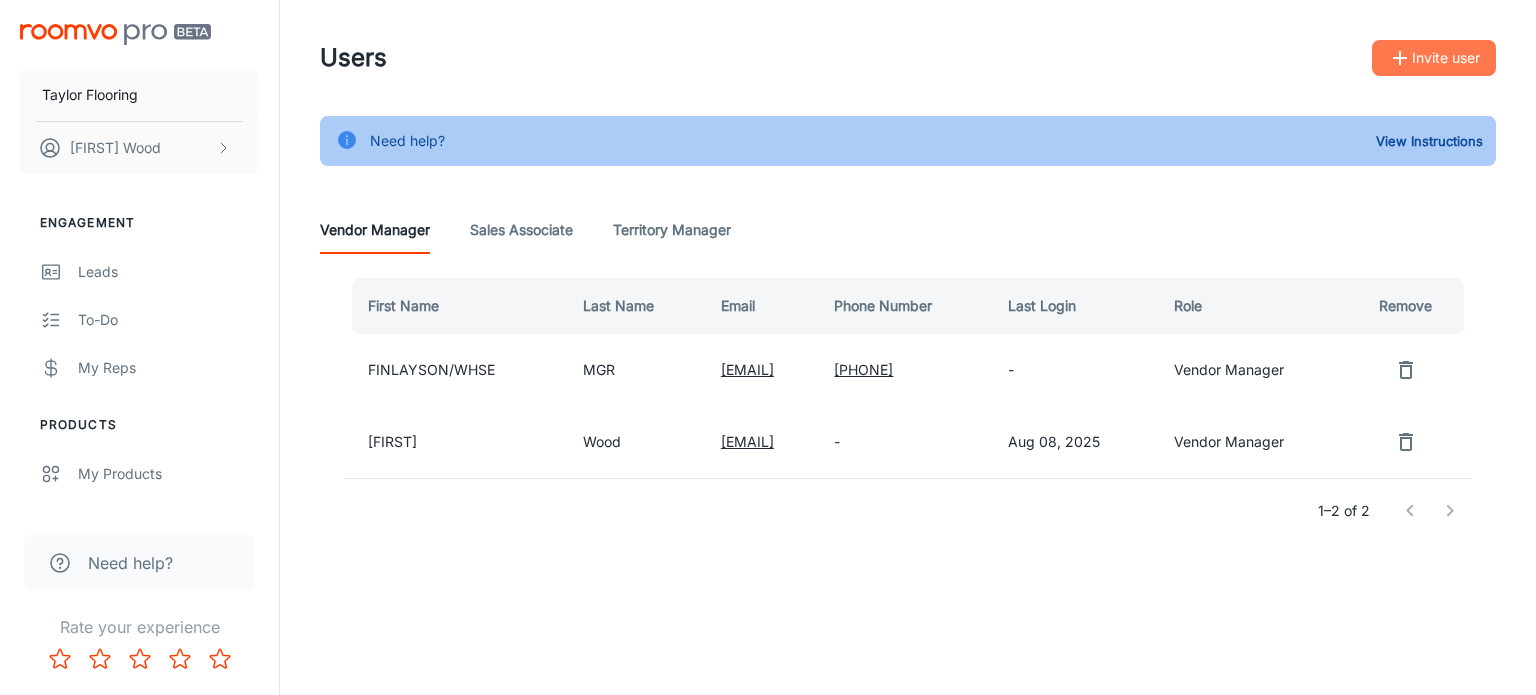 click on "Invite user" at bounding box center [1434, 58] 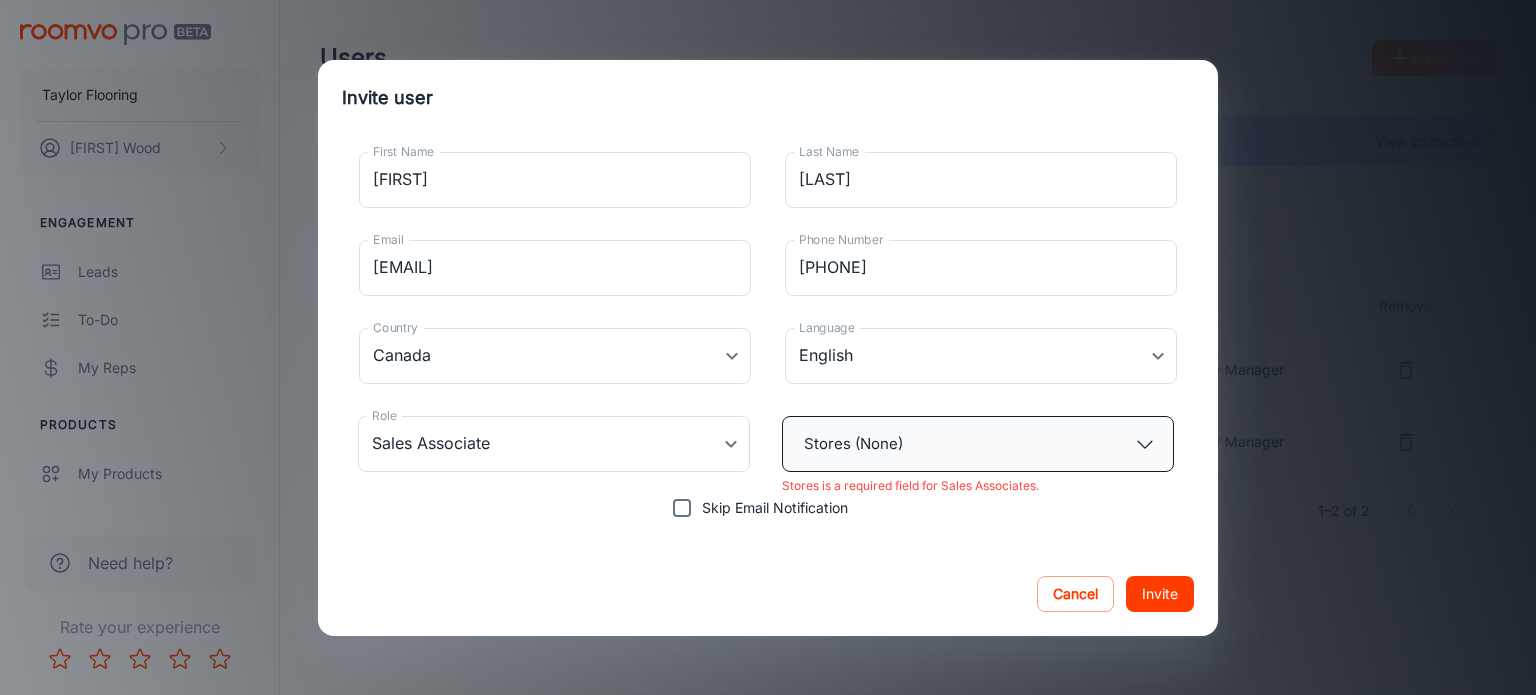click on "Stores (None)" at bounding box center (978, 444) 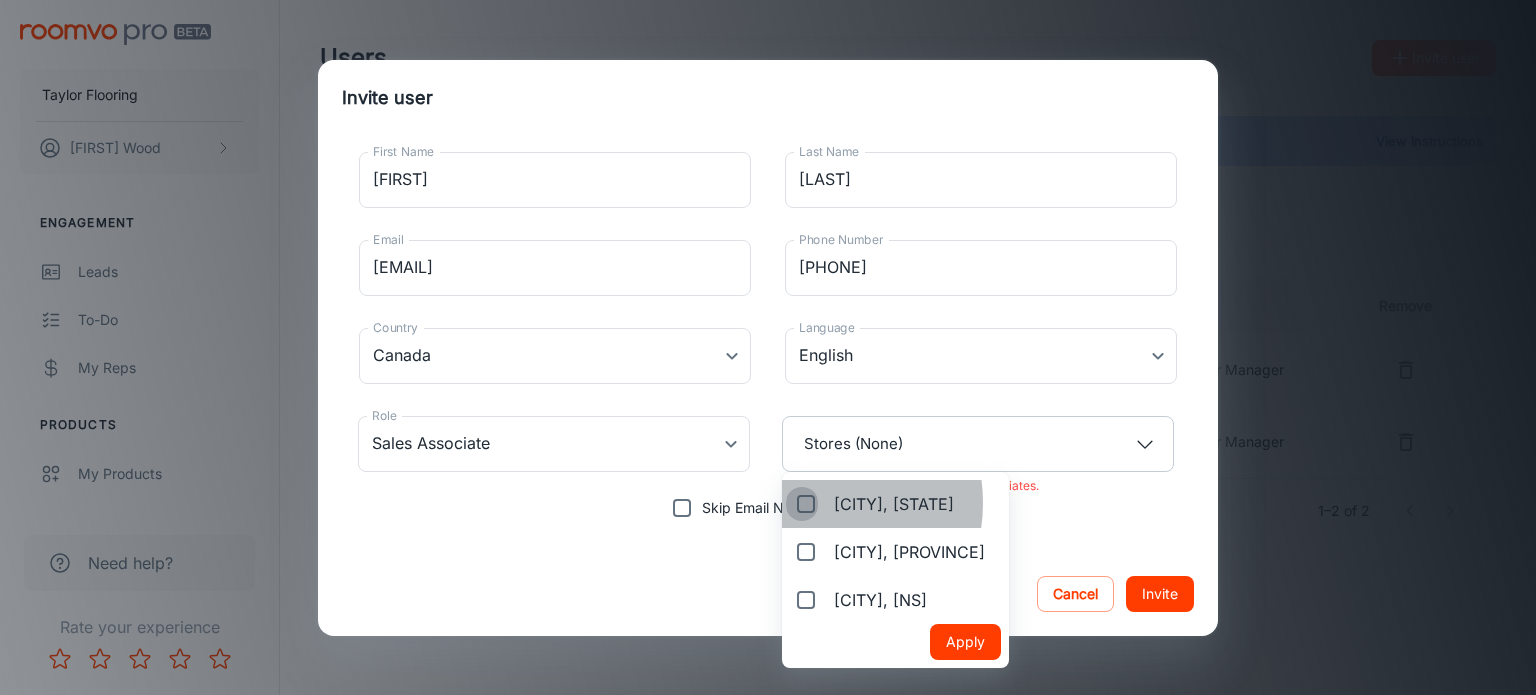 click on "[CITY], [STATE]" at bounding box center (802, 504) 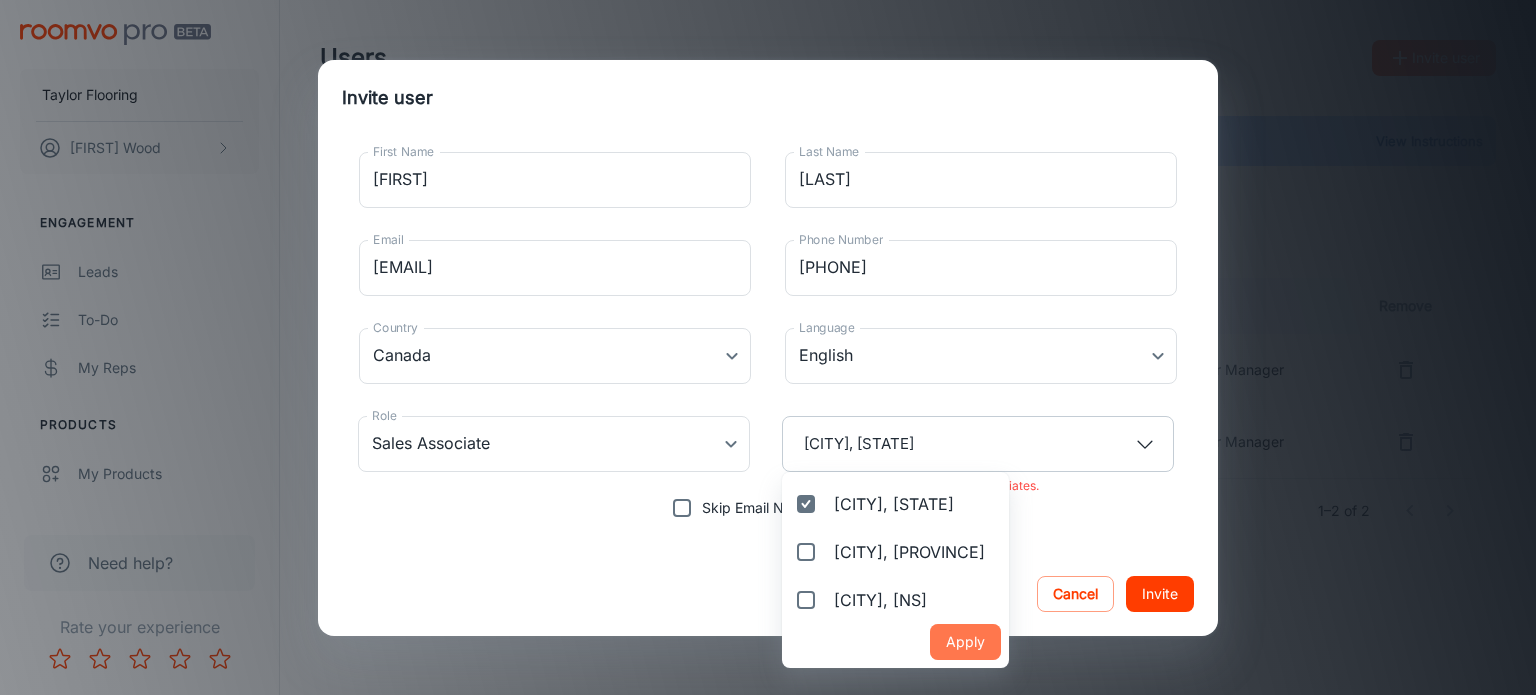 click on "Apply" at bounding box center [965, 642] 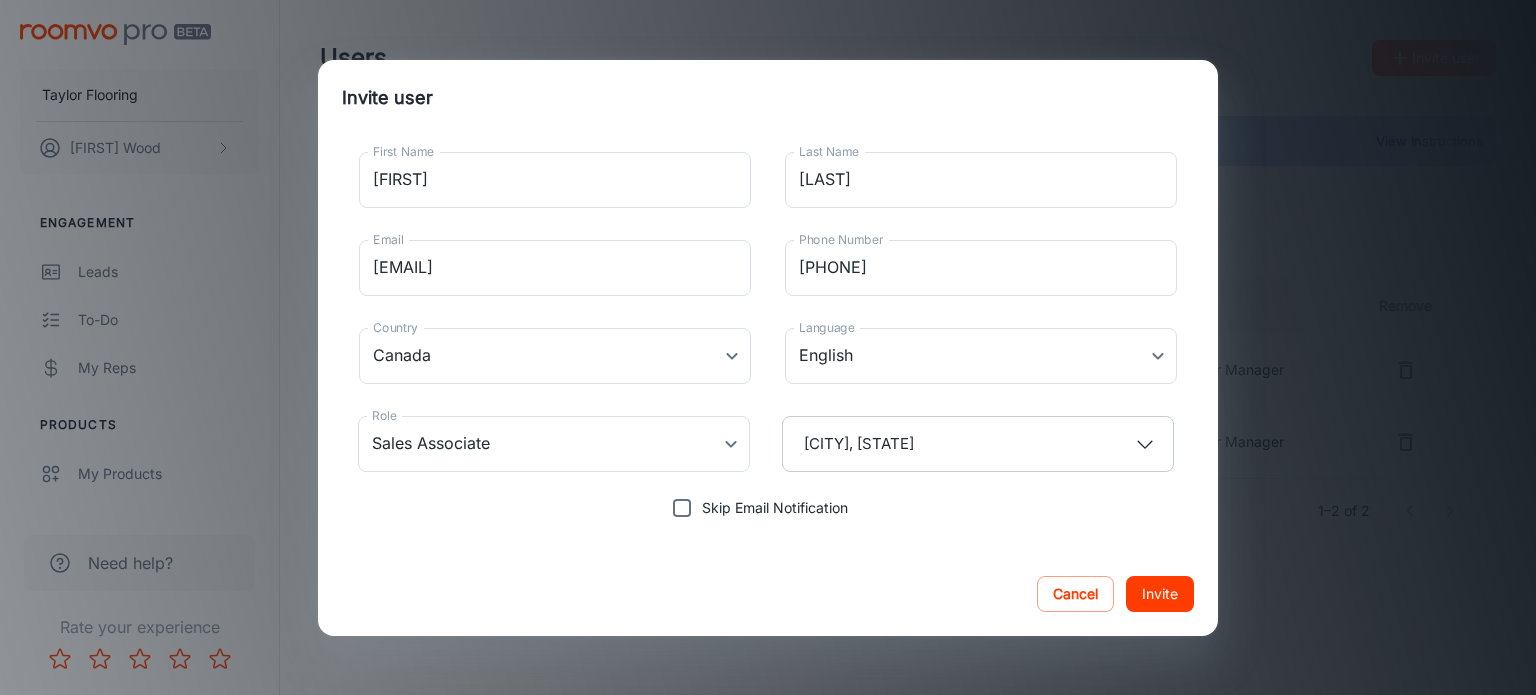 click on "Cancel Invite" at bounding box center (768, 594) 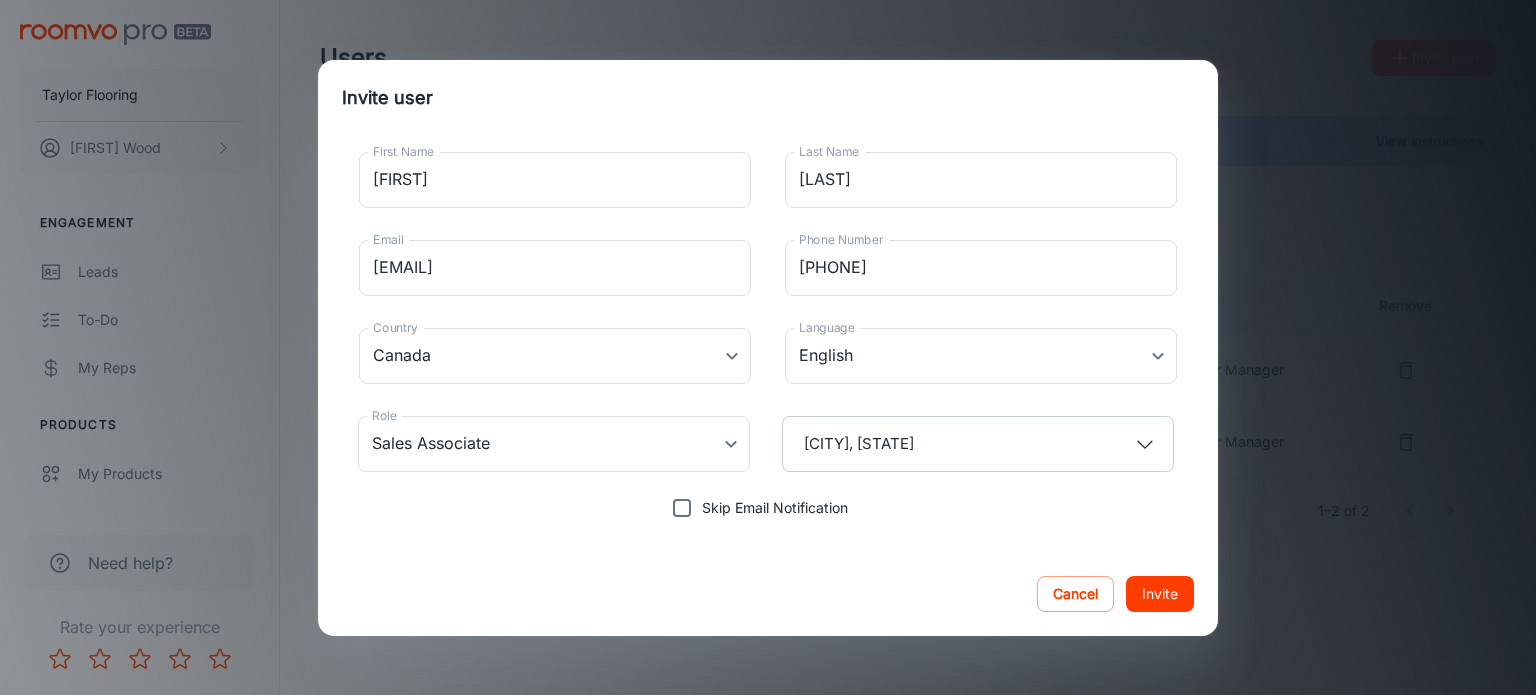 click on "Invite" at bounding box center (1160, 594) 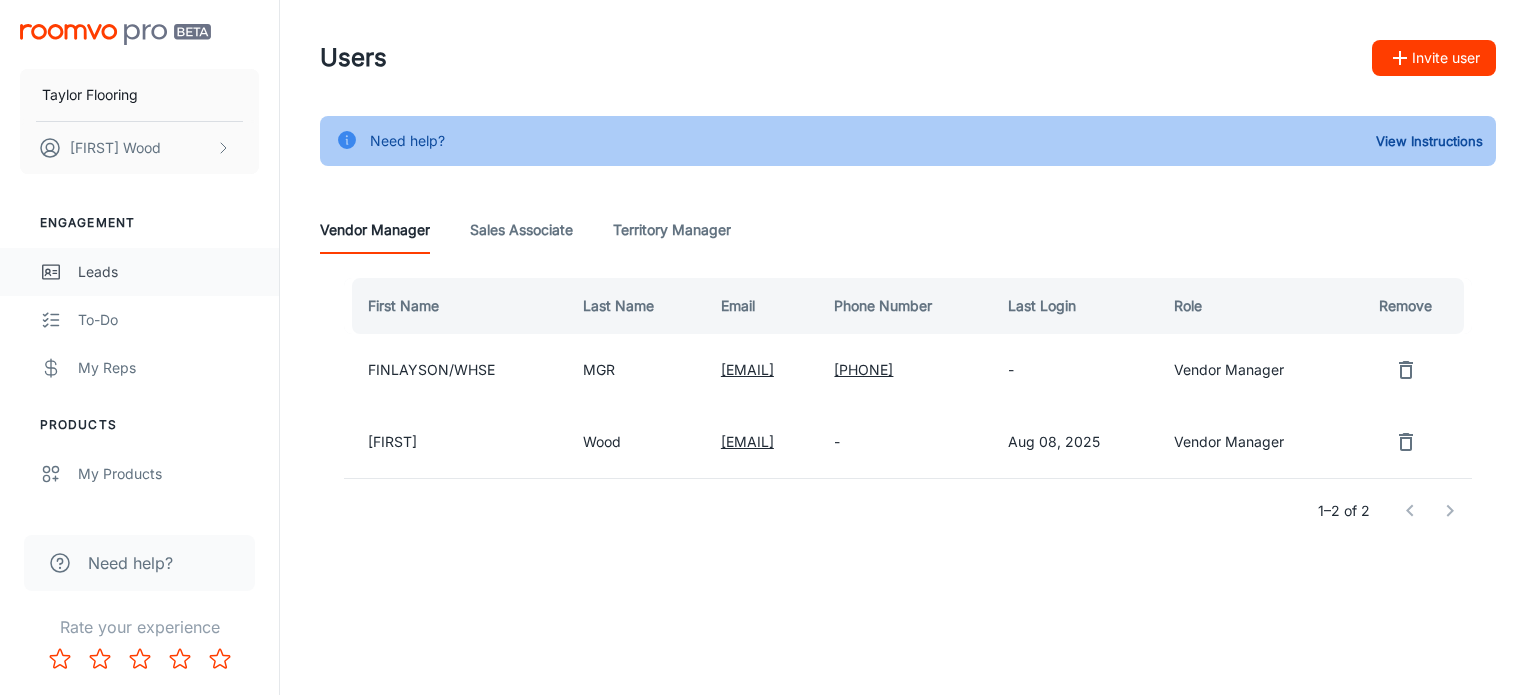 click on "Leads" at bounding box center [168, 272] 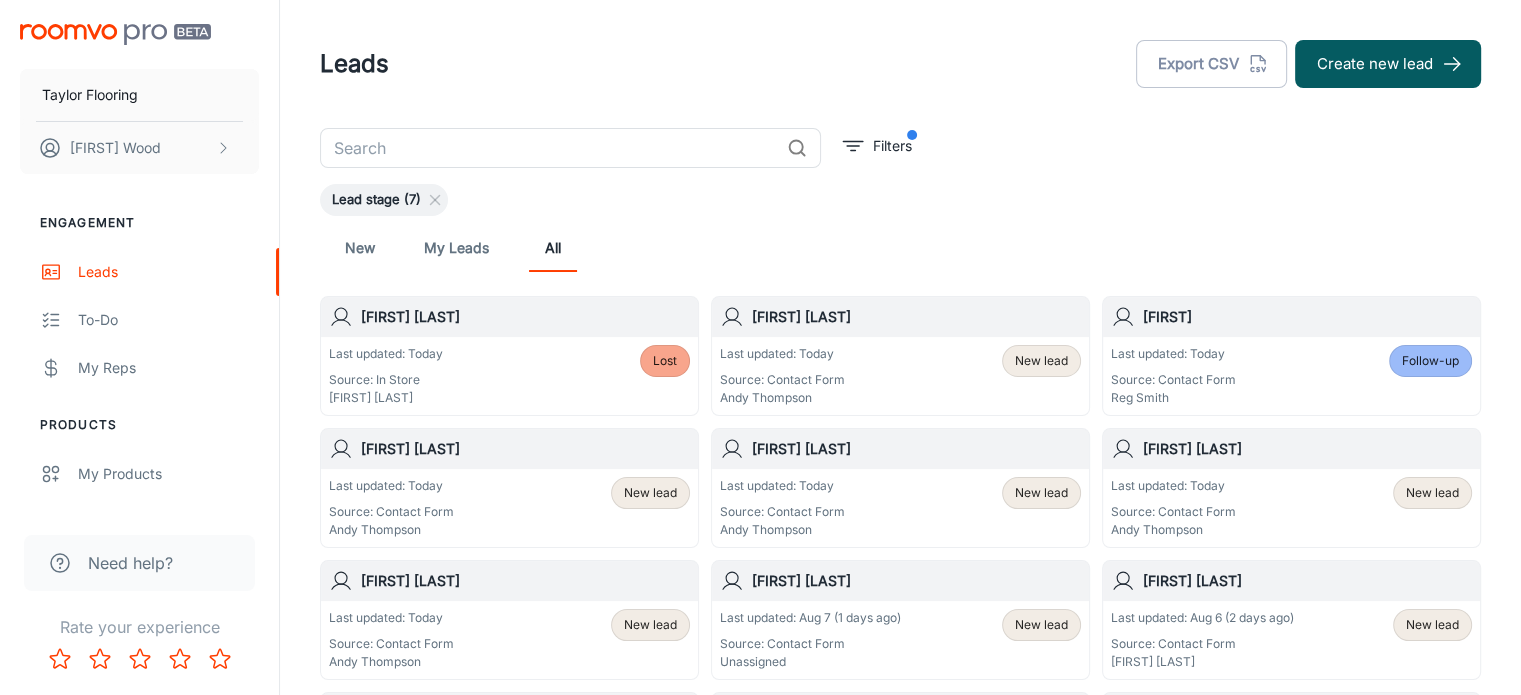click on "Last updated: [DATE] Source: Contact Form Unassigned" at bounding box center [810, 640] 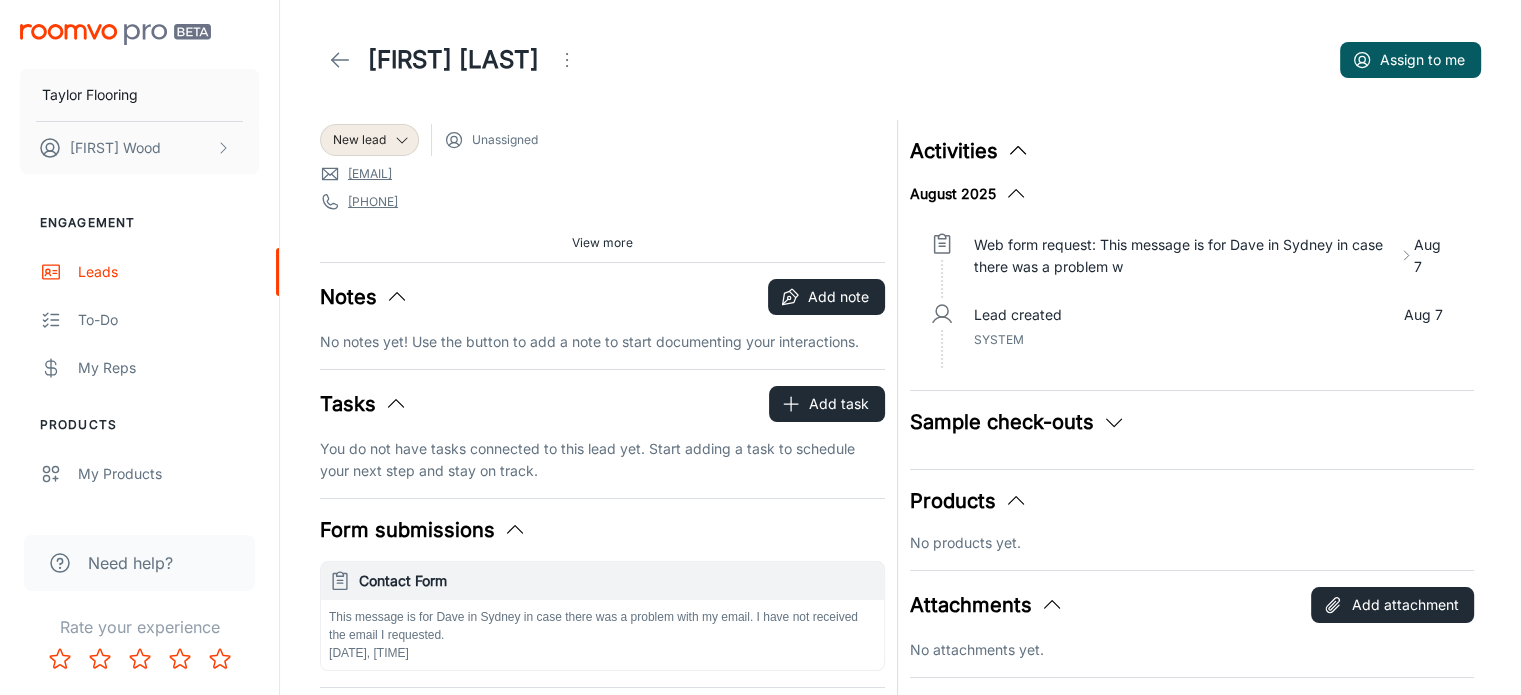 click 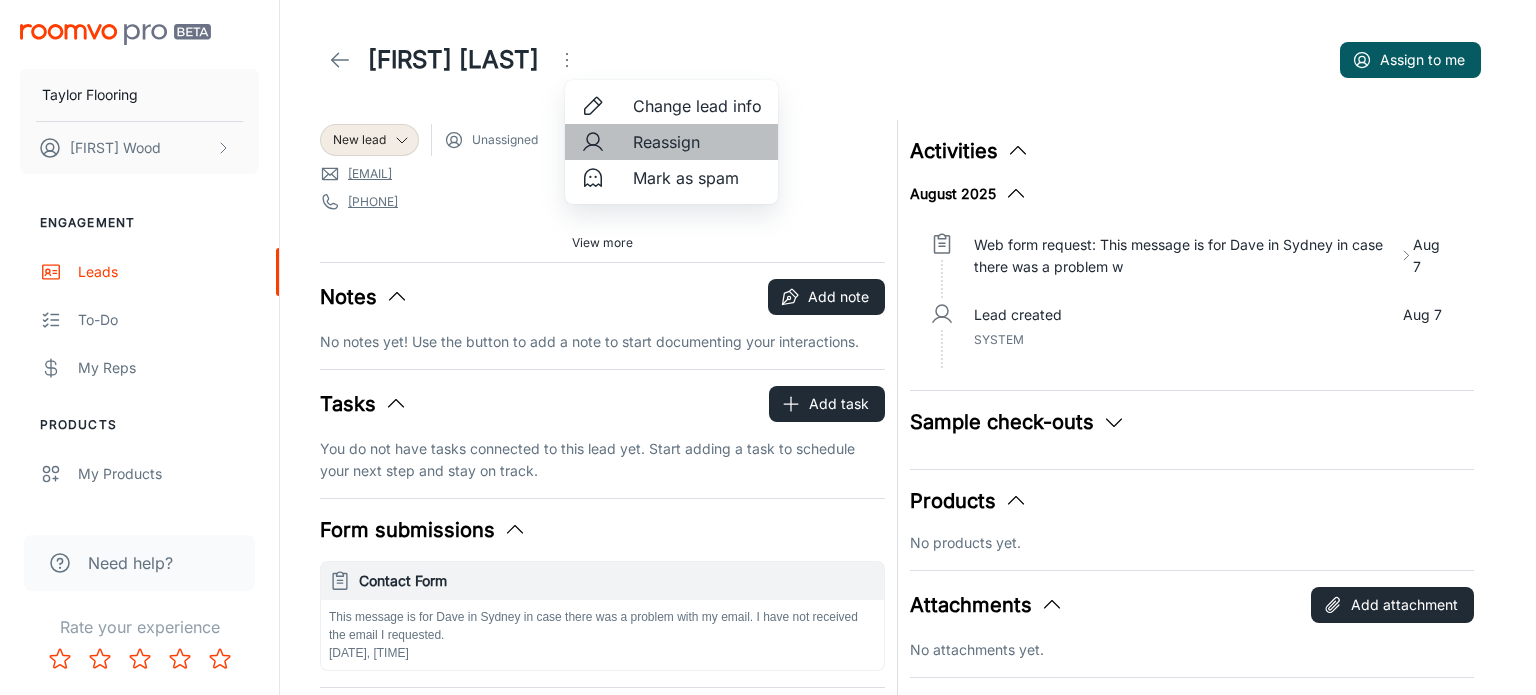 click on "Reassign" at bounding box center (697, 142) 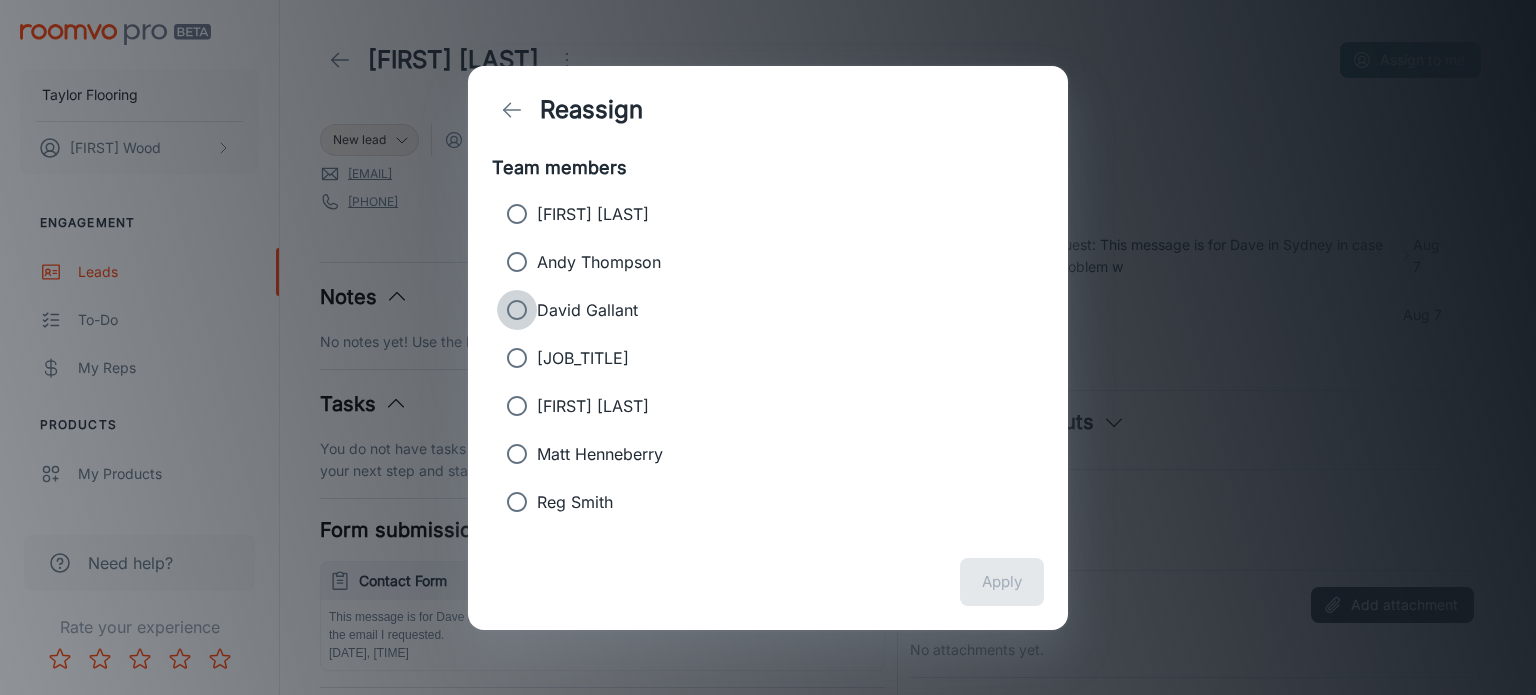 click on "David Gallant" at bounding box center (517, 310) 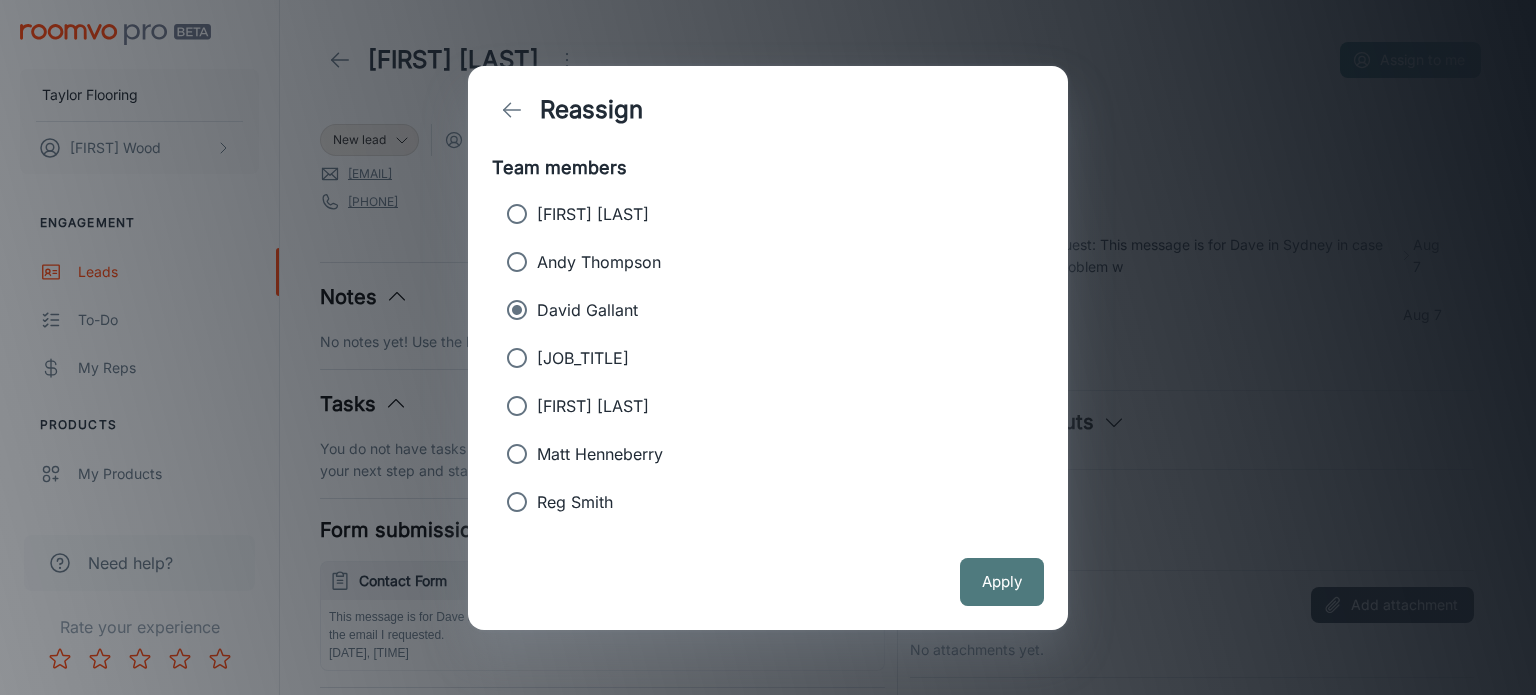 click on "Apply" at bounding box center [1002, 582] 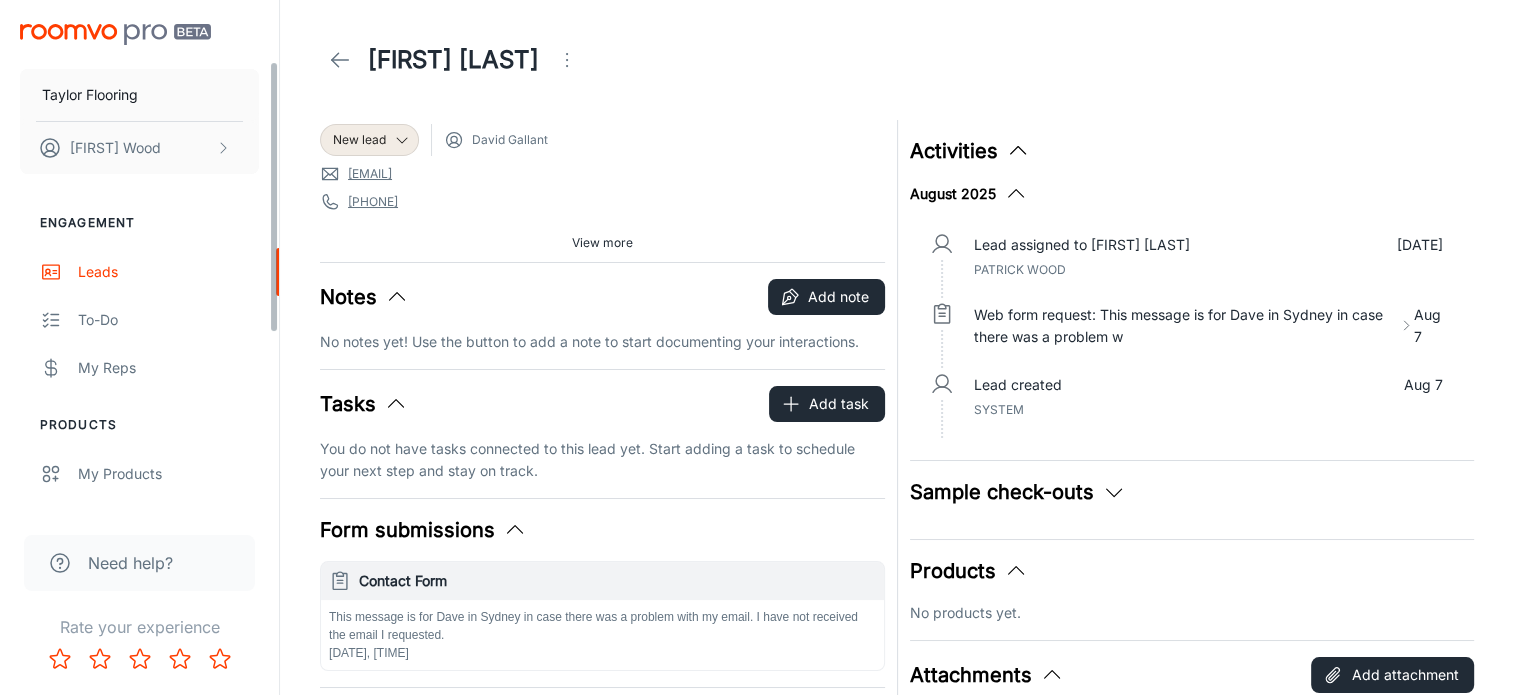 scroll, scrollTop: 448, scrollLeft: 0, axis: vertical 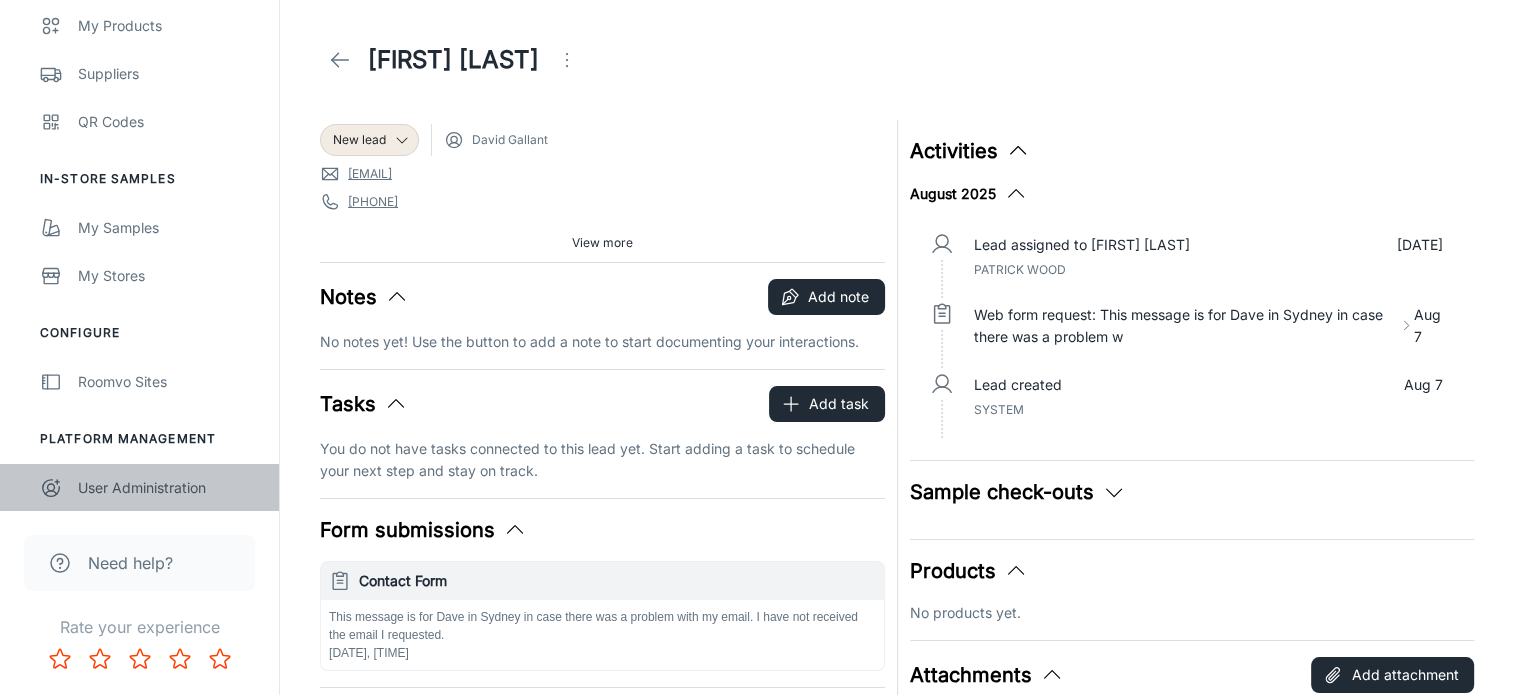 click on "User Administration" at bounding box center [168, 488] 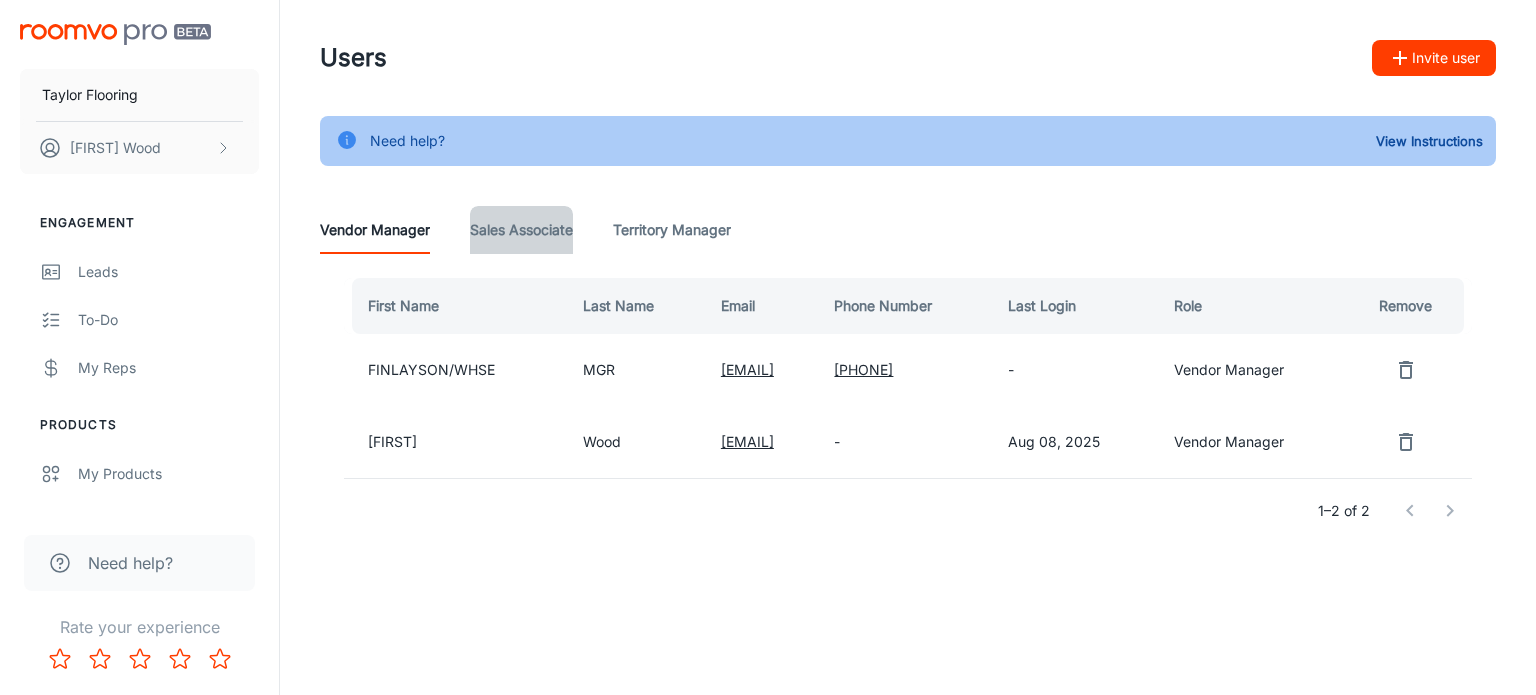 click on "Sales Associate" at bounding box center (521, 230) 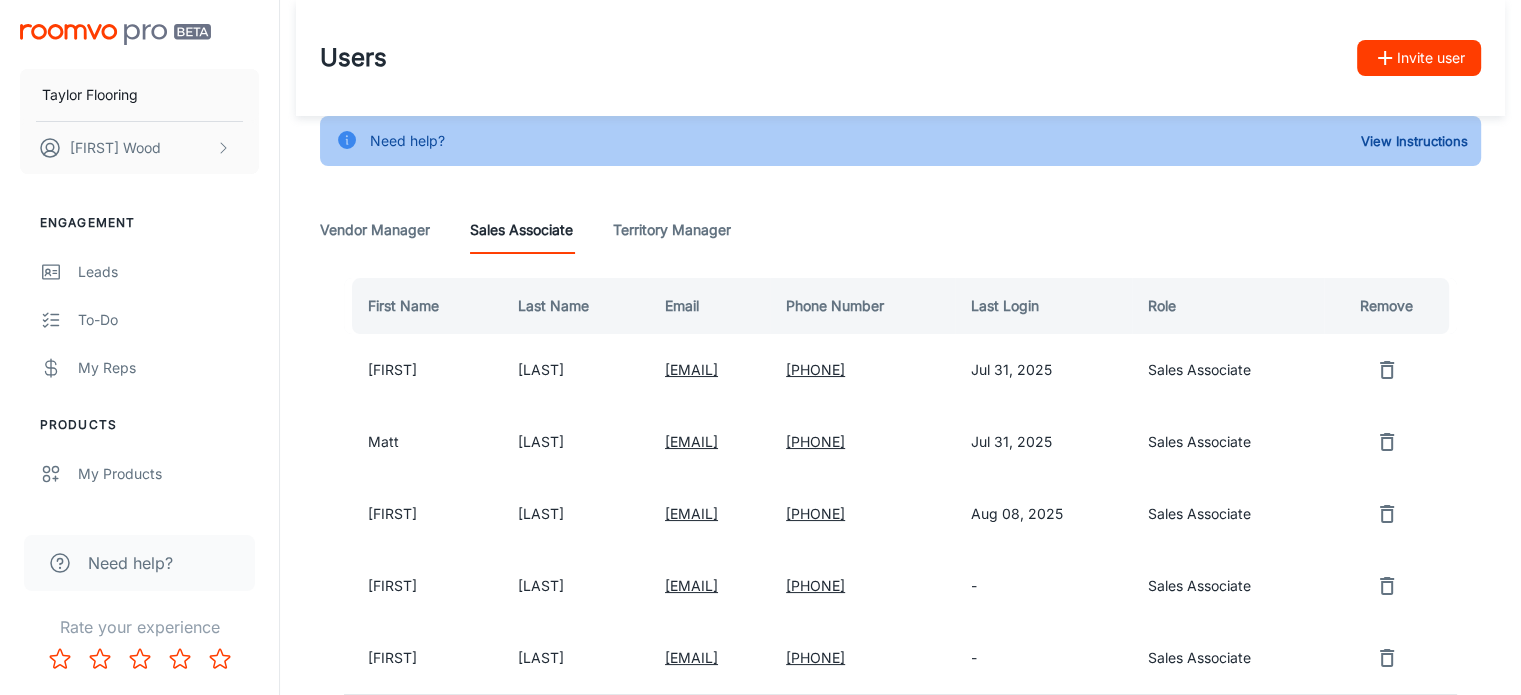 scroll, scrollTop: 168, scrollLeft: 0, axis: vertical 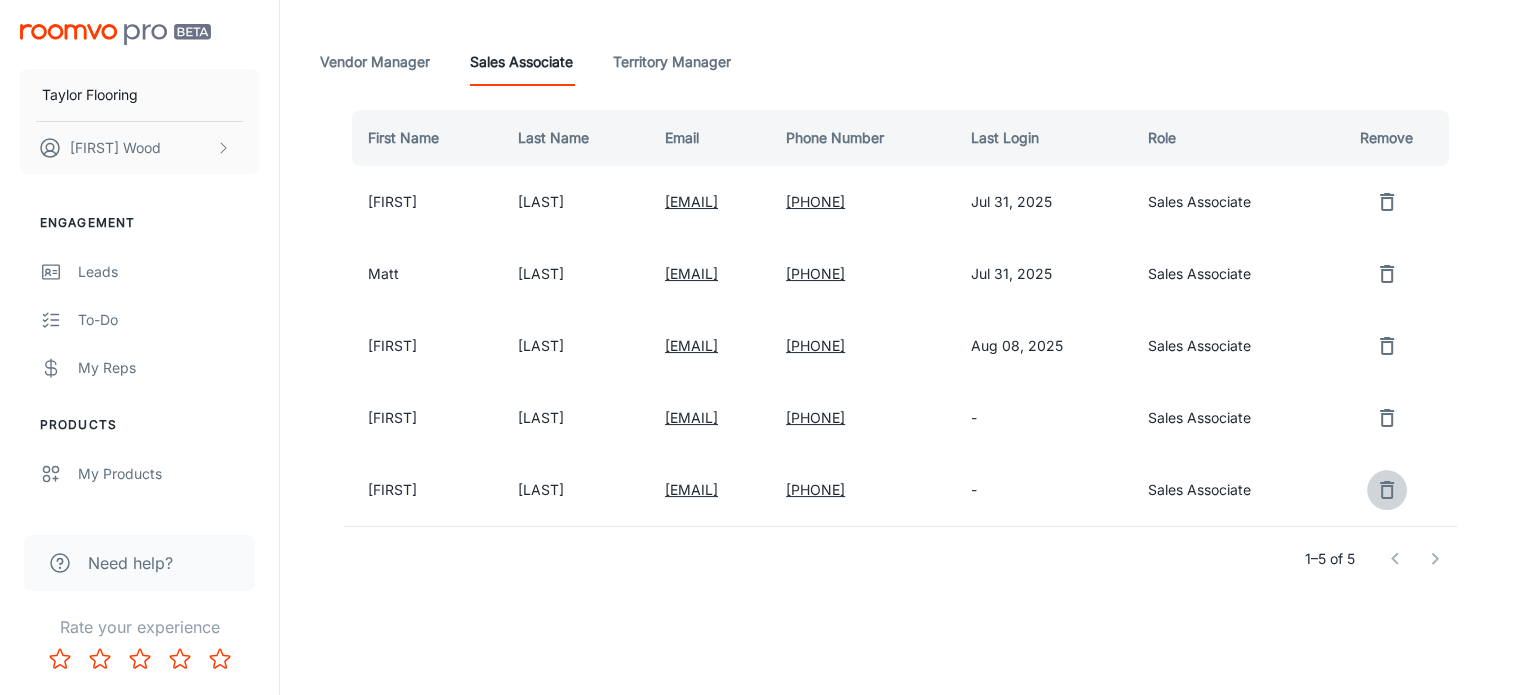 click 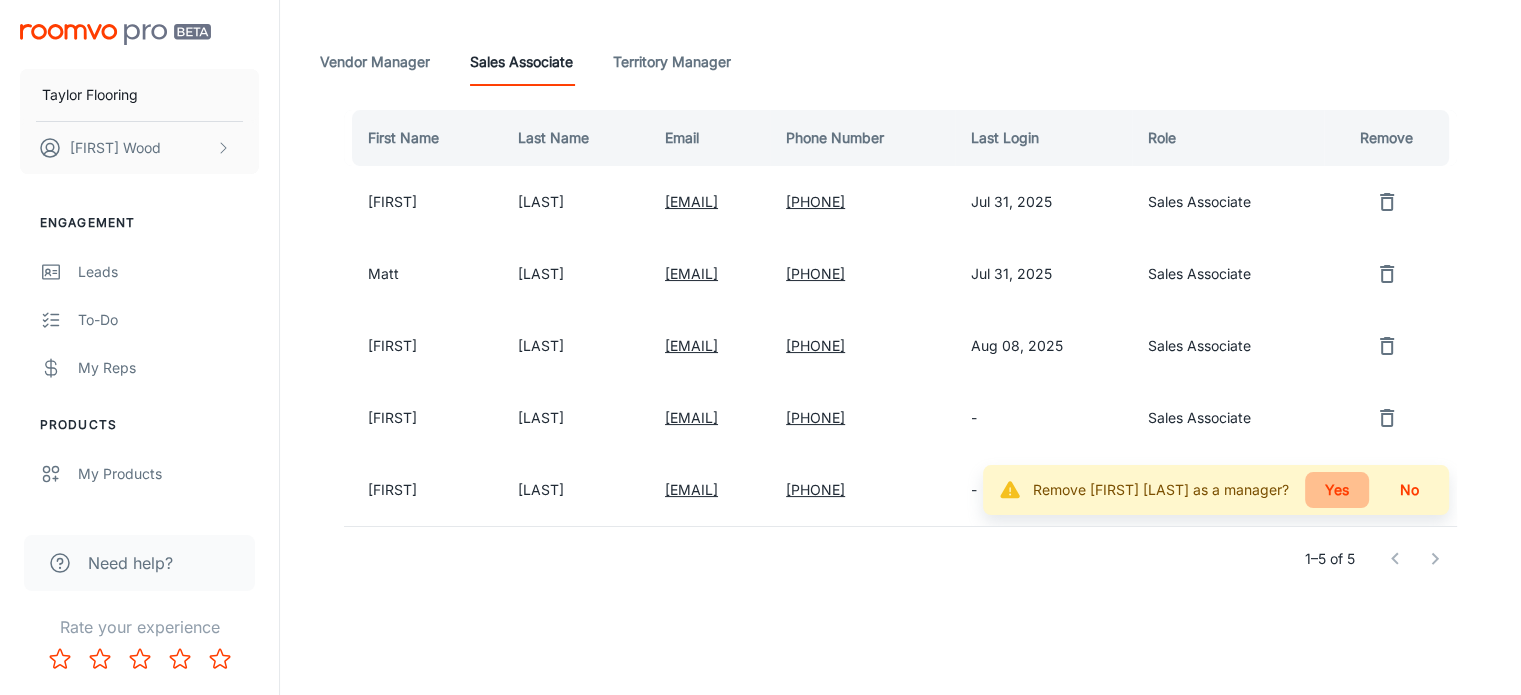 click on "Yes" at bounding box center [1337, 490] 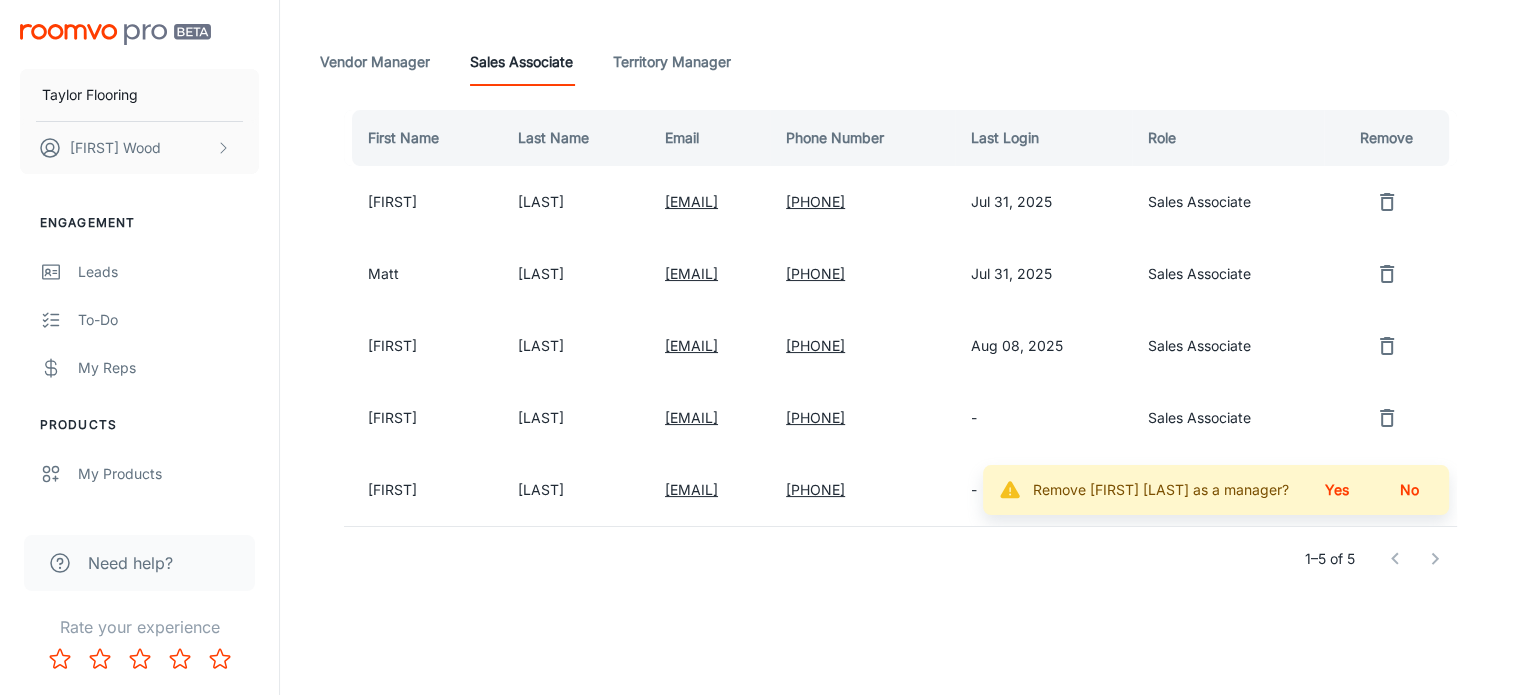 scroll, scrollTop: 0, scrollLeft: 0, axis: both 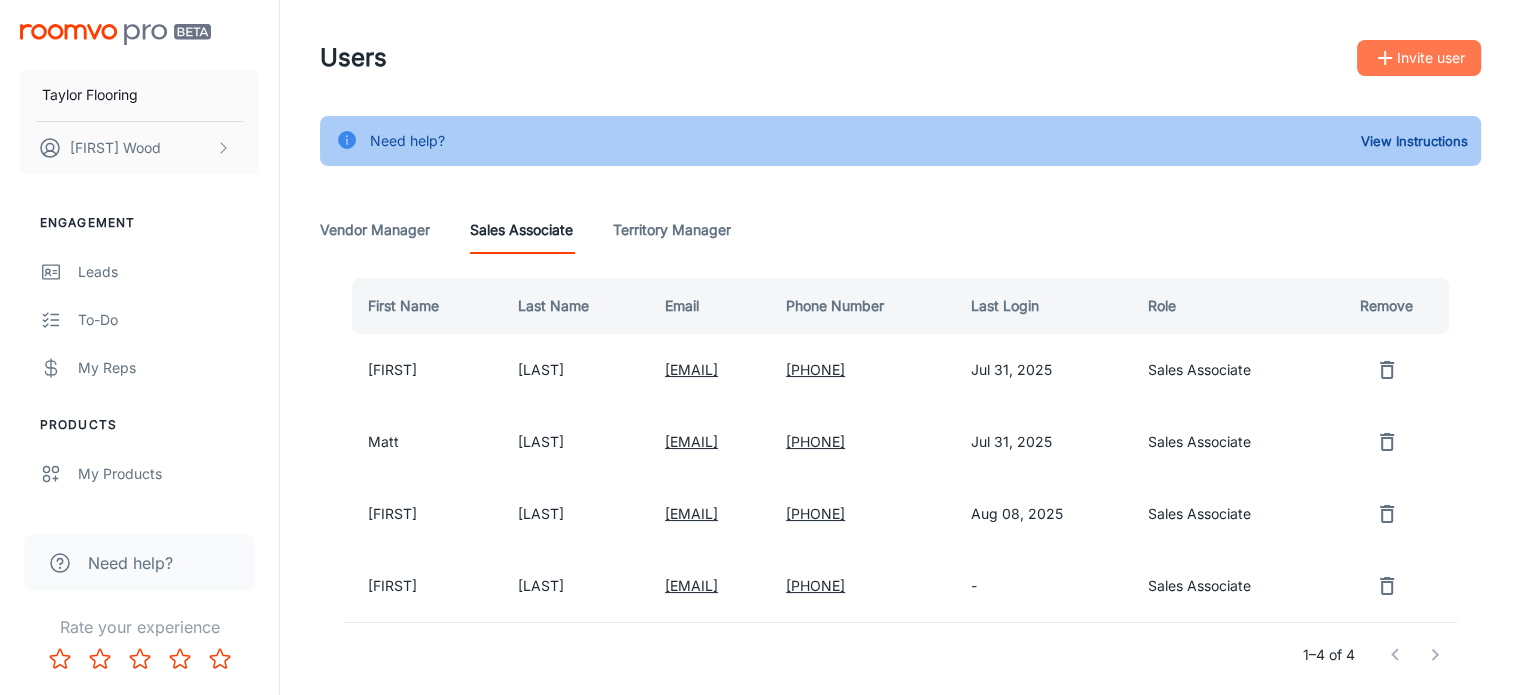 click on "Invite user" at bounding box center [1419, 58] 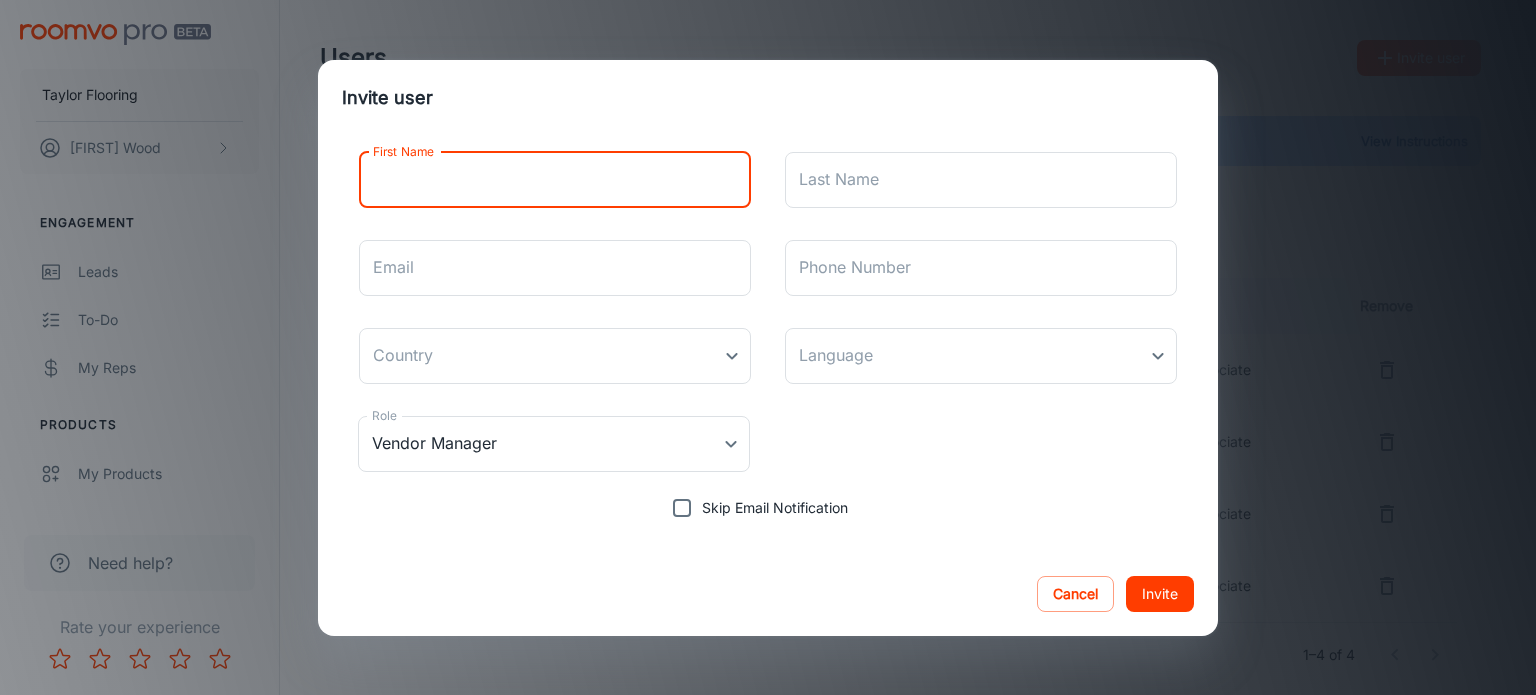 click on "First Name" at bounding box center (555, 180) 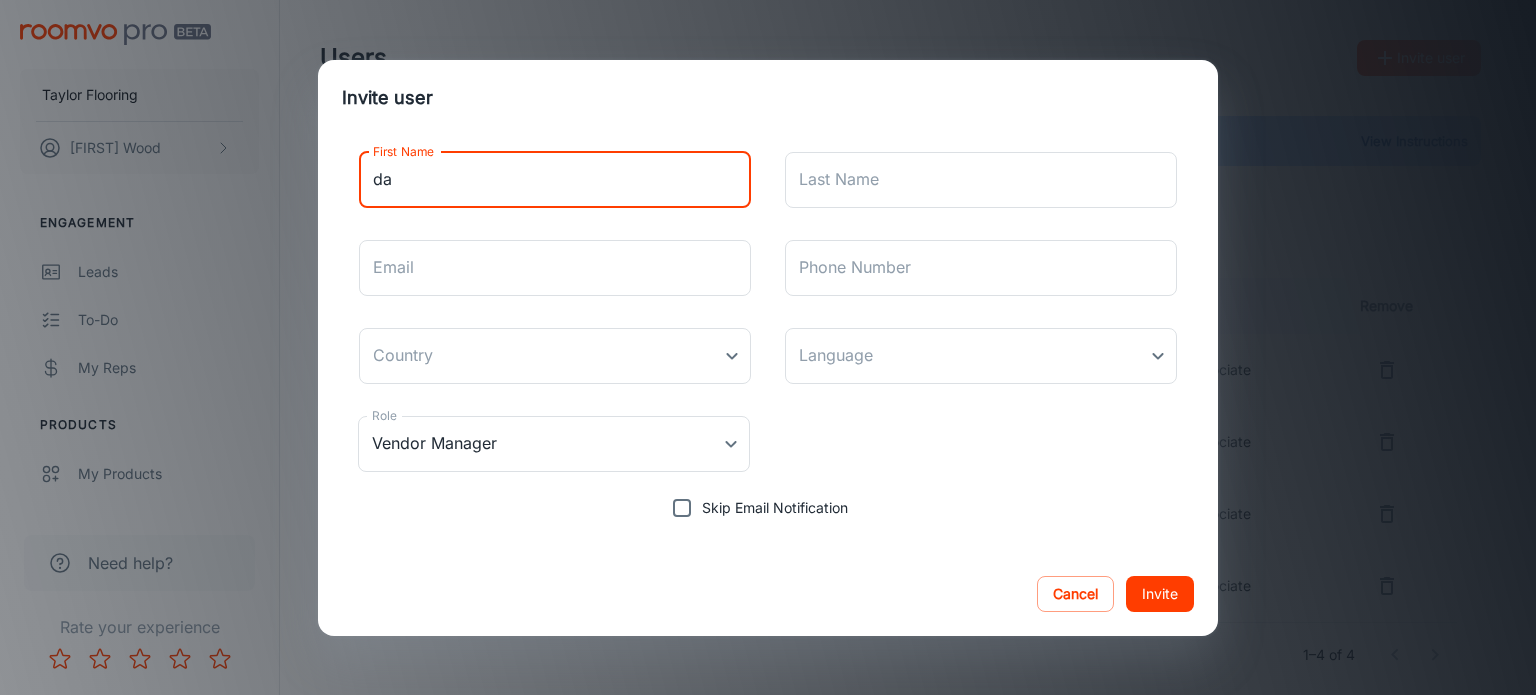 type on "[FIRST]" 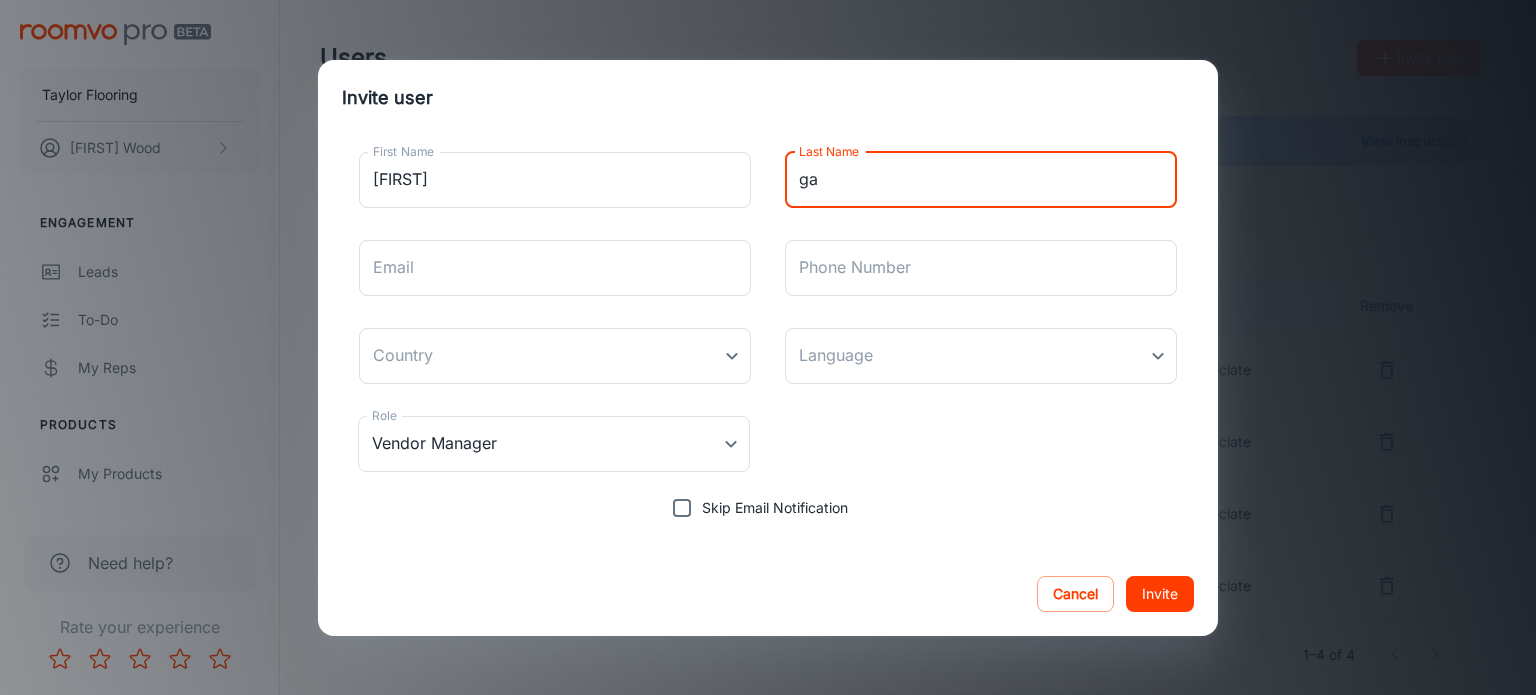 type on "[LAST]" 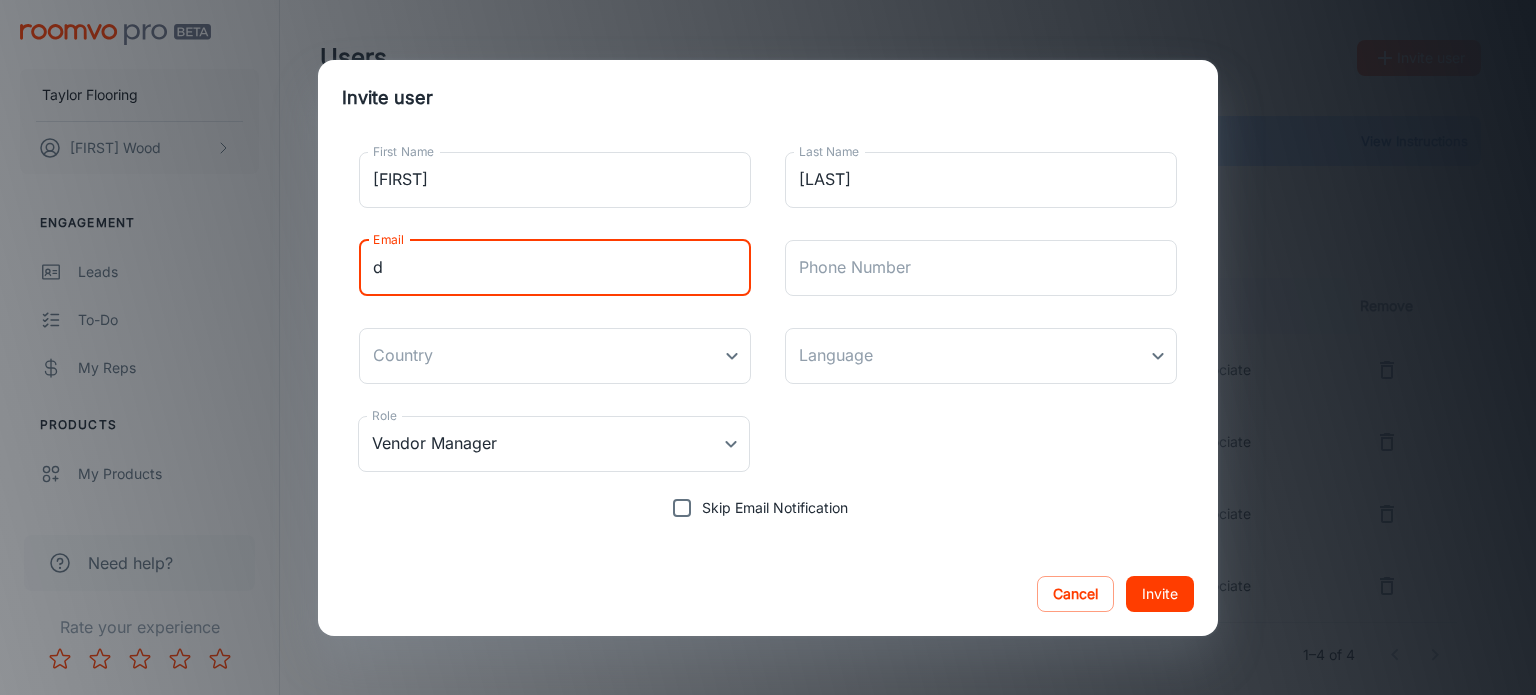 type on "[EMAIL]" 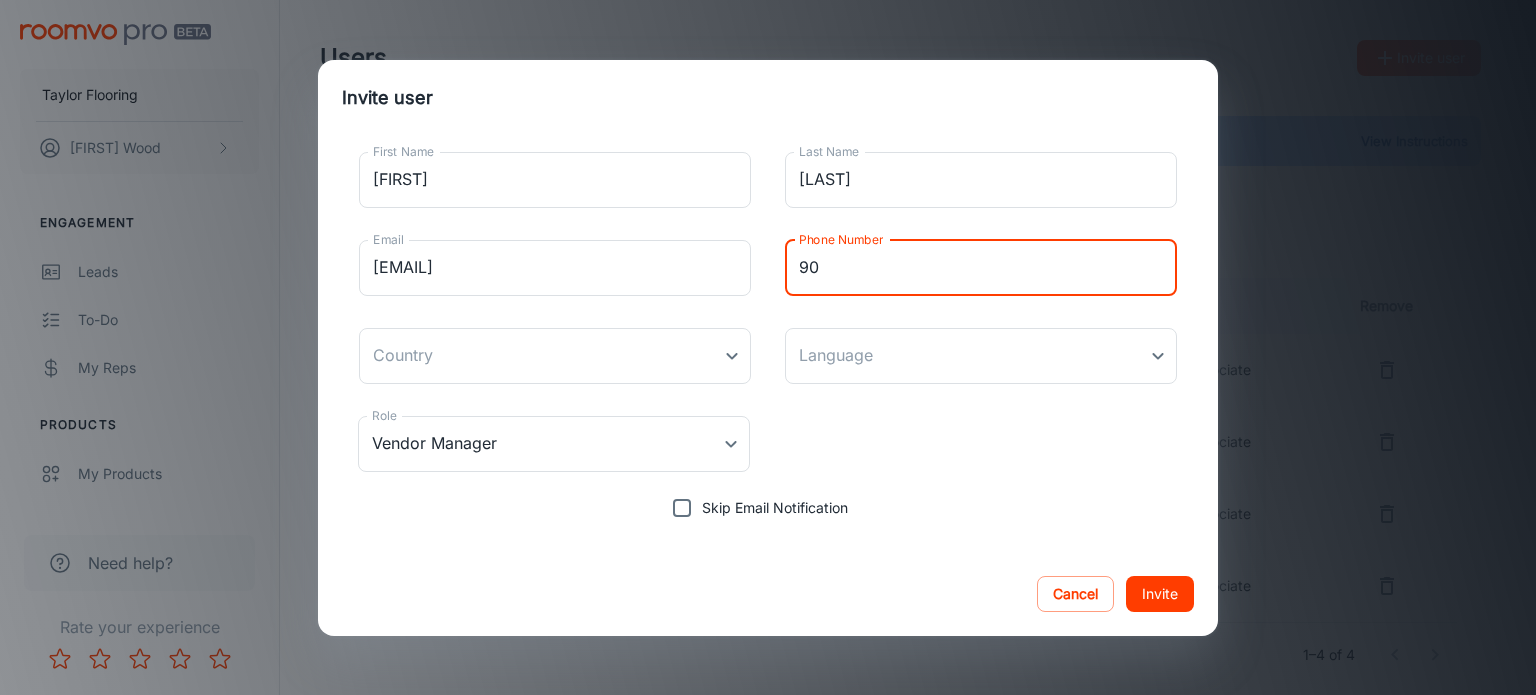 type on "9" 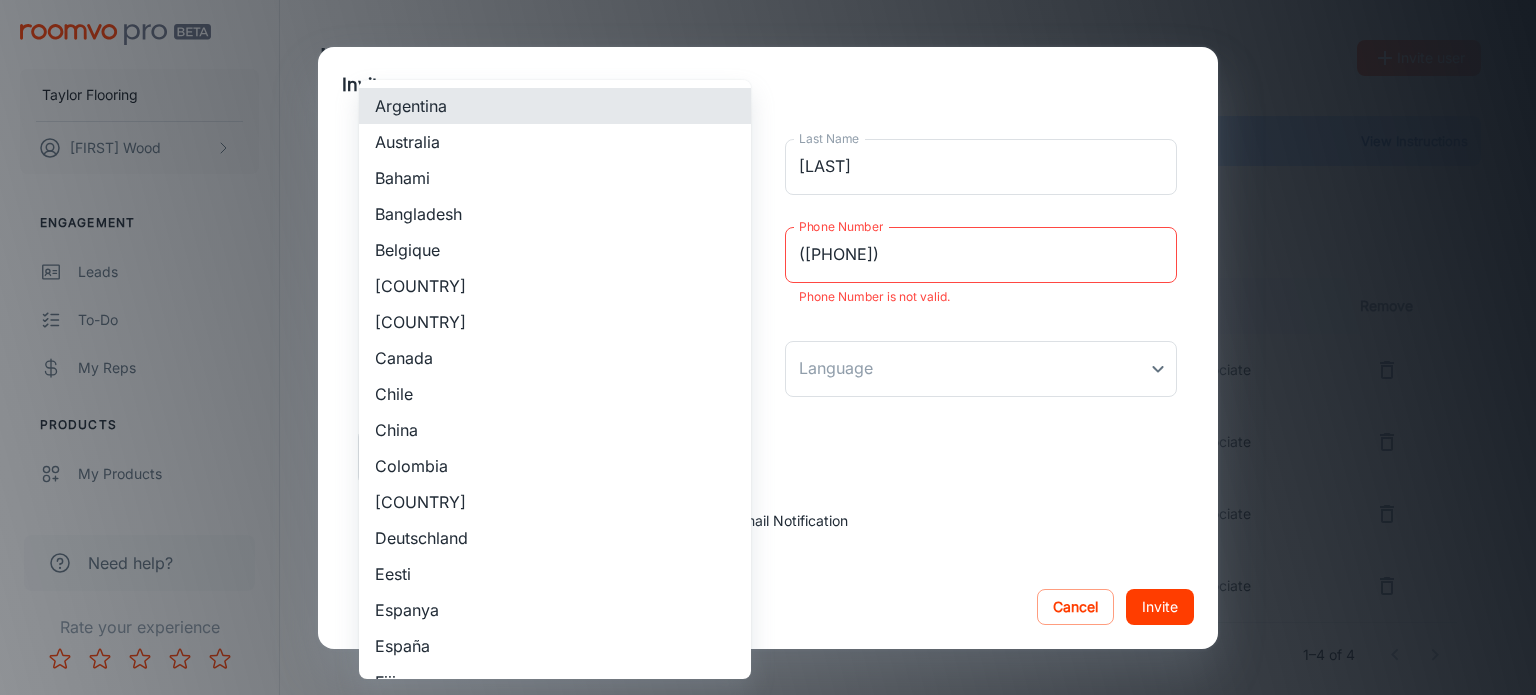 click on "Taylor Flooring Patrick Wood Engagement Leads To-do My Reps Products My Products Suppliers QR Codes In-Store Samples My Samples My Stores Configure Roomvo Sites Platform Management User Administration Need help? Rate your experience Users Invite user Need help? View Instructions Vendor Manager Sales Associate Territory Manager First Name Last Name Email Phone Number Last Login Role Remove [FIRST] [LAST] [EMAIL] [PHONE] [DATE] Sales Associate [FIRST] [LAST] [EMAIL] [PHONE] [DATE] Sales Associate [FIRST] [LAST] [EMAIL] [PHONE] [DATE] Sales Associate [FIRST] [LAST] [EMAIL] [PHONE] - Sales Associate 1–4 of 4 Roomvo PRO | Users Invite user First Name [FIRST] First Name Last Name [LAST] Last Name Email [EMAIL] Email Phone Number ( [PHONE] ) [PHONE] Phone Number is not valid. Country ​ Country Language ​ Language Role Vendor Manager Vendor Manager Role Skip Email Notification" at bounding box center [768, 347] 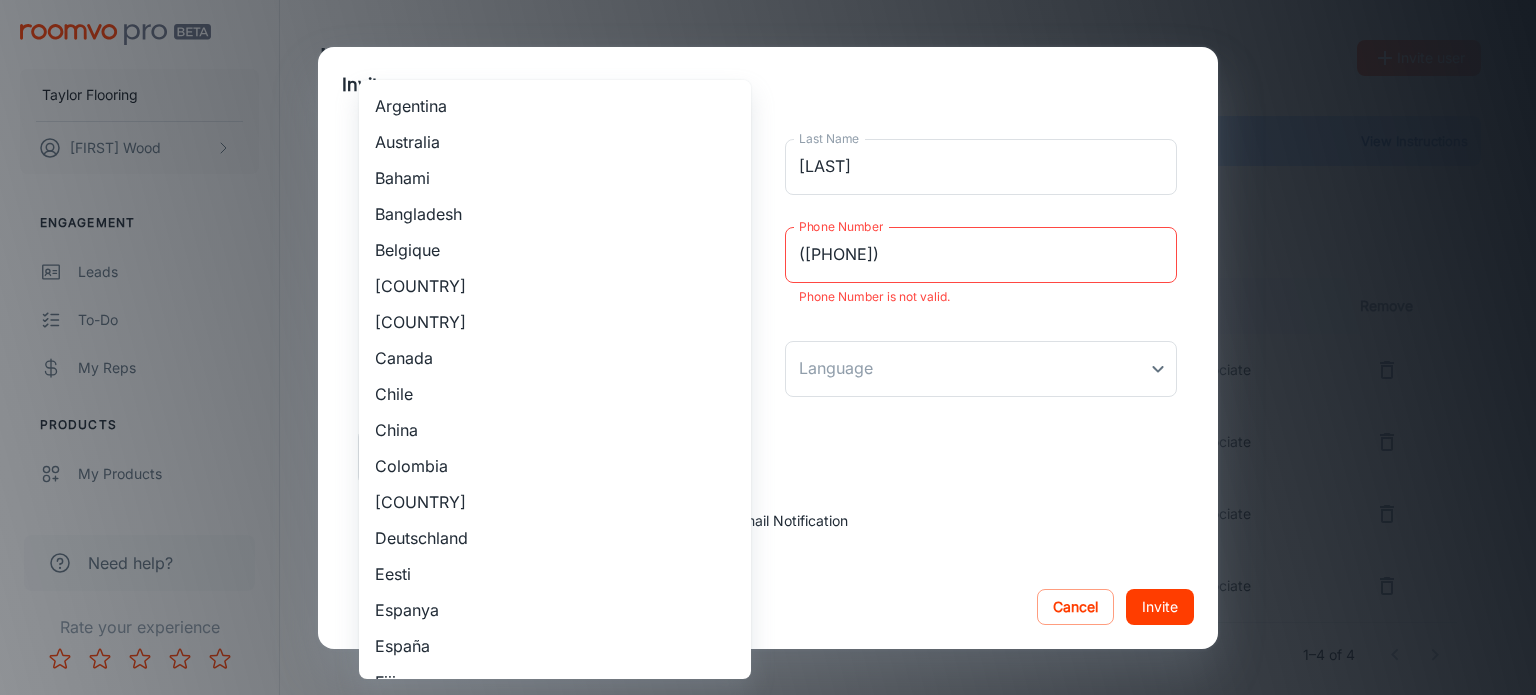 click at bounding box center [768, 347] 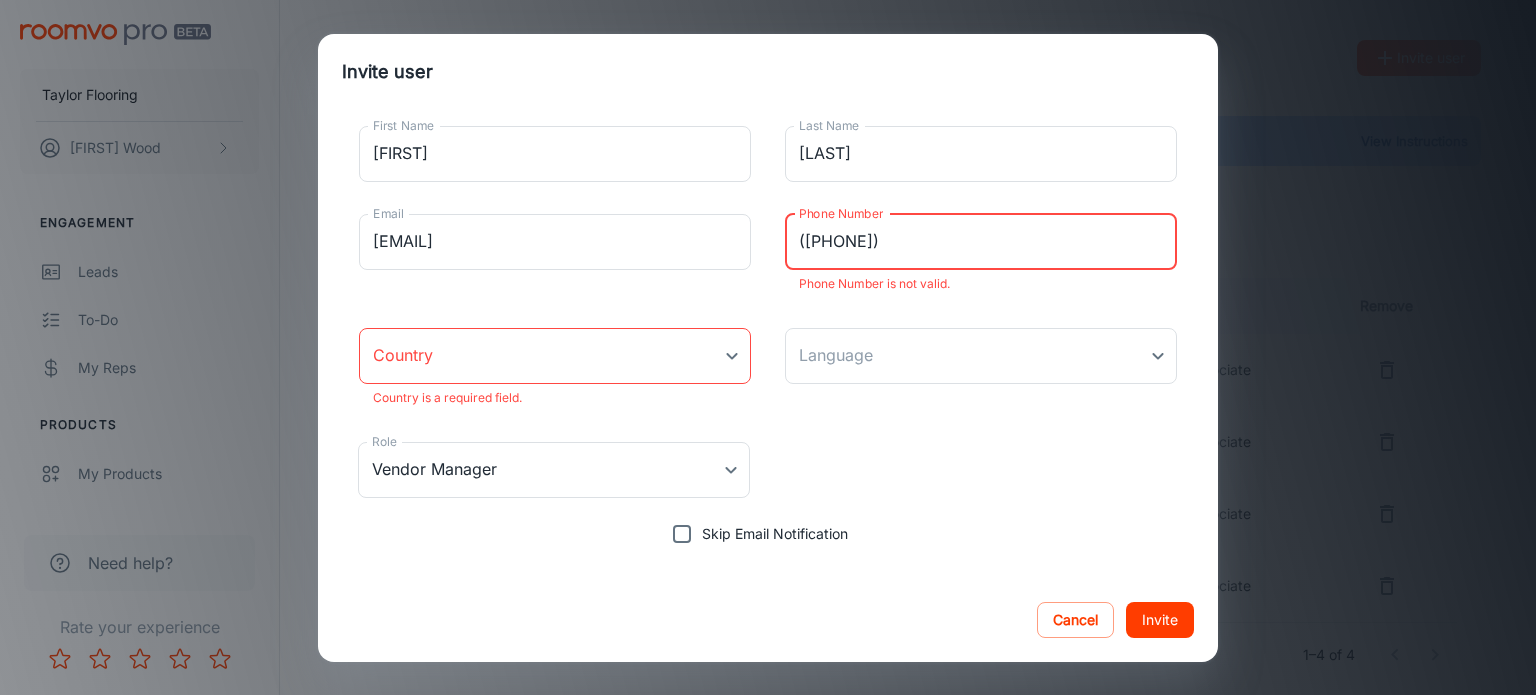 click on "([PHONE])" at bounding box center [981, 242] 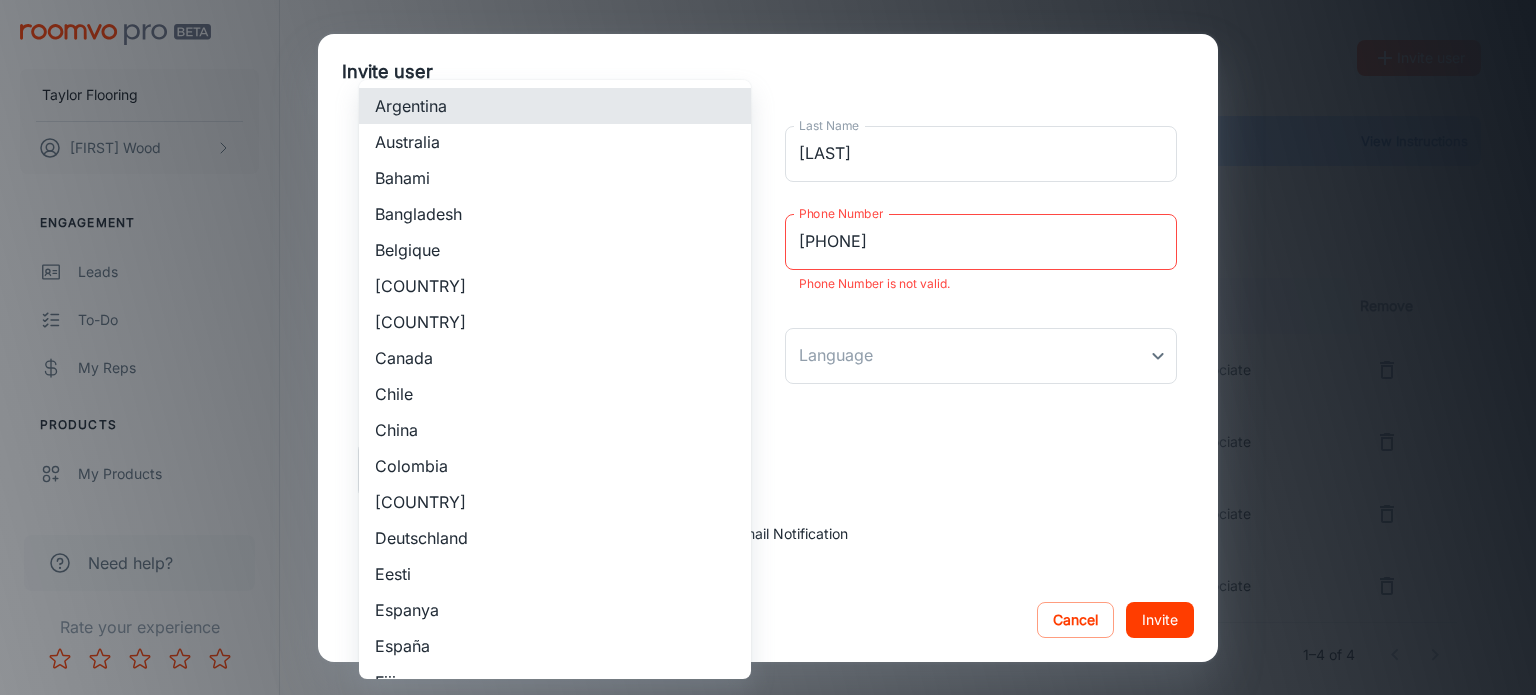 click on "Taylor Flooring Patrick   Wood Engagement Leads To-do My Reps Products My Products Suppliers QR Codes In-Store Samples My Samples My Stores Configure Roomvo Sites Platform Management User Administration Need help? Rate your experience Users Invite user Need help? View Instructions Vendor Manager Sales Associate Territory Manager First Name Last Name Email Phone Number Last Login Role Remove Jeff Grandy jeffgrandy@taylorflooring.com 9024353567 Jul 31, 2025 Sales Associate Matt Henneberry mhenneberry@taylorflooring.com 9024353567 Jul 31, 2025 Sales Associate Andy Thompson athompson@taylorflooring.com 9024353567 Aug 08, 2025 Sales Associate Reg Smith rsmith@taylorflooring.com 9024353567 - Sales Associate 1–4 of 4 Roomvo PRO | Users Invite user First Name David First Name Last Name Gallant Last Name Email dgallant@taylorflooring.com Email Phone Number 1902 562 6030 Phone Number Phone Number is not valid. Country ​ Country Country is a required field. Language ​ Language Role Vendor Manager Vendor Manager Role Skip Email Notification" at bounding box center (768, 347) 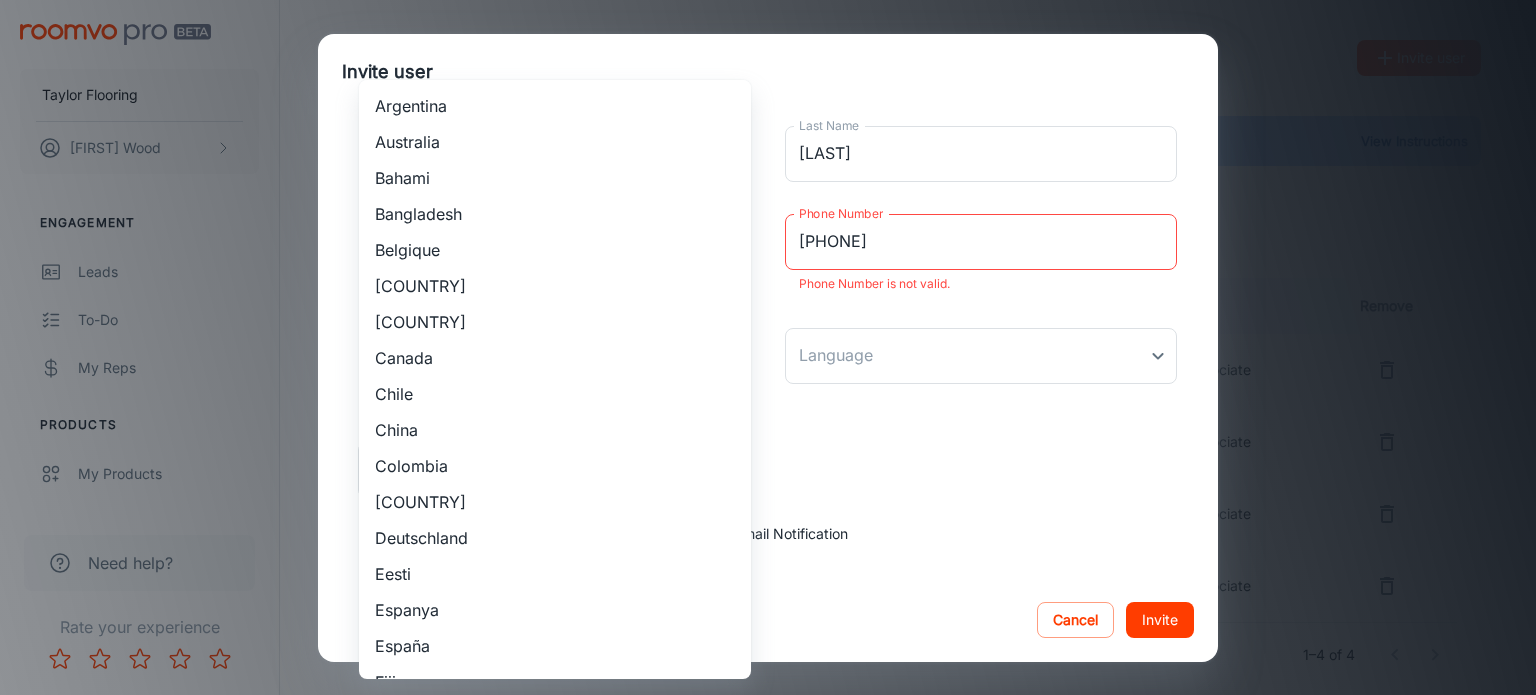 click at bounding box center (768, 347) 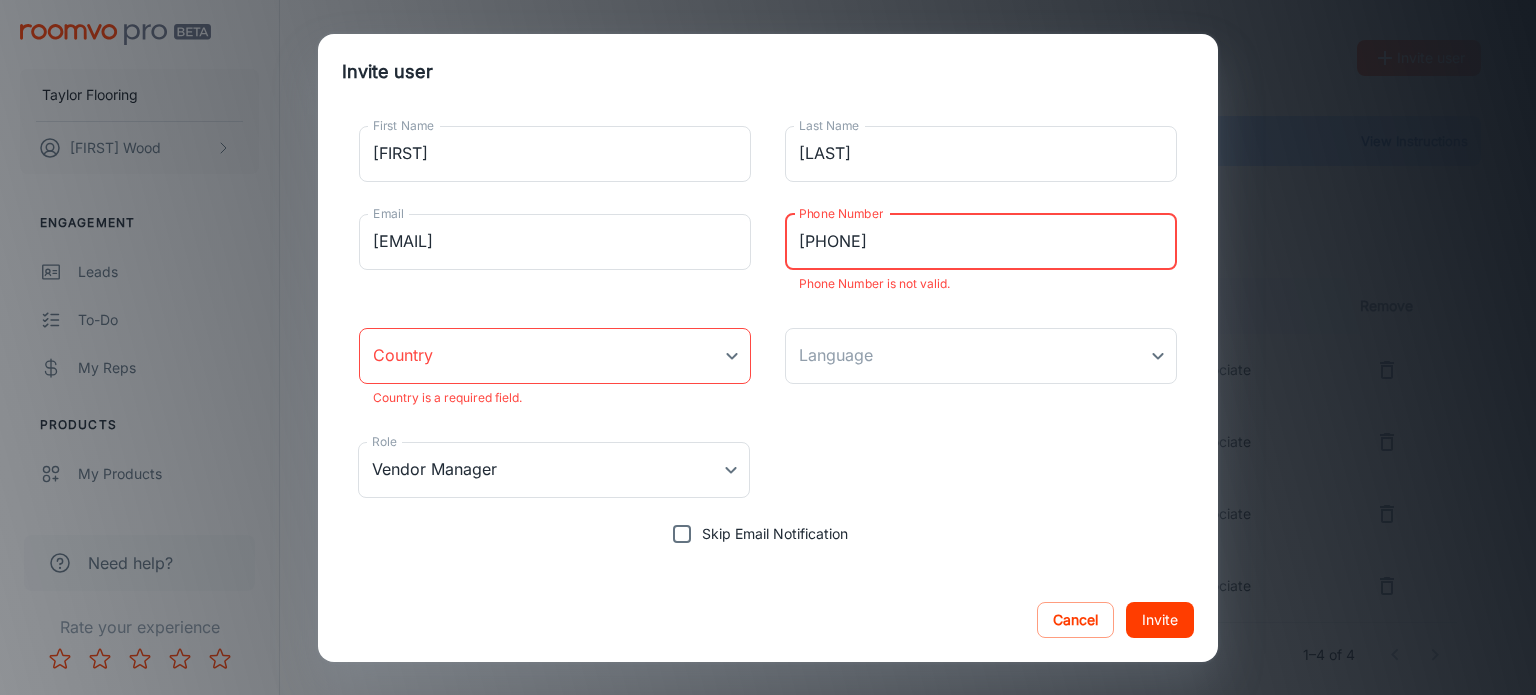 click on "[PHONE]" at bounding box center (981, 242) 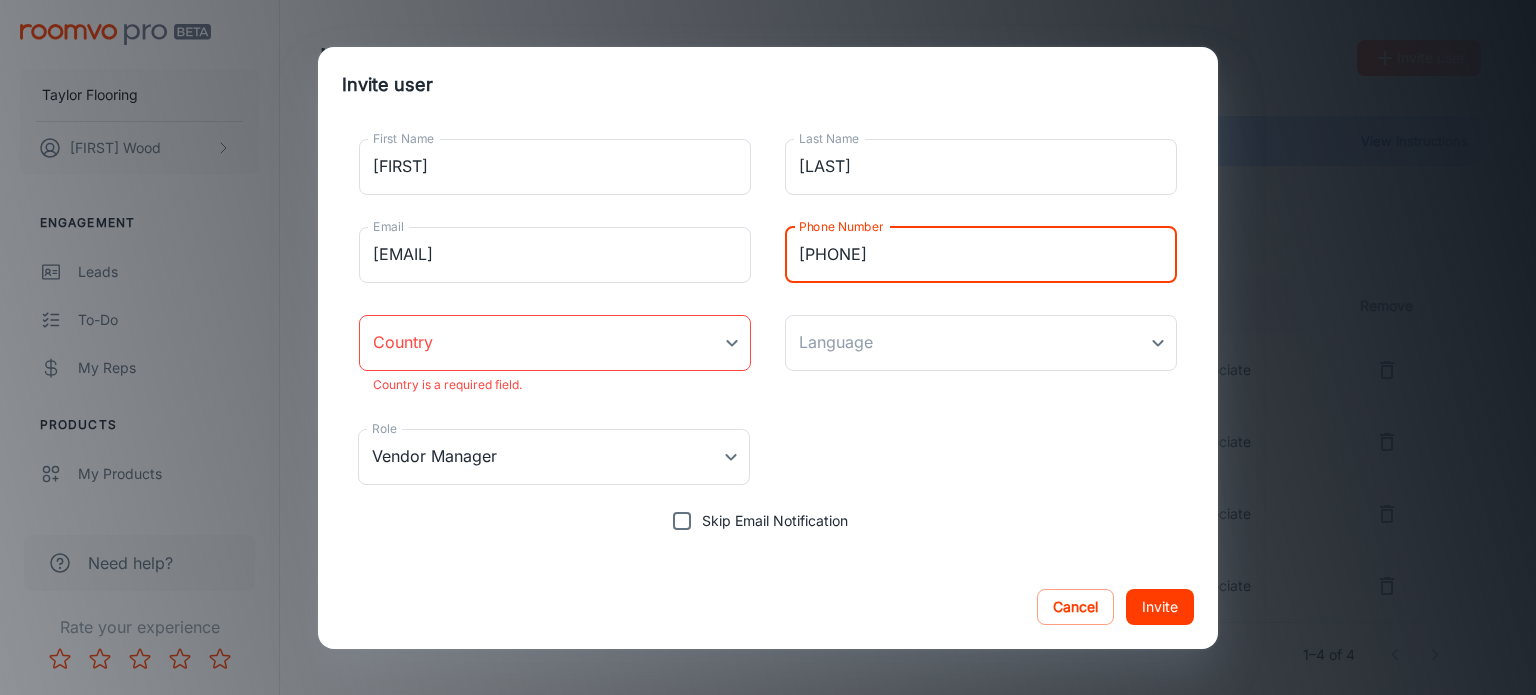 type on "[PHONE]" 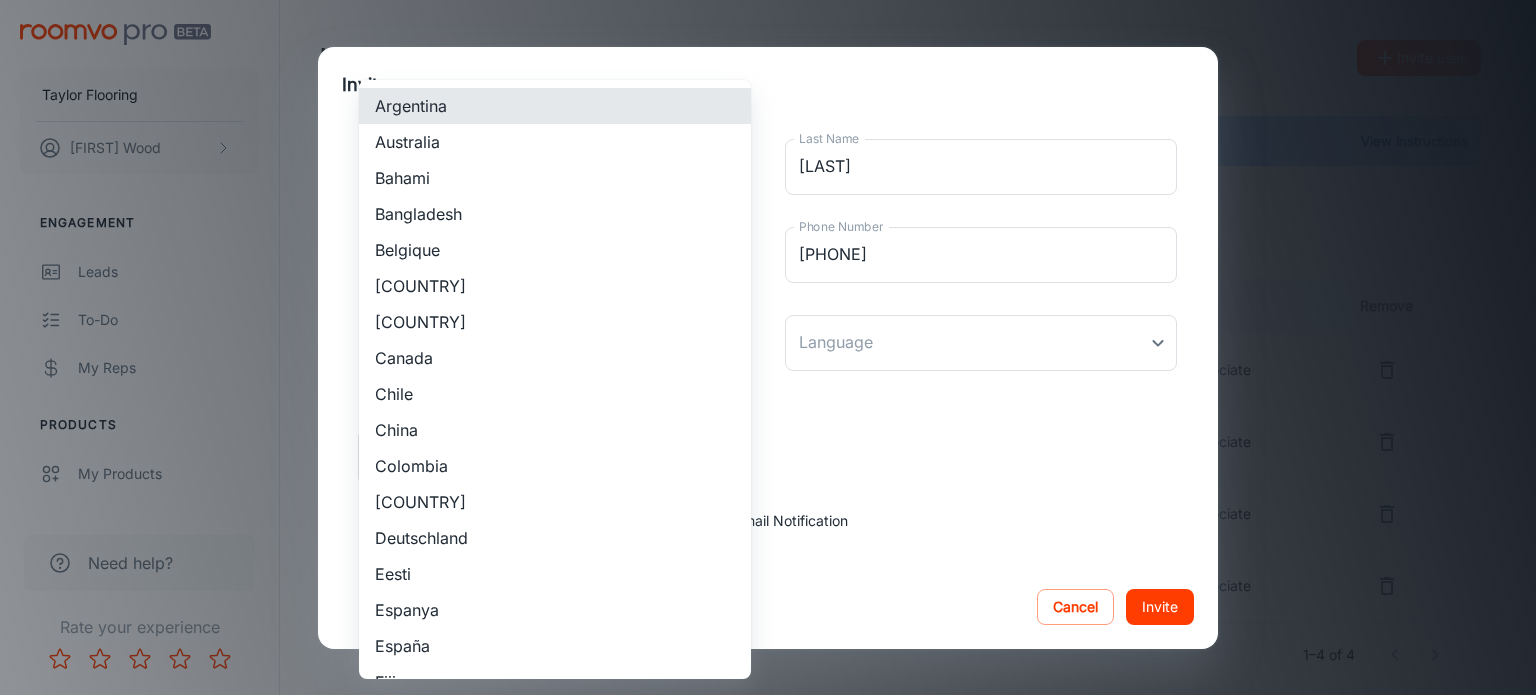 click on "Taylor Flooring Patrick   Wood Engagement Leads To-do My Reps Products My Products Suppliers QR Codes In-Store Samples My Samples My Stores Configure Roomvo Sites Platform Management User Administration Need help? Rate your experience Users Invite user Need help? View Instructions Vendor Manager Sales Associate Territory Manager First Name Last Name Email Phone Number Last Login Role Remove Jeff Grandy jeffgrandy@taylorflooring.com 9024353567 Jul 31, 2025 Sales Associate Matt Henneberry mhenneberry@taylorflooring.com 9024353567 Jul 31, 2025 Sales Associate Andy Thompson athompson@taylorflooring.com 9024353567 Aug 08, 2025 Sales Associate Reg Smith rsmith@taylorflooring.com 9024353567 - Sales Associate 1–4 of 4 Roomvo PRO | Users Invite user First Name David First Name Last Name Gallant Last Name Email dgallant@taylorflooring.com Email Phone Number 19025626030 Phone Number Country ​ Country Country is a required field. Language ​ Language Role Vendor Manager Vendor Manager Role Skip Email Notification" at bounding box center (768, 347) 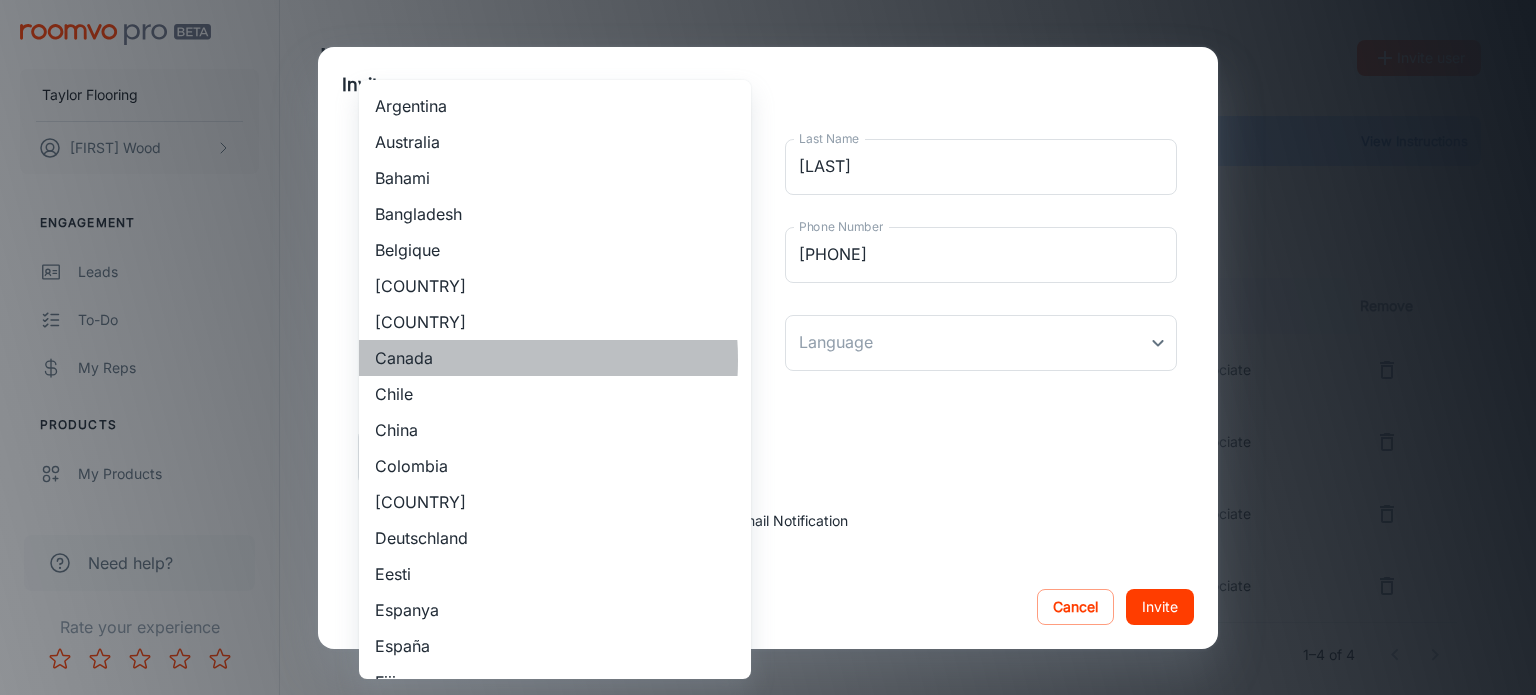 click on "Canada" at bounding box center (555, 358) 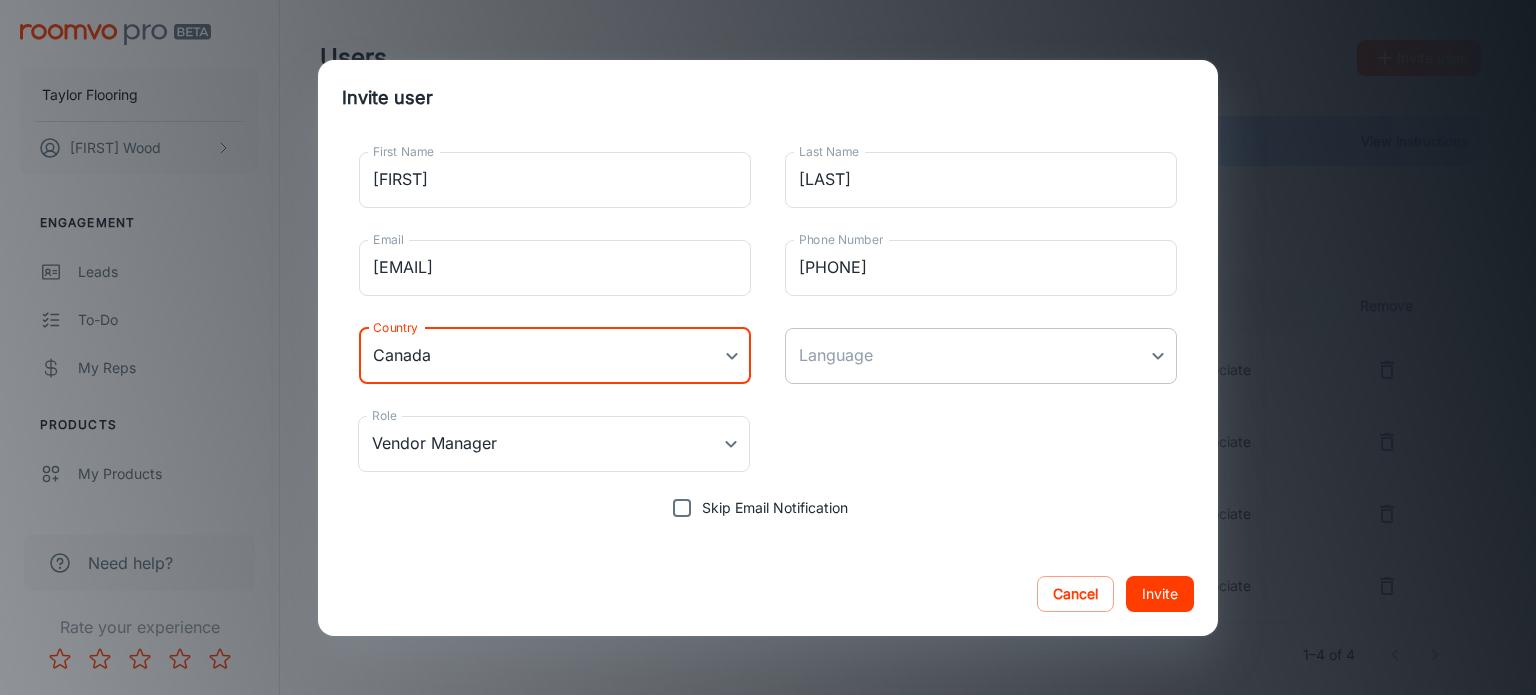 click on "Taylor Flooring Patrick Wood Engagement Leads To-do My Reps Products My Products Suppliers QR Codes In-Store Samples My Samples My Stores Configure Roomvo Sites Platform Management User Administration Need help? Rate your experience Users Invite user Need help? View Instructions Vendor Manager Sales Associate Territory Manager First Name Last Name Email Phone Number Last Login Role Remove [FIRST] [LAST] [EMAIL] [PHONE] [DATE] Sales Associate [FIRST] [LAST] [EMAIL] [PHONE] [DATE] Sales Associate [FIRST] [LAST] [EMAIL] [PHONE] [DATE] Sales Associate [FIRST] [LAST] [EMAIL] [PHONE] - Sales Associate 1–4 of 4 Roomvo PRO | Users Invite user First Name [FIRST] First Name Last Name [LAST] Last Name Email [EMAIL] Email Phone Number [PHONE] Phone Number Country Canada Canada Country Language ​ Language Role Vendor Manager Vendor Manager Role Skip Email Notification Cancel Invite" at bounding box center (768, 347) 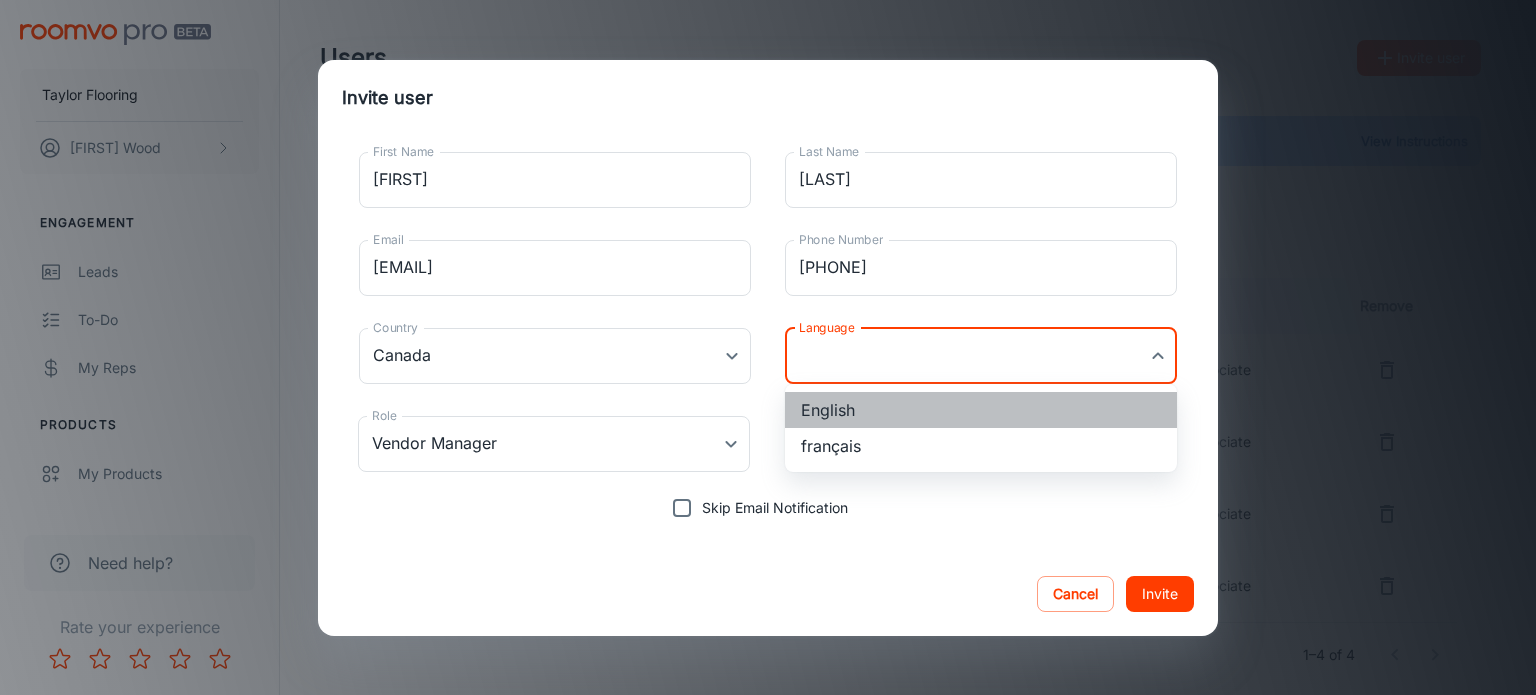 click on "English" at bounding box center [981, 410] 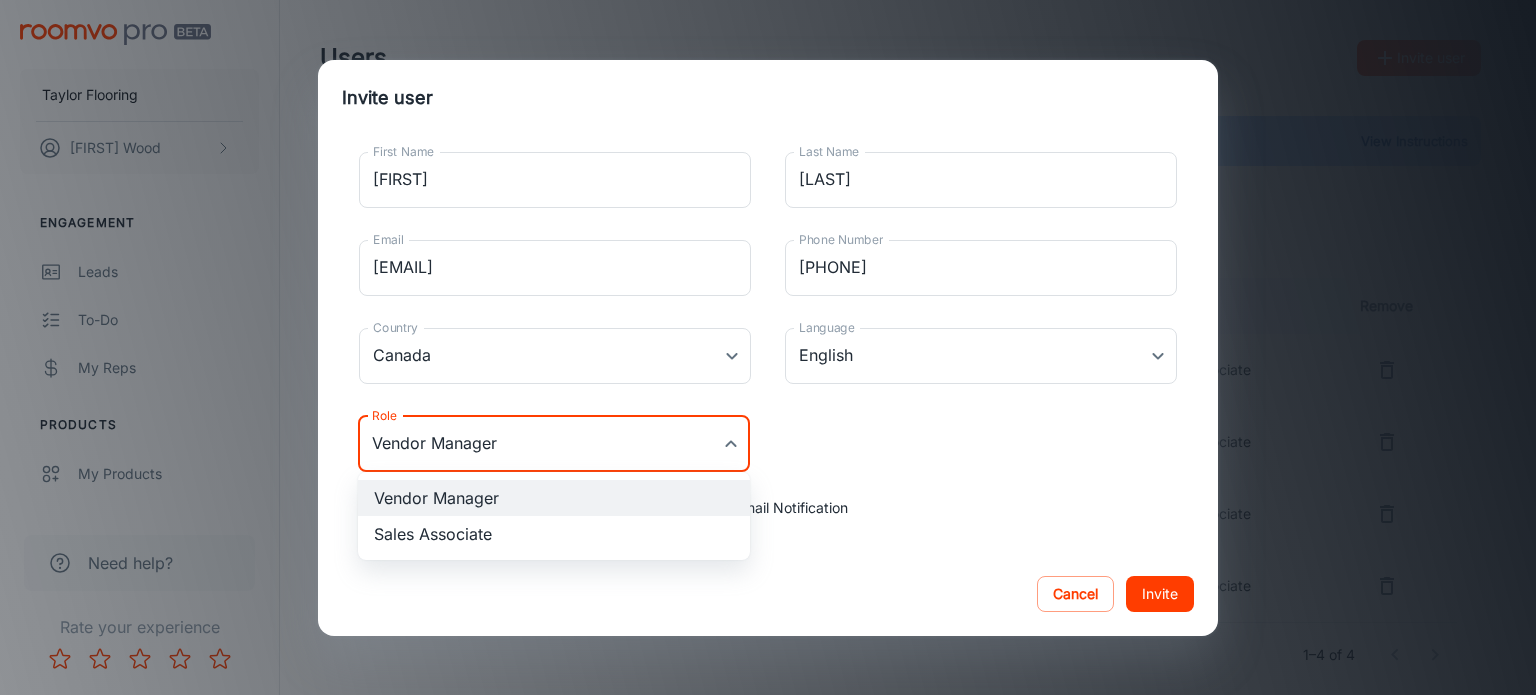 click on "Taylor Flooring Patrick Wood Engagement Leads To-do My Reps Products My Products Suppliers QR Codes In-Store Samples My Samples My Stores Configure Roomvo Sites Platform Management User Administration Need help? Rate your experience Users Invite user Need help? View Instructions Vendor Manager Sales Associate Territory Manager First Name Last Name Email Phone Number Last Login Role Remove David Gallant dgallant@taylorflooring.com 19025626030 - Sales Associate 1–4 of 4 Roomvo PRO | Users Invite user First Name David First Name Last Name Gallant Last Name Email dgallant@taylorflooring.com Email Phone Number 19025626030 Phone Number Country Canada Canada Country Language English en-ca Language Role Vendor Manager Vendor Manager Role Skip Email Notification Cancel" at bounding box center [768, 347] 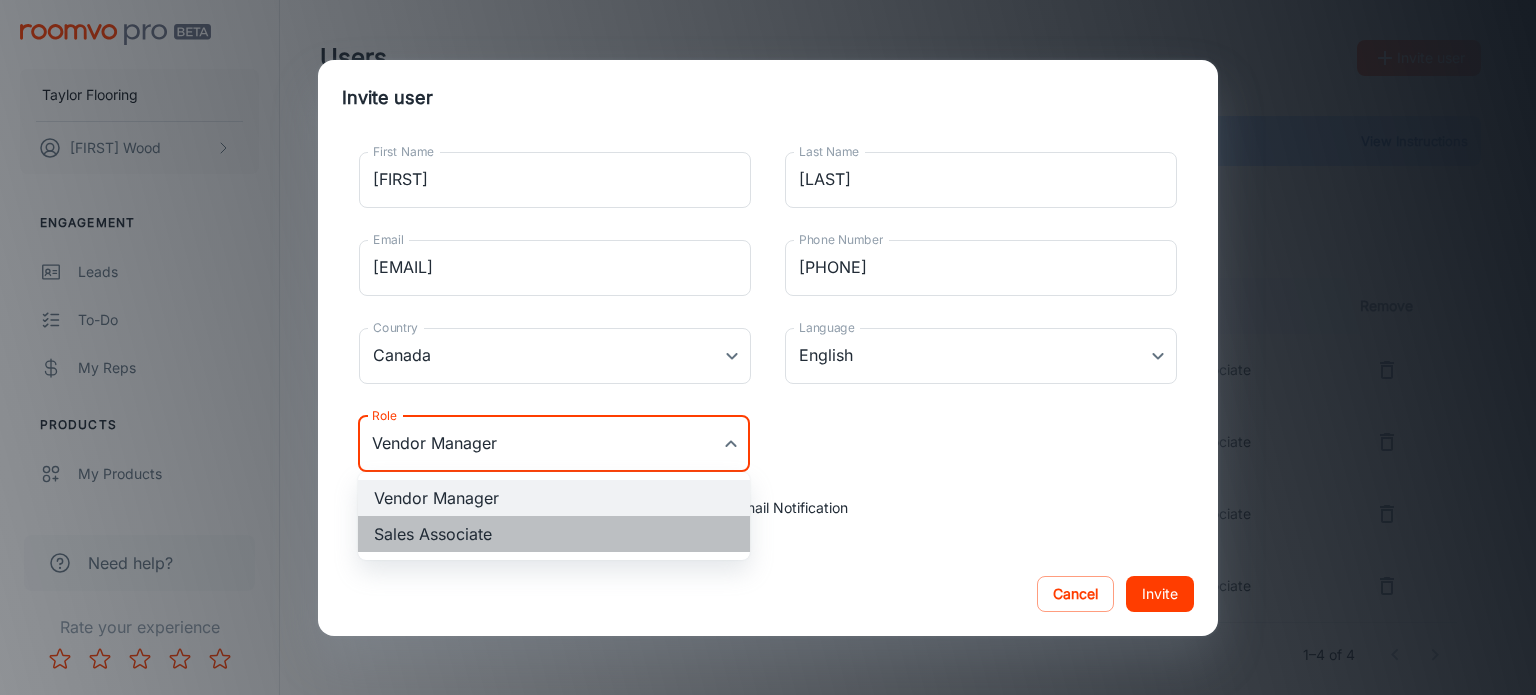 click on "Sales Associate" at bounding box center [554, 534] 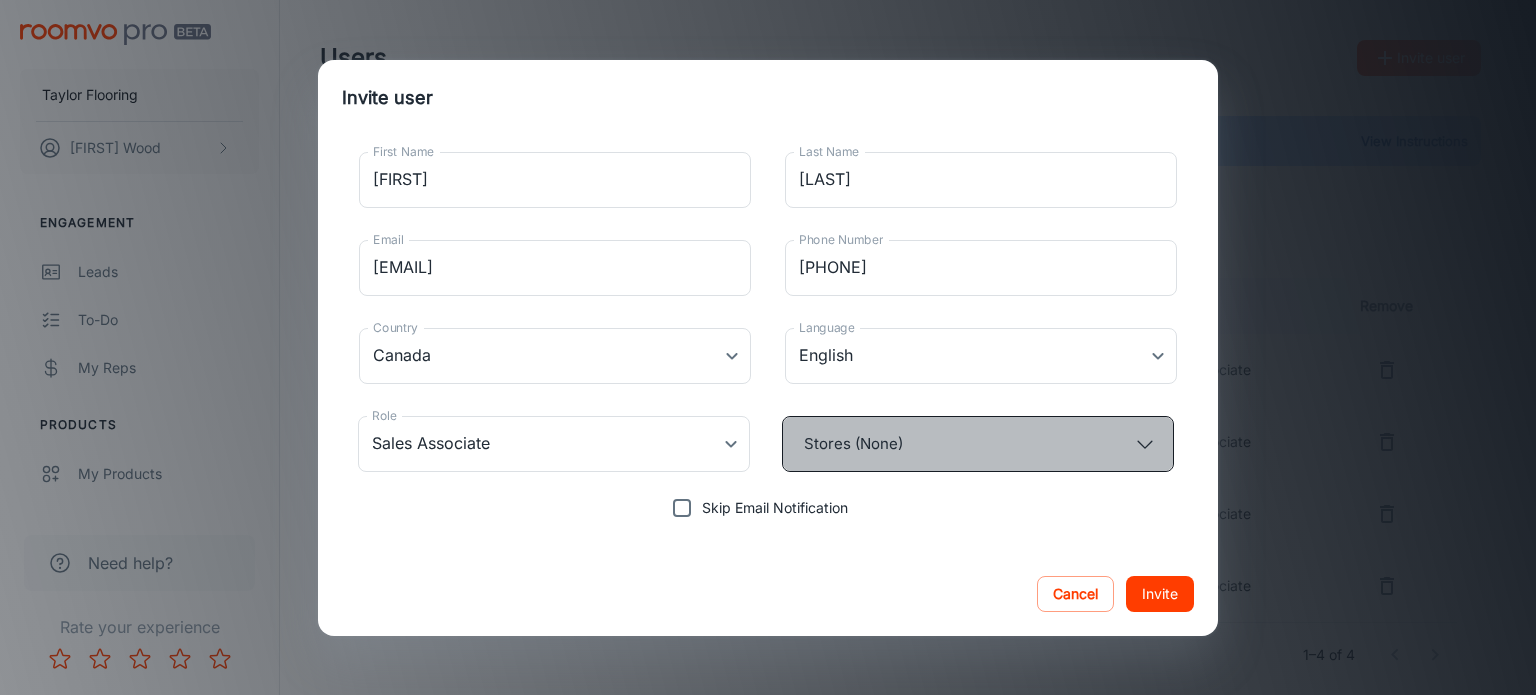 click on "Stores (None)" at bounding box center (978, 444) 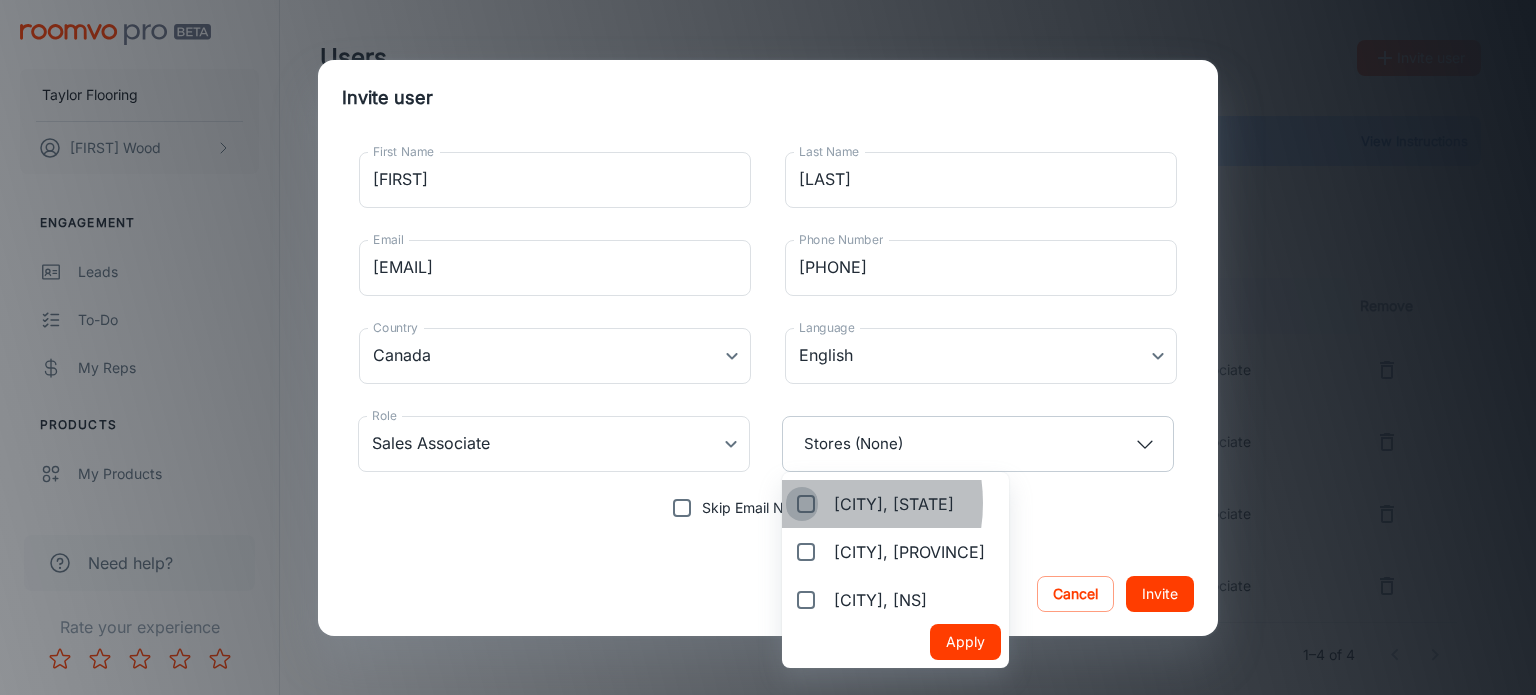 click on "[CITY], [STATE]" at bounding box center (802, 504) 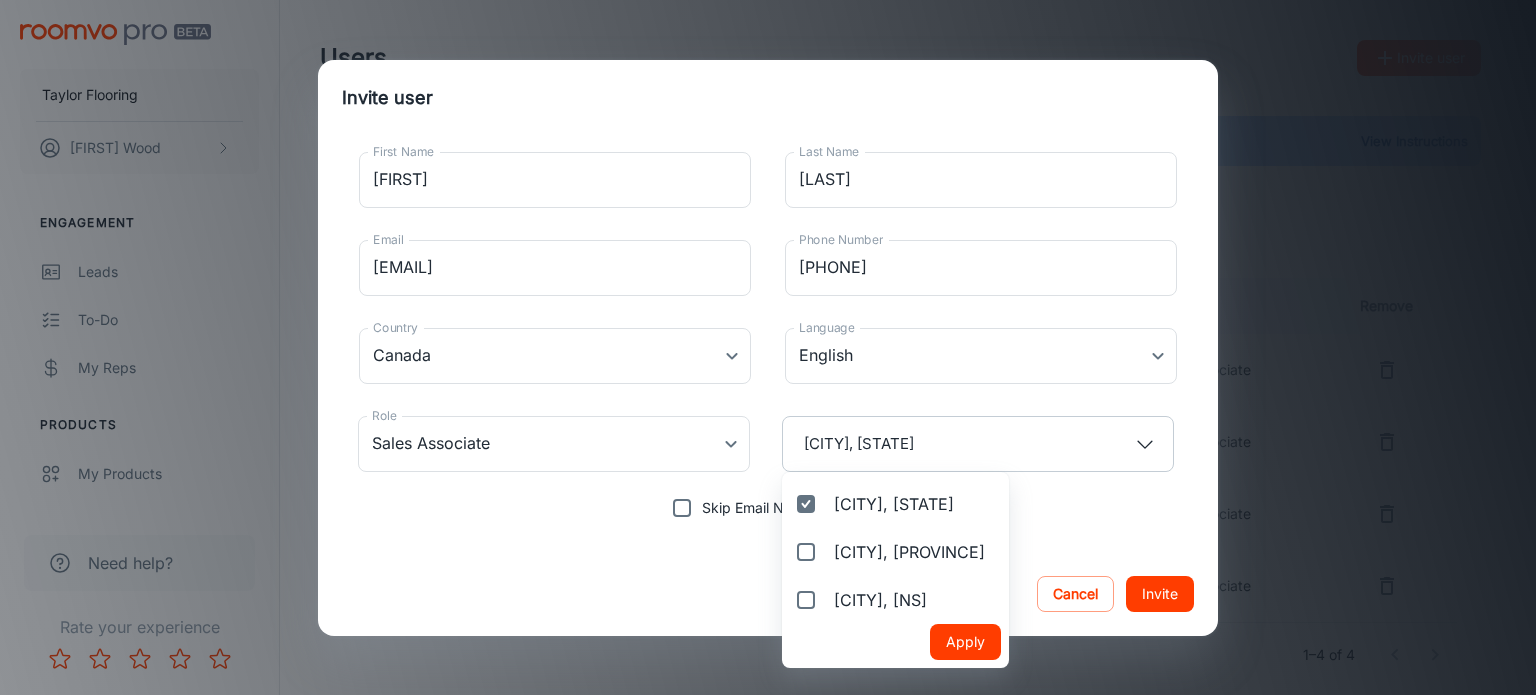 click on "Apply" at bounding box center [965, 642] 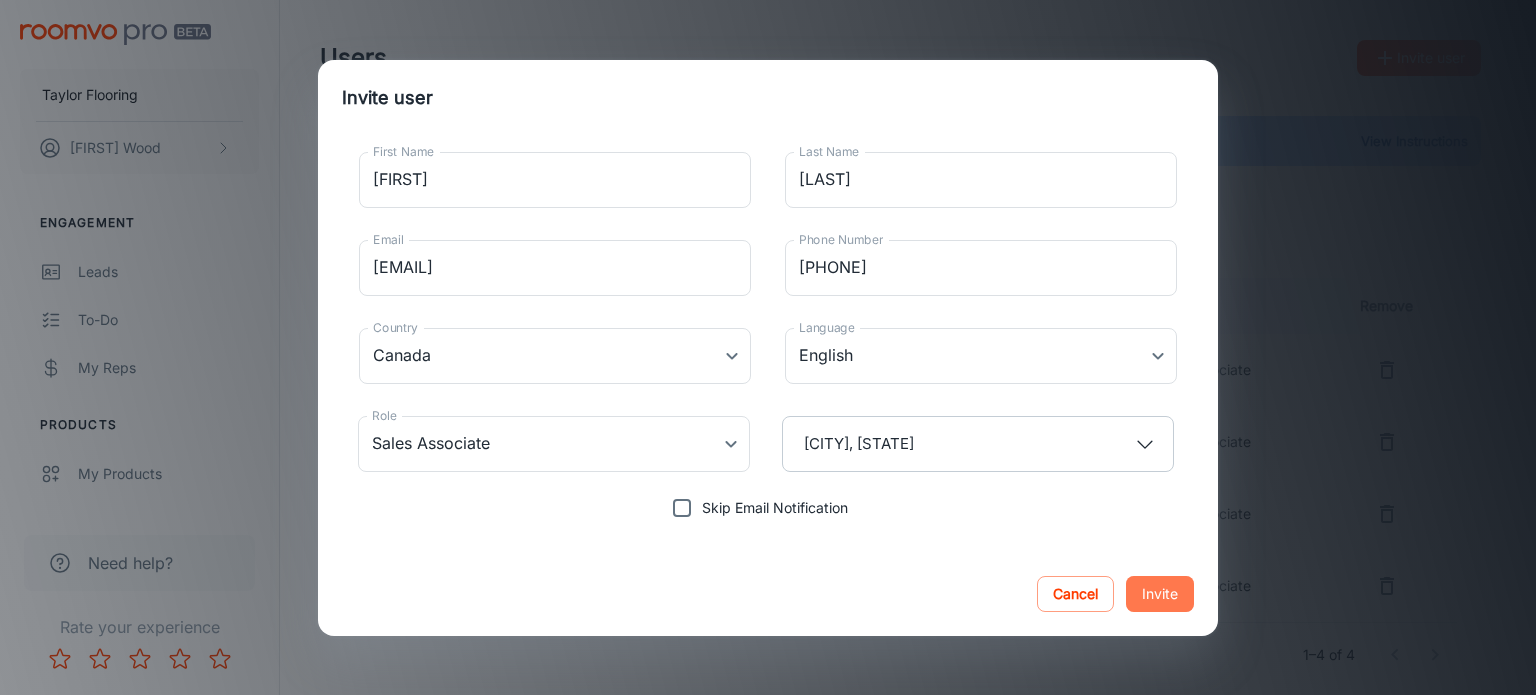 click on "Invite" at bounding box center [1160, 594] 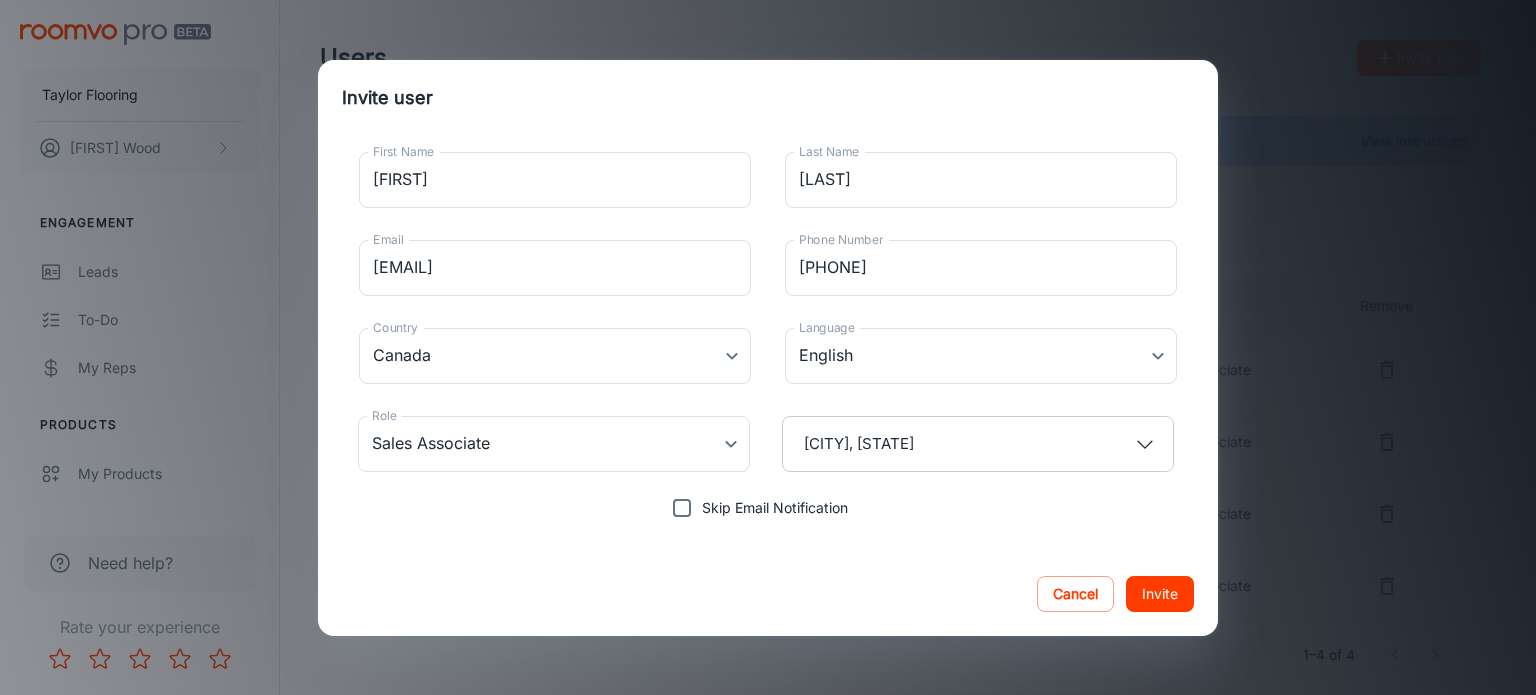 type 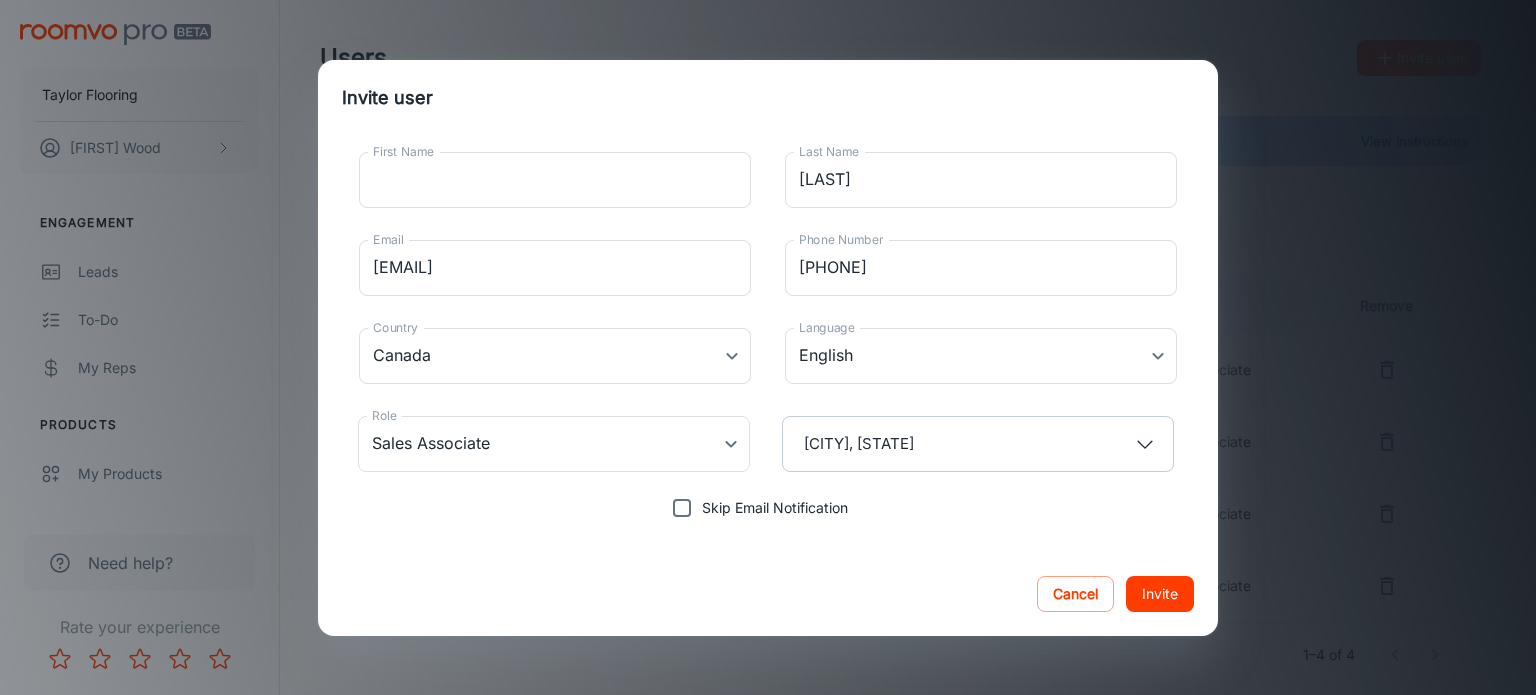 type 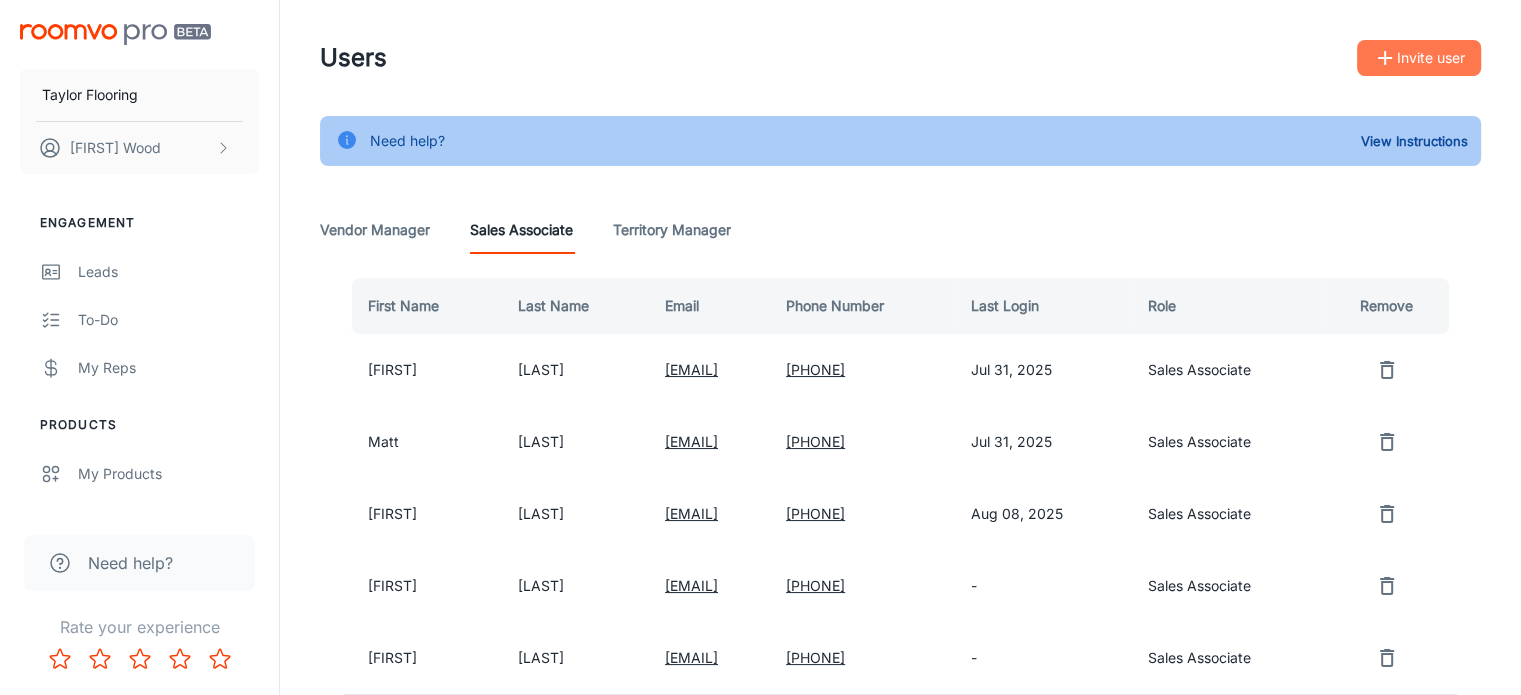 click on "Invite user" at bounding box center [1419, 58] 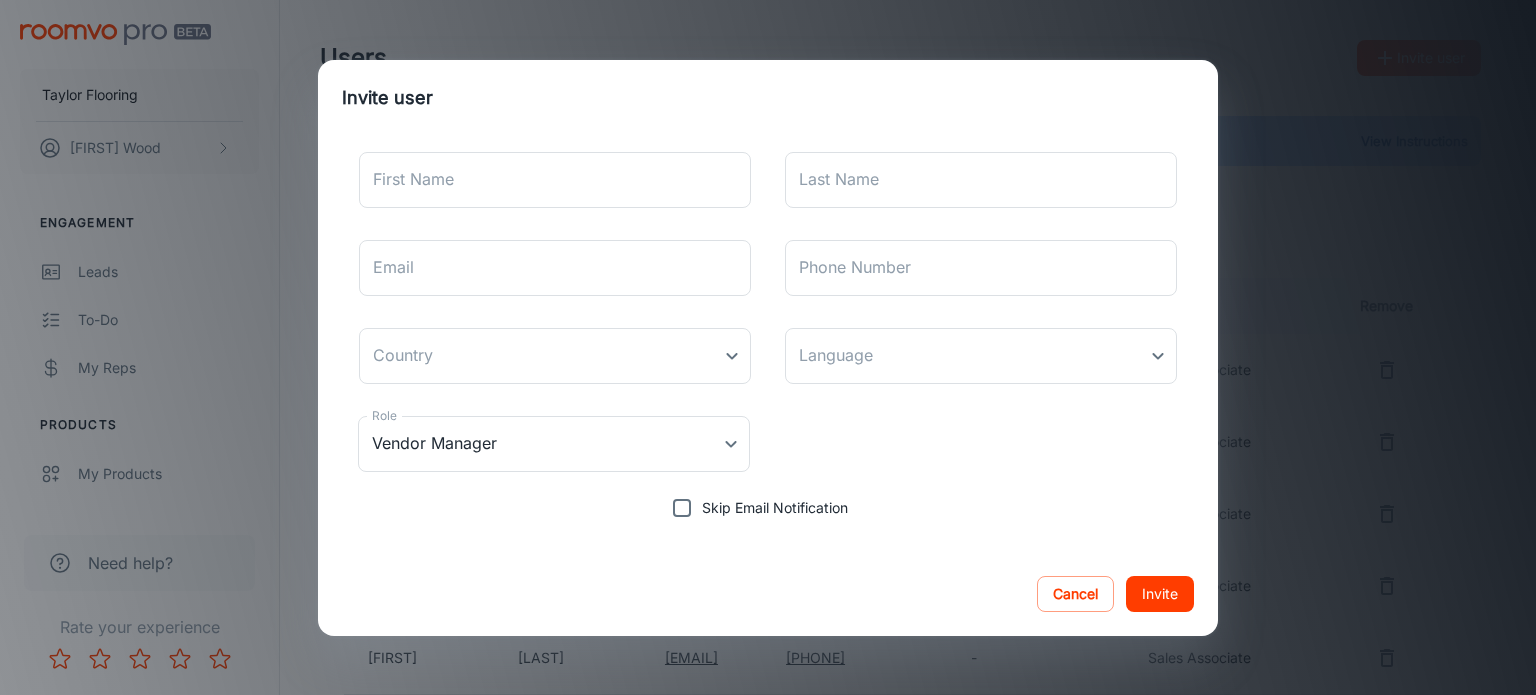 click on "First Name" at bounding box center [555, 180] 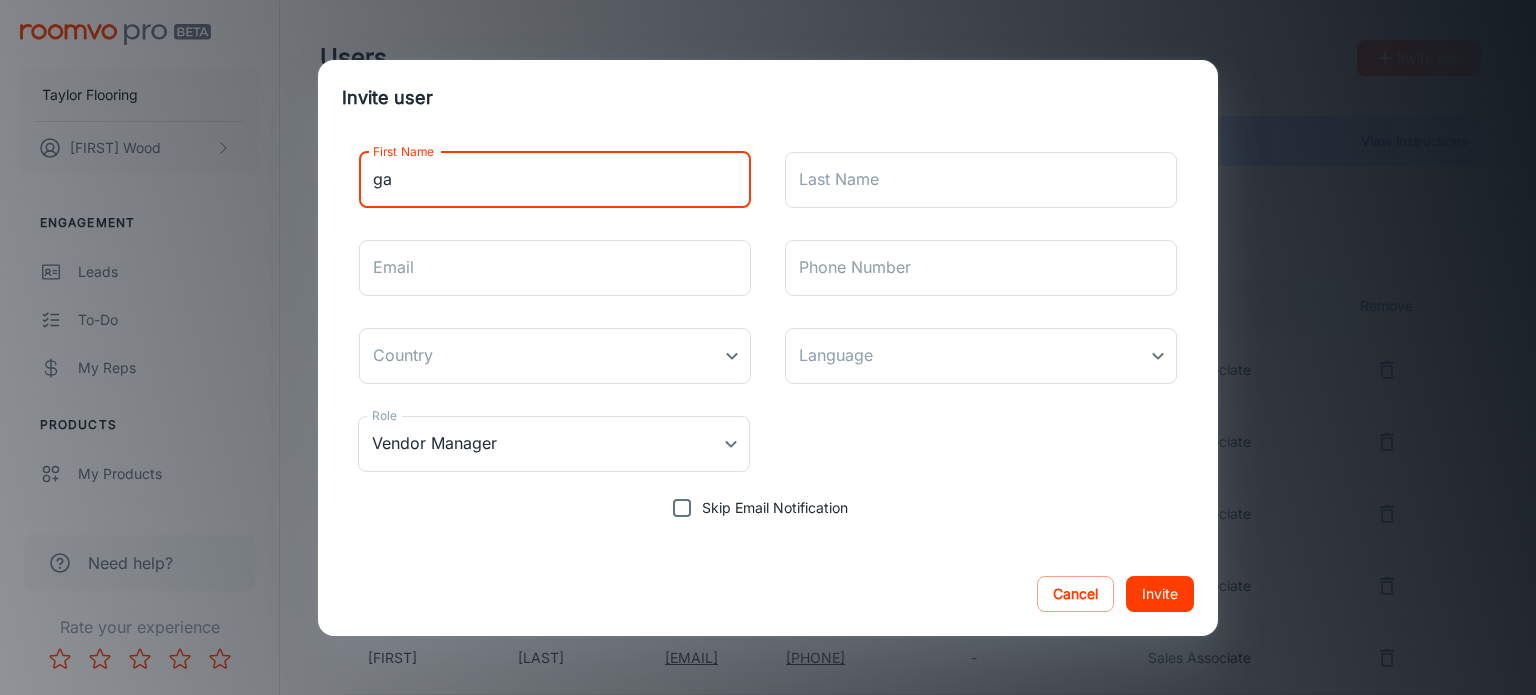 type on "g" 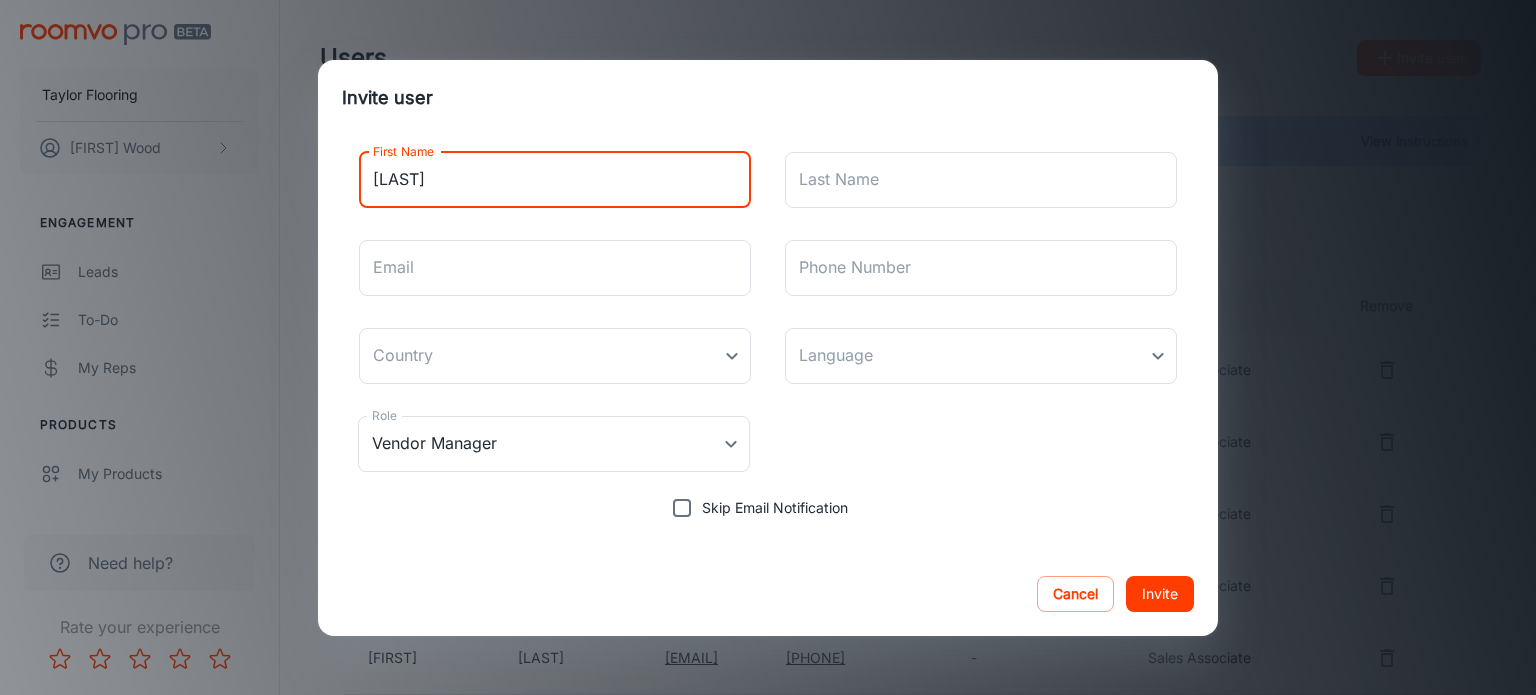 type on "[LAST]" 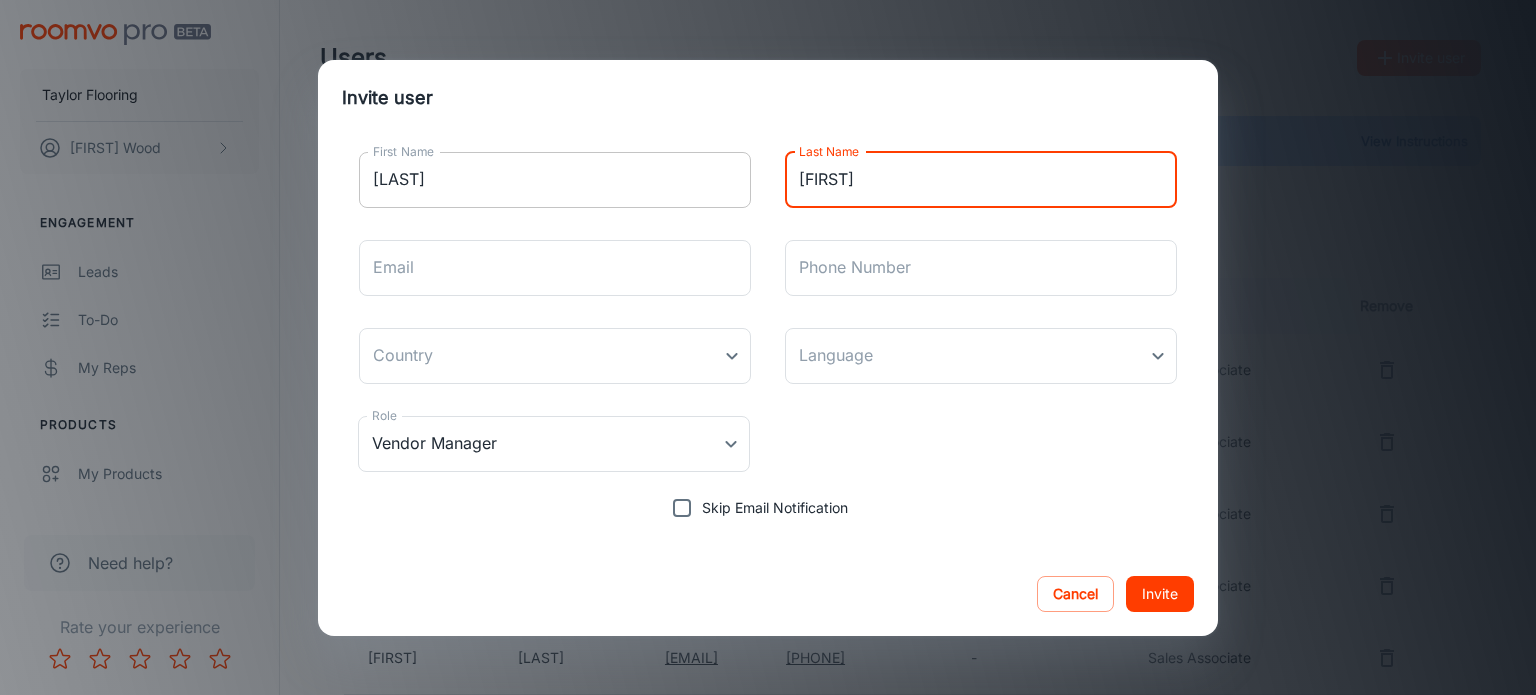 type on "[FIRST]" 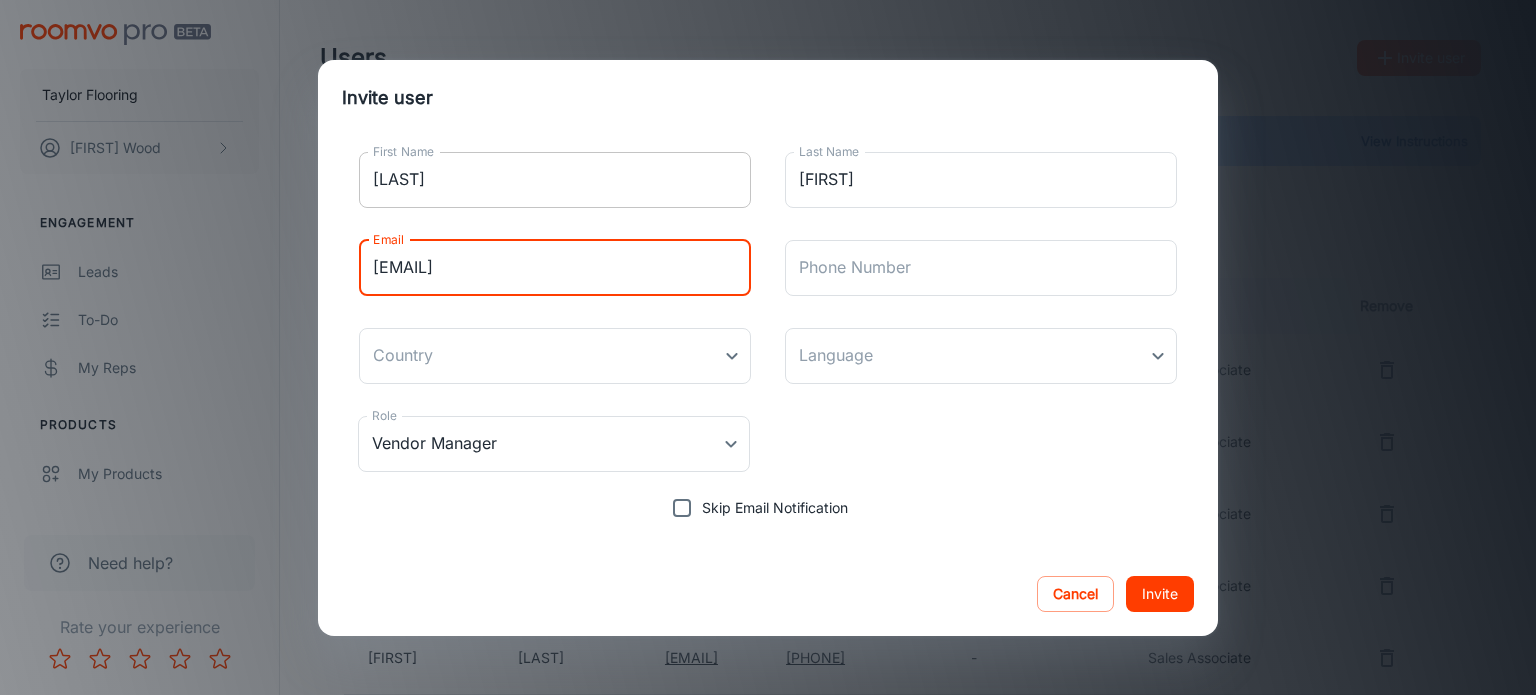 type on "[EMAIL]" 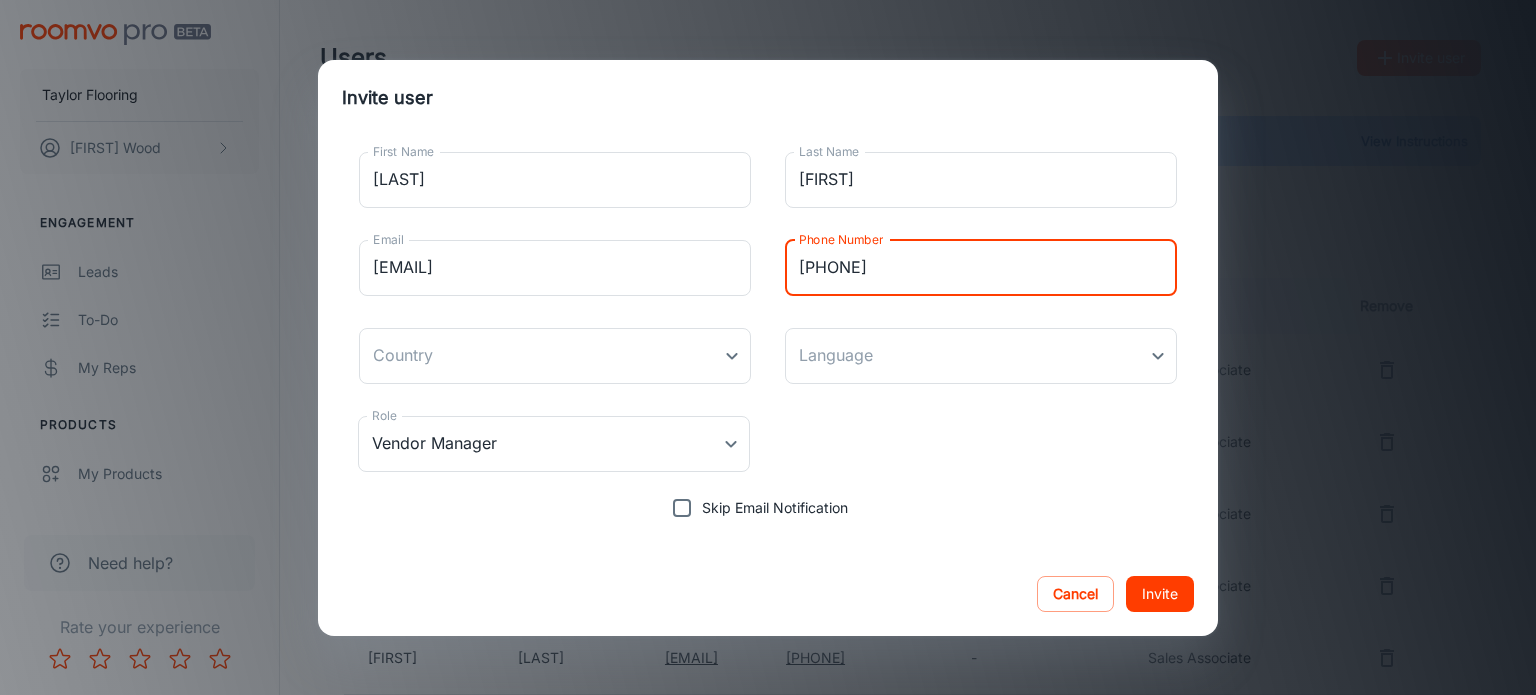 type on "[PHONE]" 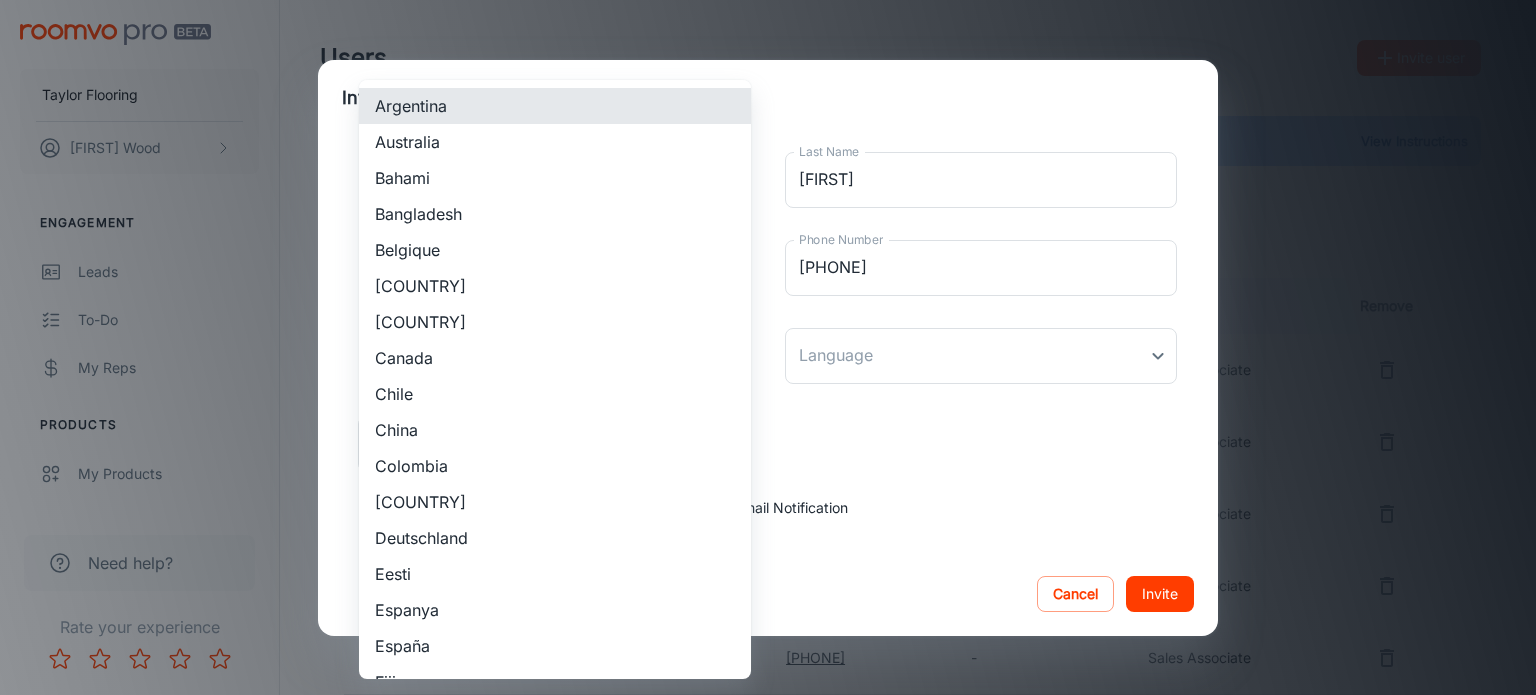 click on "Taylor Flooring Patrick   Wood Engagement Leads To-do My Reps Products My Products Suppliers QR Codes In-Store Samples My Samples My Stores Configure Roomvo Sites Platform Management User Administration Need help? Rate your experience Users Invite user Need help? View Instructions Vendor Manager Sales Associate Territory Manager First Name Last Name Email Phone Number Last Login Role Remove Jeff Grandy jeffgrandy@taylorflooring.com 9024353567 Jul 31, 2025 Sales Associate Matt Henneberry mhenneberry@taylorflooring.com 9024353567 Jul 31, 2025 Sales Associate Andy Thompson athompson@taylorflooring.com 9024353567 Aug 08, 2025 Sales Associate Reg Smith rsmith@taylorflooring.com 9024353567 - Sales Associate 1–5 of 5 Roomvo PRO | Users Invite user First Name Garrett First Name Last Name Rees Last Name Email grees@taylorflooring.com Email Phone Number 9025626030 Phone Number Country ​ Country Language ​ Language Role Vendor Manager Role" at bounding box center [768, 347] 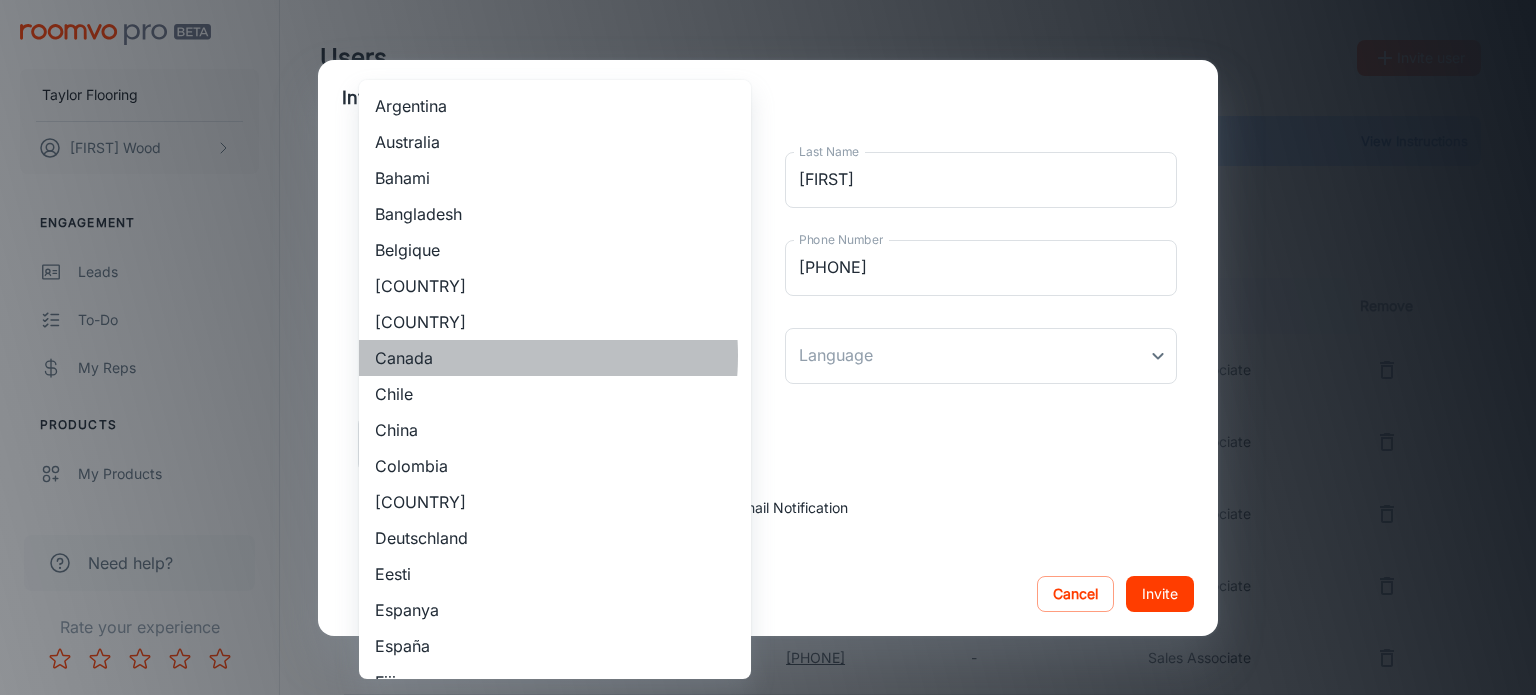 click on "Canada" at bounding box center (555, 358) 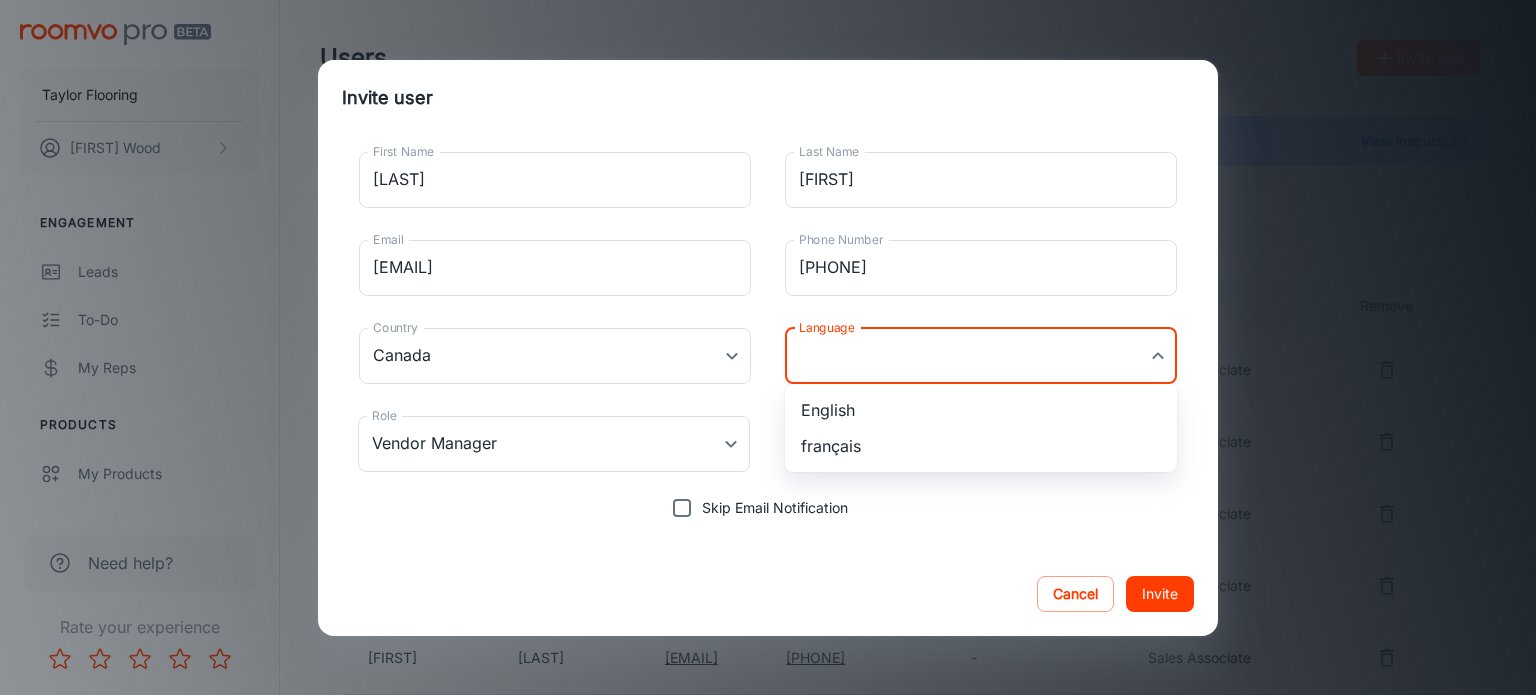 click on "Taylor Flooring Patrick Wood Engagement Leads To-do My Reps Products My Products Suppliers QR Codes In-Store Samples My Samples My Stores Configure Roomvo Sites Platform Management User Administration Need help? Rate your experience Users Invite user Need help? View Instructions Vendor Manager Sales Associate Territory Manager First Name Last Name Email Phone Number Last Login Role Remove Jeff Grandy [EMAIL] [PHONE] Jul 31, 2025 Sales Associate Matt Henneberry [EMAIL] [PHONE] Jul 31, 2025 Sales Associate Andy Thompson [EMAIL] [PHONE] Aug 08, 2025 Sales Associate Reg Smith [EMAIL] [PHONE] - Sales Associate David Gallant [EMAIL] [PHONE] - Sales Associate Garrett Rees [EMAIL] [PHONE] - Sales Associate 1–5 of 5 Roomvo PRO | Users Invite user First Name Garrett First Name Last Name Rees Last Name Email [EMAIL] Email Phone Number [PHONE] Phone Number Country Canada Canada Country Language ​ Language Role Role Cancel" at bounding box center (768, 347) 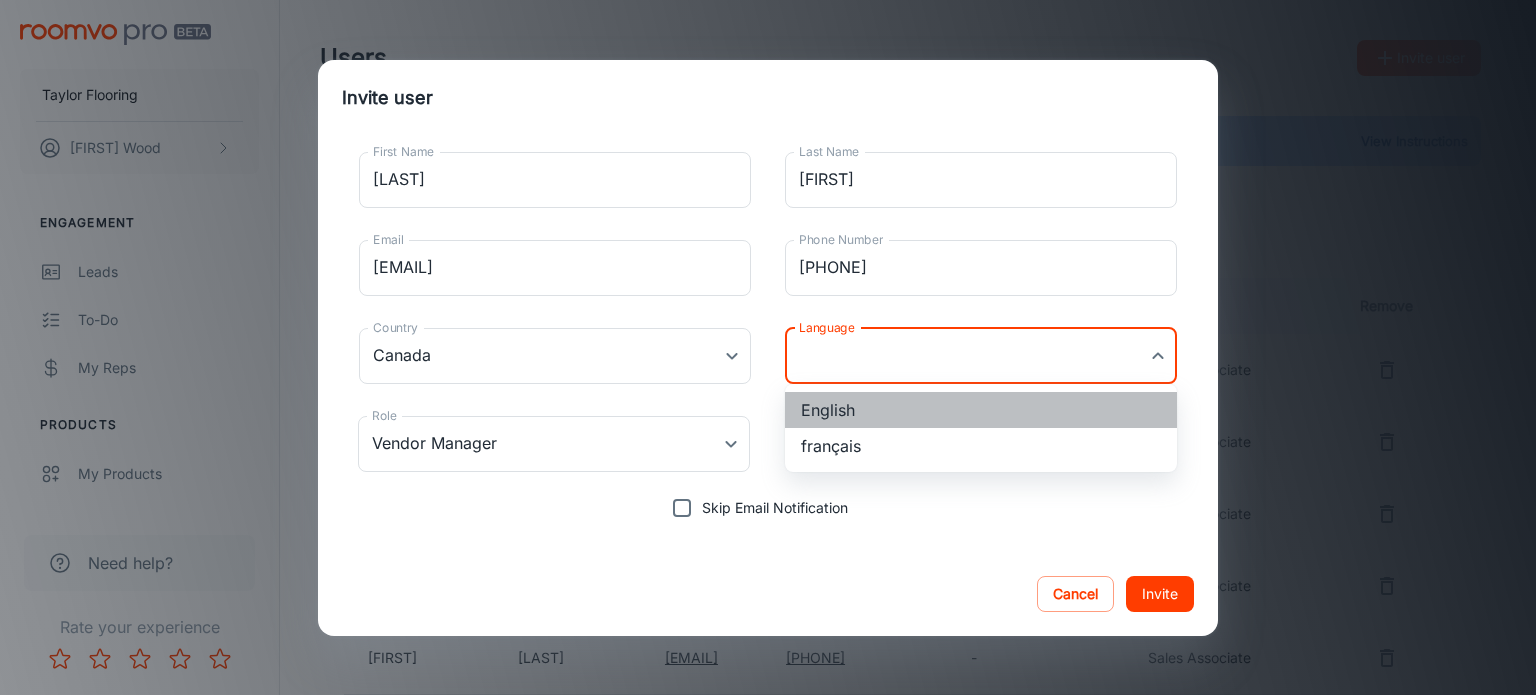 click on "English" at bounding box center [981, 410] 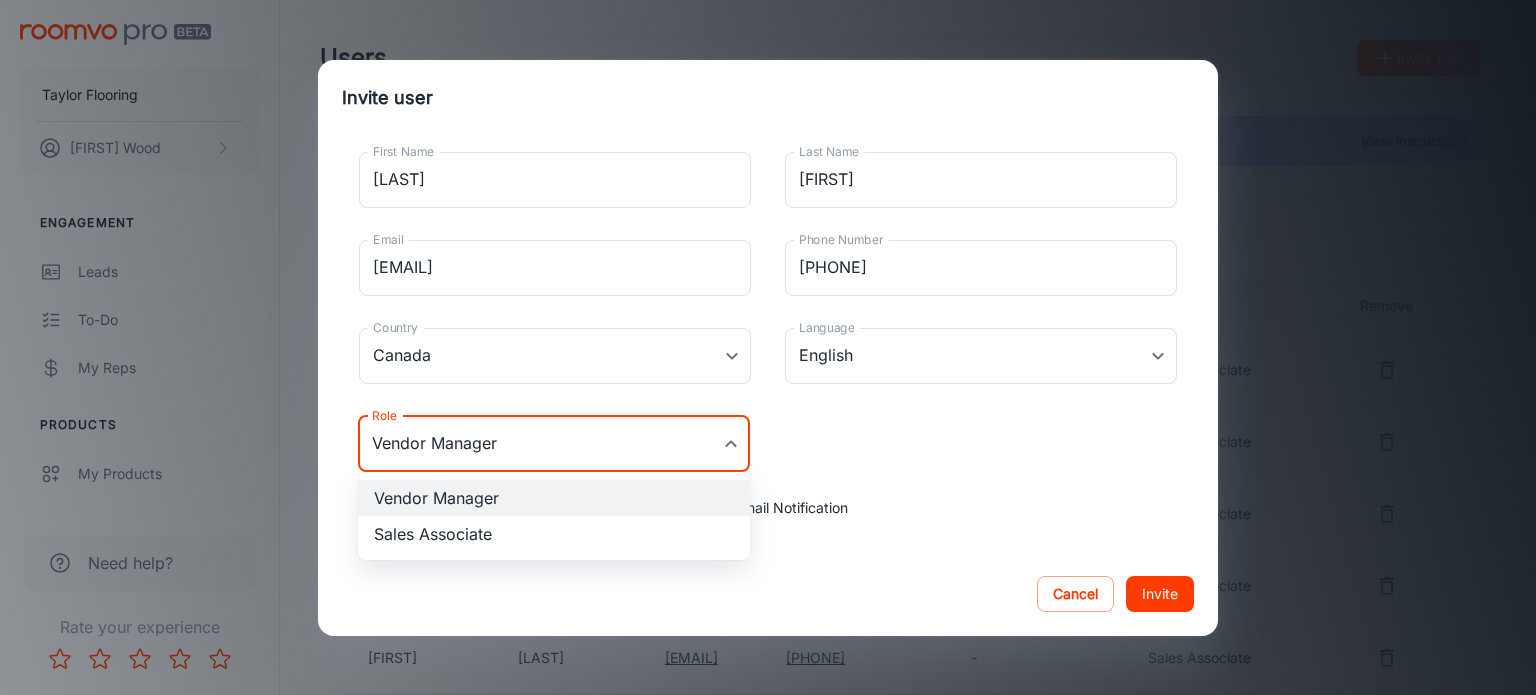 click on "Taylor Flooring Patrick Wood Engagement Leads To-do My Reps Products My Products Suppliers QR Codes In-Store Samples My Samples My Stores Configure Roomvo Sites Platform Management User Administration Need help? Rate your experience Users Invite user Need help? View Instructions Vendor Manager Sales Associate Territory Manager First Name [LAST] Last Name Email [EMAIL] Phone Number [PHONE] Last Login Role Remove Jeff Grandy [EMAIL] [PHONE] Jul 31, 2025 Sales Associate Matt Henneberry [EMAIL] [PHONE] Jul 31, 2025 Sales Associate Andy Thompson [EMAIL] [PHONE] Aug 08, 2025 Sales Associate Reg Smith [EMAIL] [PHONE] - Sales Associate David Gallant [EMAIL] [PHONE] - Sales Associate 1–5 of 5 Roomvo PRO | Users Invite user First Name Garrett First Name Last Name Rees Last Name Email [EMAIL] Email Phone Number [PHONE] Phone Number Country Canada Canada Country Language English en-ca Language Role" at bounding box center (768, 347) 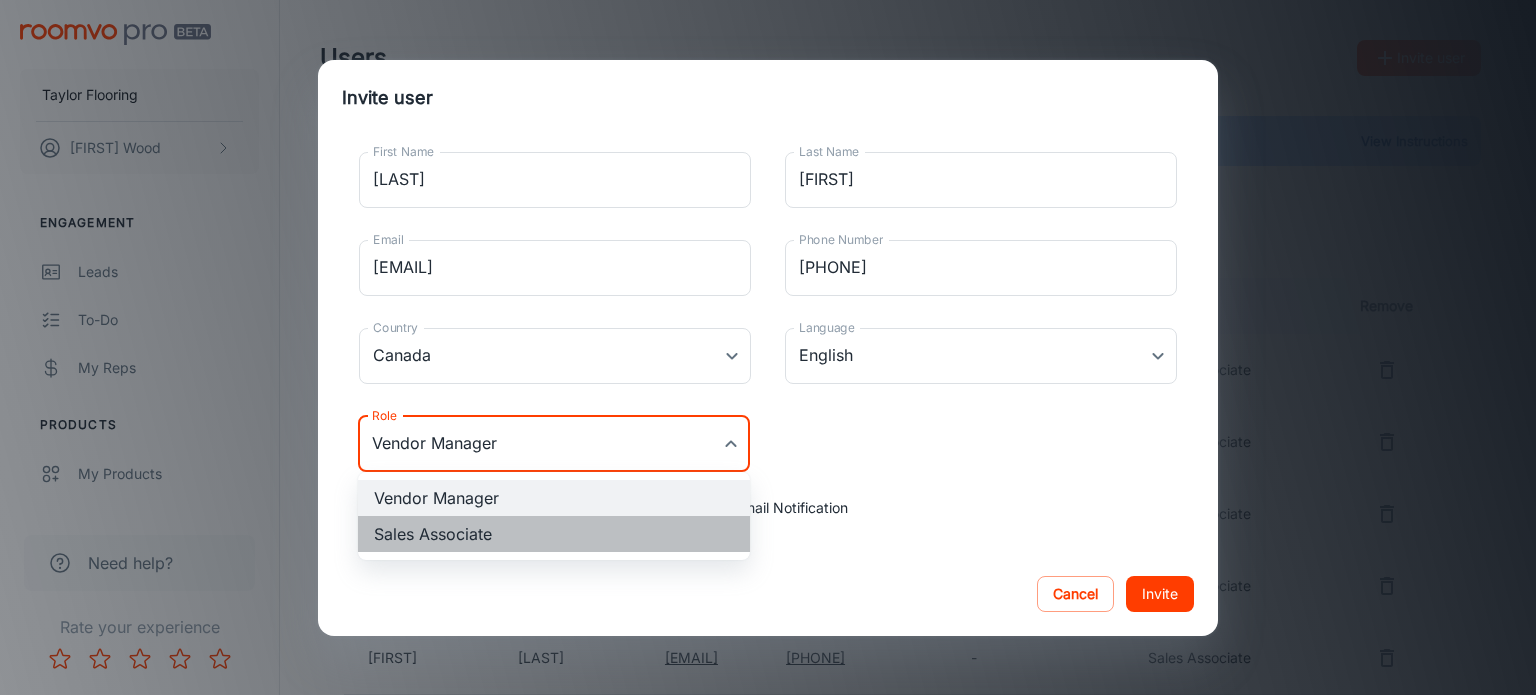click on "Sales Associate" at bounding box center (554, 534) 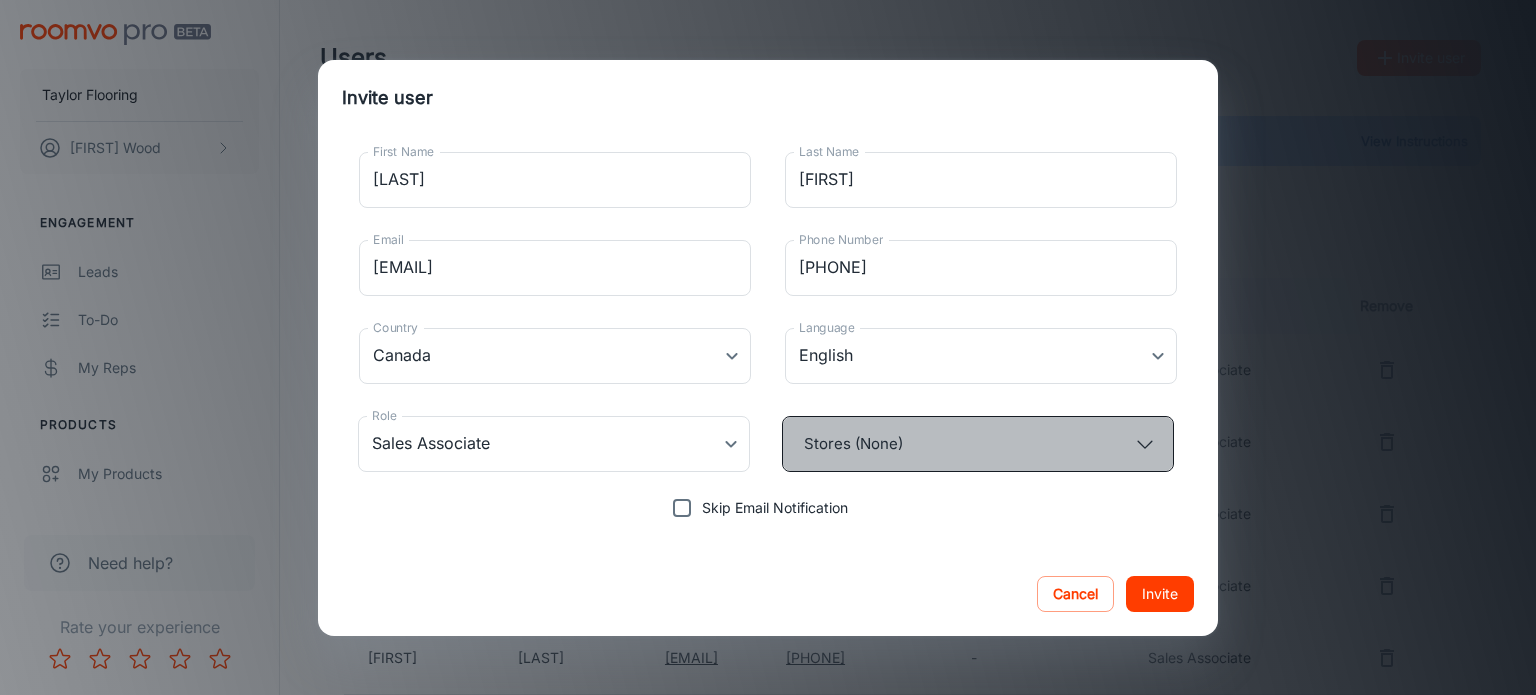 click on "Stores (None)" at bounding box center [978, 444] 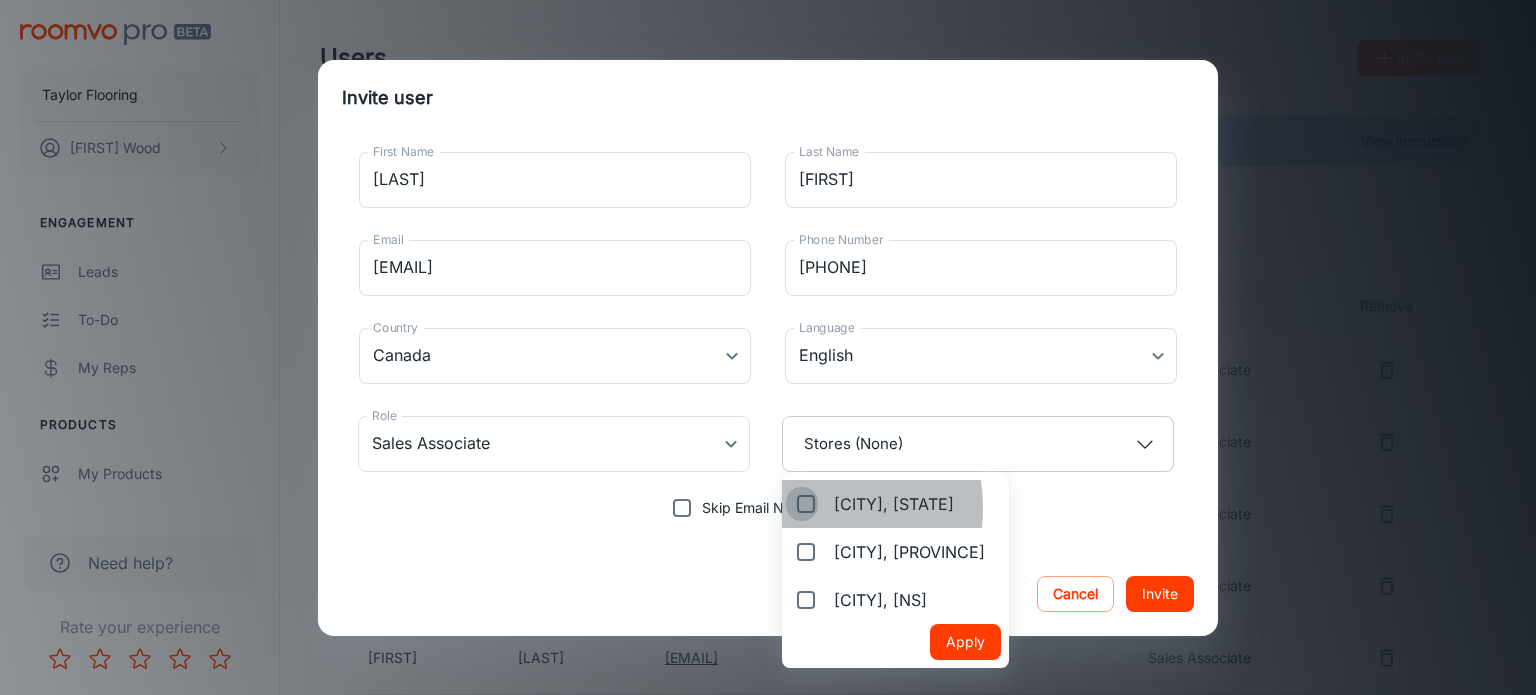 click on "[CITY], [STATE]" at bounding box center (802, 504) 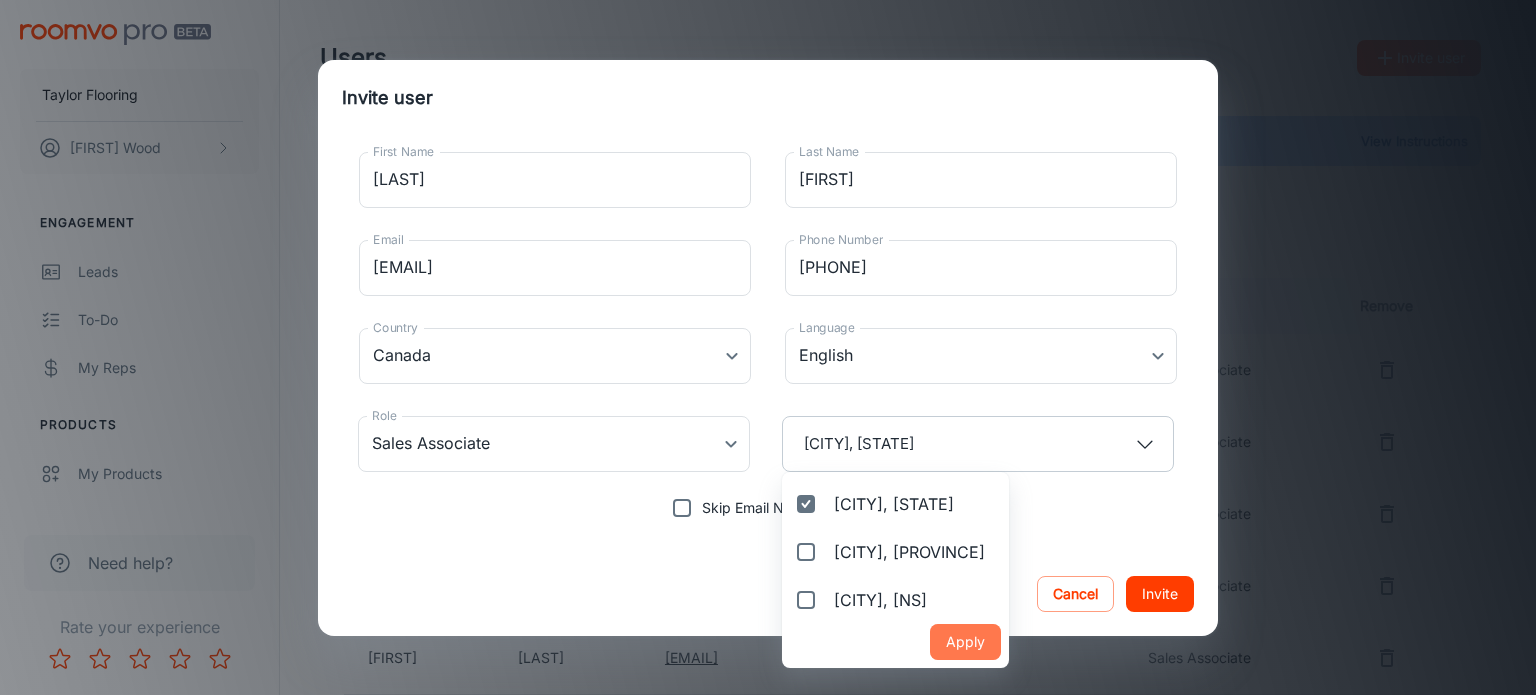 click on "Apply" at bounding box center [965, 642] 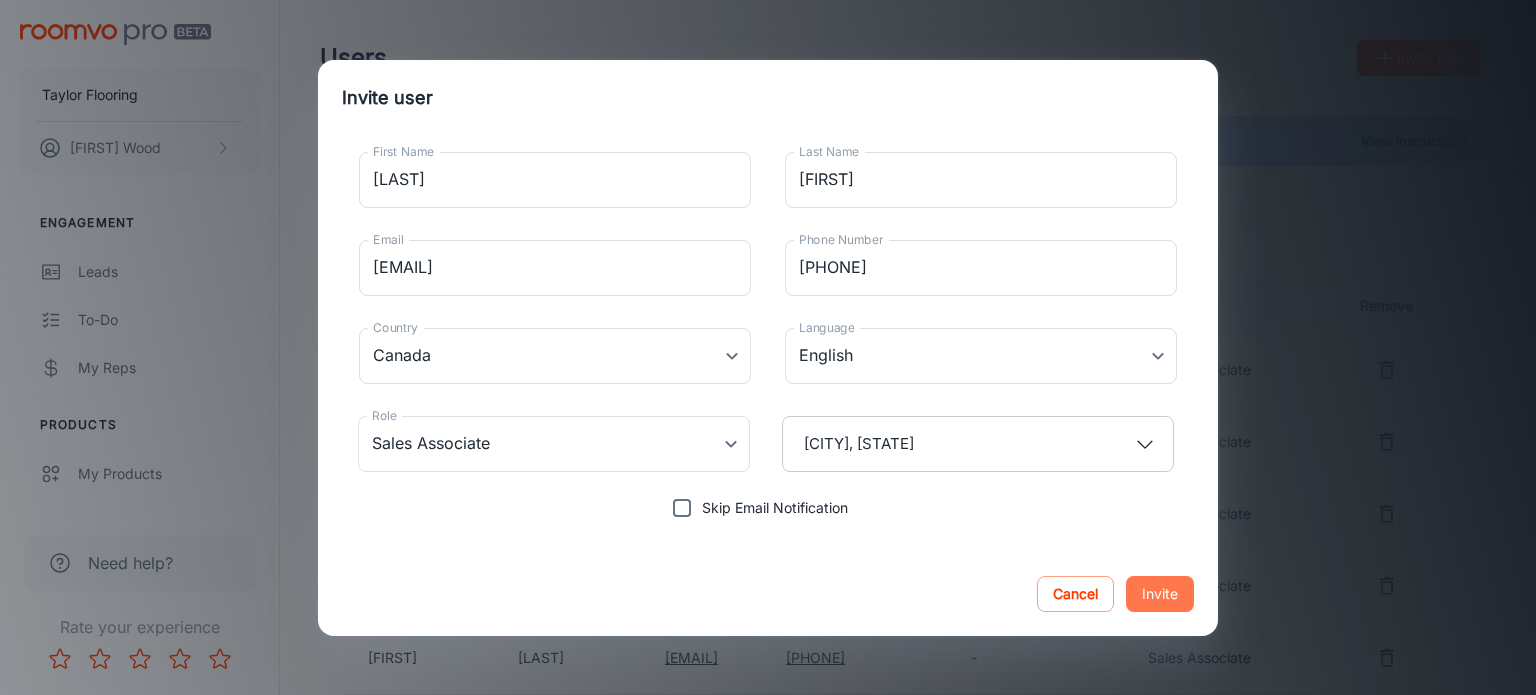 click on "Invite" at bounding box center [1160, 594] 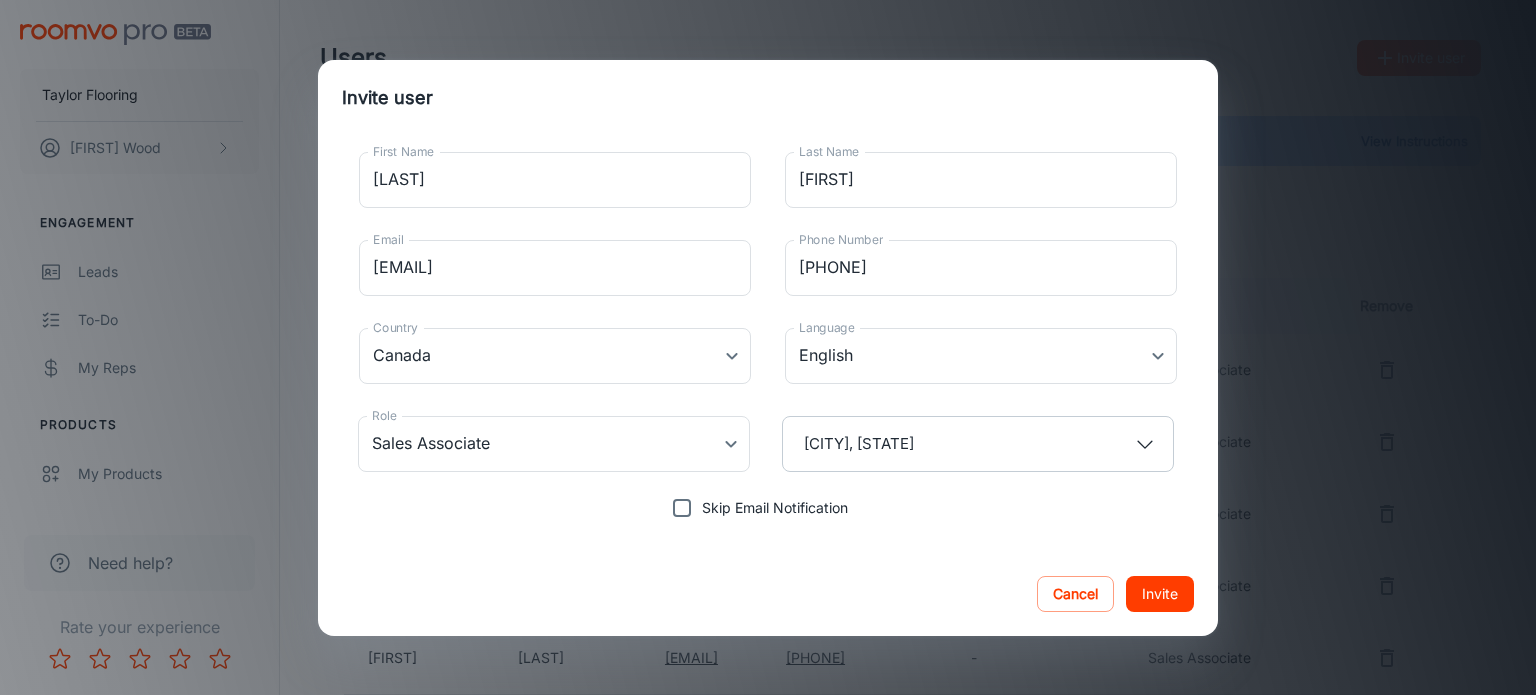 type 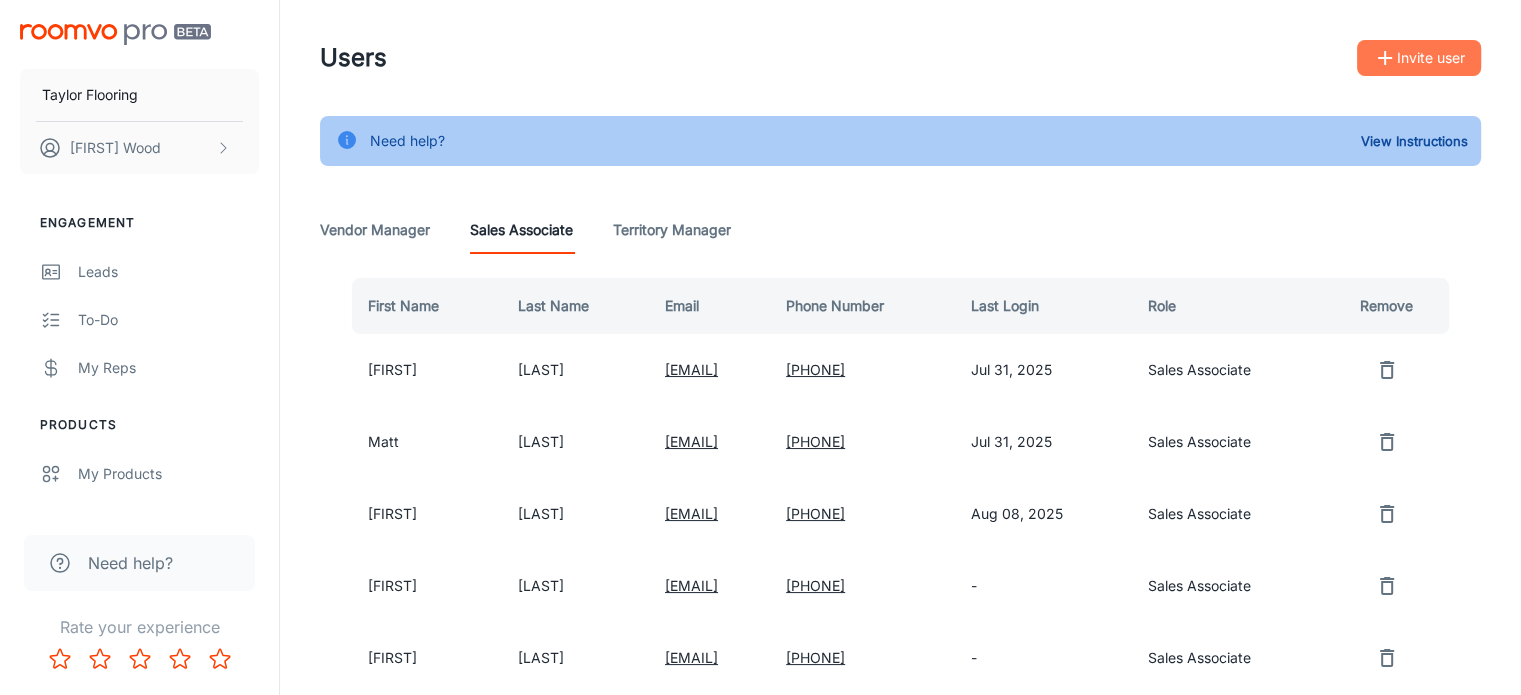 click on "Invite user" at bounding box center [1419, 58] 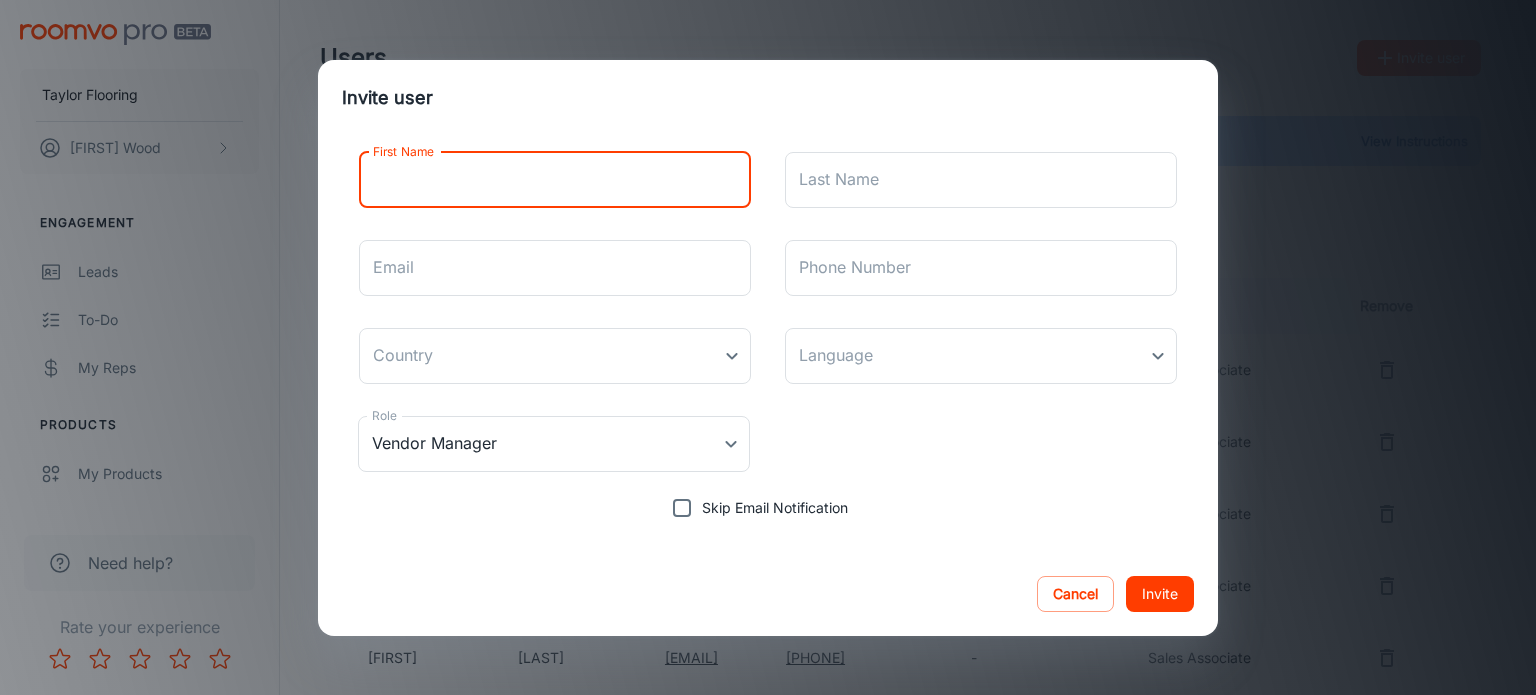 click on "First Name" at bounding box center (555, 180) 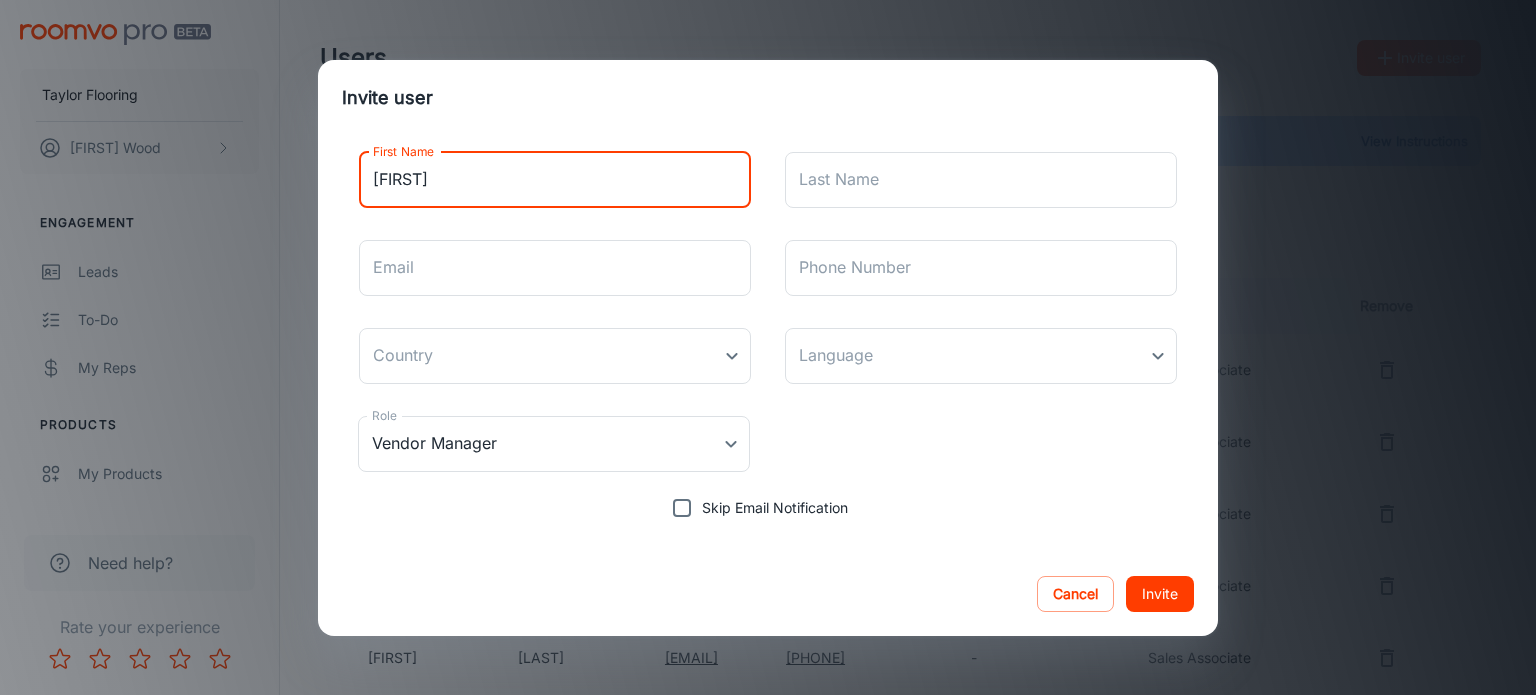 type on "[FIRST]" 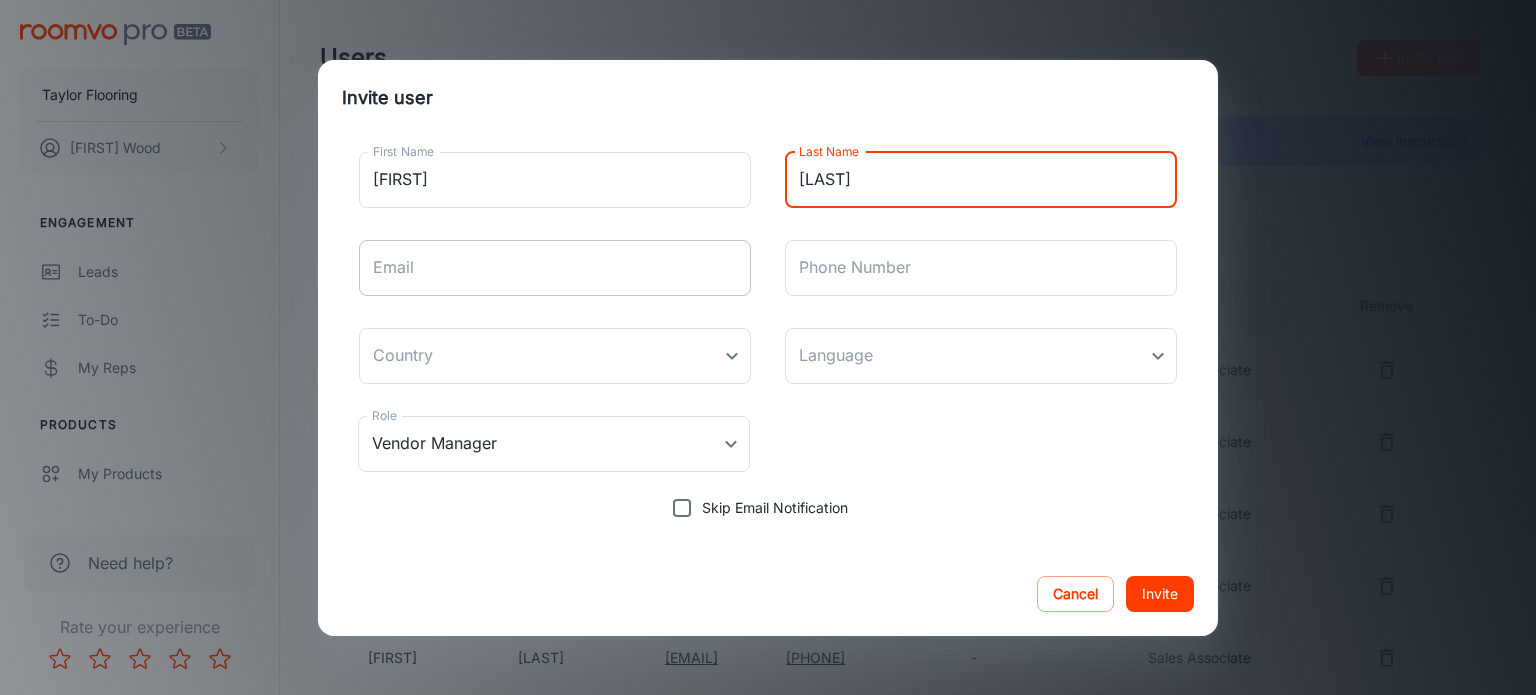 type on "[LAST]" 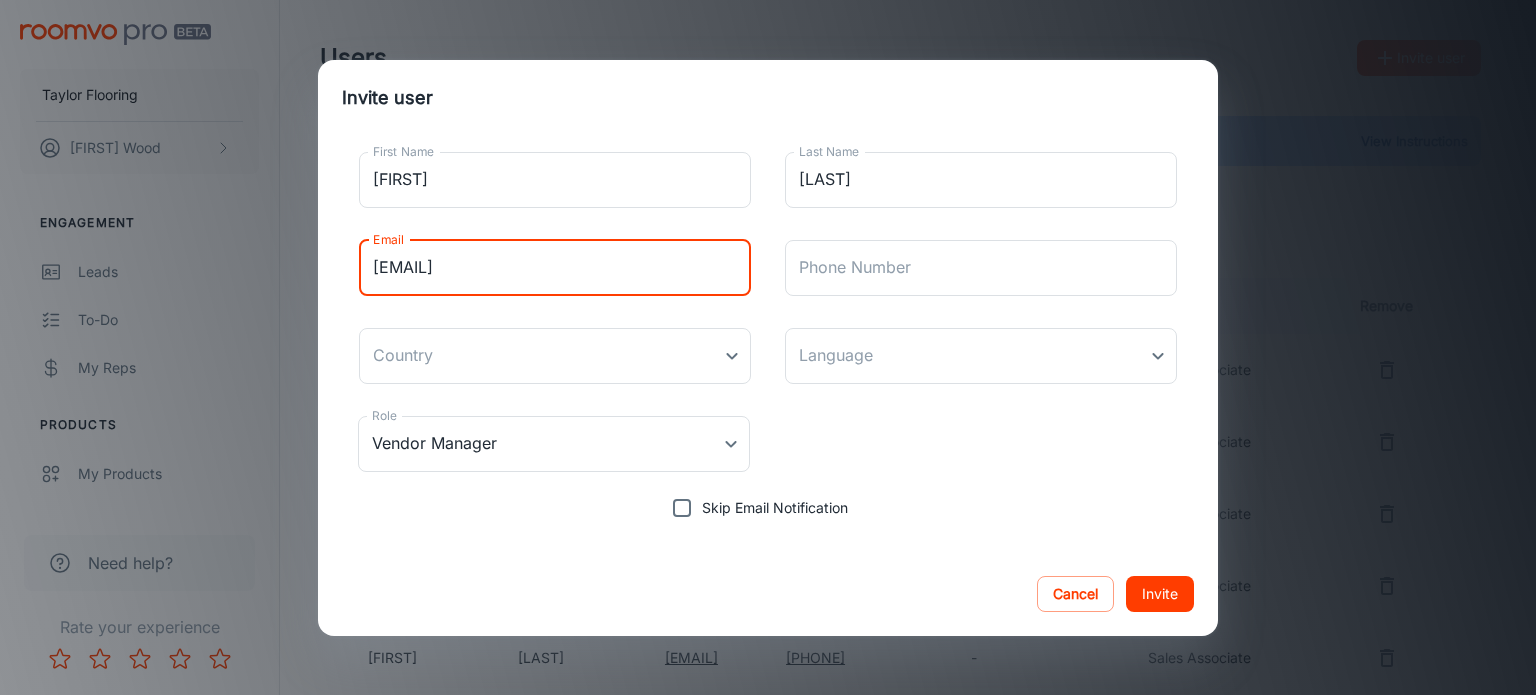 type on "[EMAIL]" 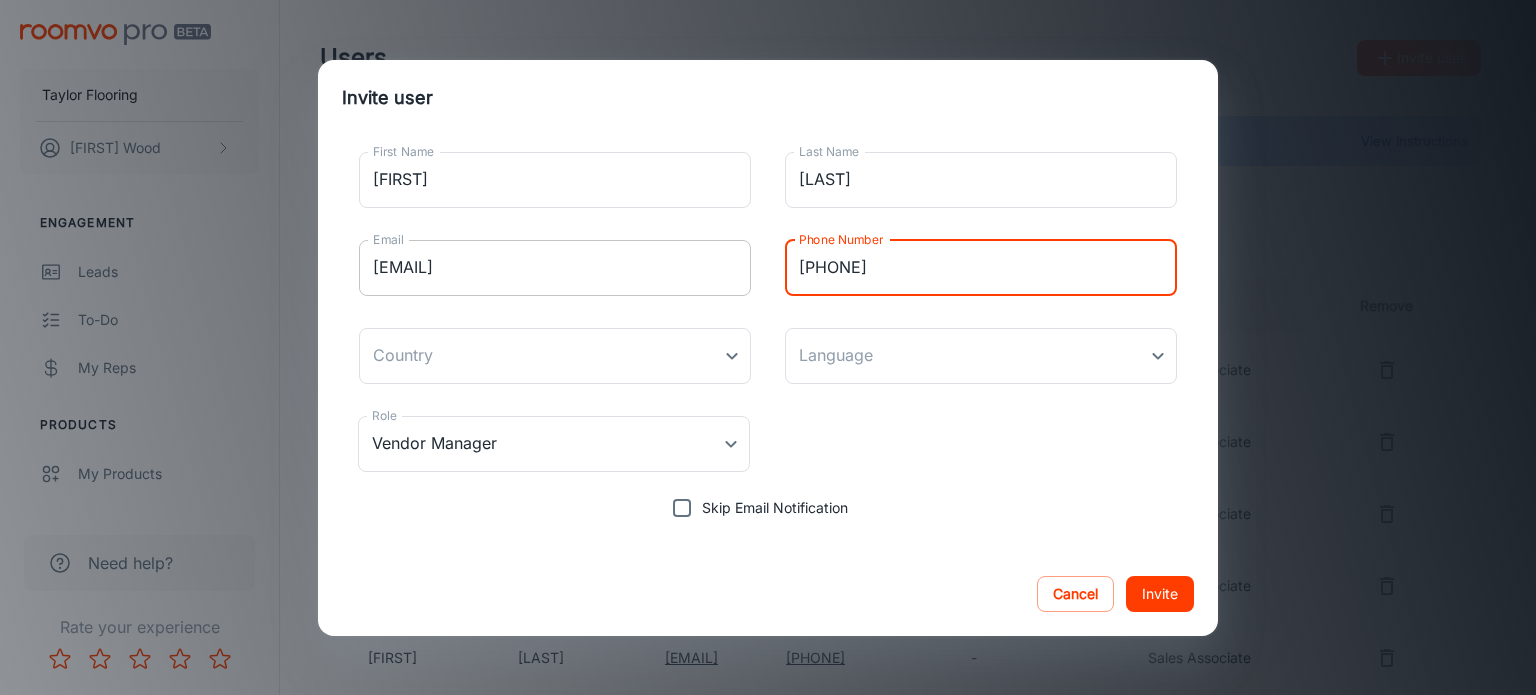 type on "[PHONE]" 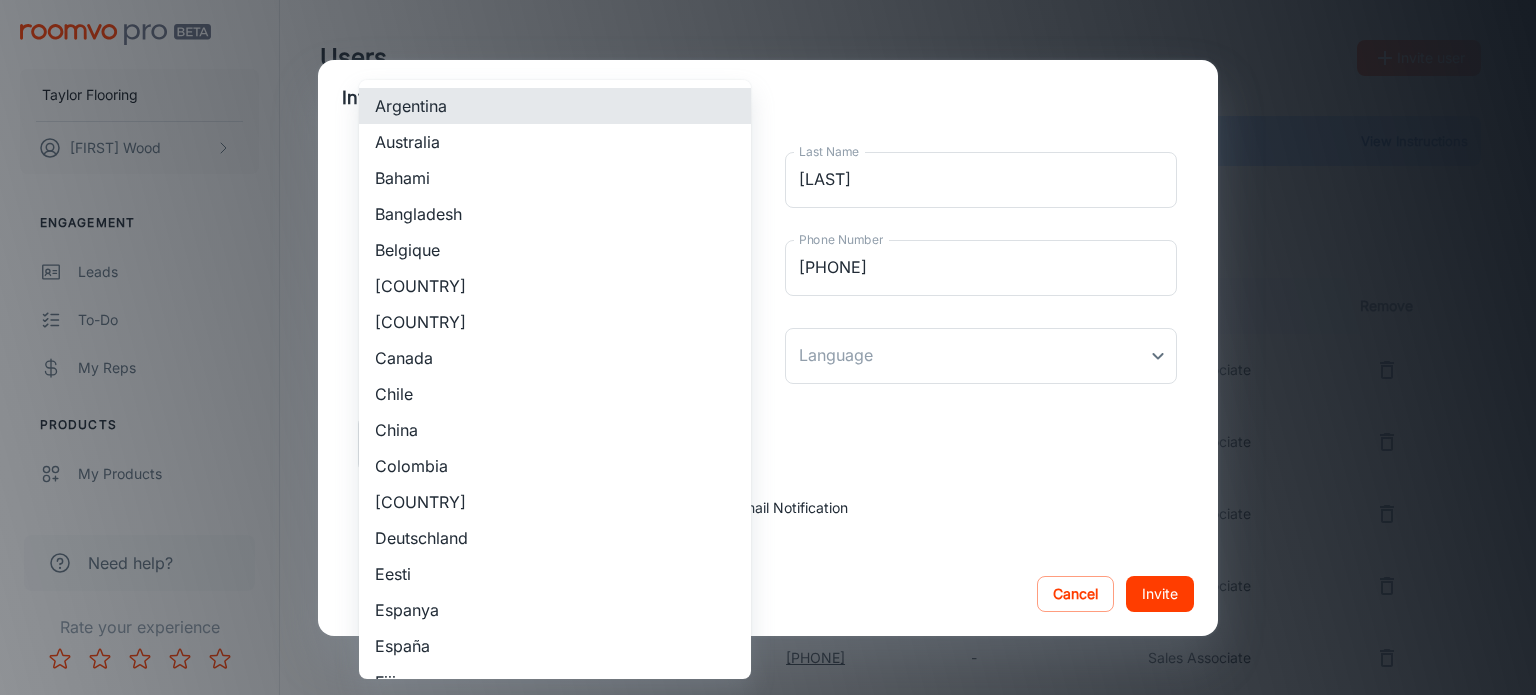 click on "Taylor Flooring Patrick Wood Engagement Leads To-do My Reps Products My Products Suppliers QR Codes In-Store Samples My Samples My Stores Configure Roomvo Sites Platform Management User Administration Need help? Rate your experience Users Invite user Need help? View Instructions Vendor Manager Sales Associate Territory Manager First Name Last Name Email Phone Number Last Login Role Remove Jeff Grandy [EMAIL] [PHONE] Jul 31, 2025 Sales Associate Matt Henneberry [EMAIL] [PHONE] Jul 31, 2025 Sales Associate Andy Thompson [EMAIL] [PHONE] Aug 08, 2025 Sales Associate Reg Smith [EMAIL] [PHONE] - Sales Associate David Gallant [EMAIL] [PHONE] - Sales Associate Garrett Rees [EMAIL] [PHONE] - Sales Associate 1–6 of 6 Roomvo PRO | Users Invite user First Name Mike First Name Last Name Ferrar Last Name Email [EMAIL] Email Phone Number [PHONE] Phone Number ​" at bounding box center [768, 347] 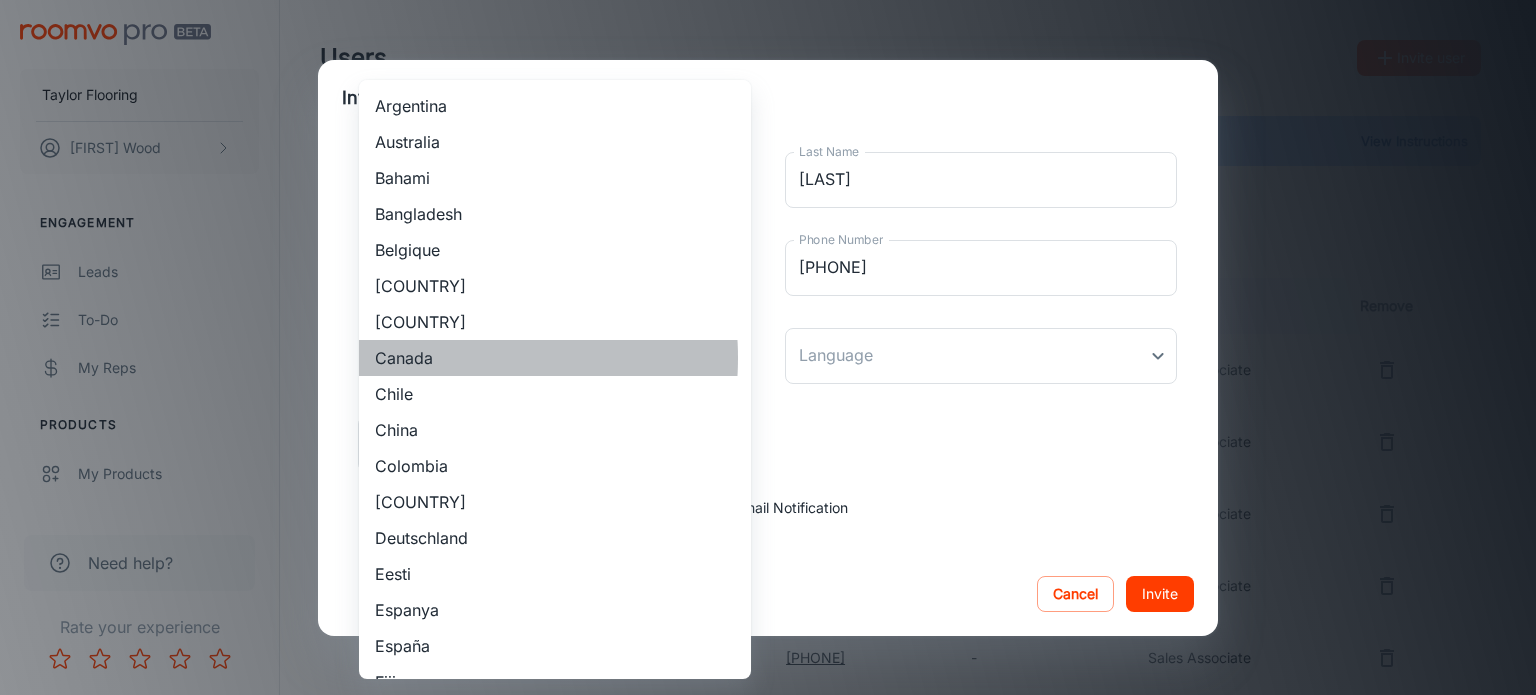 click on "Canada" at bounding box center [555, 358] 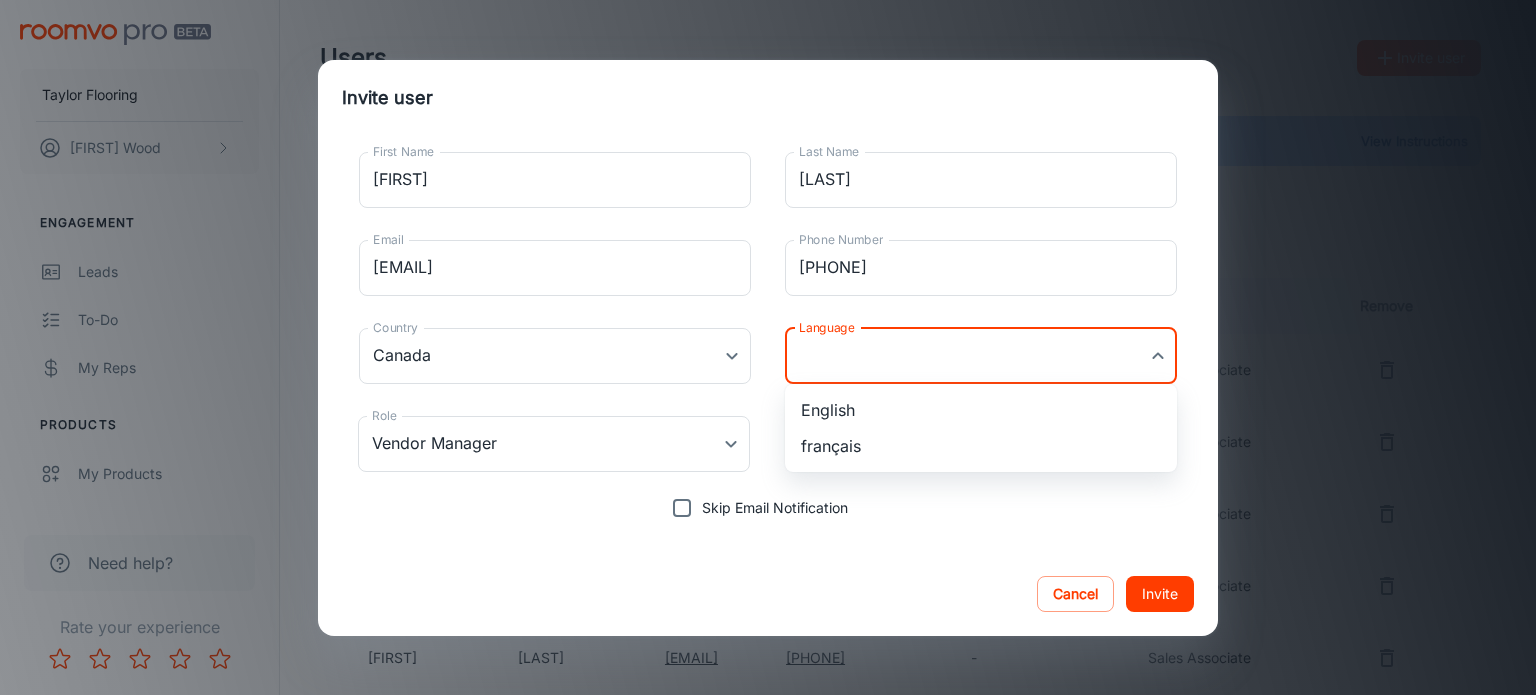 click on "Taylor Flooring Patrick Wood Engagement Leads To-do My Reps Products My Products Suppliers QR Codes In-Store Samples My Samples My Stores Configure Roomvo Sites Platform Management User Administration Need help? Rate your experience Users Invite user Need help? View Instructions Vendor Manager Sales Associate Territory Manager First Name Last Name Email Phone Number Last Login Role Remove Jeff Grandy [EMAIL] [PHONE] Jul 31, 2025 Sales Associate Matt Henneberry [EMAIL] [PHONE] Jul 31, 2025 Sales Associate Andy Thompson [EMAIL] [PHONE] Aug 08, 2025 Sales Associate Reg Smith [EMAIL] [PHONE] - Sales Associate David Gallant [EMAIL] [PHONE] - Sales Associate Garrett Rees [EMAIL] [PHONE] - Sales Associate 1–6 of 6 Roomvo PRO | Users Invite user First Name Mike First Name Last Name Ferrar Last Name Email [EMAIL] Email Phone Number [PHONE] Phone Number ​" at bounding box center [768, 347] 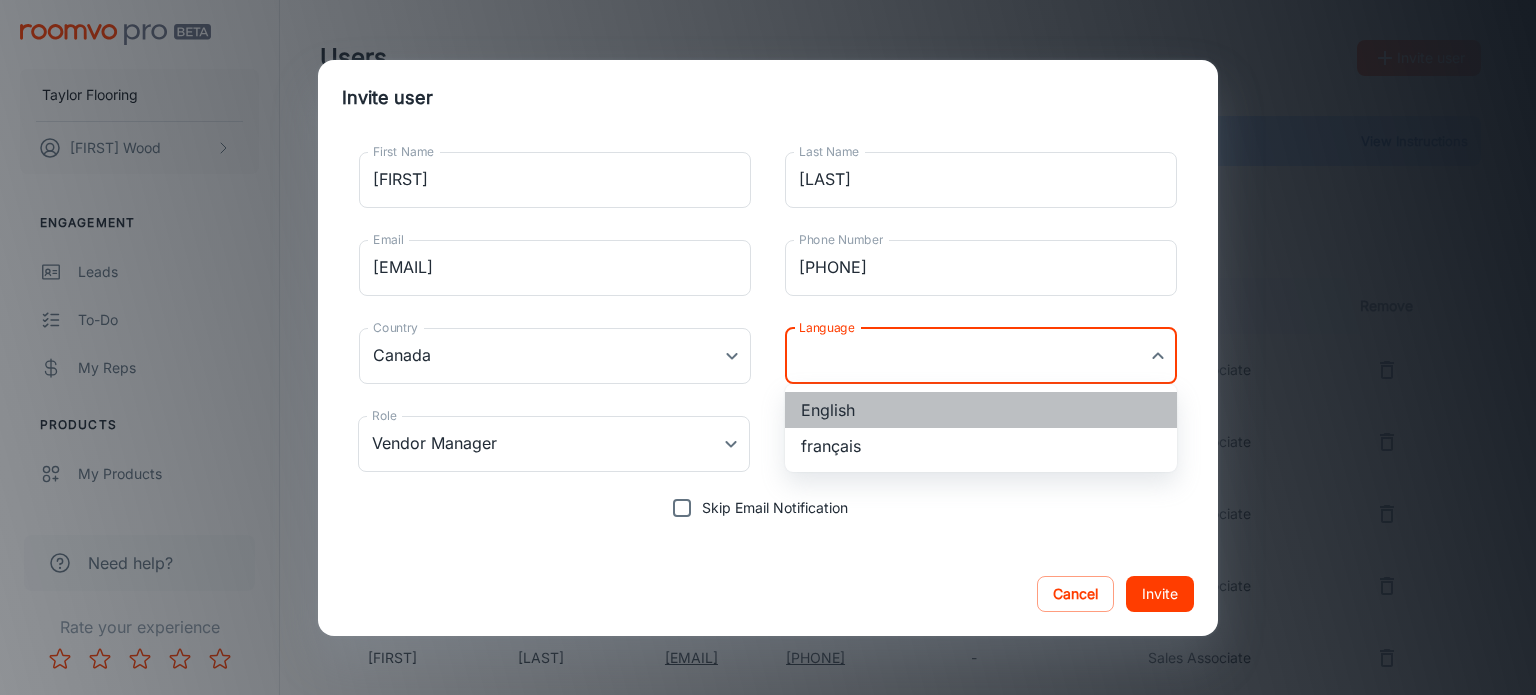 click on "English" at bounding box center [981, 410] 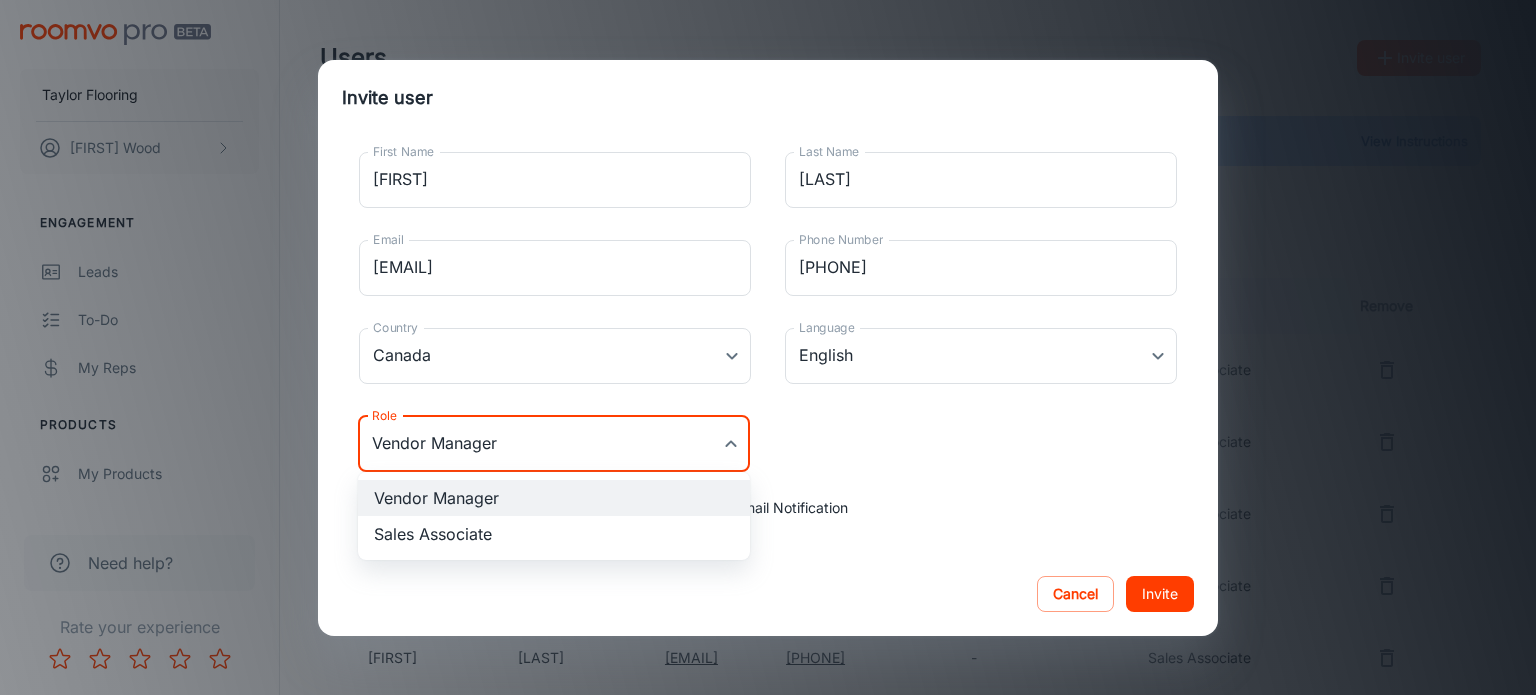 click on "Taylor Flooring Patrick Wood Engagement Leads To-do My Reps Products My Products Suppliers QR Codes In-Store Samples My Samples My Stores Configure Roomvo Sites Platform Management User Administration Need help? Rate your experience Users Invite user Need help? View Instructions Vendor Manager Sales Associate Territory Manager First Name Last Name Email Phone Number Last Login Role Remove Jeff Grandy jeffgrandy@taylorflooring.com 9024353567 Jul 31, 2025 Sales Associate Matt Henneberry mhenneberry@taylorflooring.com 9024353567 Jul 31, 2025 Sales Associate Andy Thompson athompson@taylorflooring.com 9024353567 Aug 08, 2025 Sales Associate Reg Smith rsmith@taylorflooring.com 9024353567 - Sales Associate David Gallant dgallant@taylorflooring.com 19025626030 - Sales Associate Garrett Rees grees@taylorflooring.com 9025626030 - Sales Associate 1–6 of 6 Roomvo PRO | Users Invite user First Name Mike First Name Last Name Ferrar Last Name Email mike@taylorflooring.com Email Phone Number 9025626030 Phone Number en-ca" at bounding box center [768, 347] 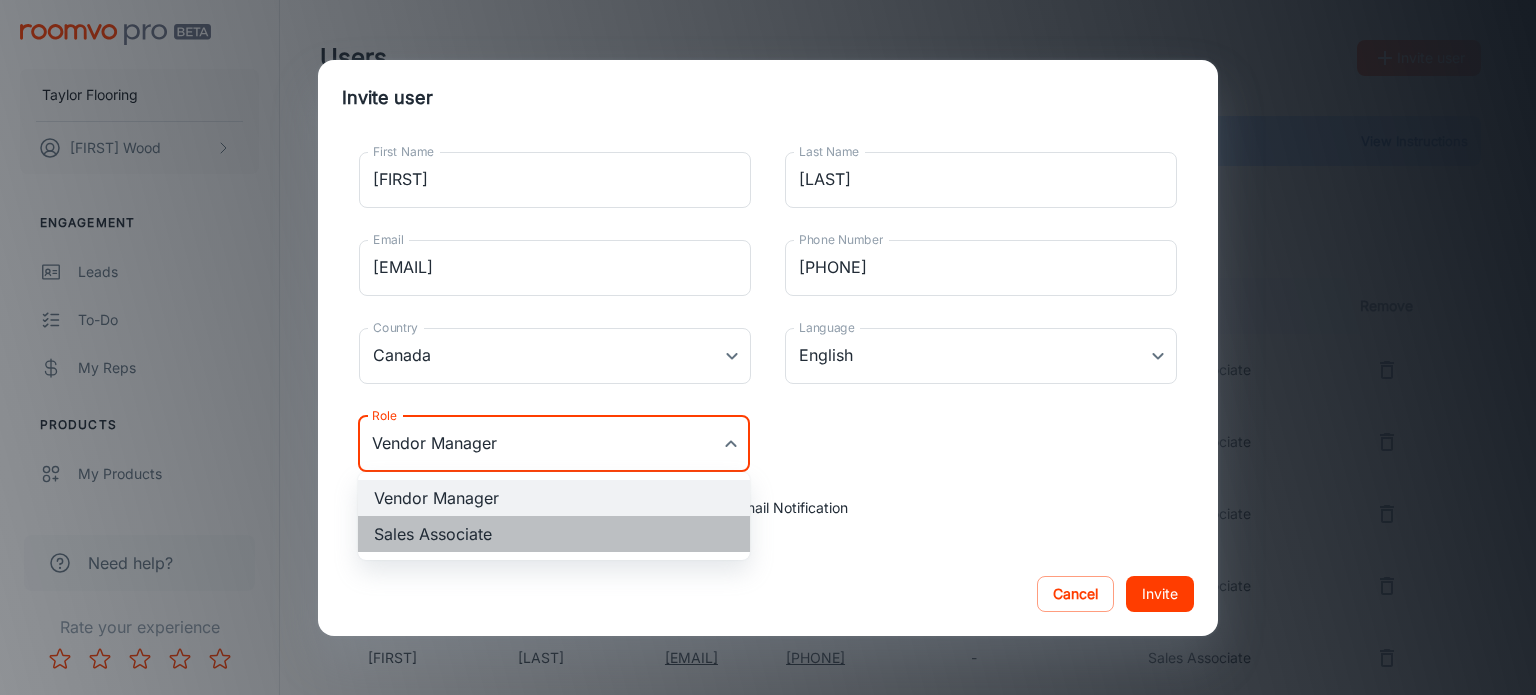 click on "Sales Associate" at bounding box center [554, 534] 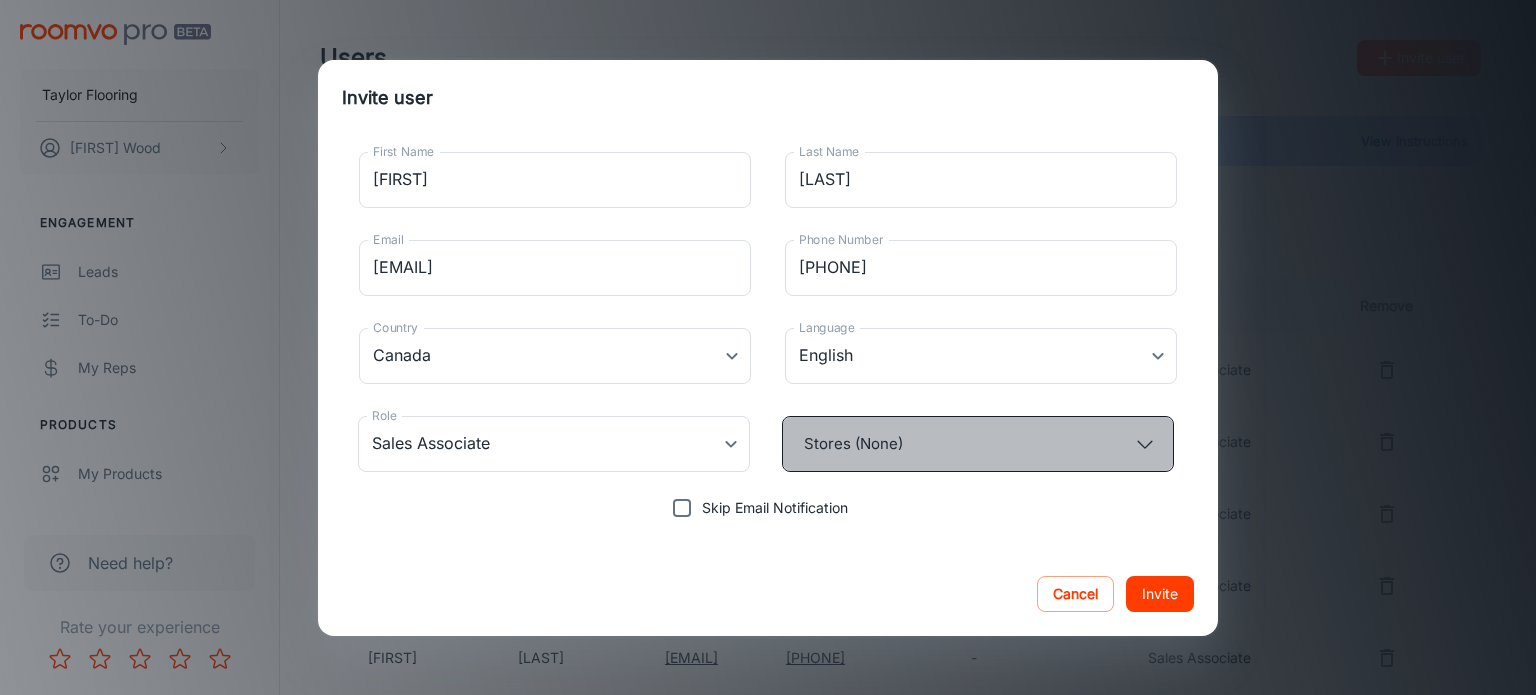 click on "Stores (None)" at bounding box center (978, 444) 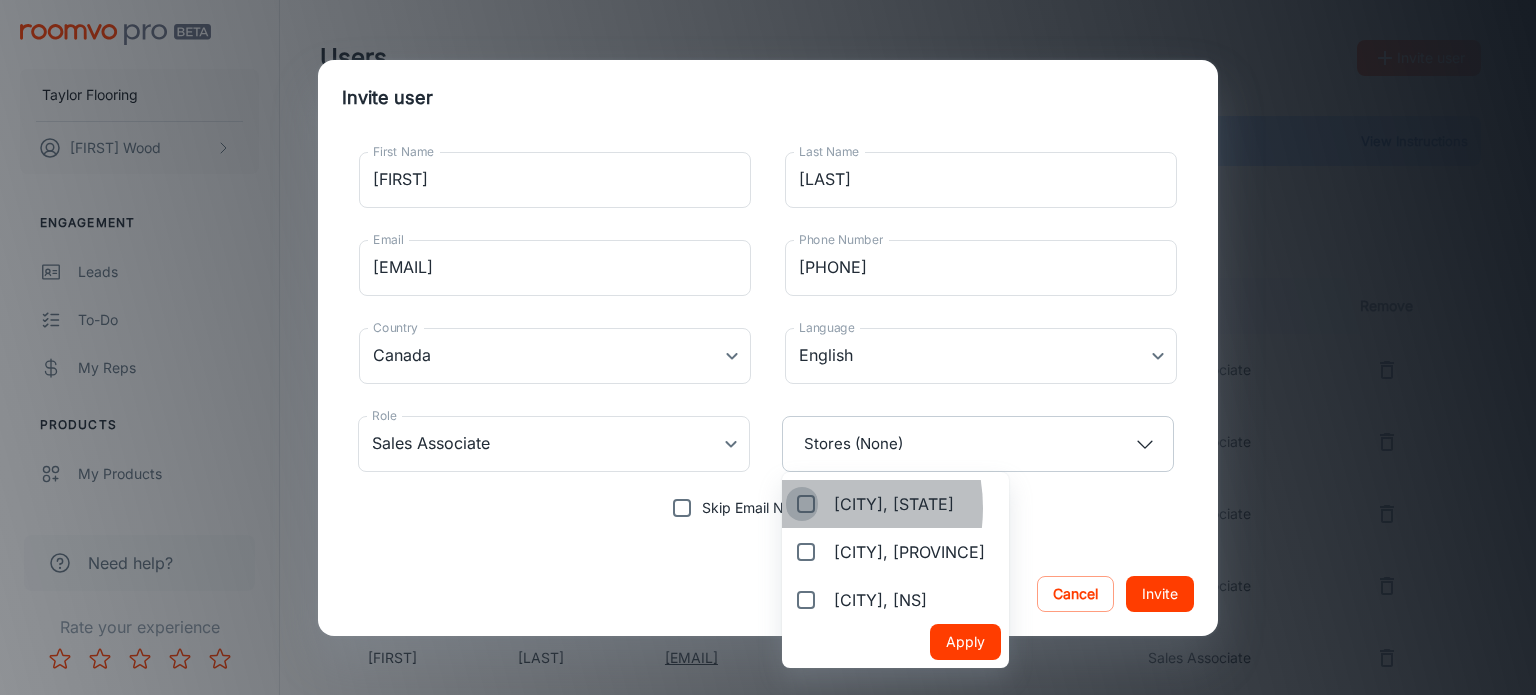 click on "[CITY], [STATE]" at bounding box center (802, 504) 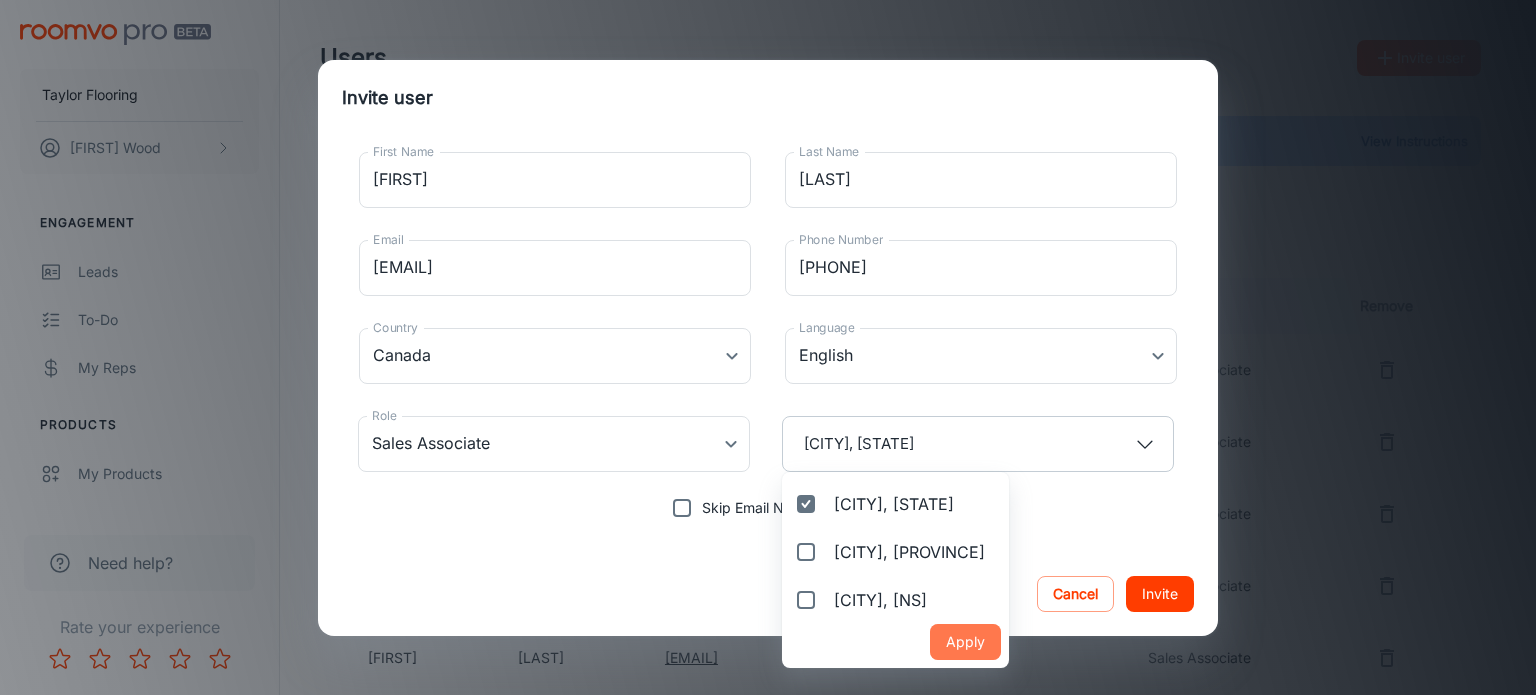click on "Apply" at bounding box center (965, 642) 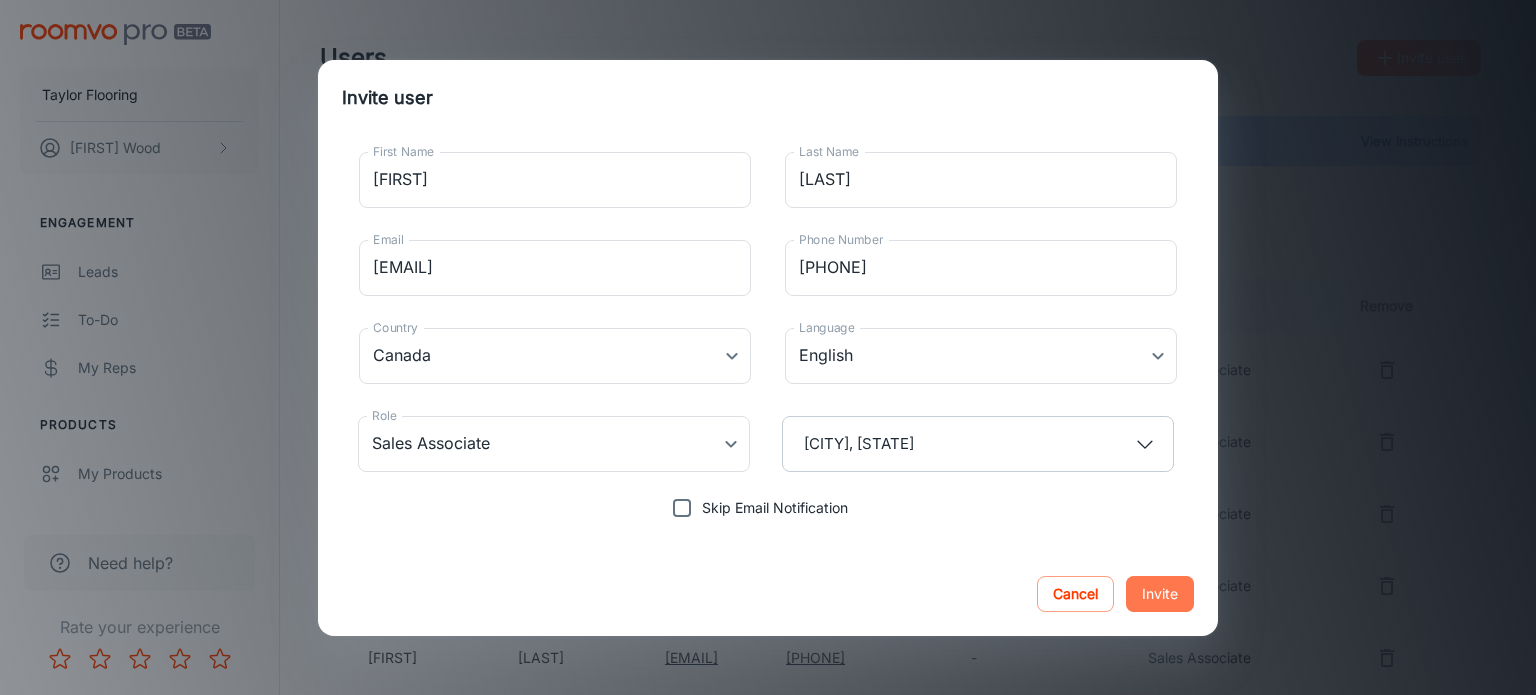 click on "Invite" at bounding box center (1160, 594) 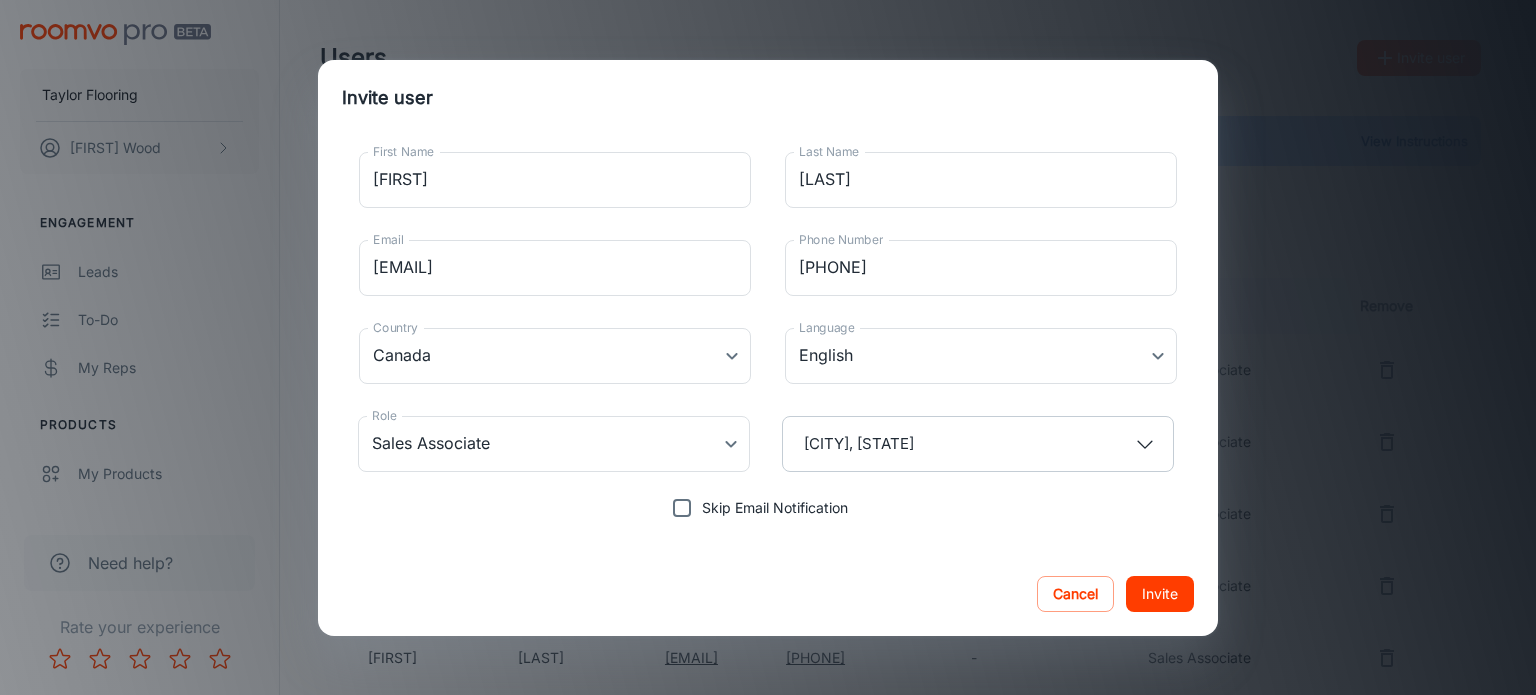 type 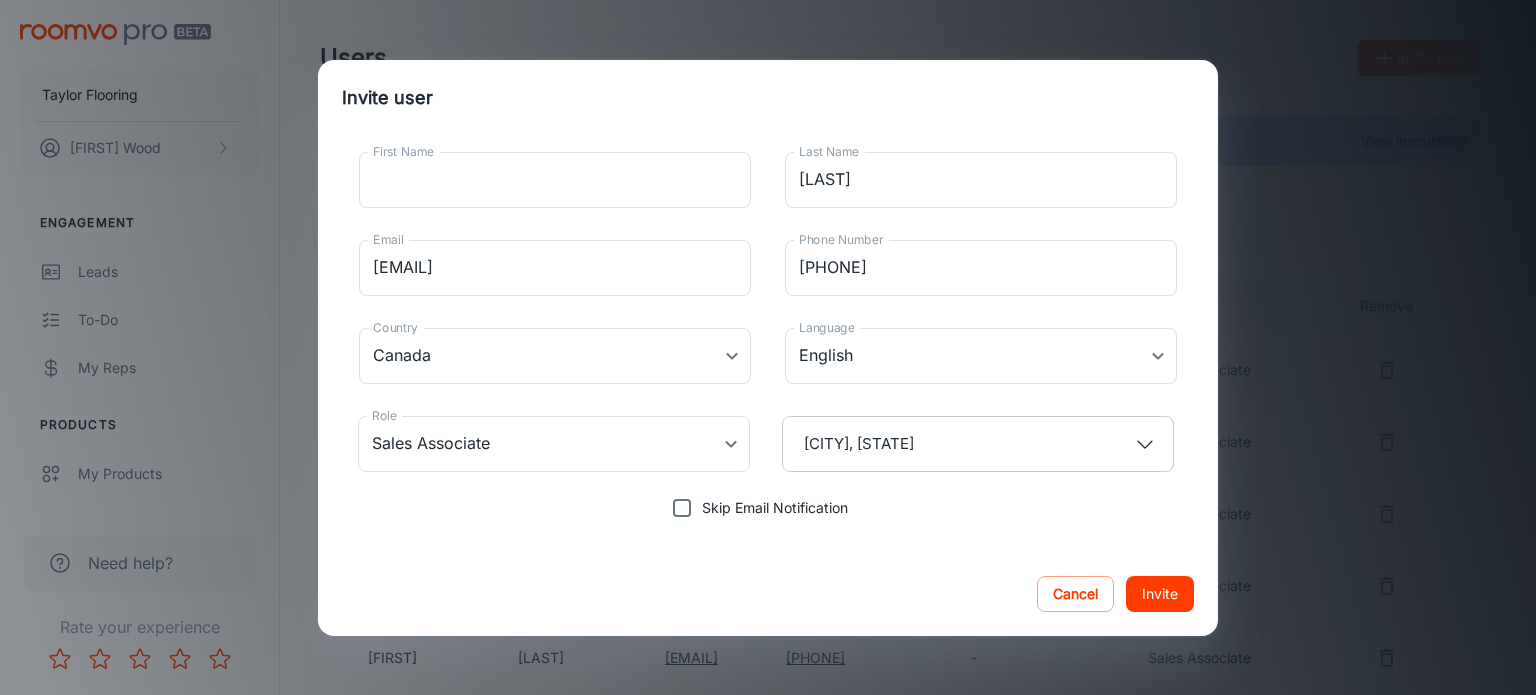 type 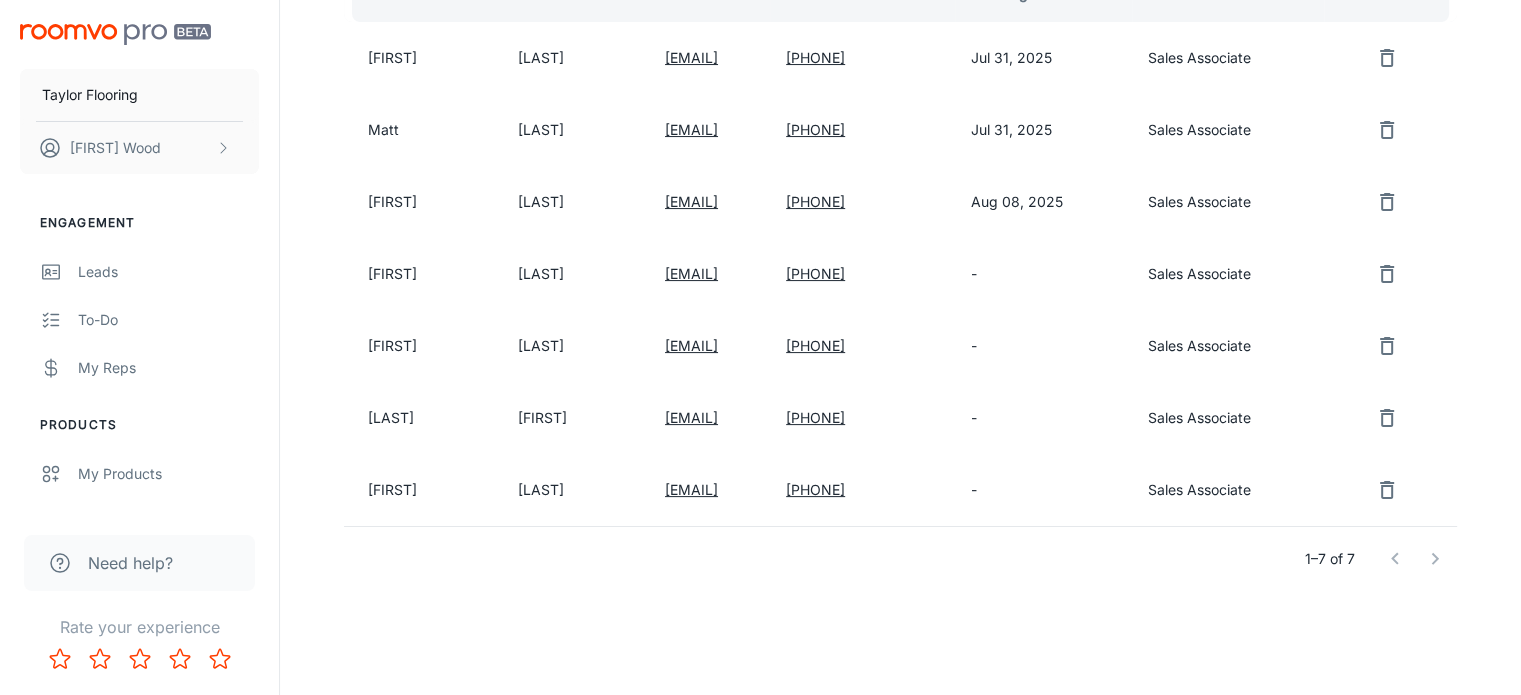scroll, scrollTop: 0, scrollLeft: 0, axis: both 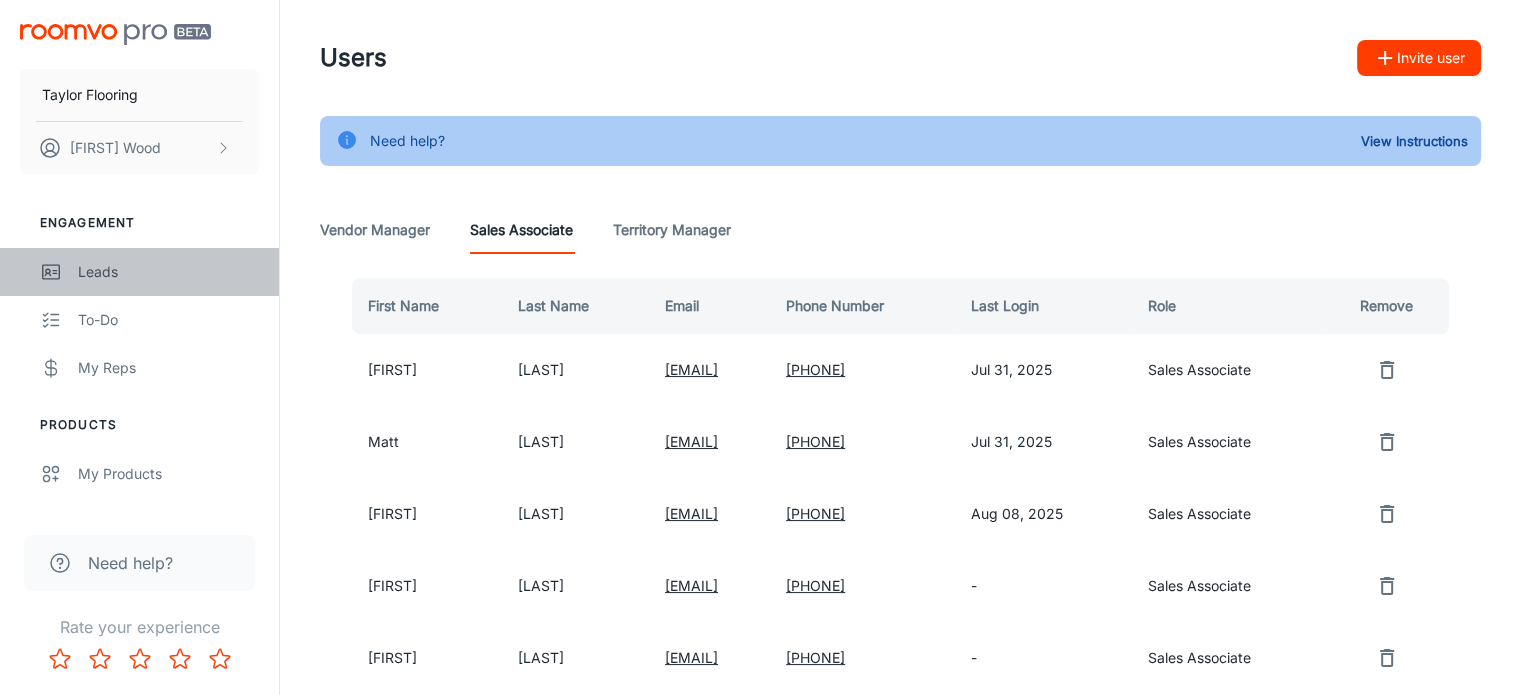 click on "Leads" at bounding box center [168, 272] 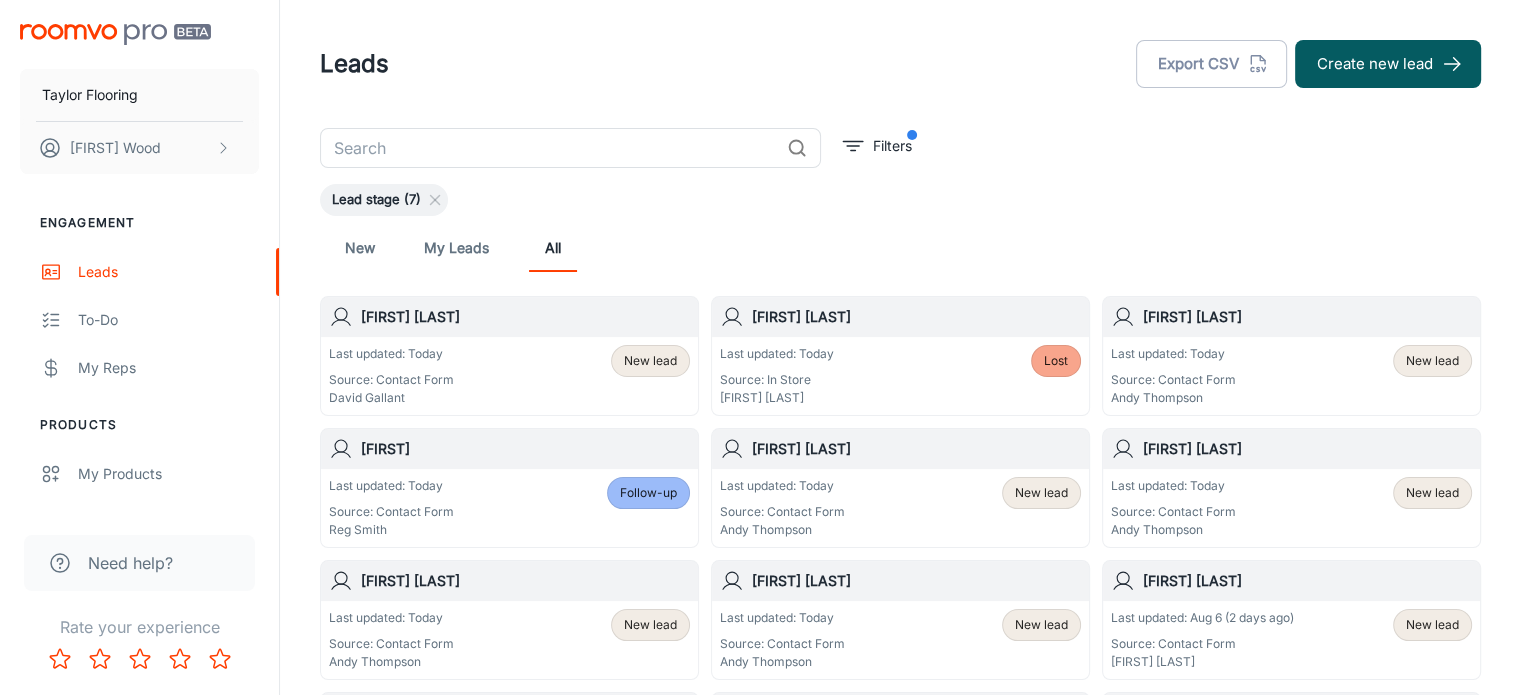 click on "[FIRST] [LAST]" at bounding box center [777, 398] 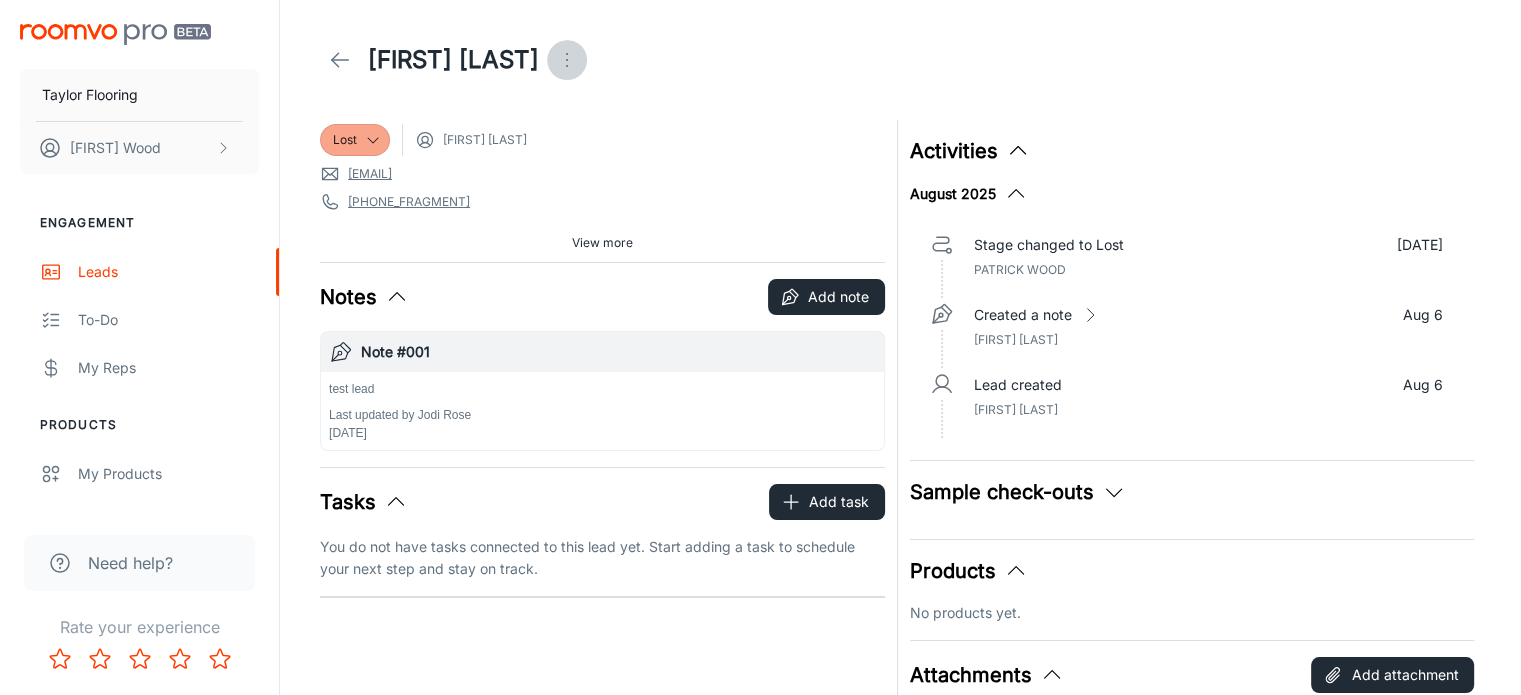 click 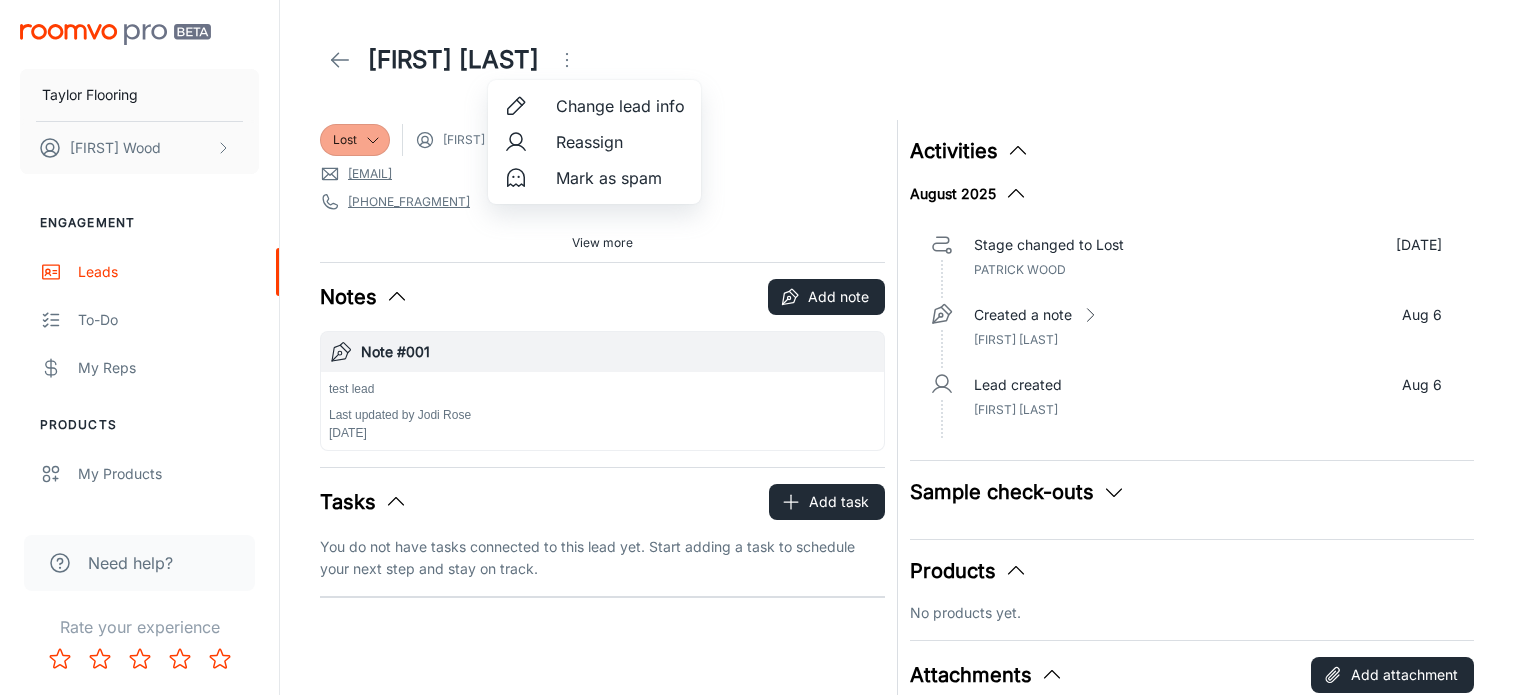 click on "Reassign" at bounding box center [620, 142] 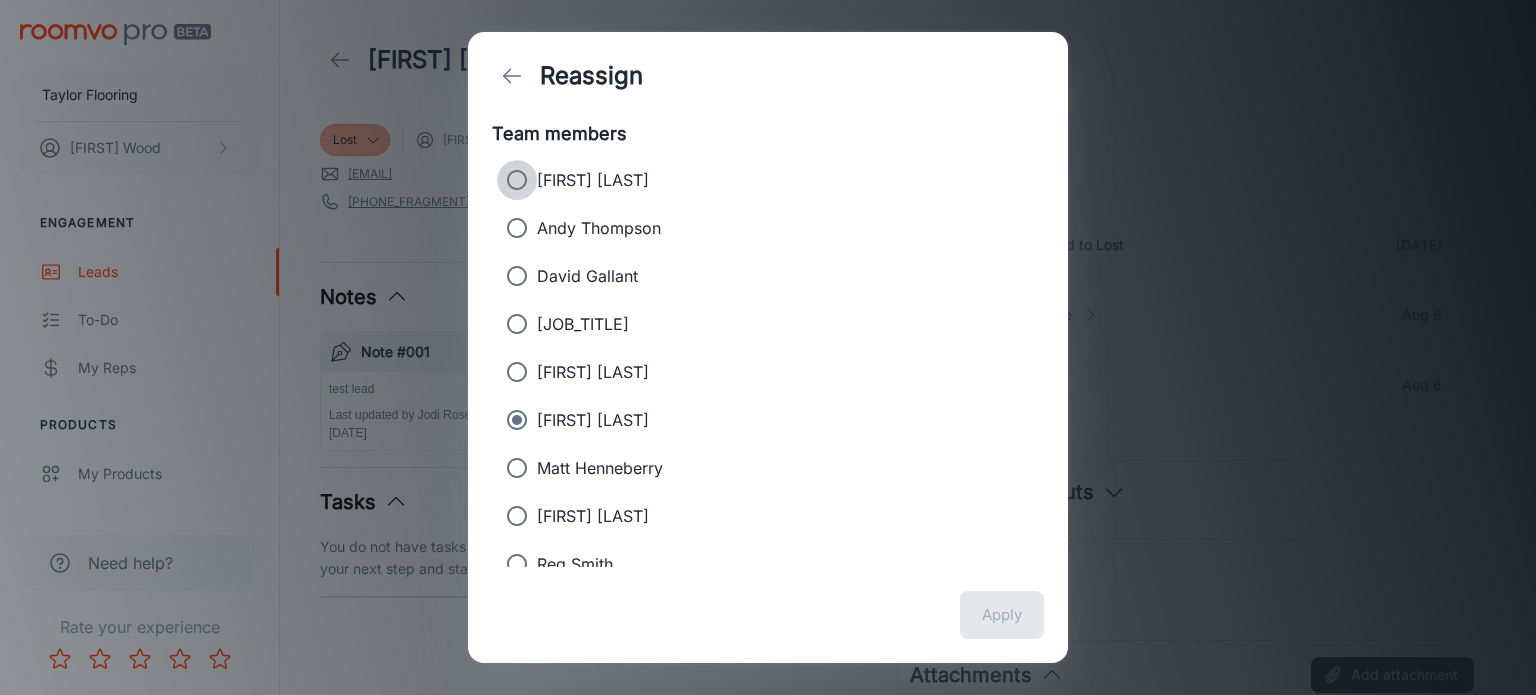 click on "[FIRST] [LAST]" at bounding box center [517, 180] 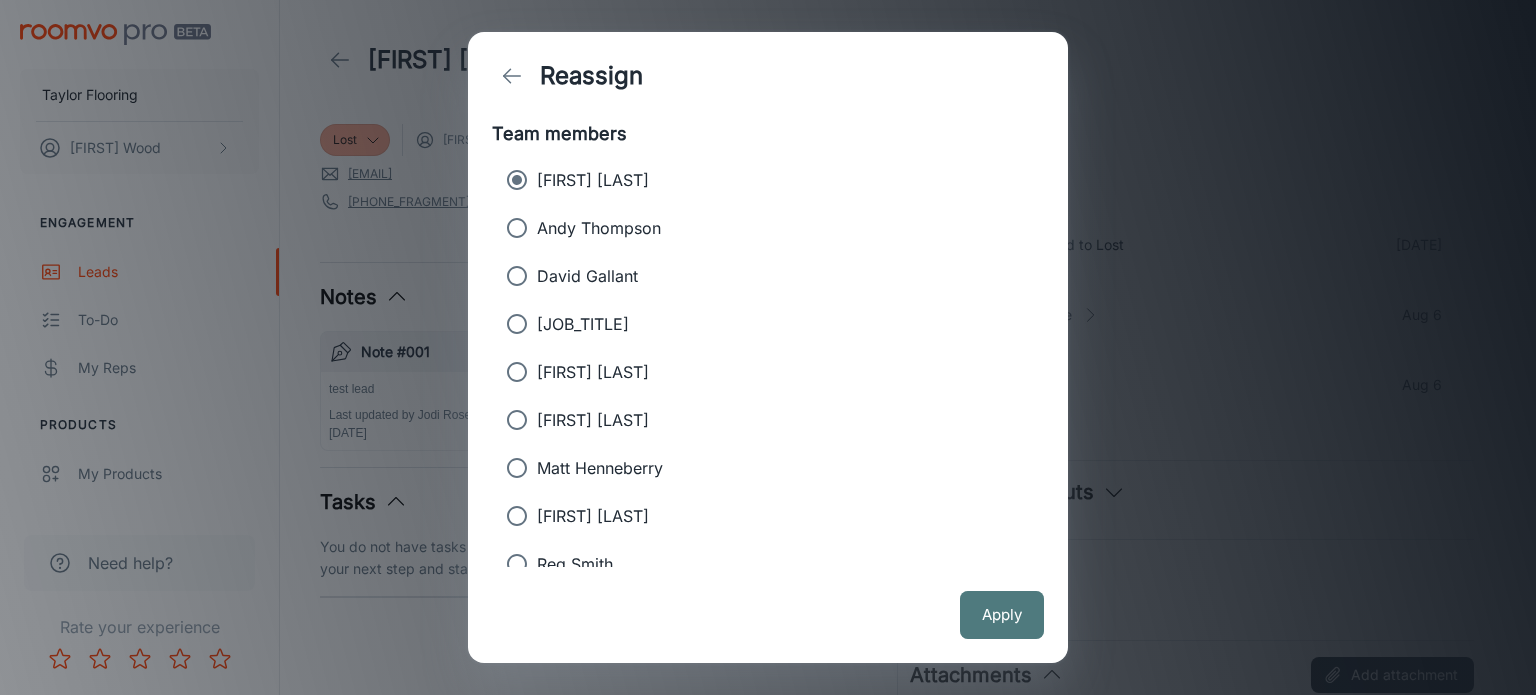 click on "Apply" at bounding box center [1002, 615] 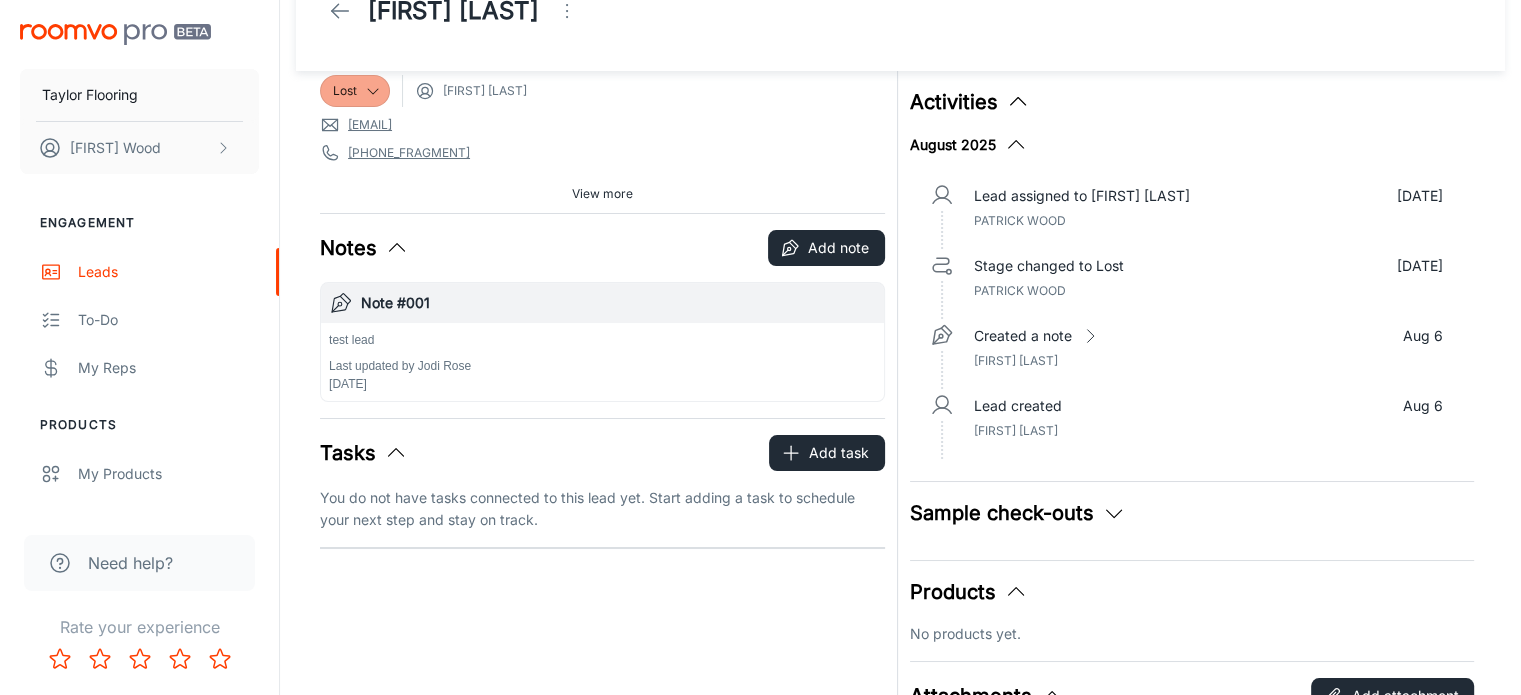scroll, scrollTop: 0, scrollLeft: 0, axis: both 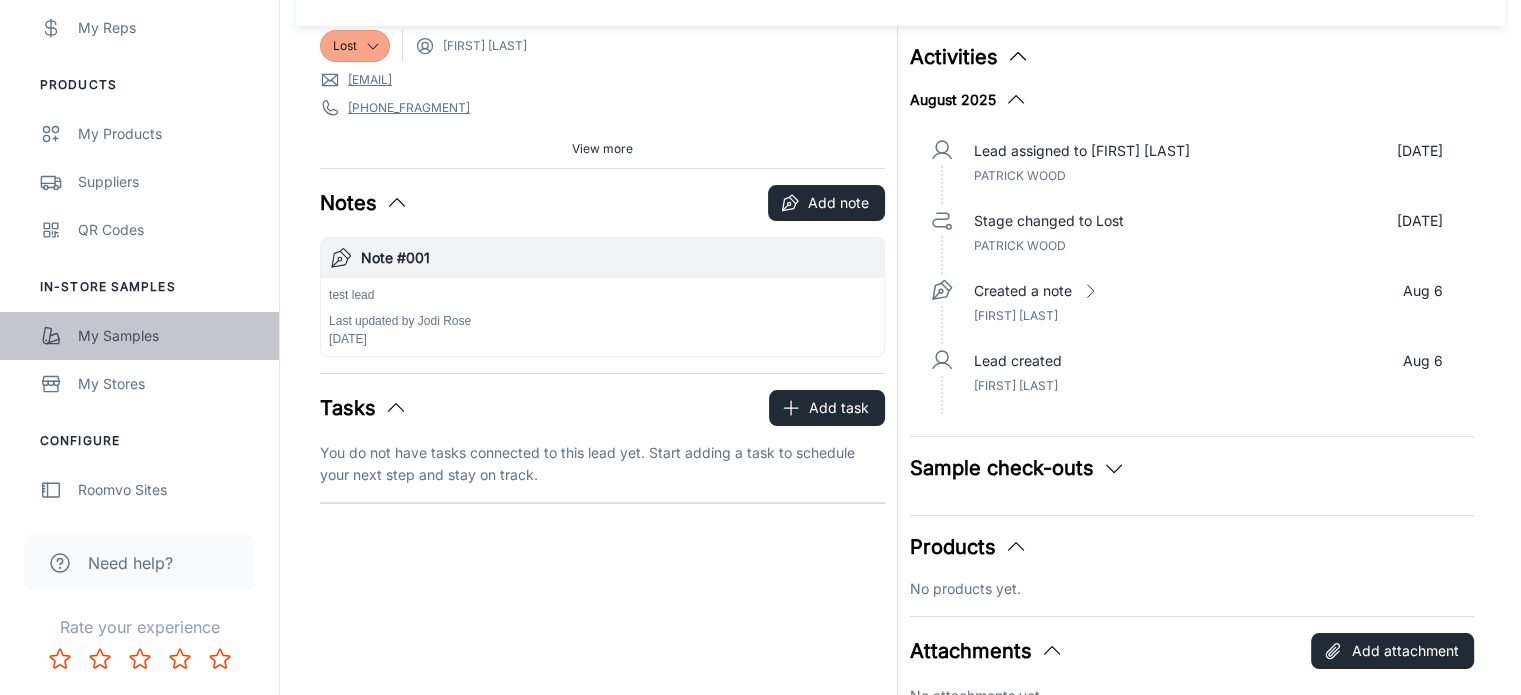 click on "My Samples" at bounding box center [168, 336] 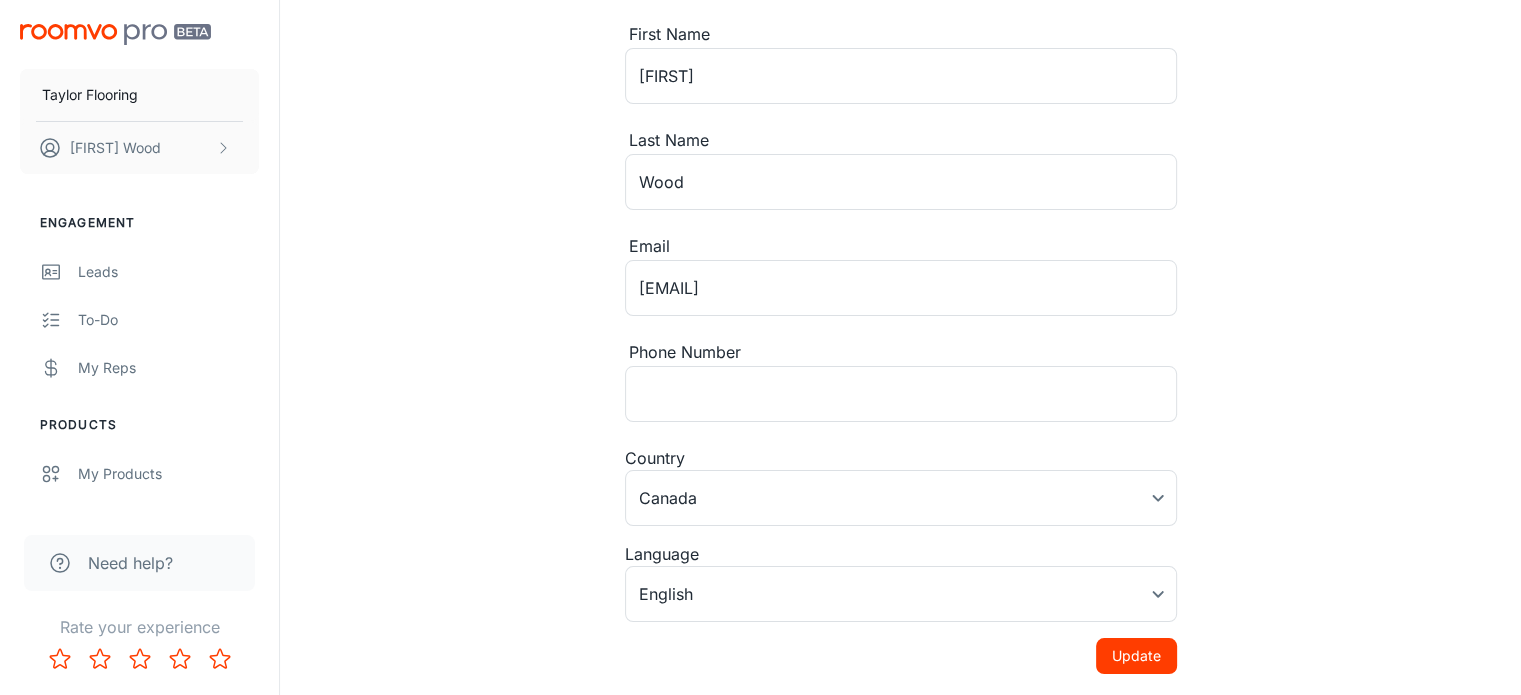 scroll, scrollTop: 0, scrollLeft: 0, axis: both 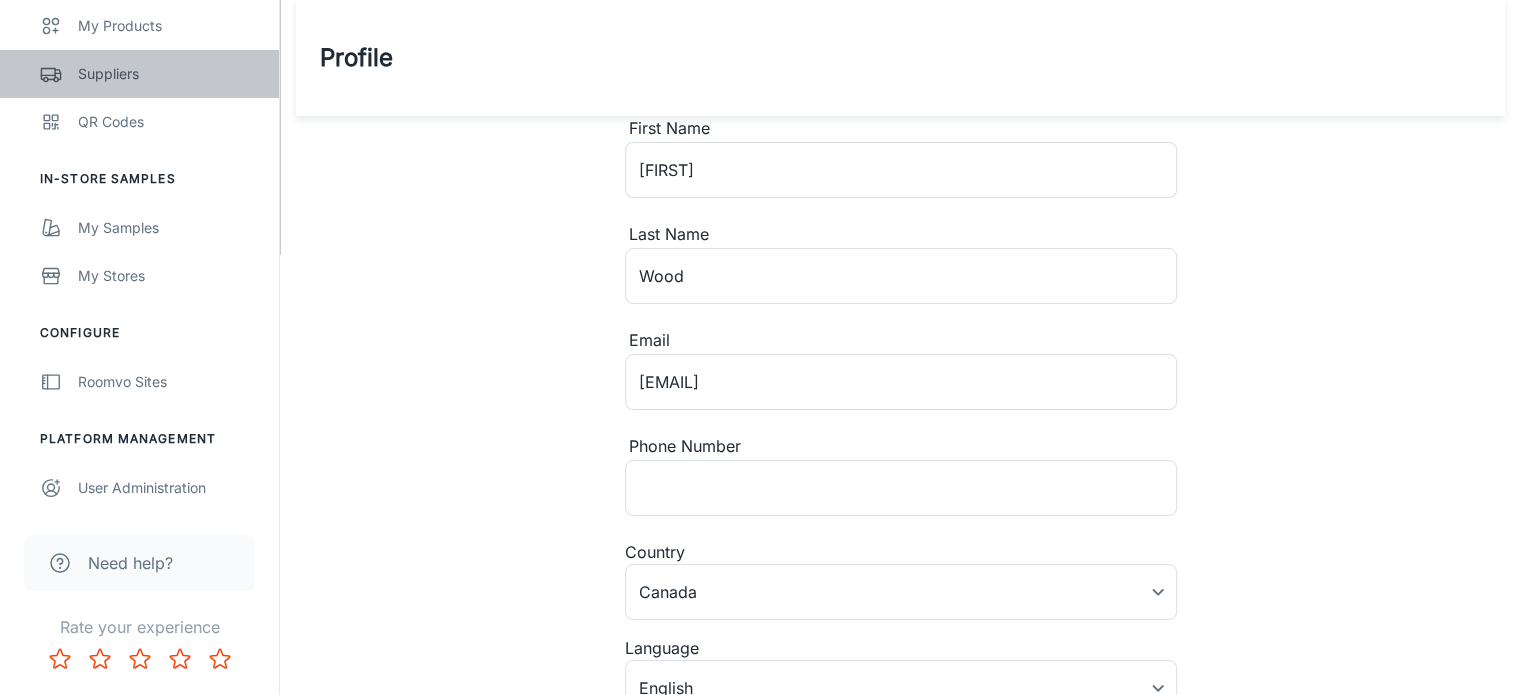 click on "Suppliers" at bounding box center [168, 74] 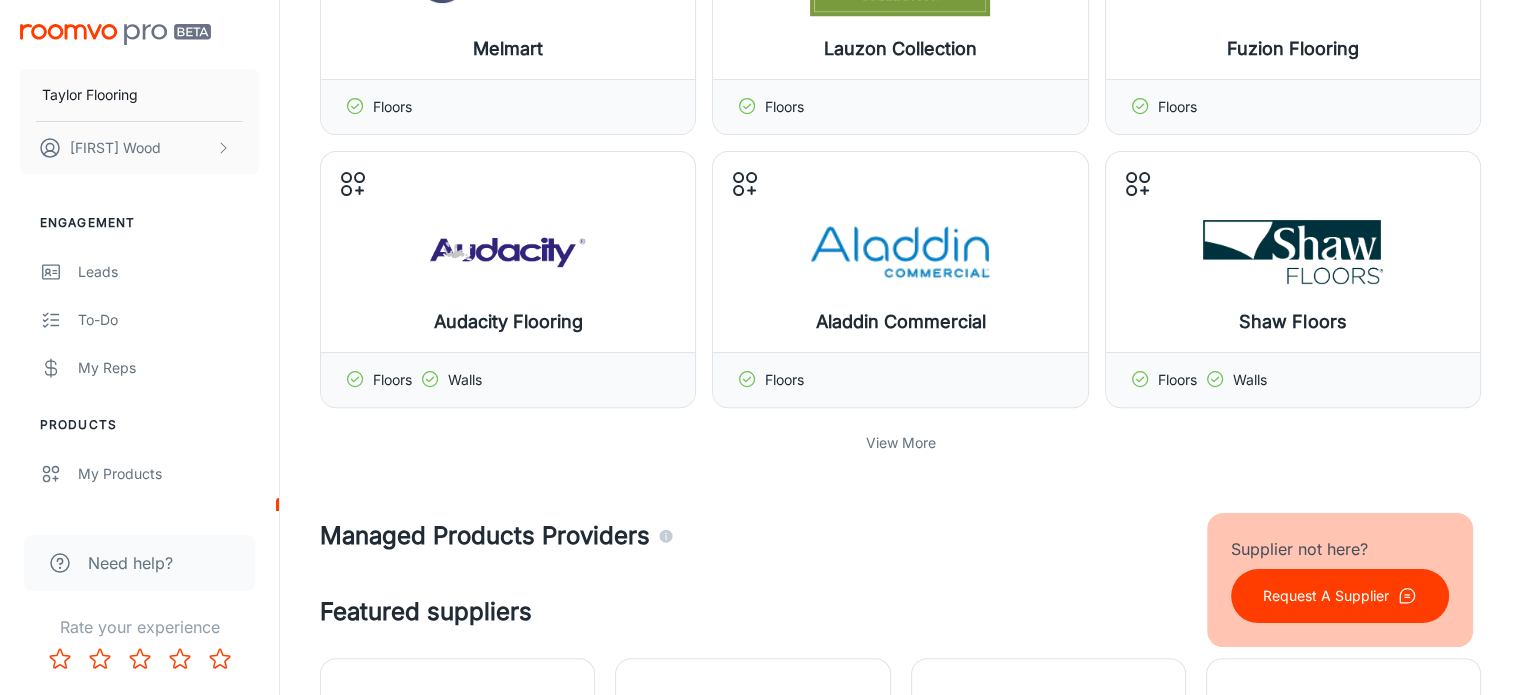scroll, scrollTop: 552, scrollLeft: 0, axis: vertical 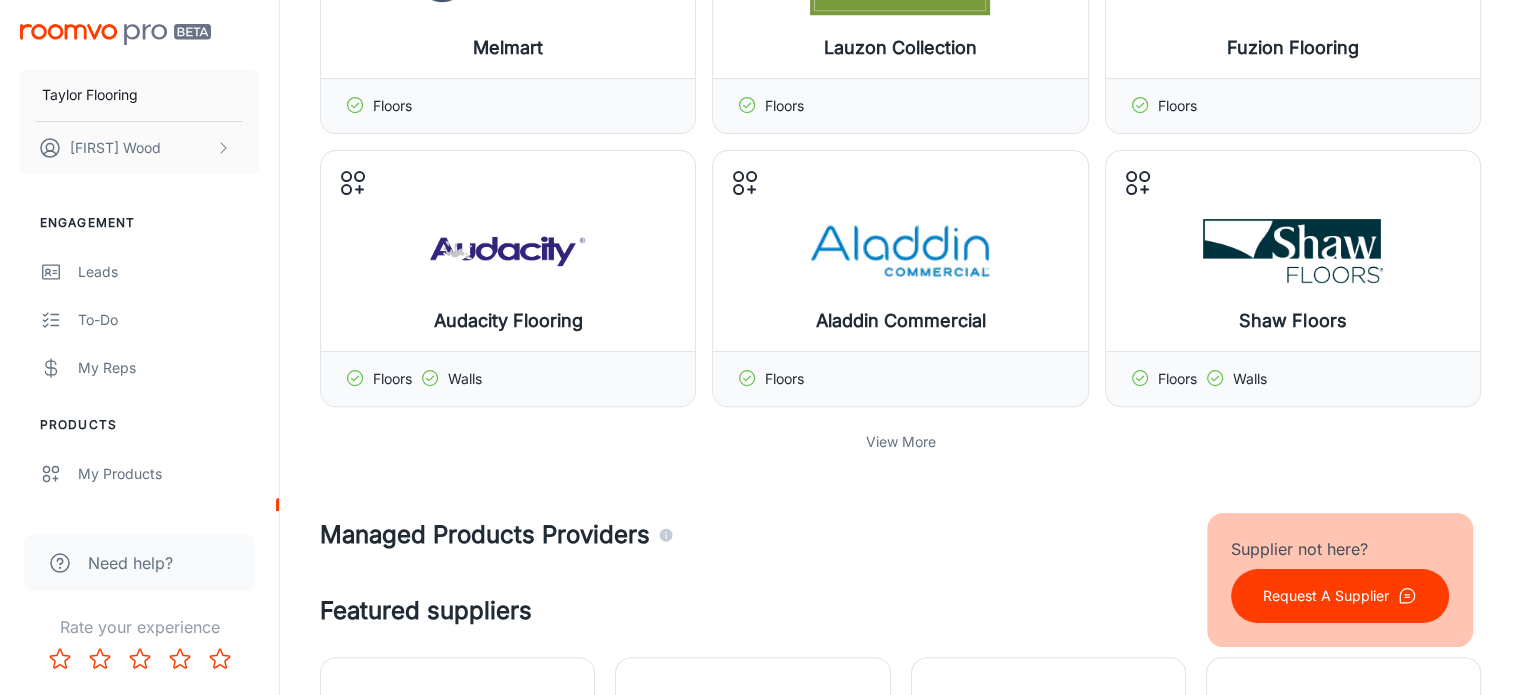 click on "View More" at bounding box center (901, 442) 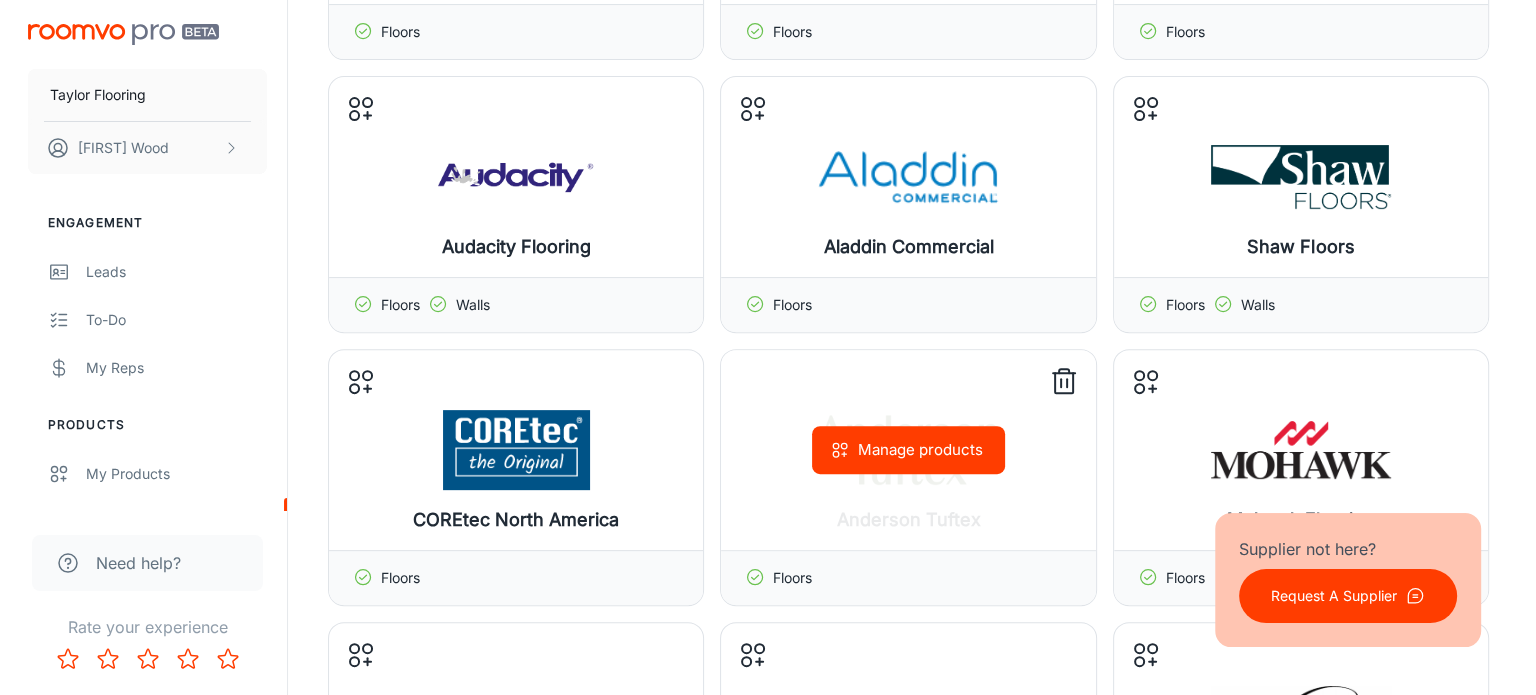 scroll, scrollTop: 627, scrollLeft: 0, axis: vertical 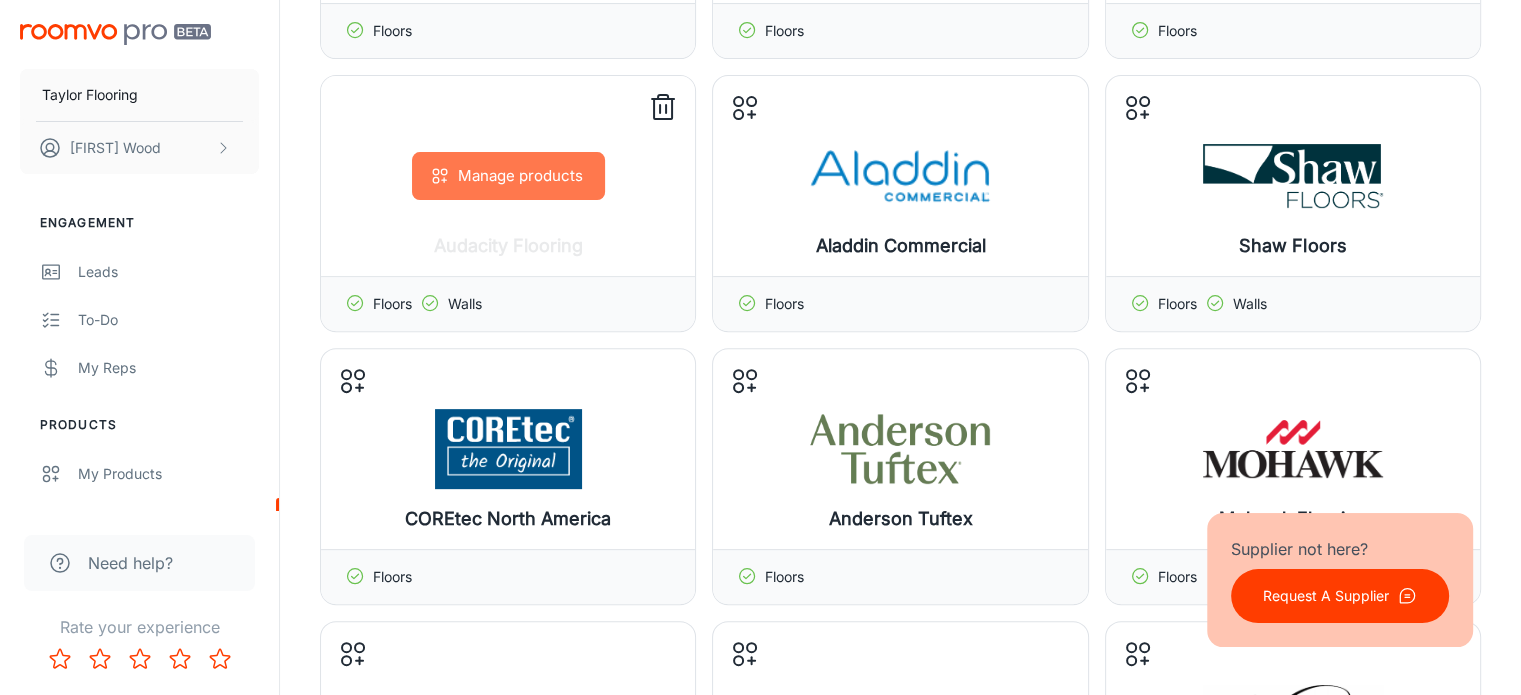 click on "Manage products" at bounding box center (508, 176) 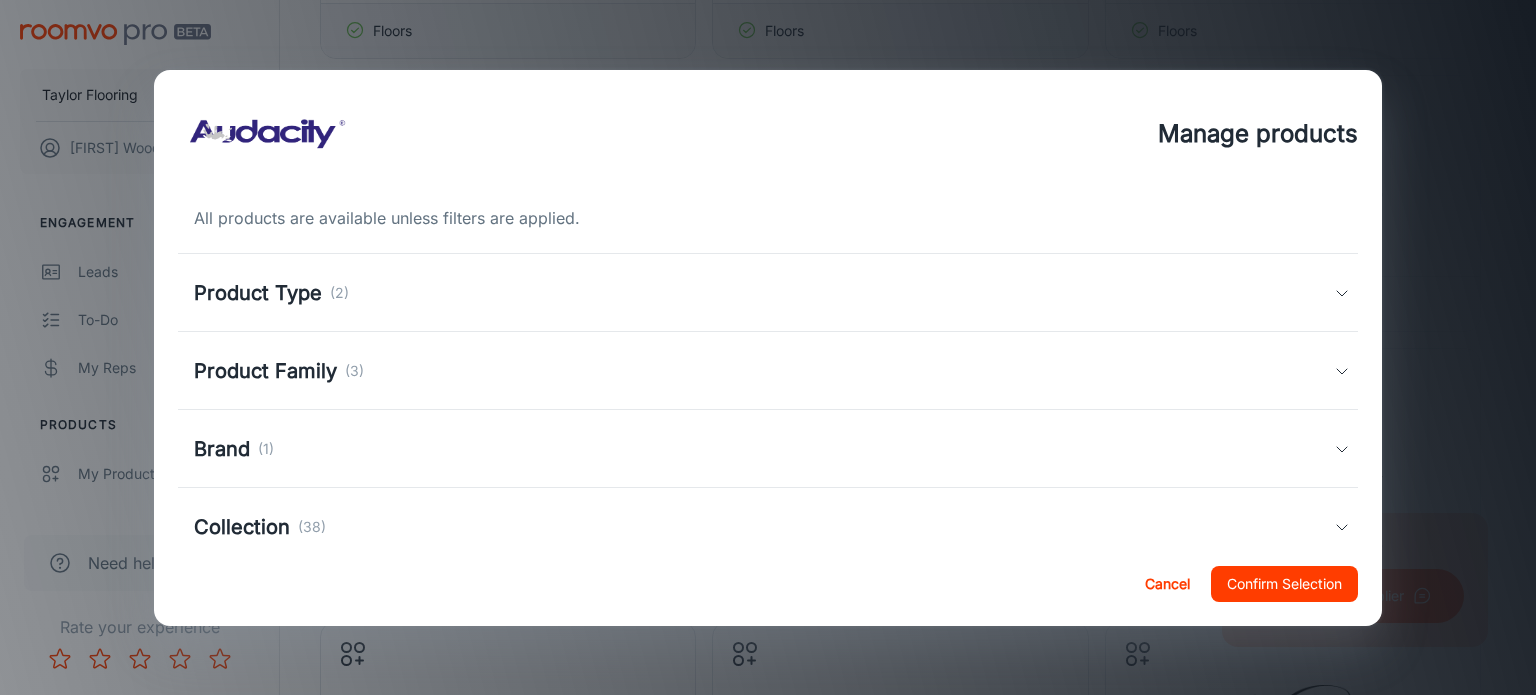 scroll, scrollTop: 125, scrollLeft: 0, axis: vertical 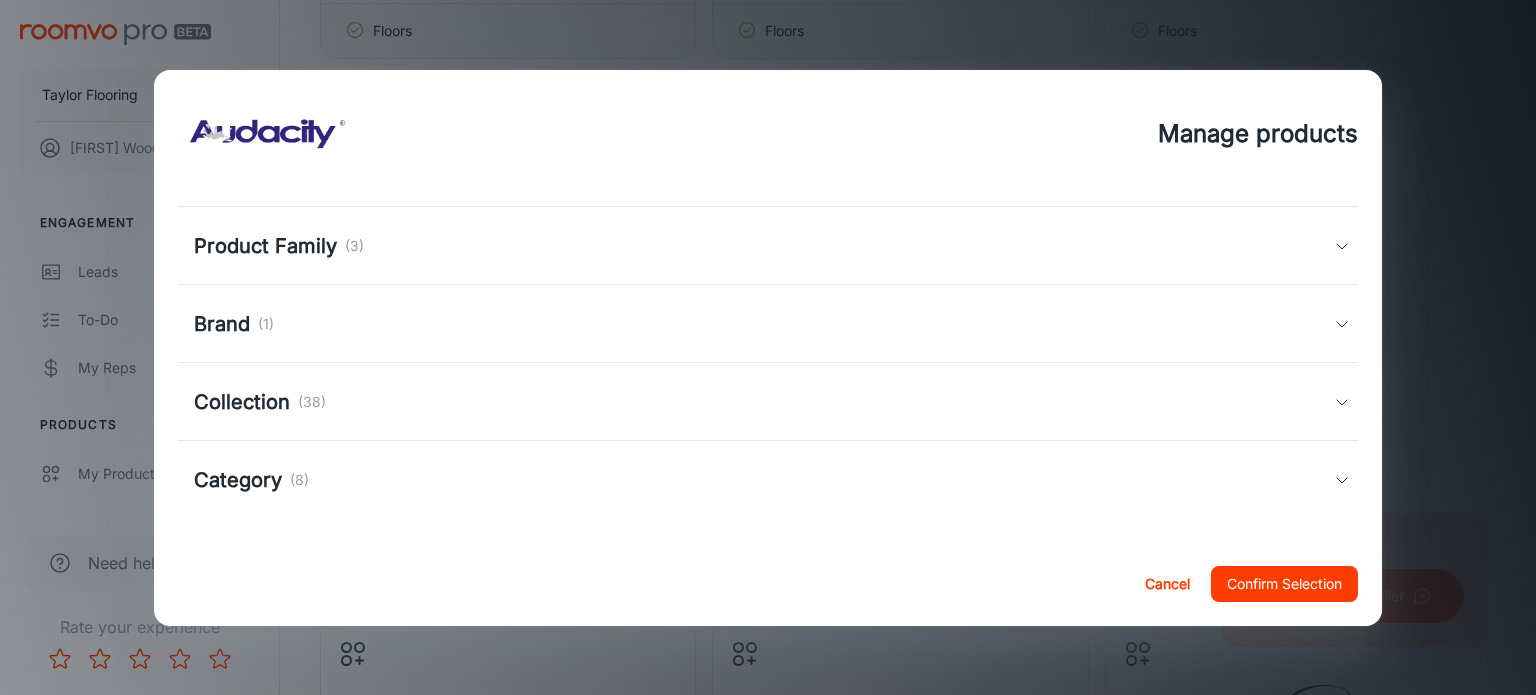click on "Category" at bounding box center [238, 480] 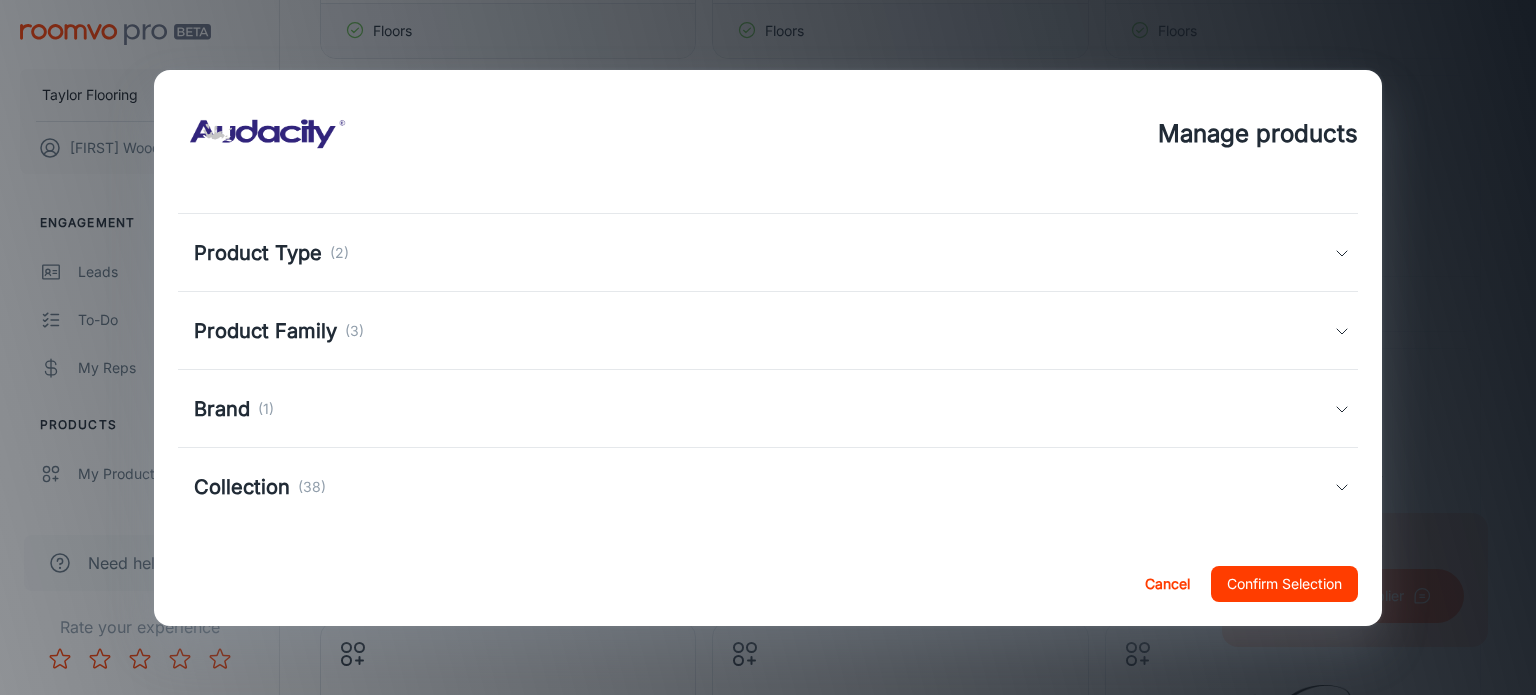 scroll, scrollTop: 0, scrollLeft: 0, axis: both 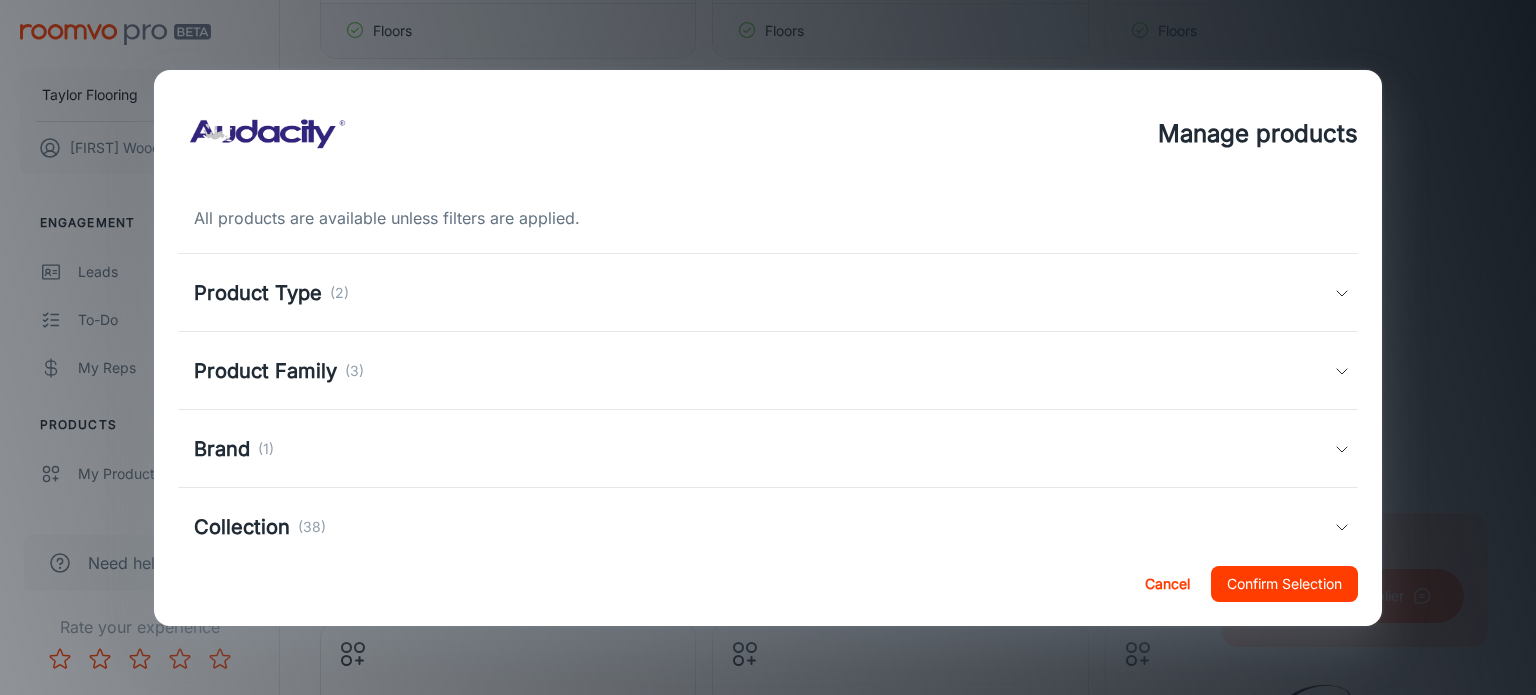 click on "Product Type" at bounding box center [258, 293] 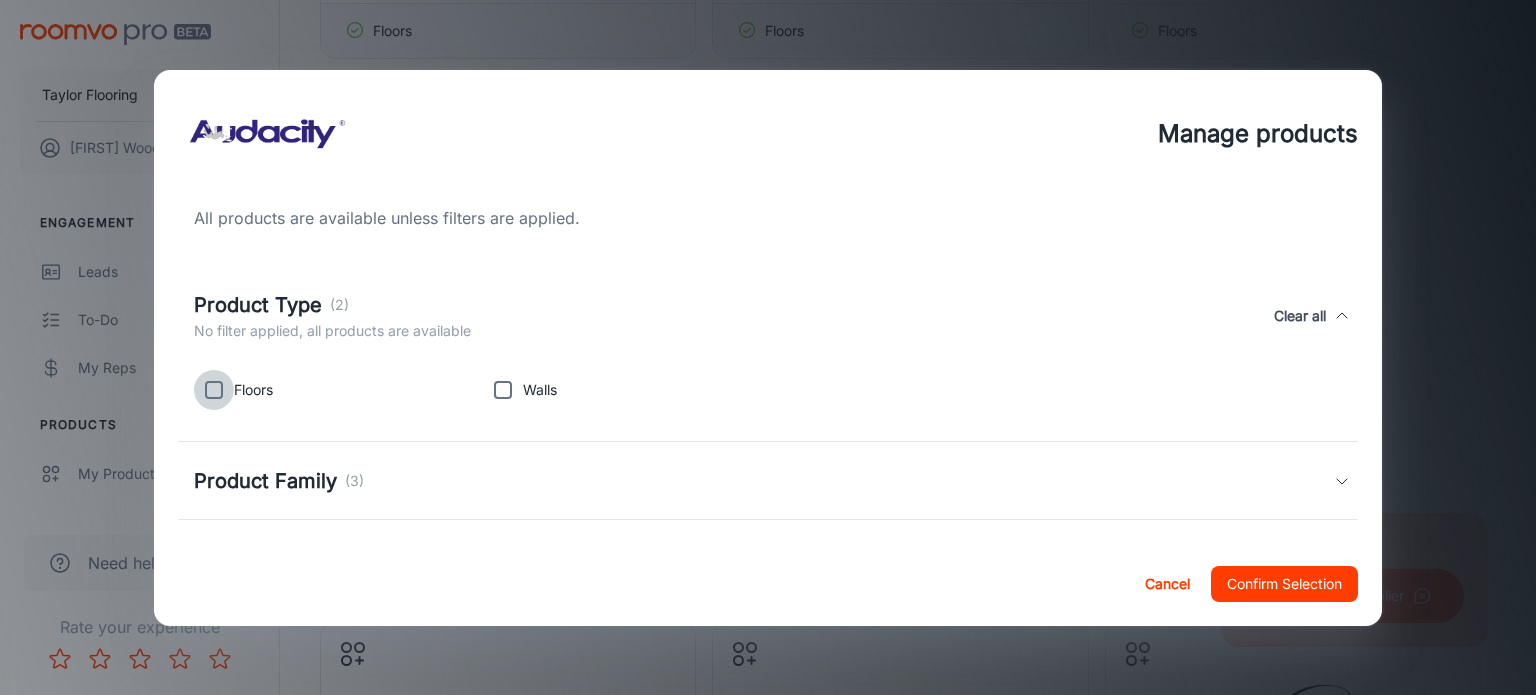 click at bounding box center [214, 390] 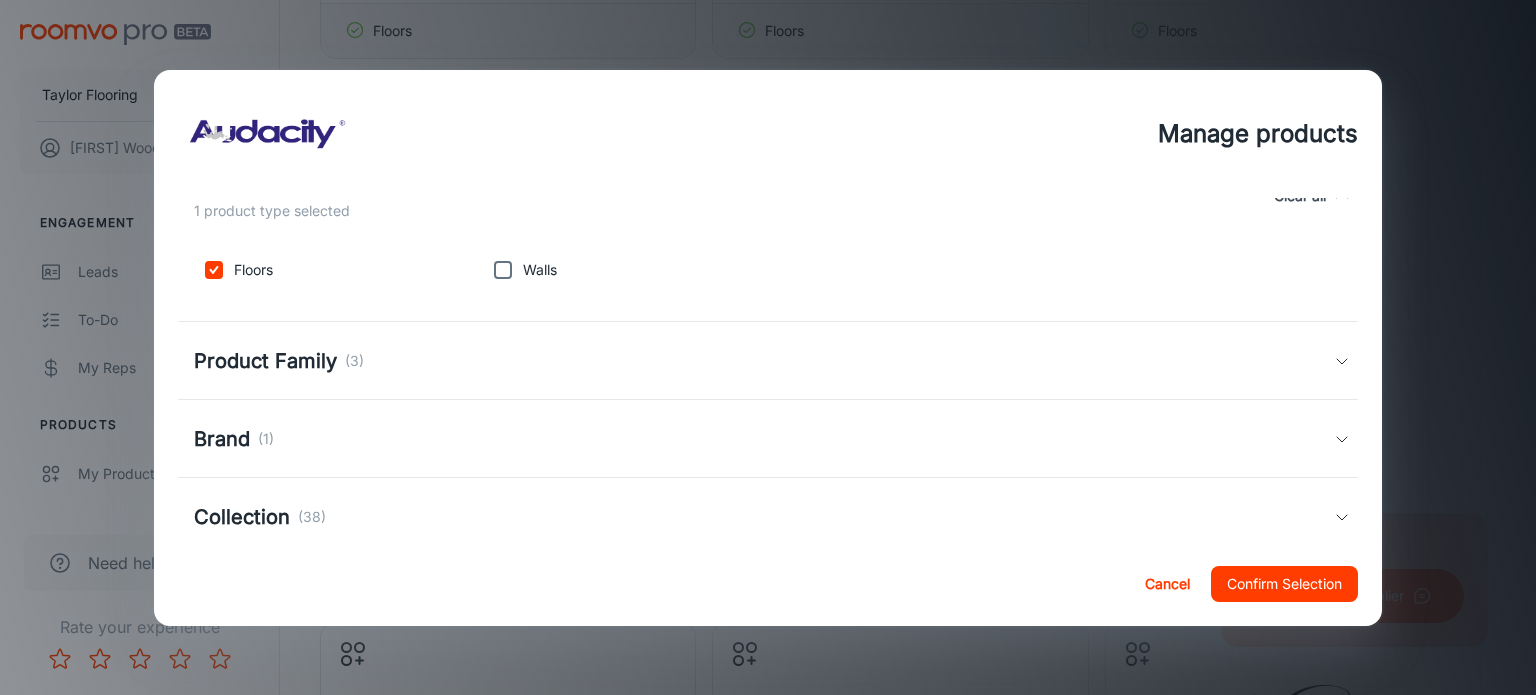 scroll, scrollTop: 123, scrollLeft: 0, axis: vertical 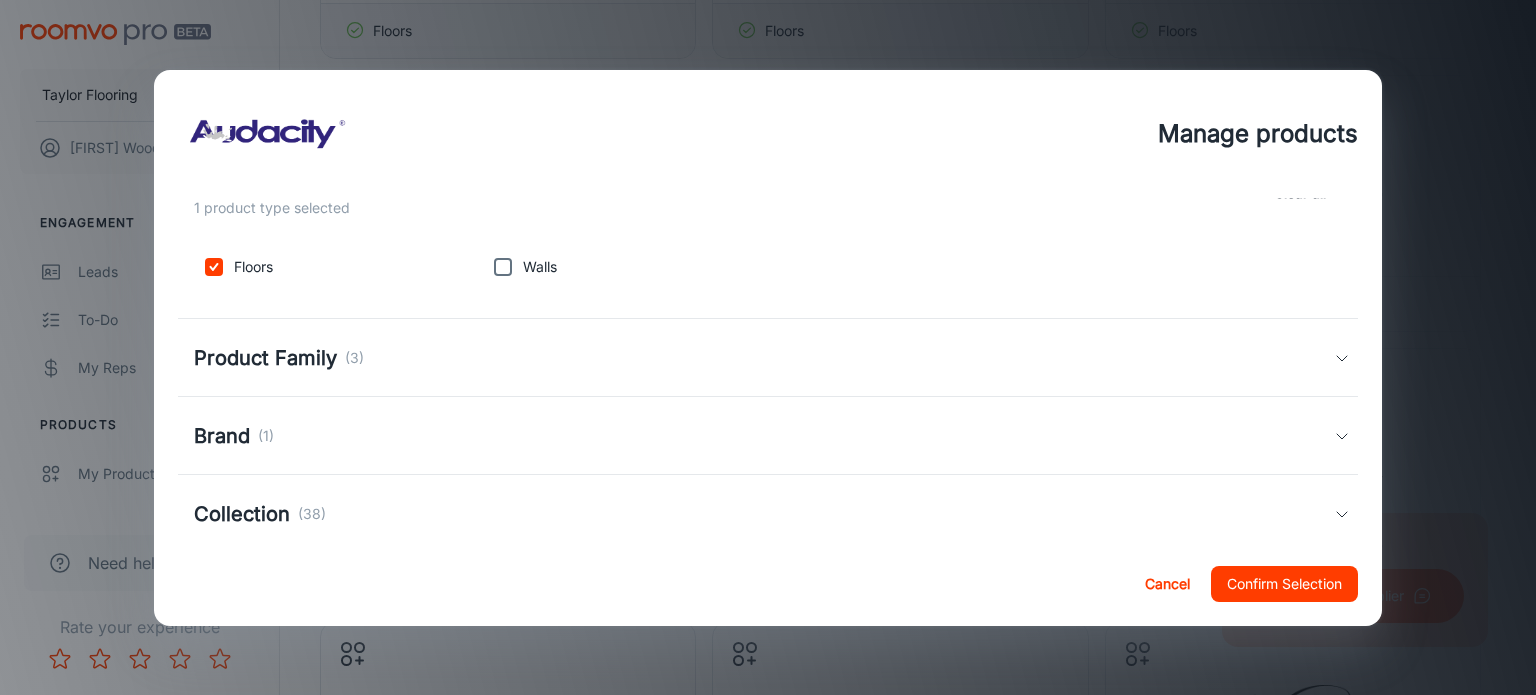 click on "Product Family" at bounding box center (265, 358) 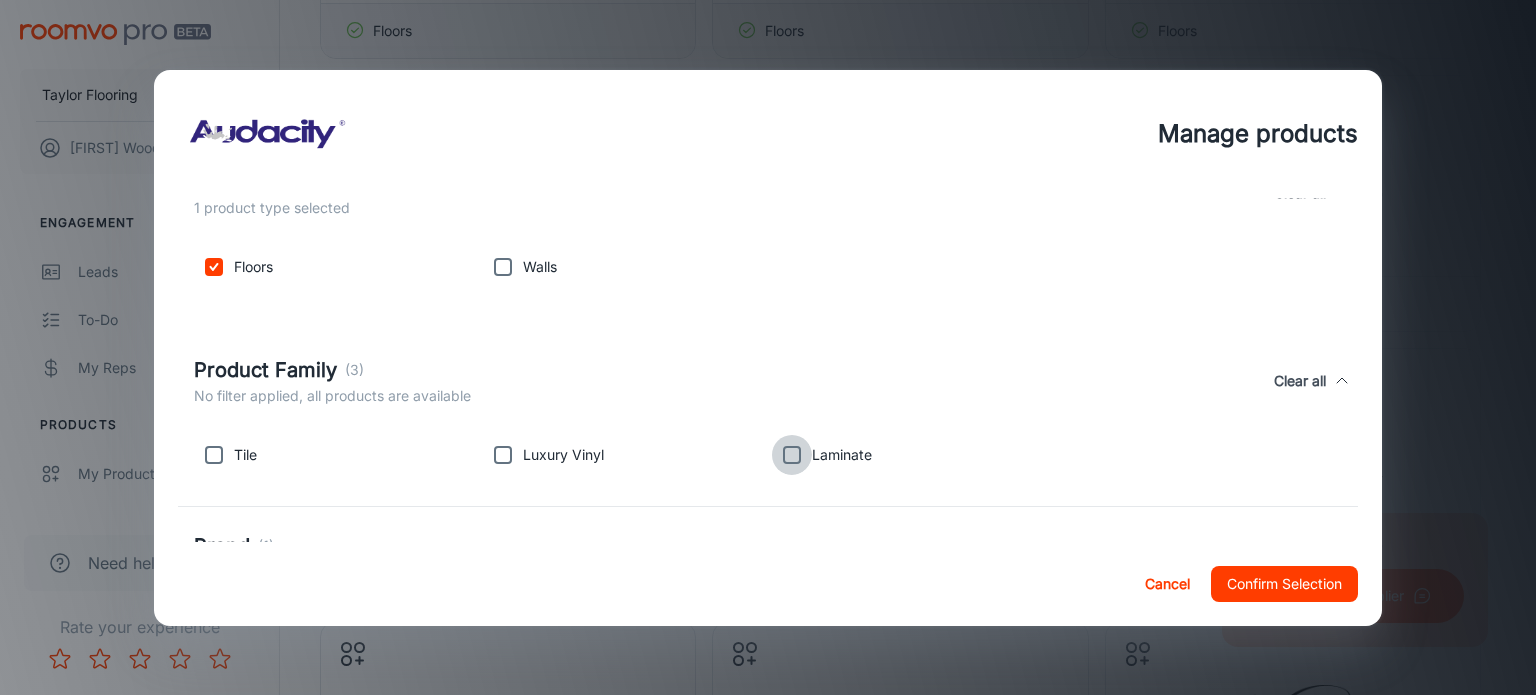 click at bounding box center (792, 455) 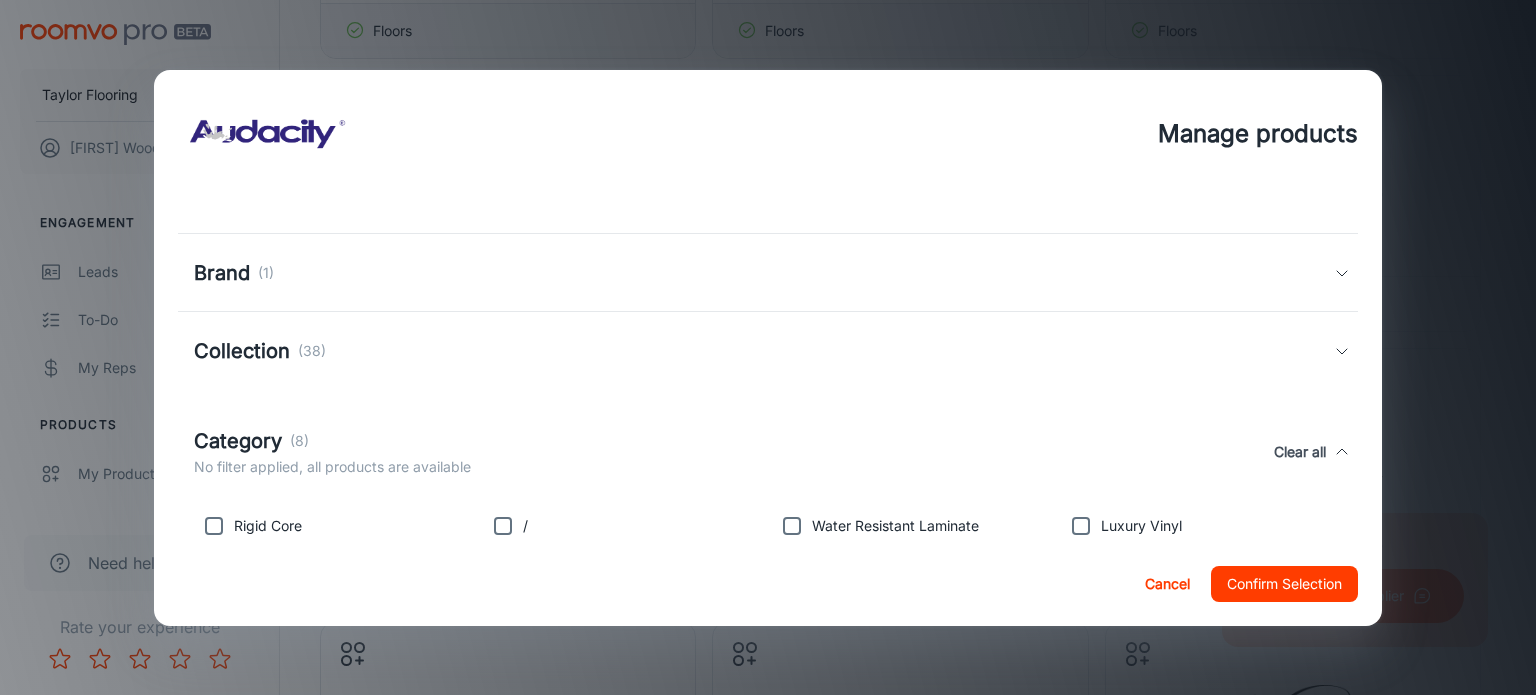 scroll, scrollTop: 396, scrollLeft: 0, axis: vertical 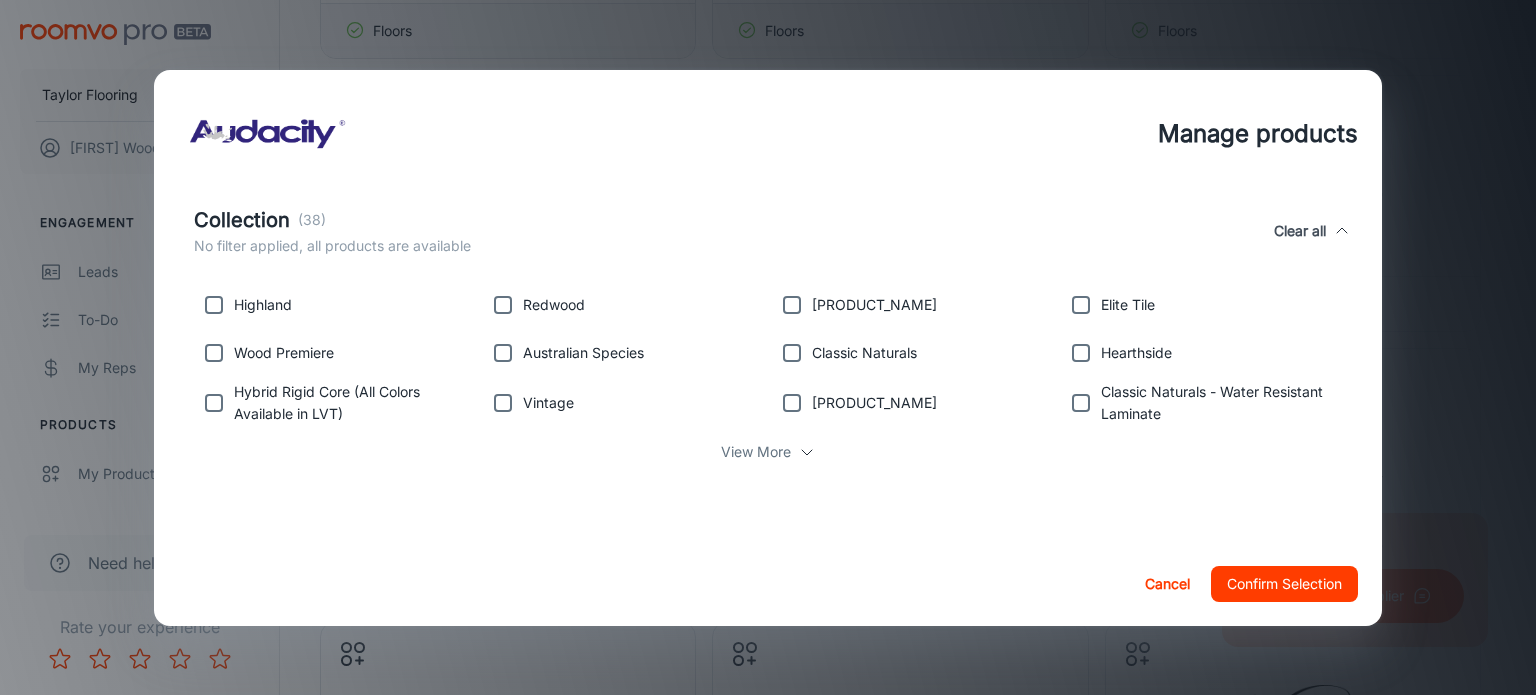 click on "View More" at bounding box center [756, 452] 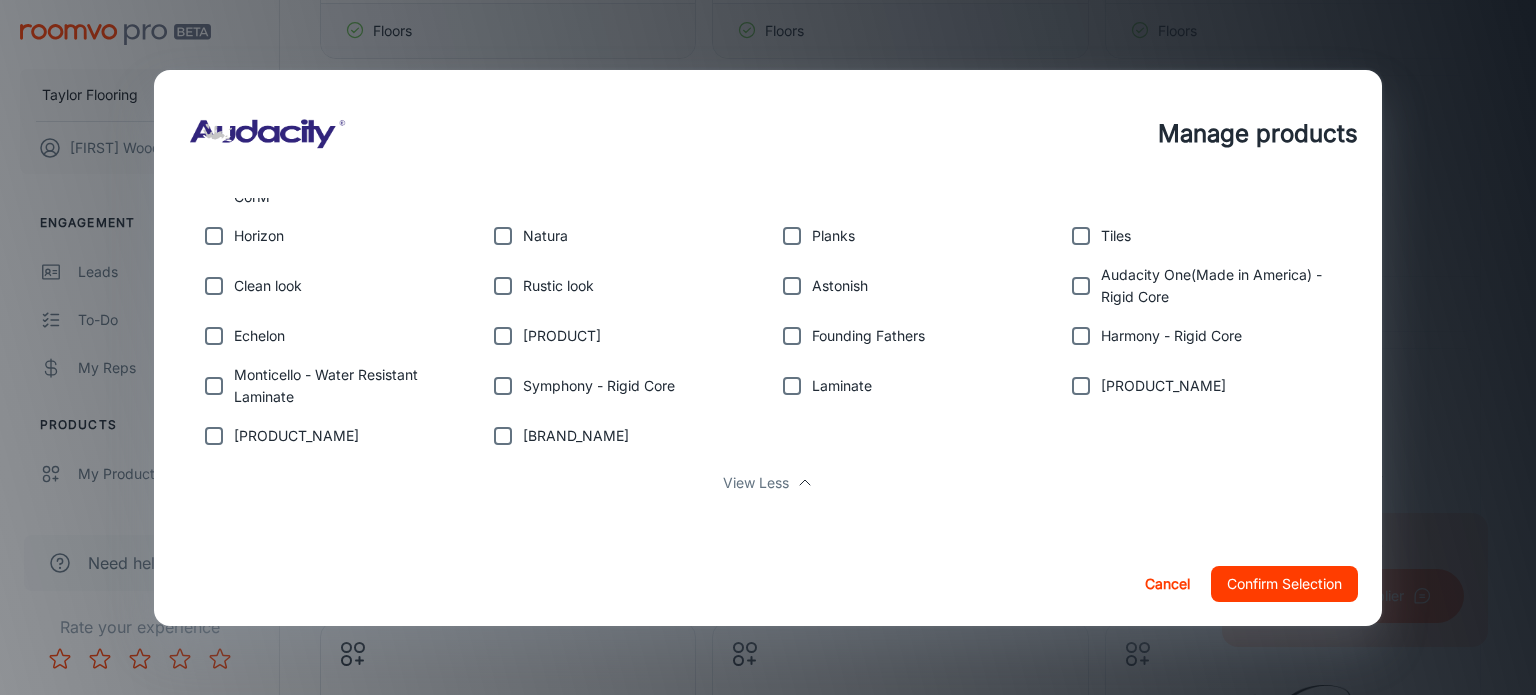 scroll, scrollTop: 863, scrollLeft: 0, axis: vertical 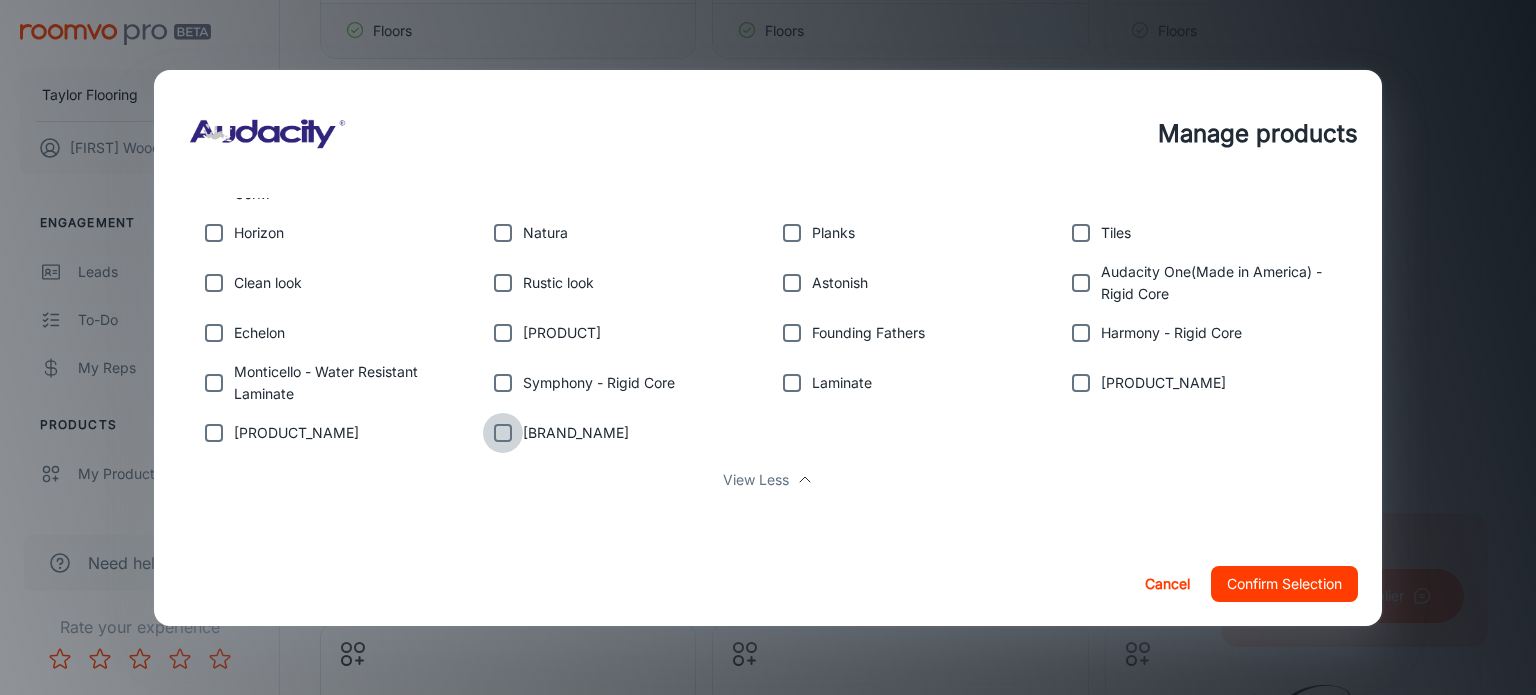 click at bounding box center (503, 433) 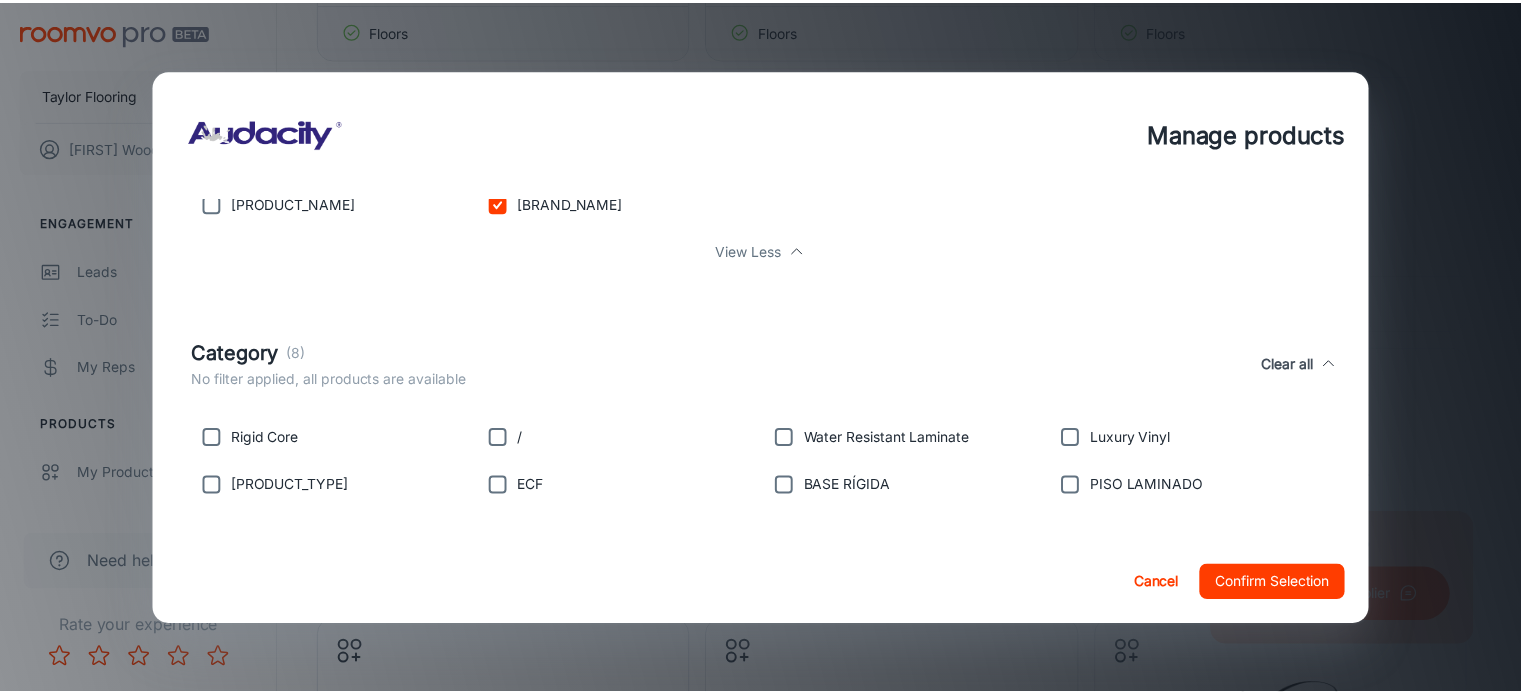 scroll, scrollTop: 1100, scrollLeft: 0, axis: vertical 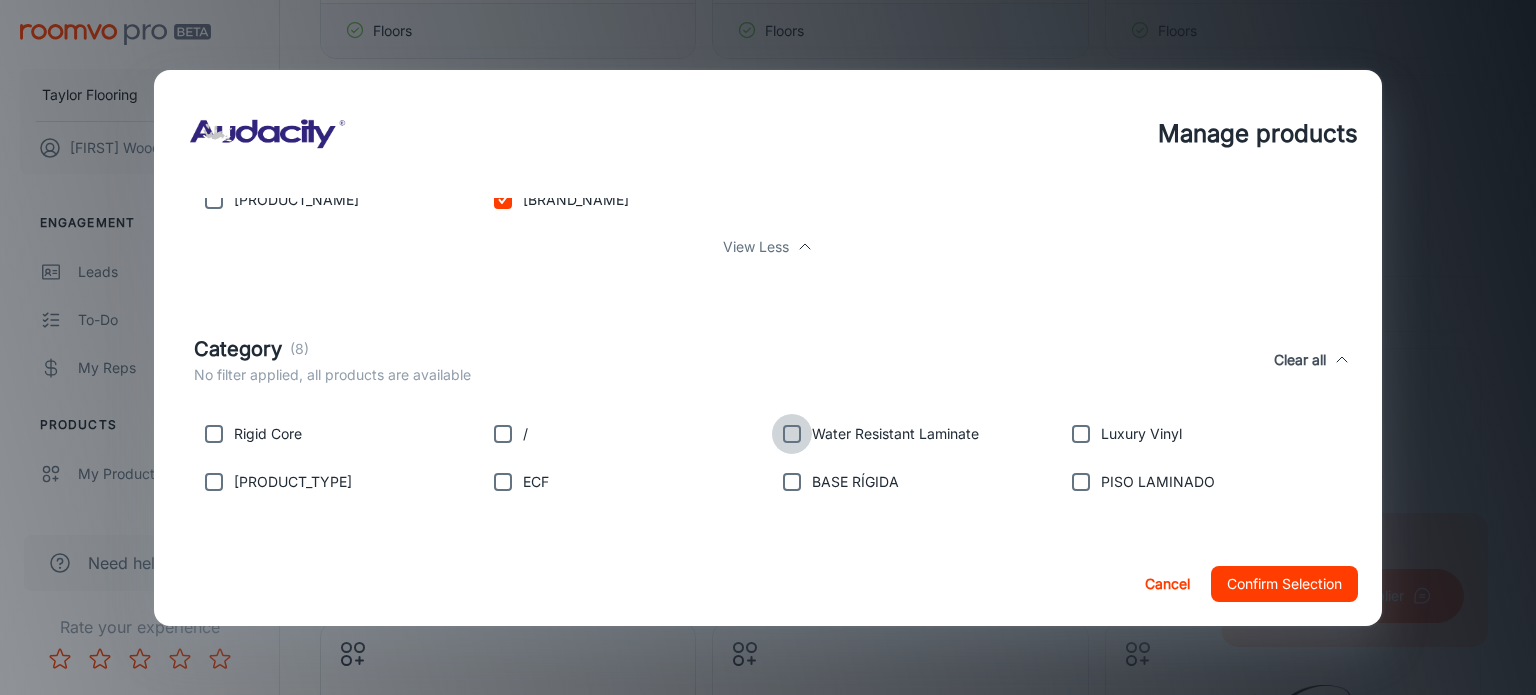 click at bounding box center [792, 434] 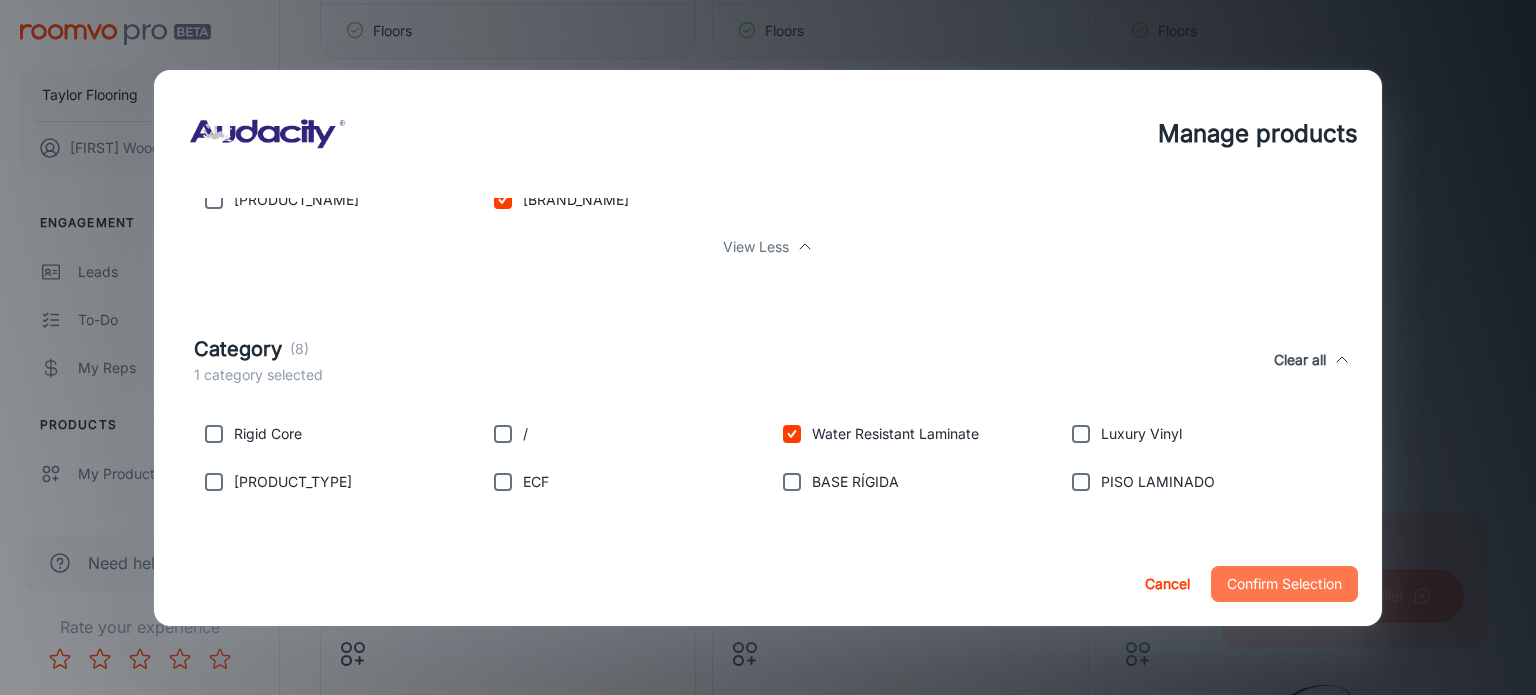 click on "Confirm Selection" at bounding box center [1284, 584] 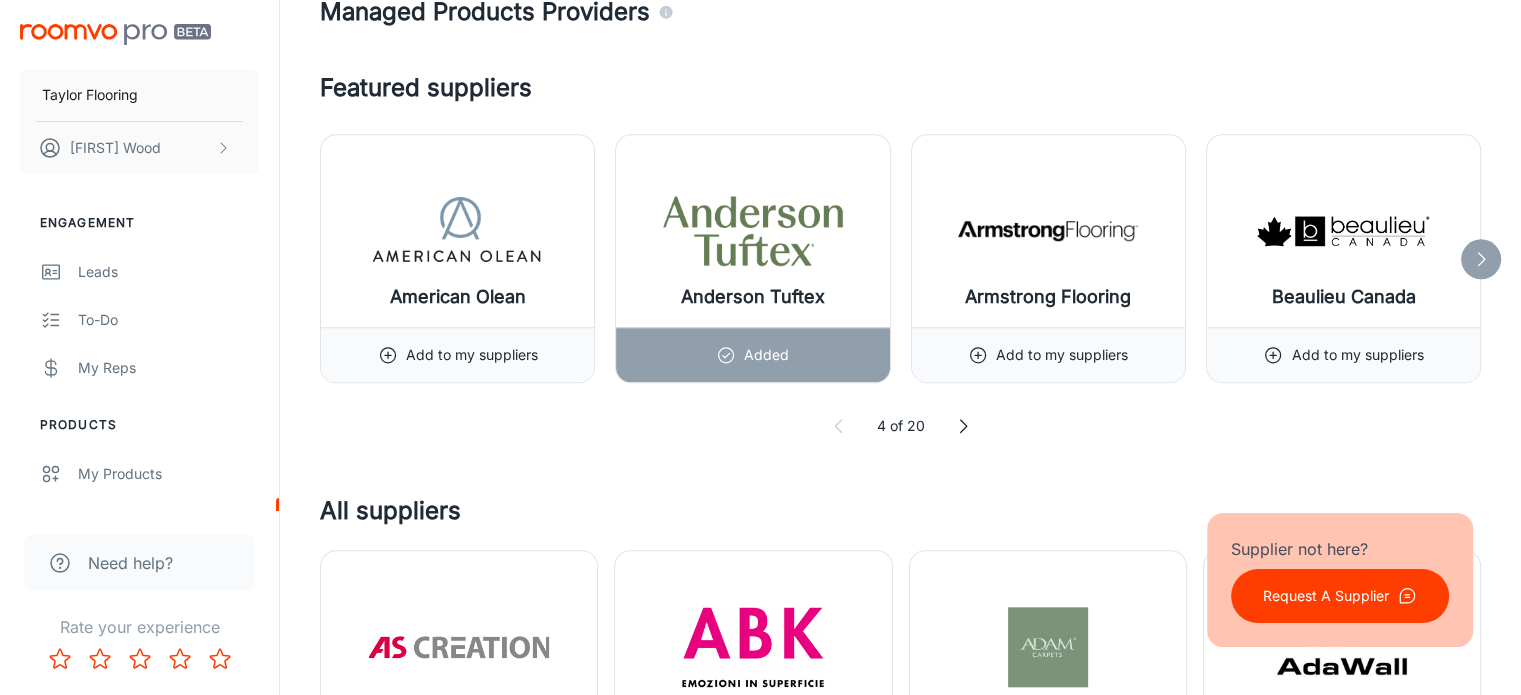 scroll, scrollTop: 1842, scrollLeft: 0, axis: vertical 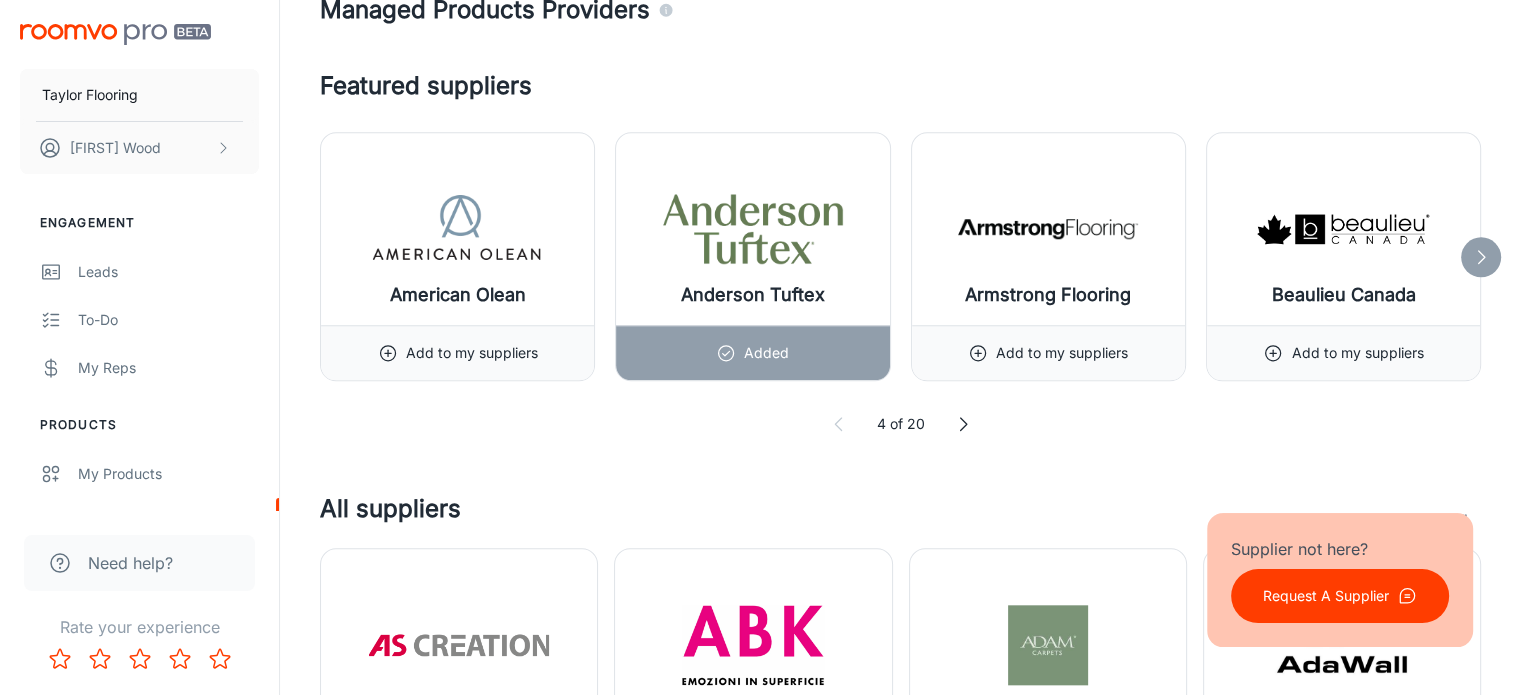 click 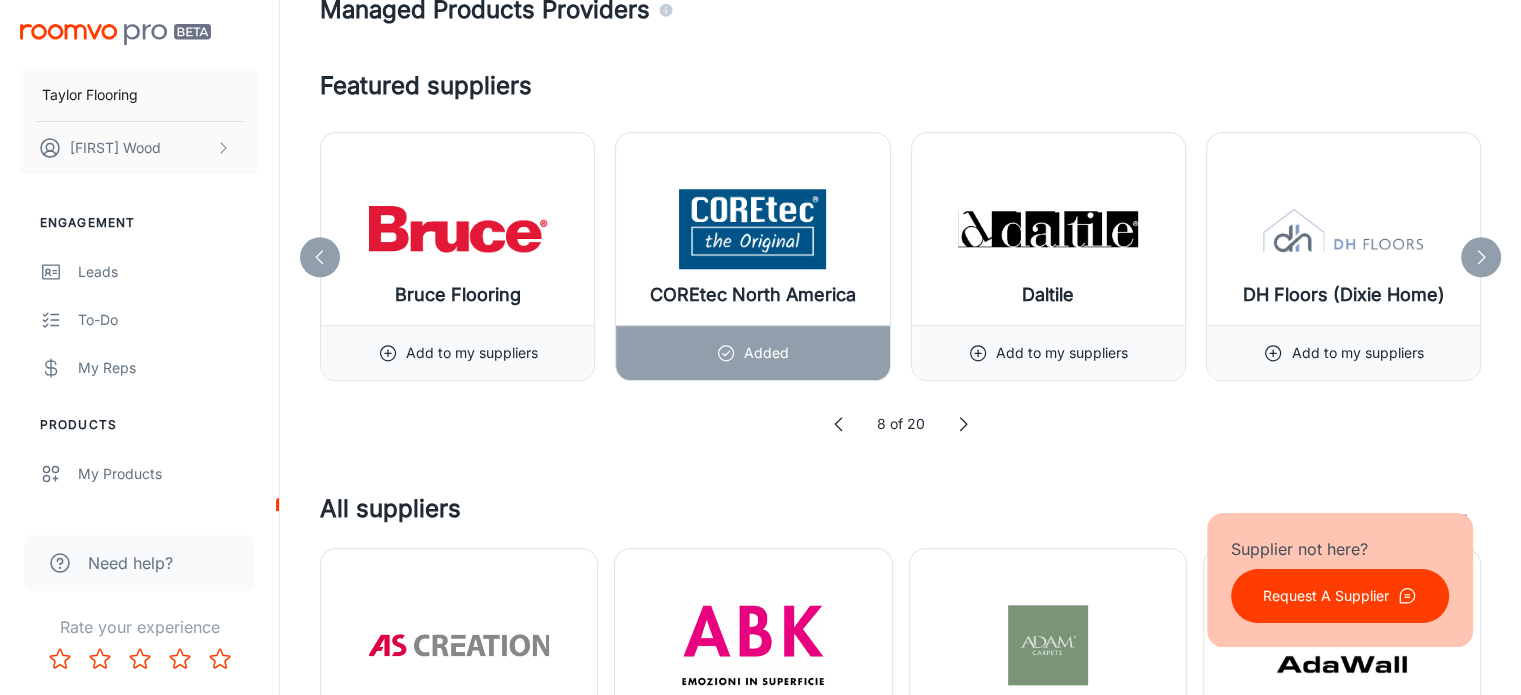 click 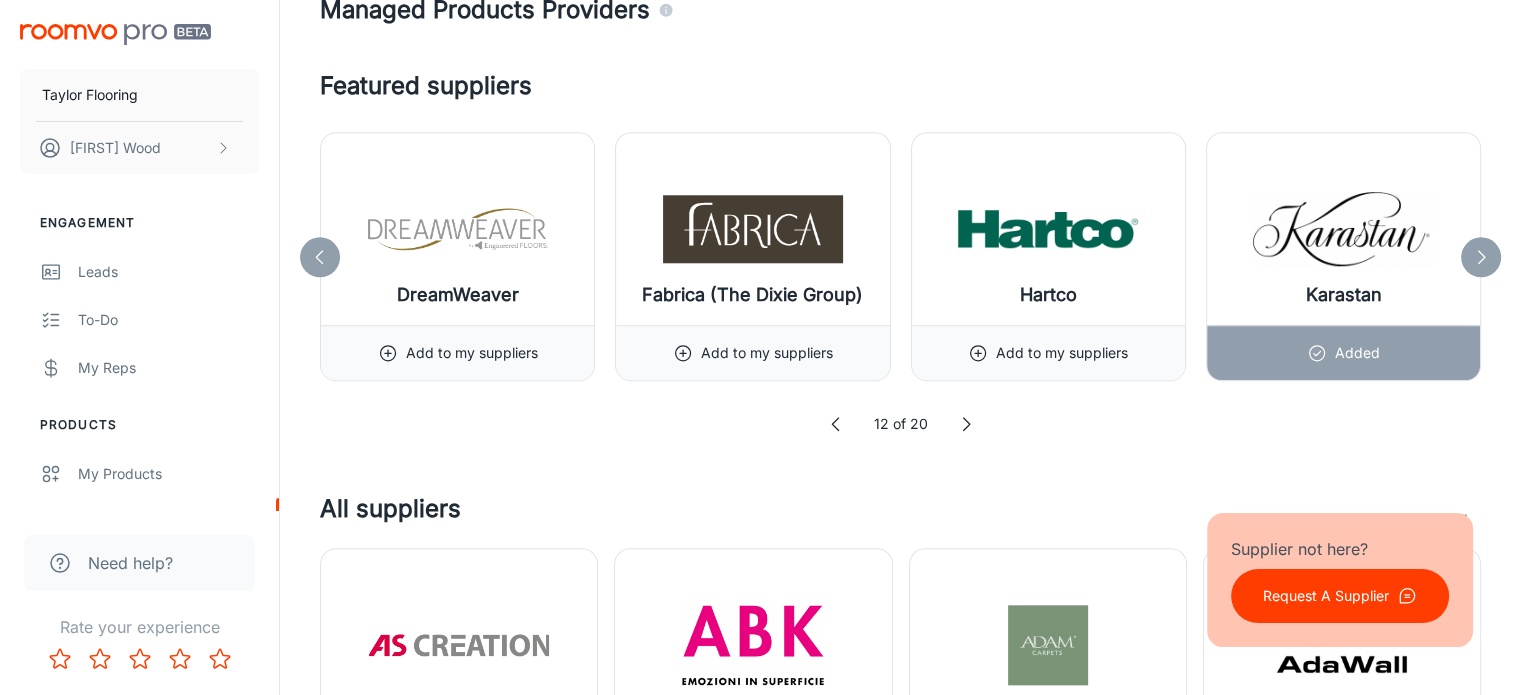 click 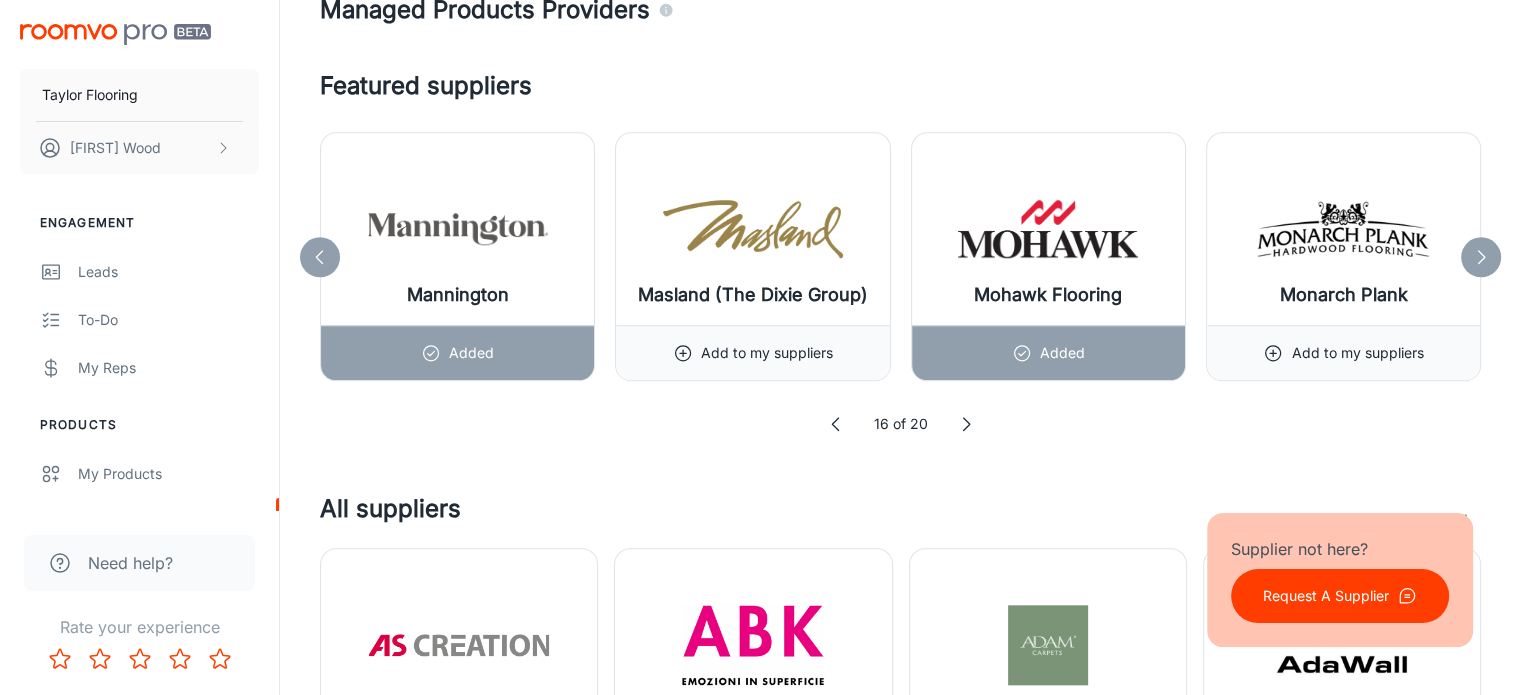 click 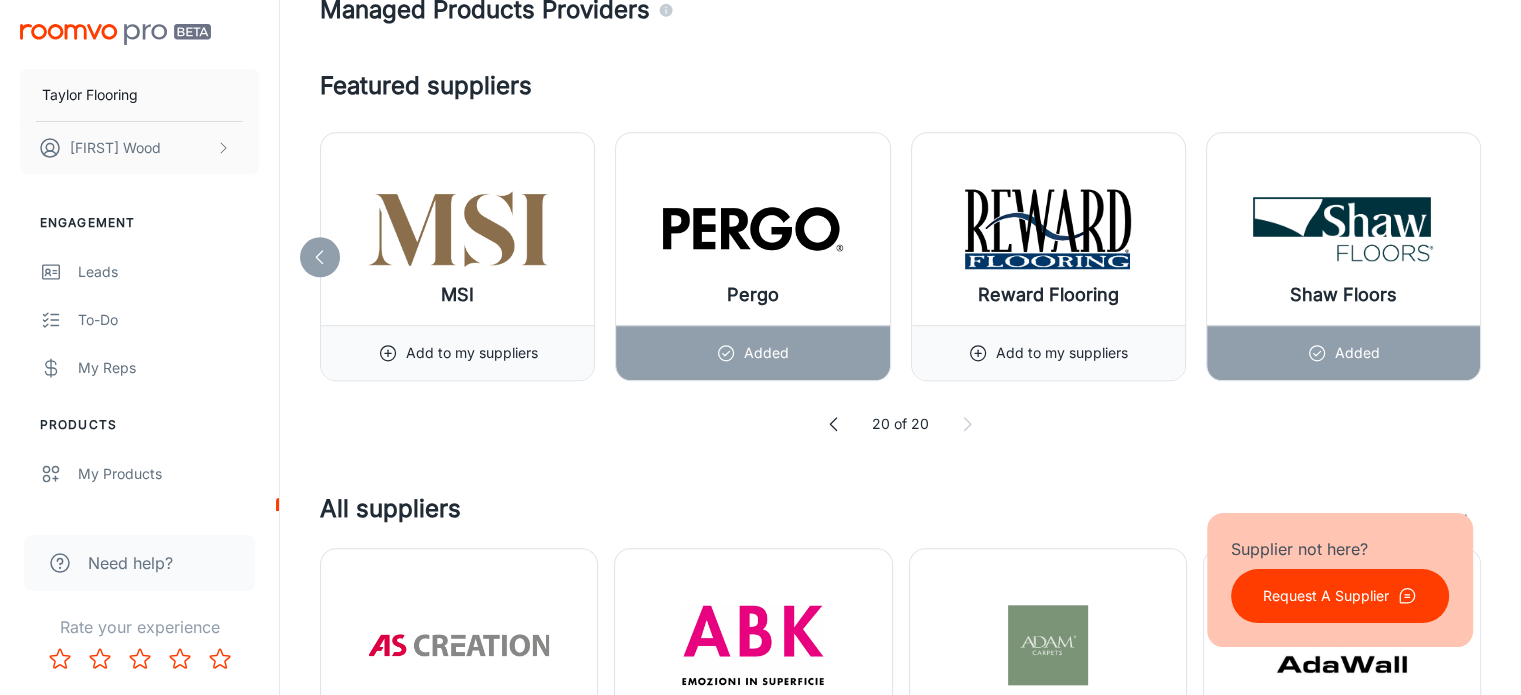click 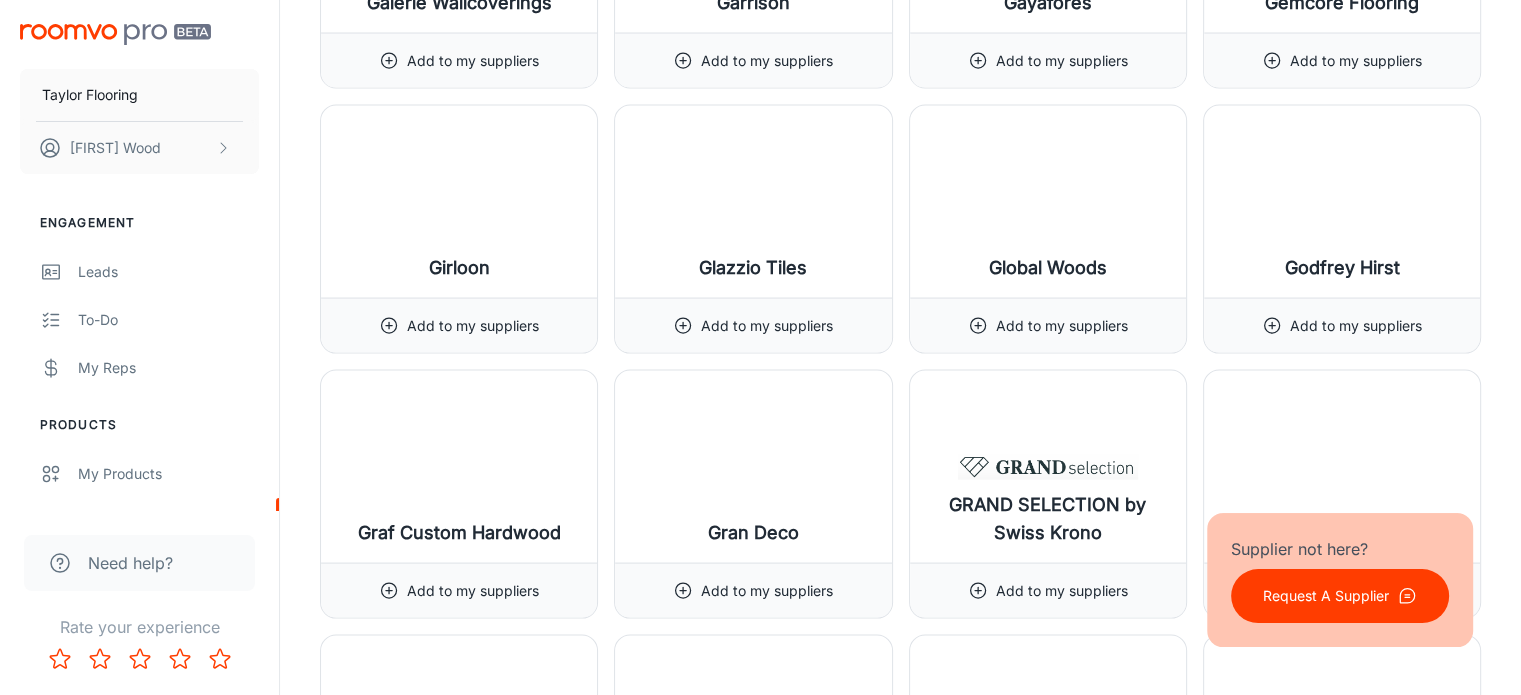 scroll, scrollTop: 11560, scrollLeft: 0, axis: vertical 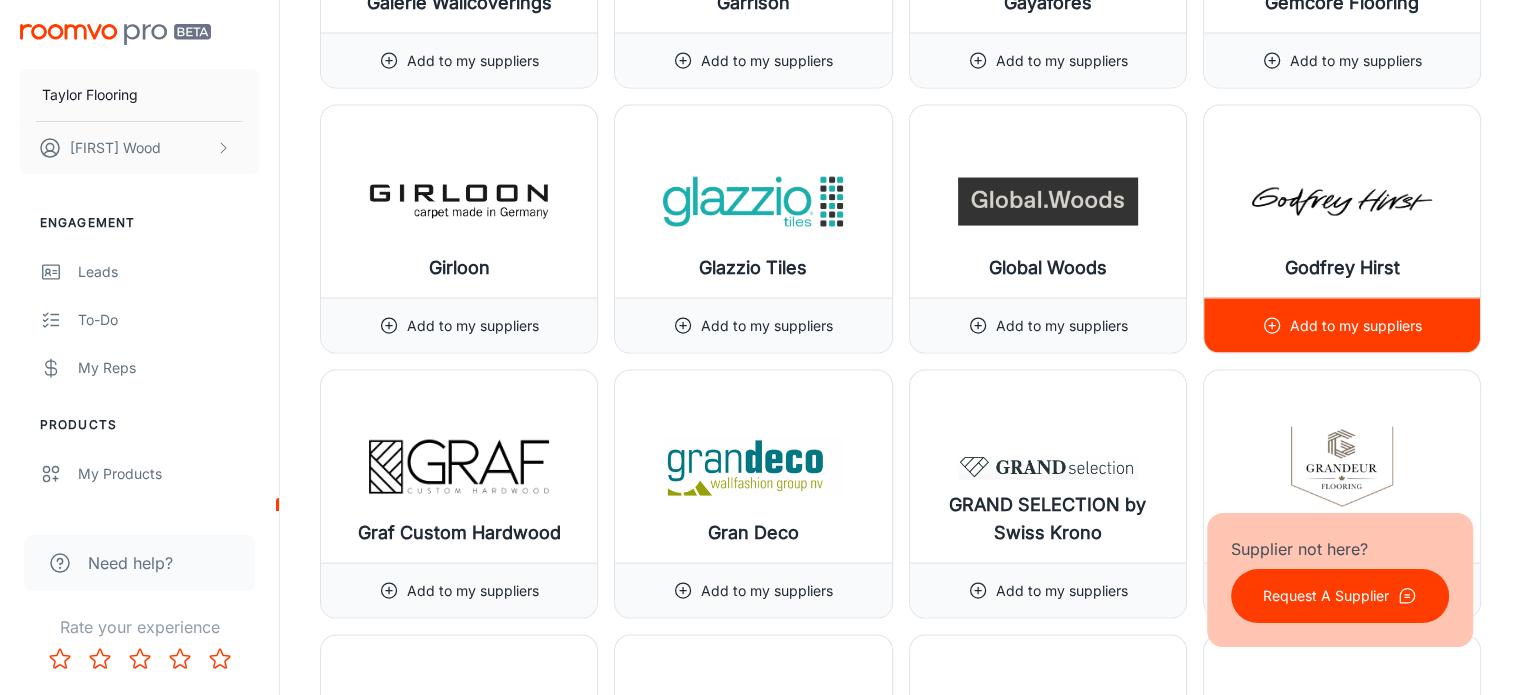 click on "Add to my suppliers" at bounding box center [1356, 326] 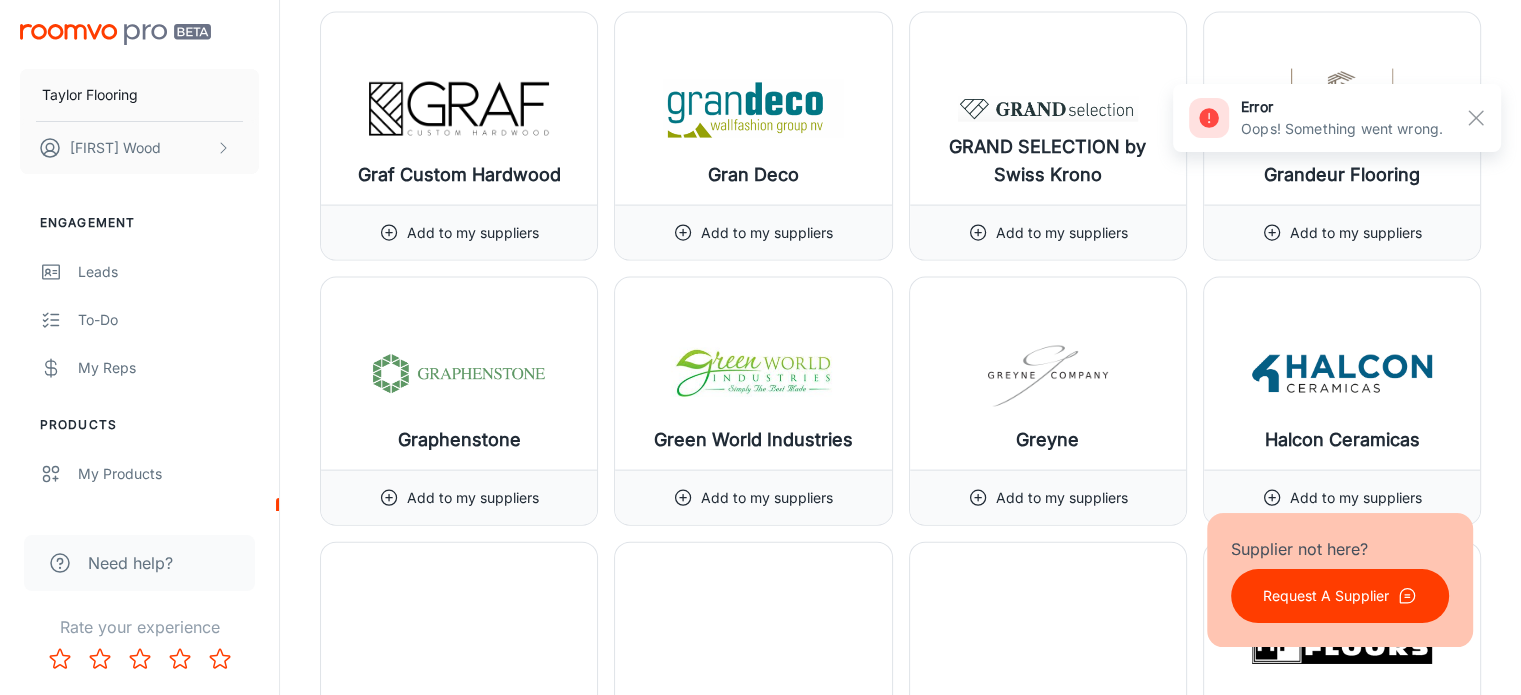scroll, scrollTop: 11904, scrollLeft: 0, axis: vertical 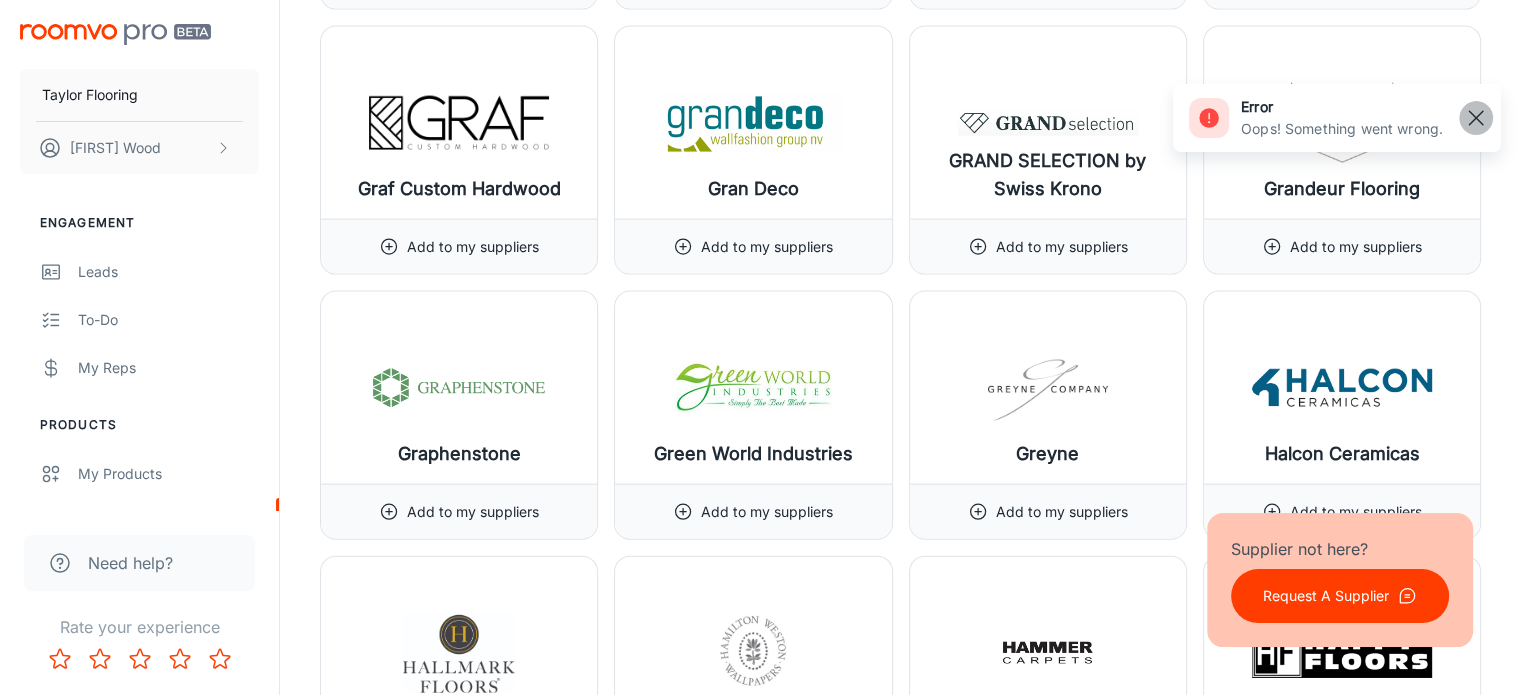 click 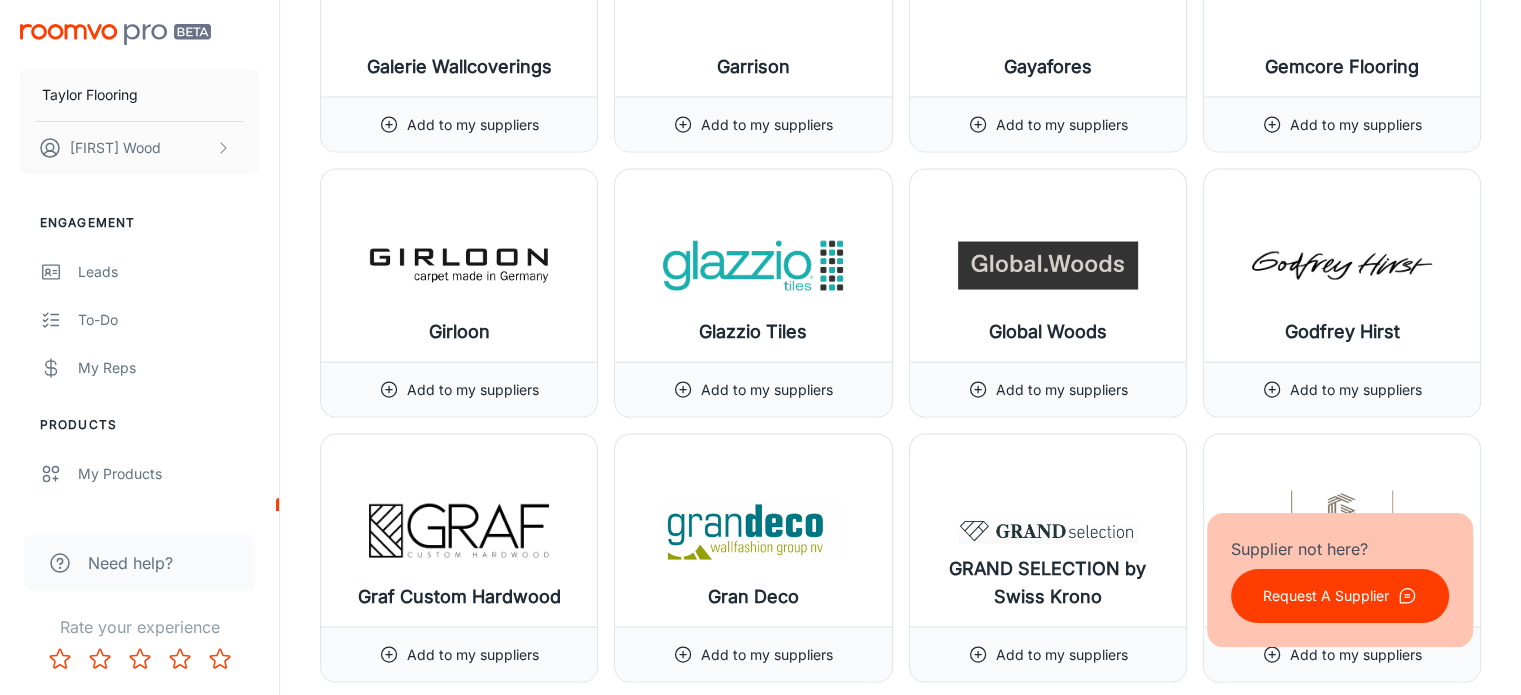 scroll, scrollTop: 11496, scrollLeft: 0, axis: vertical 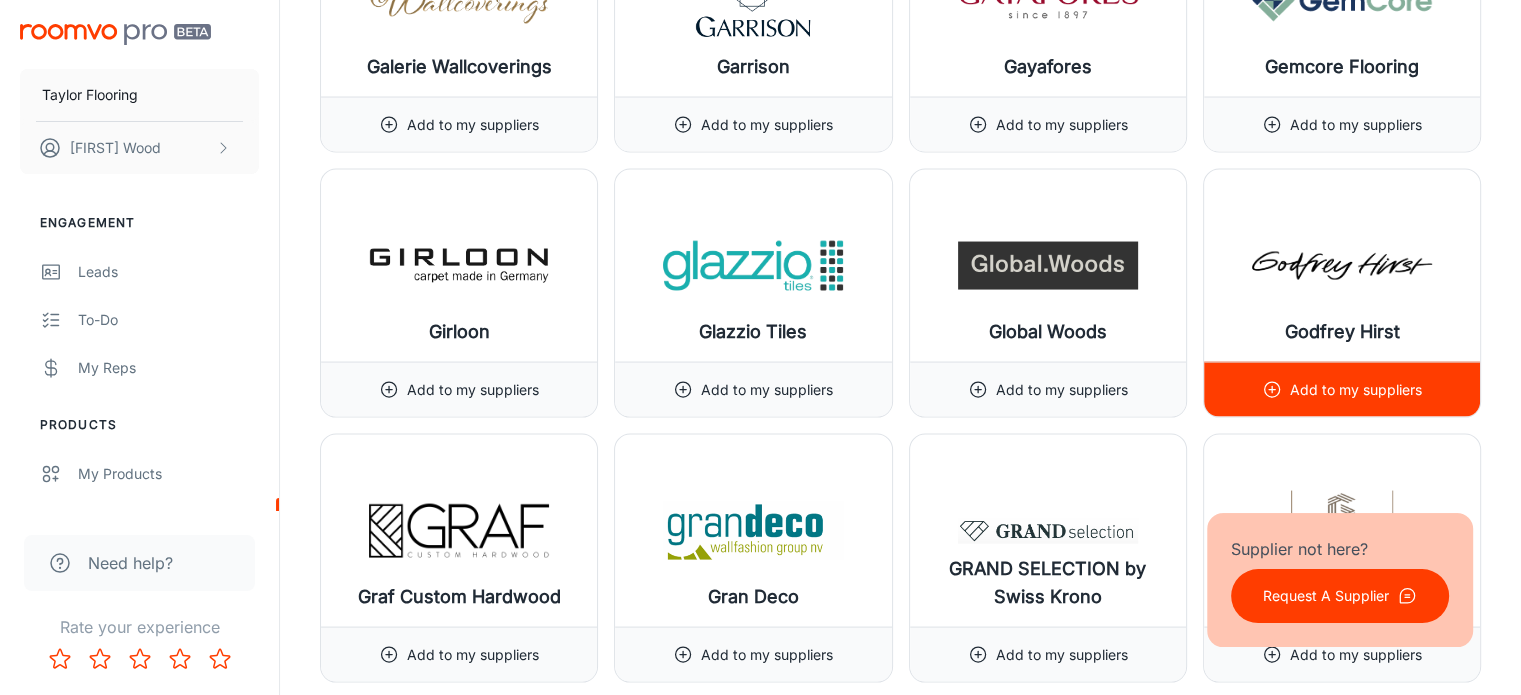 click on "Godfrey Hirst" at bounding box center [1342, 266] 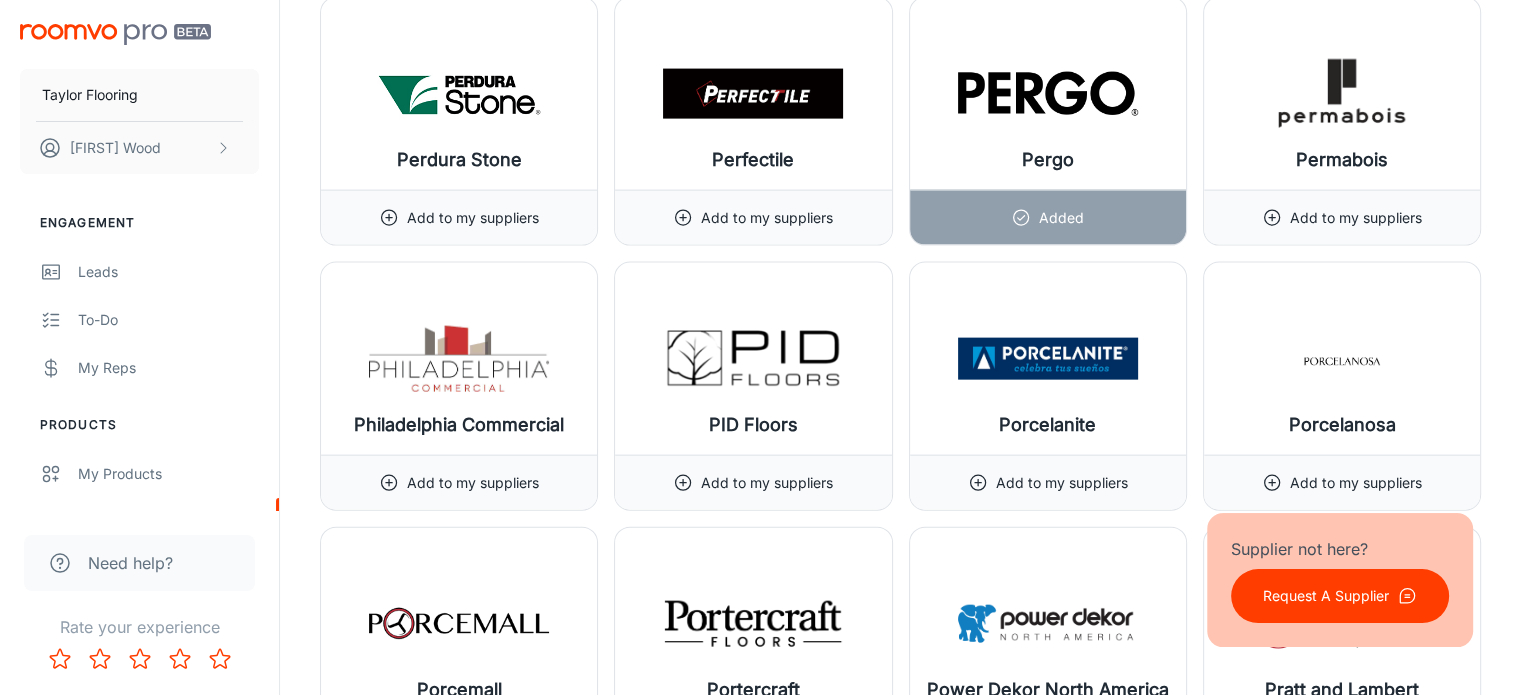scroll, scrollTop: 19619, scrollLeft: 0, axis: vertical 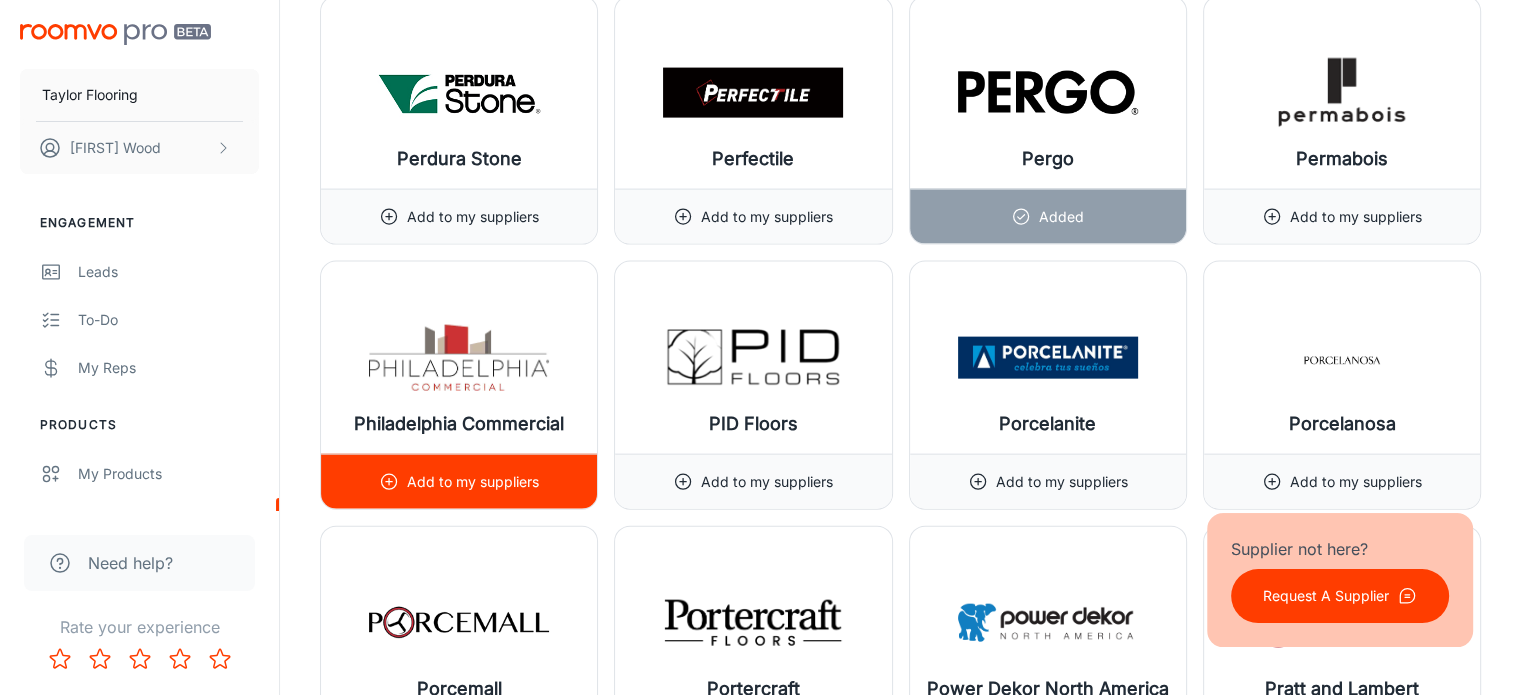 click on "Add to my suppliers" at bounding box center (473, 482) 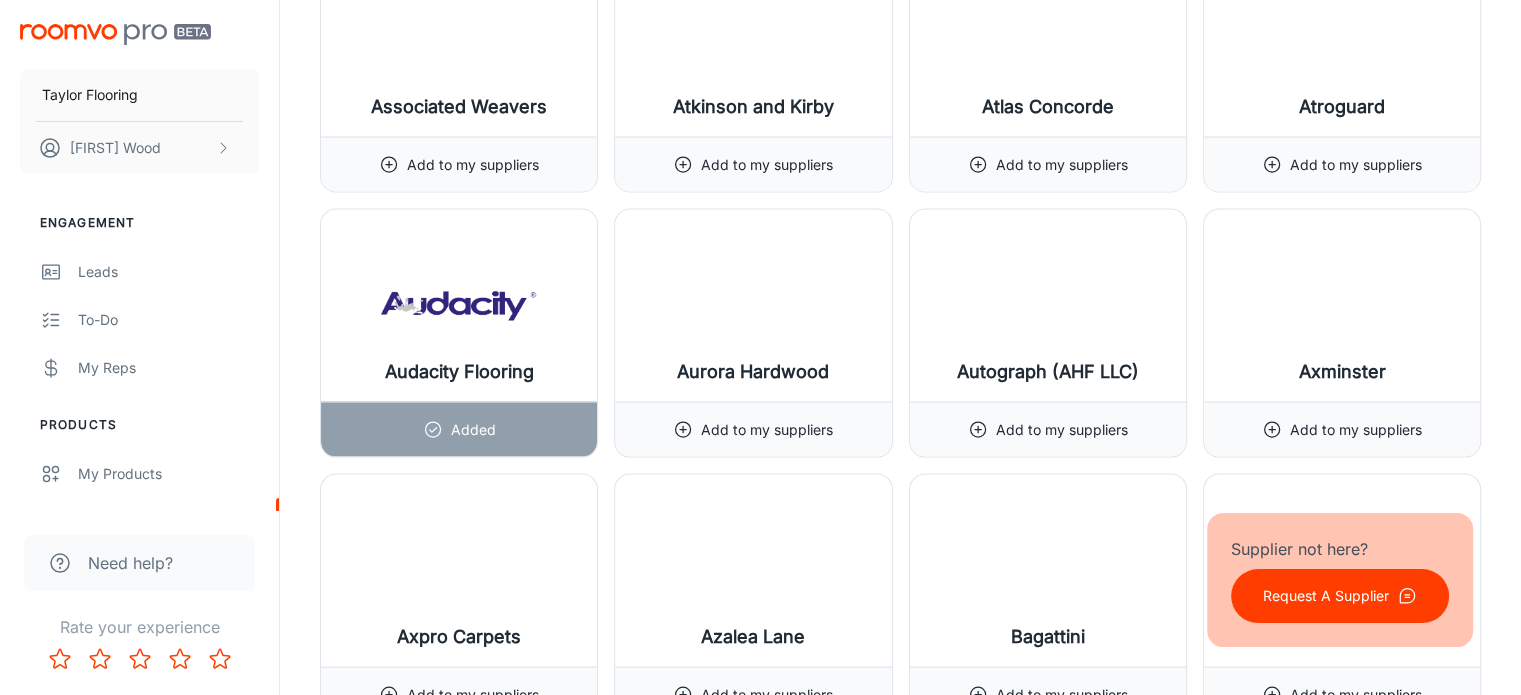 scroll, scrollTop: 3965, scrollLeft: 0, axis: vertical 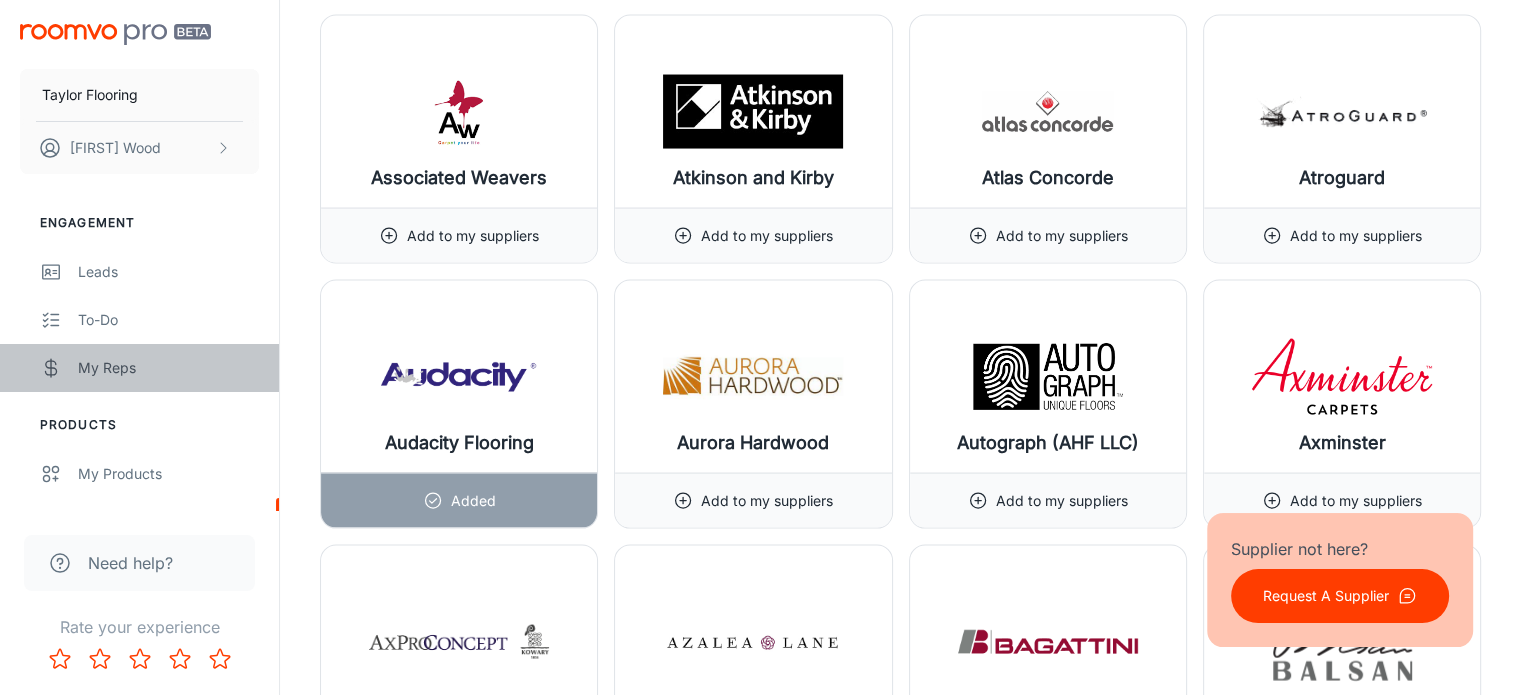 click on "My Reps" at bounding box center (168, 368) 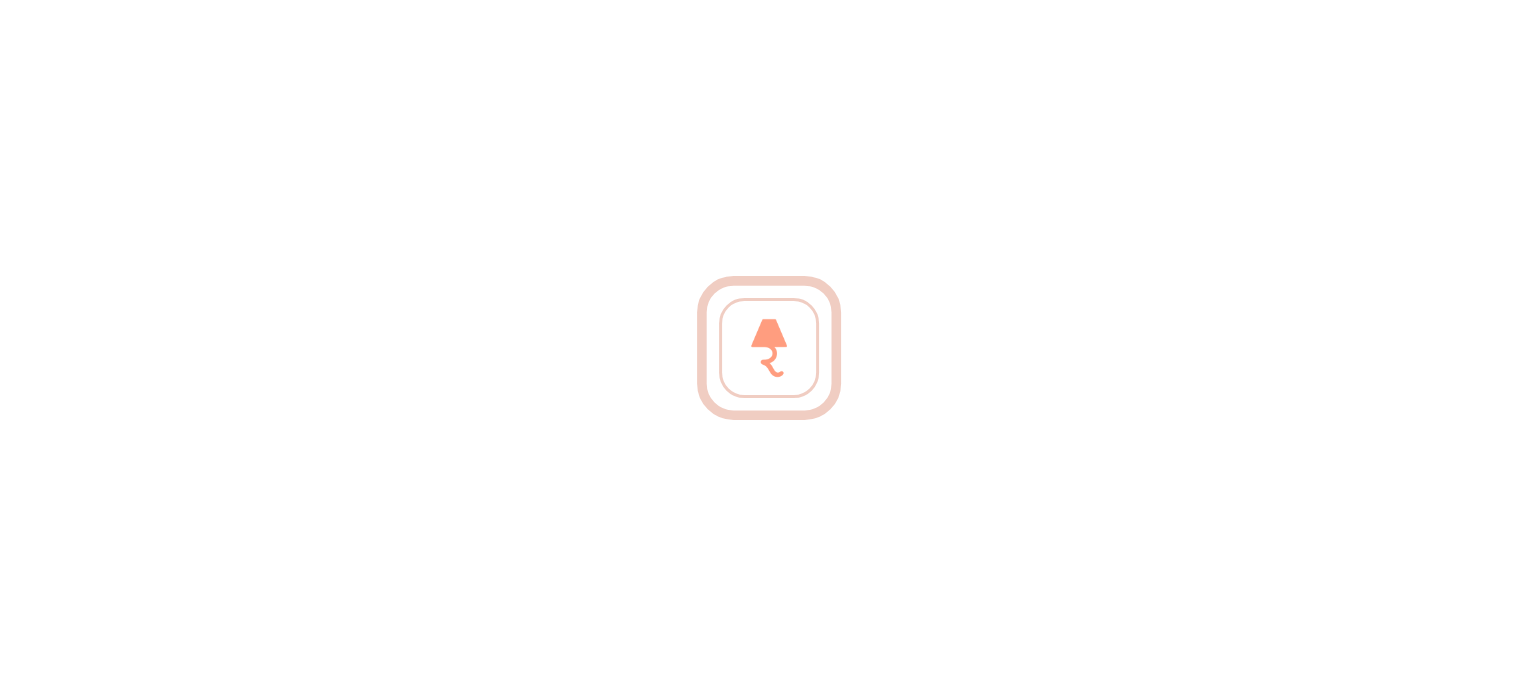 scroll, scrollTop: 0, scrollLeft: 0, axis: both 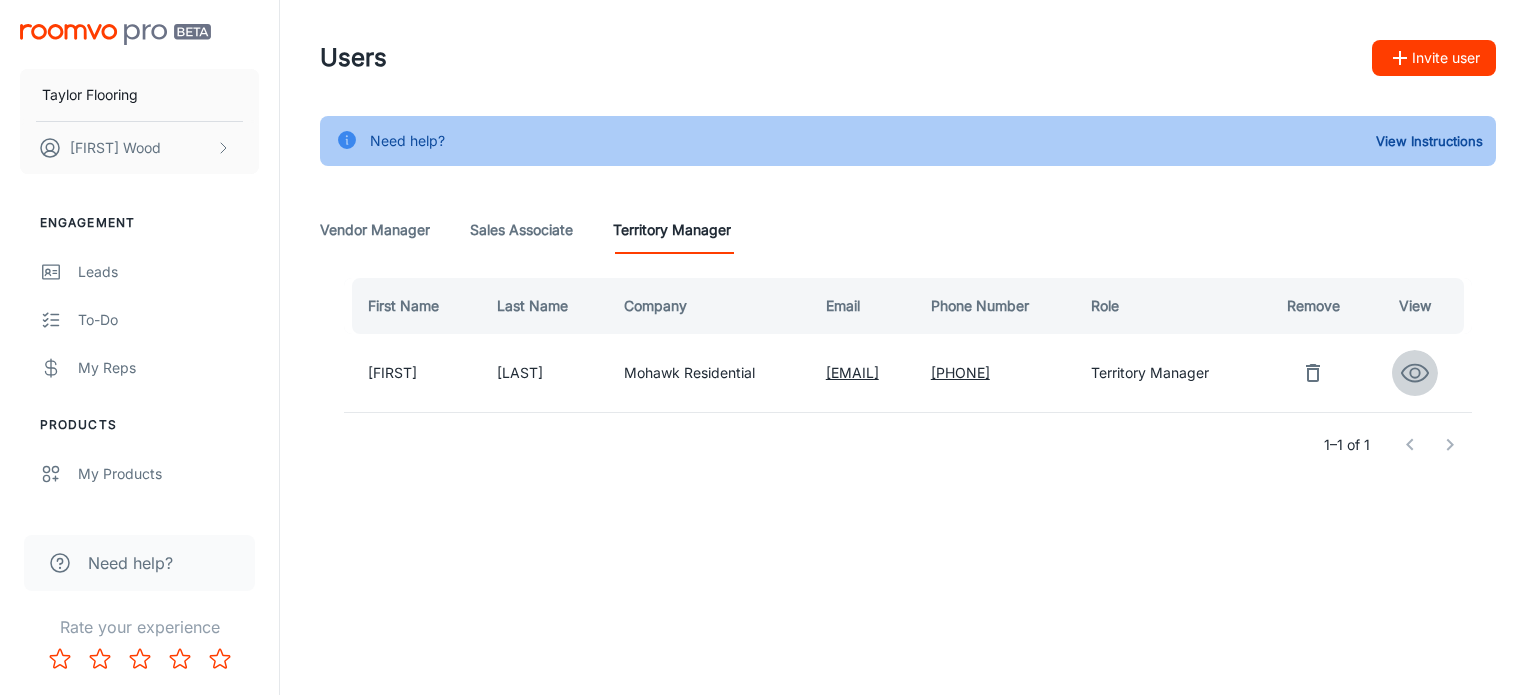 click 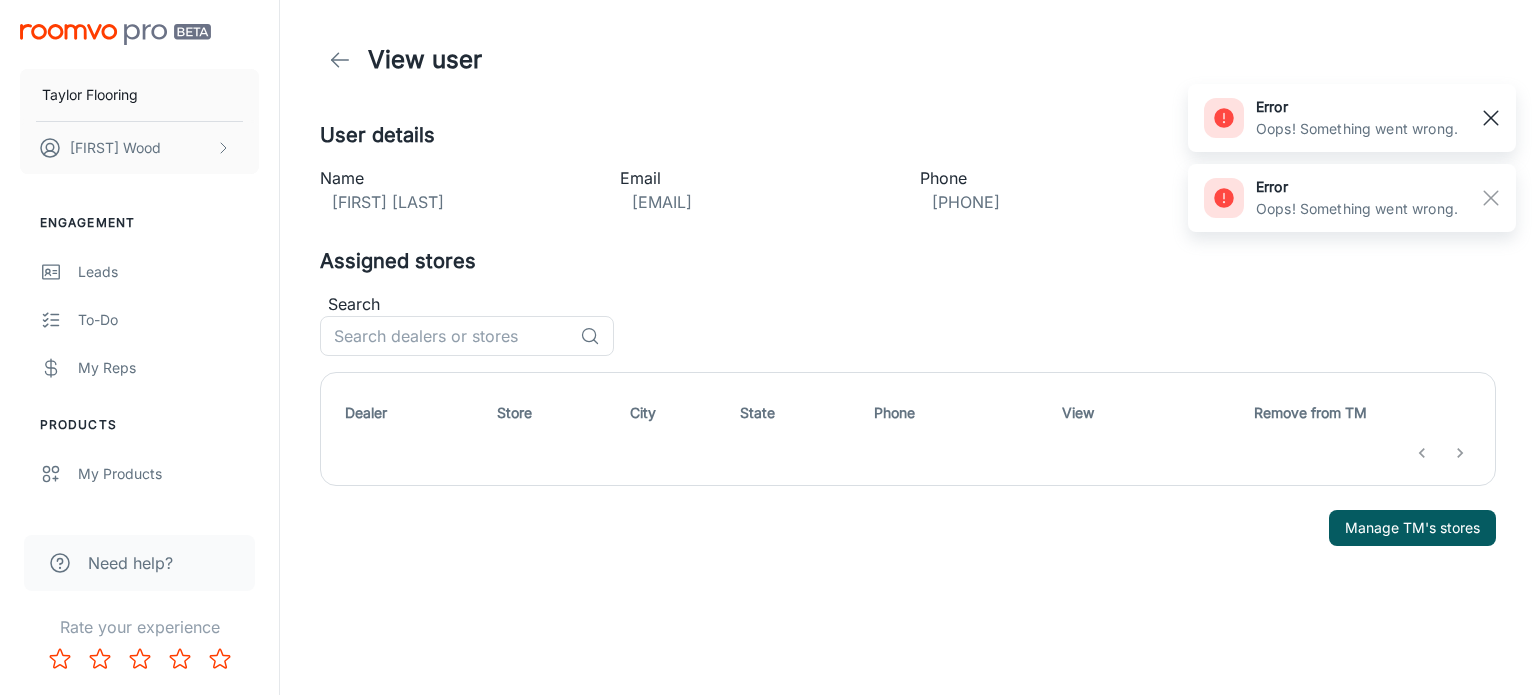 click 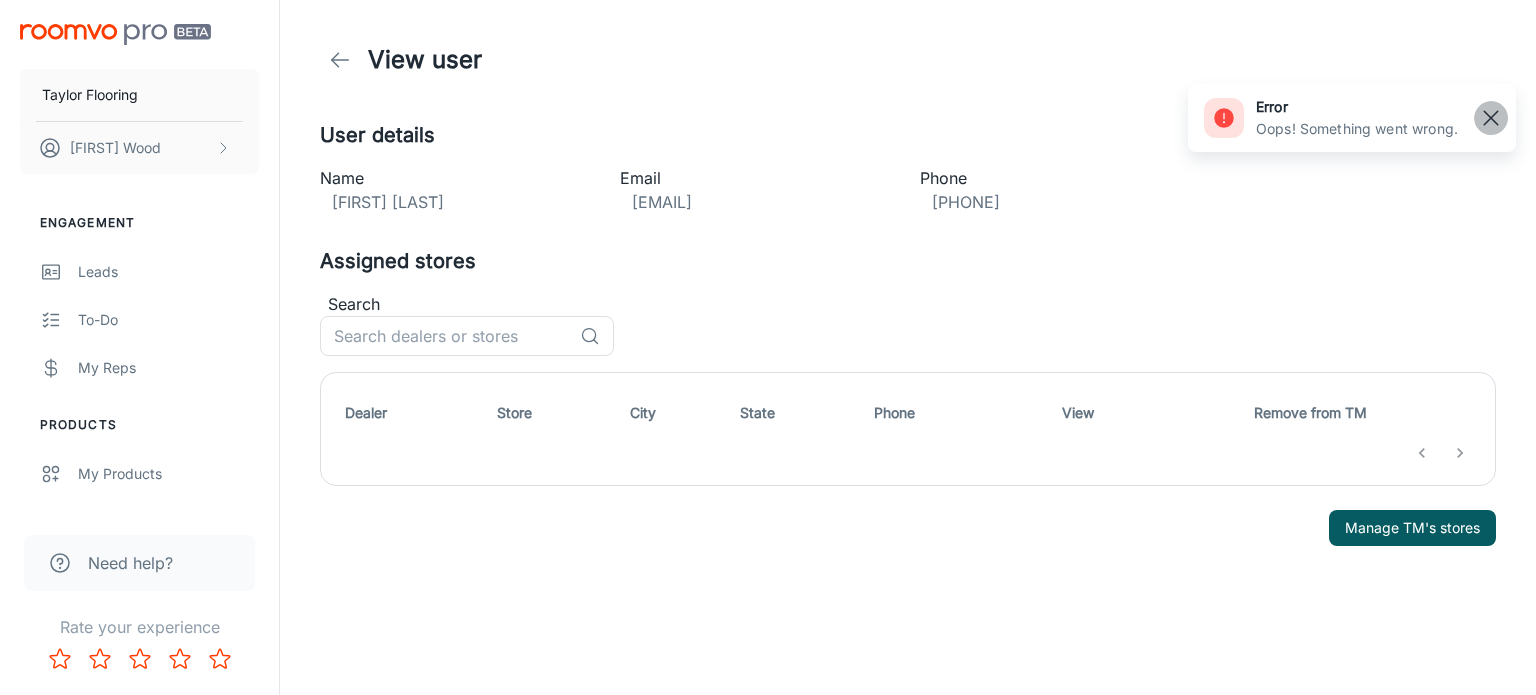 click 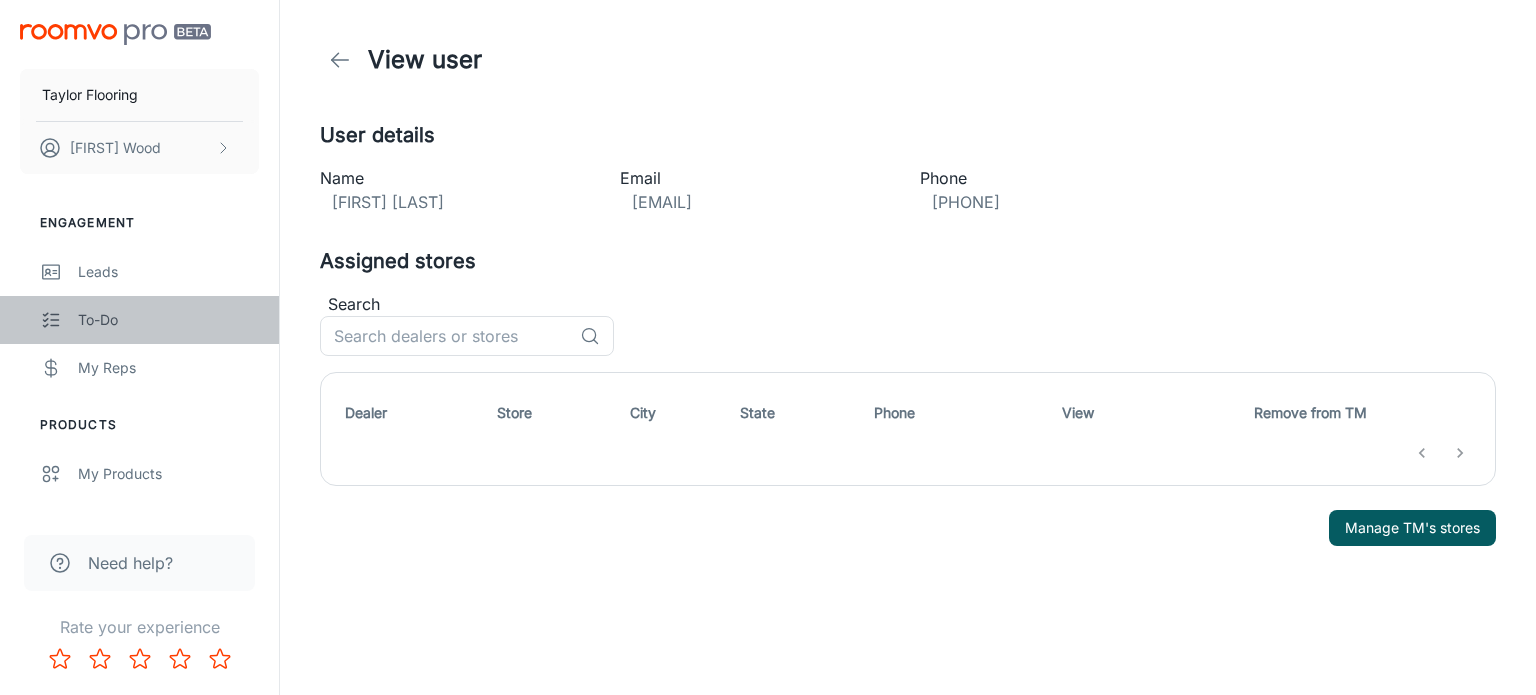 click on "To-do" at bounding box center [168, 320] 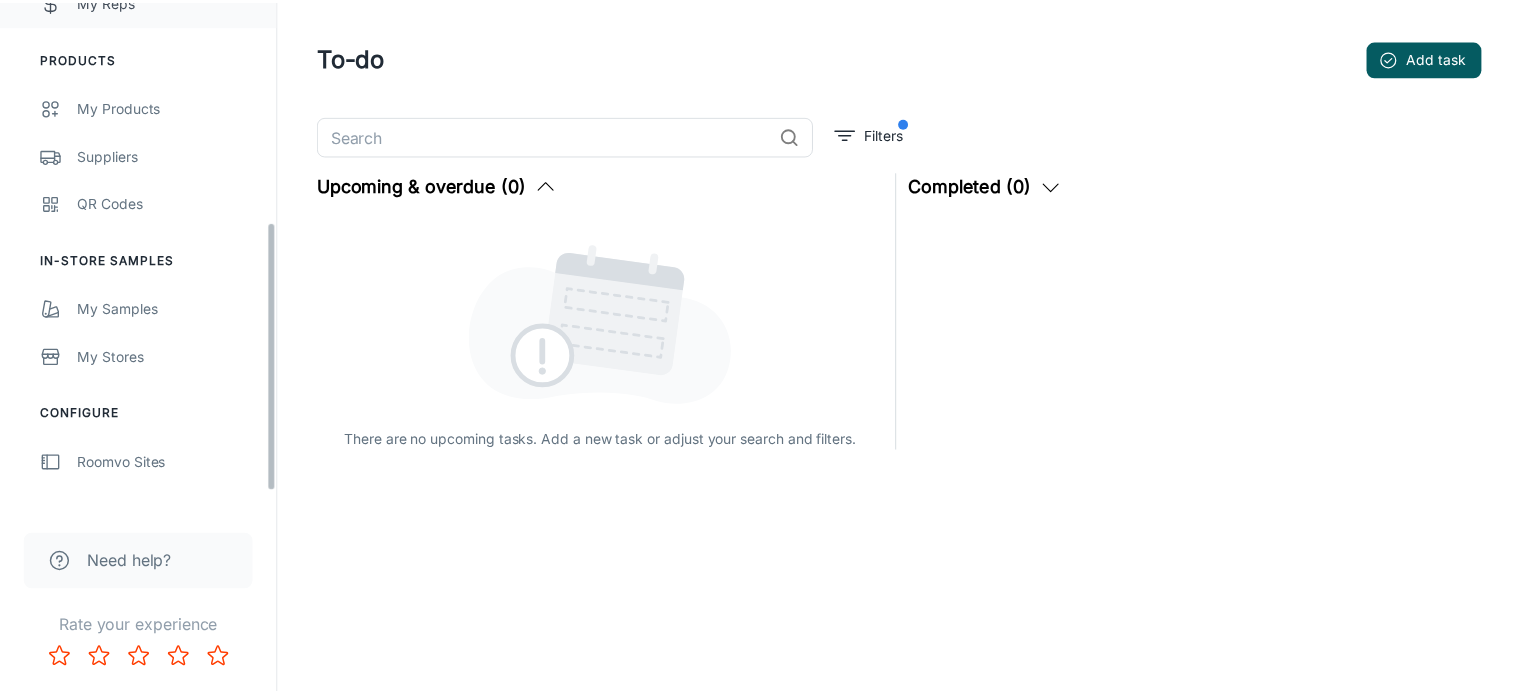 scroll, scrollTop: 448, scrollLeft: 0, axis: vertical 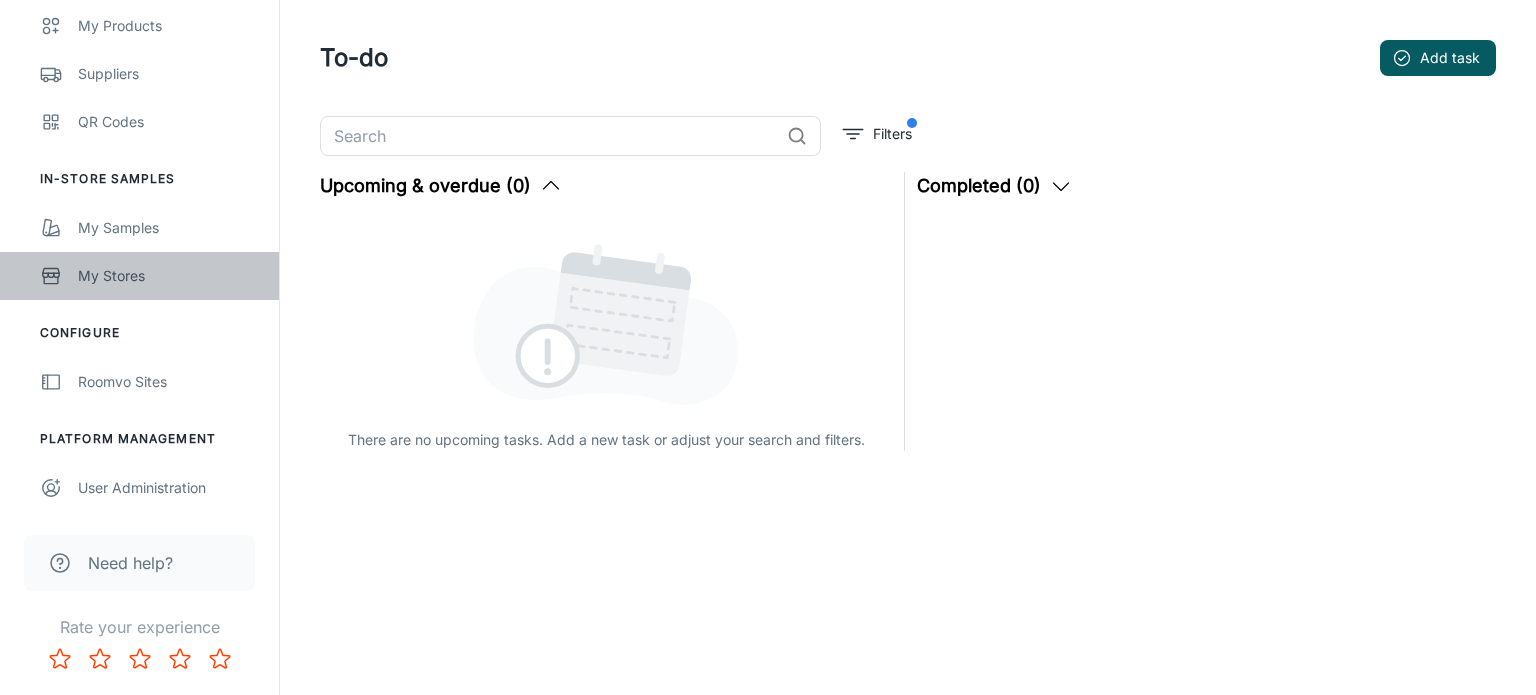 click on "My Stores" at bounding box center [168, 276] 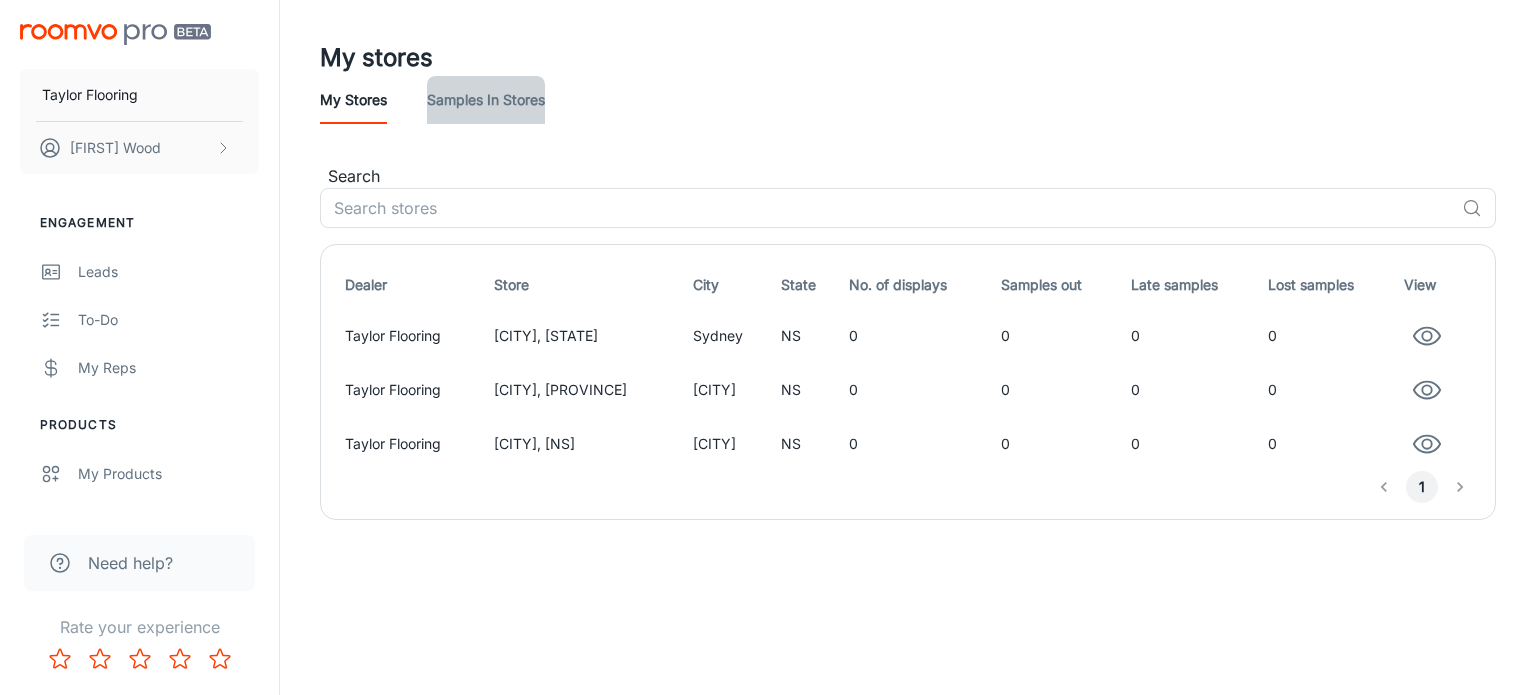 click on "Samples in stores" at bounding box center [486, 100] 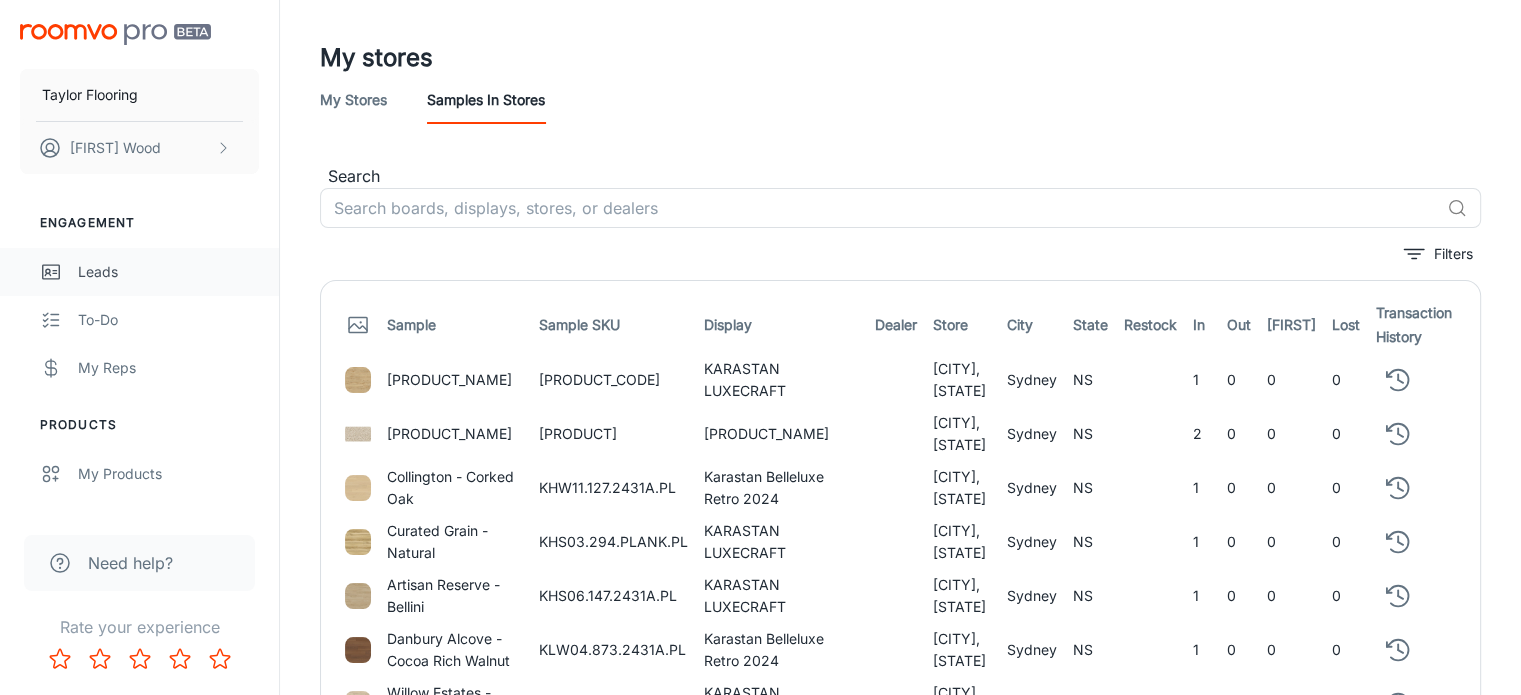 click on "Leads" at bounding box center (168, 272) 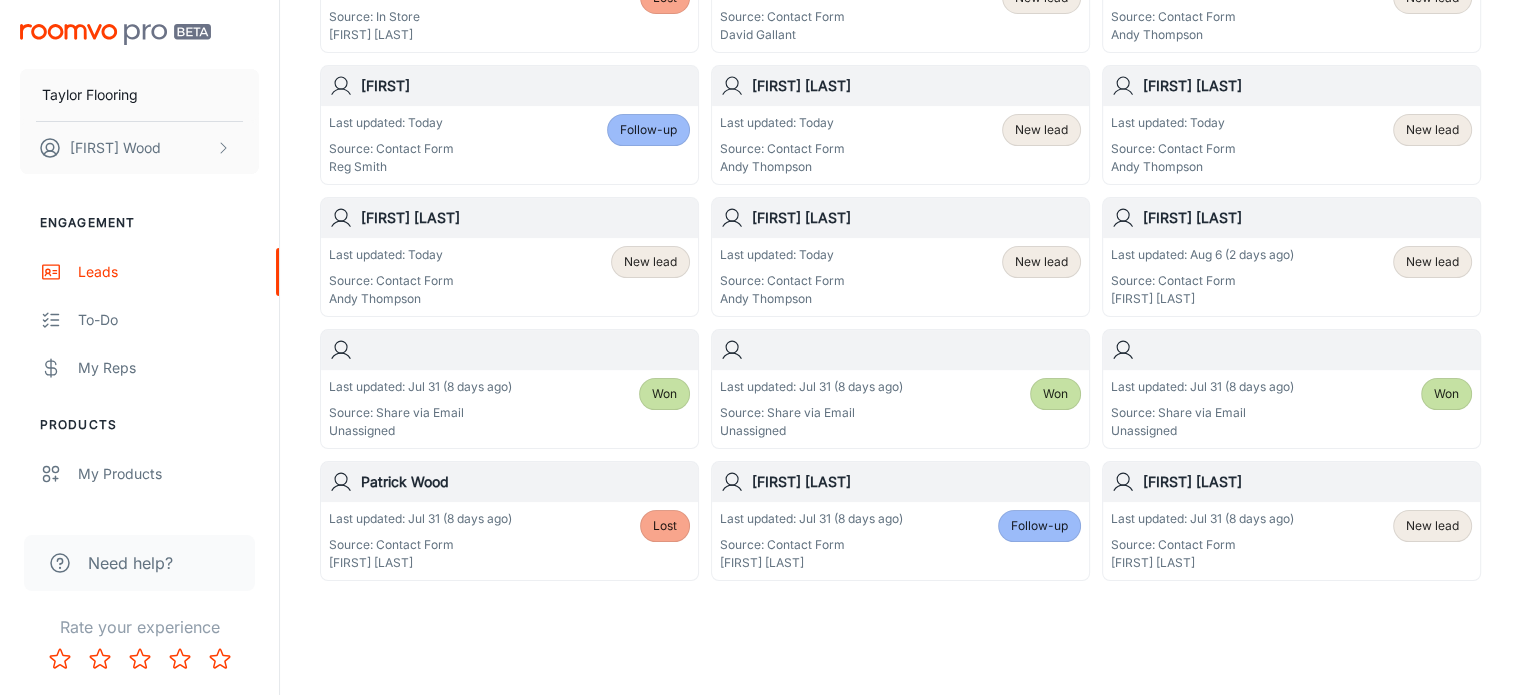 scroll, scrollTop: 0, scrollLeft: 0, axis: both 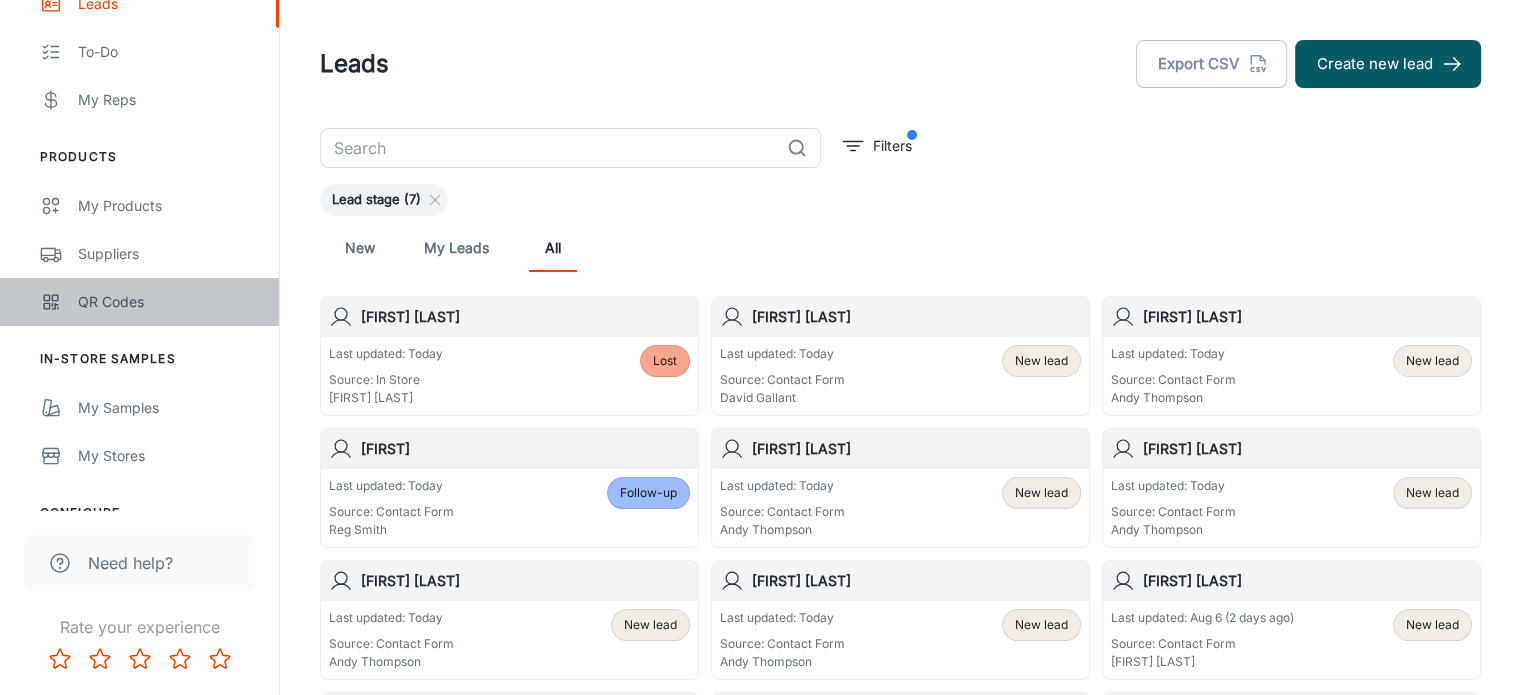 click on "QR Codes" at bounding box center (168, 302) 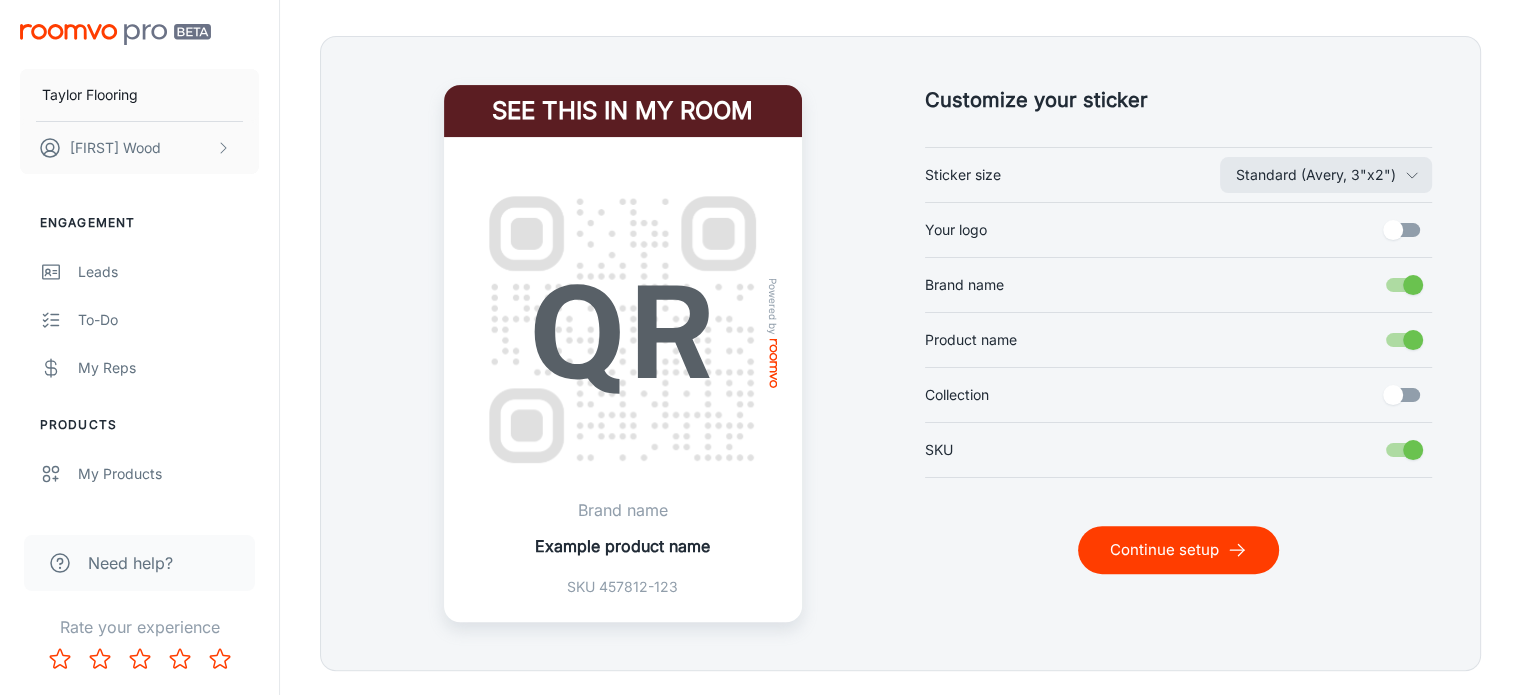 scroll, scrollTop: 464, scrollLeft: 0, axis: vertical 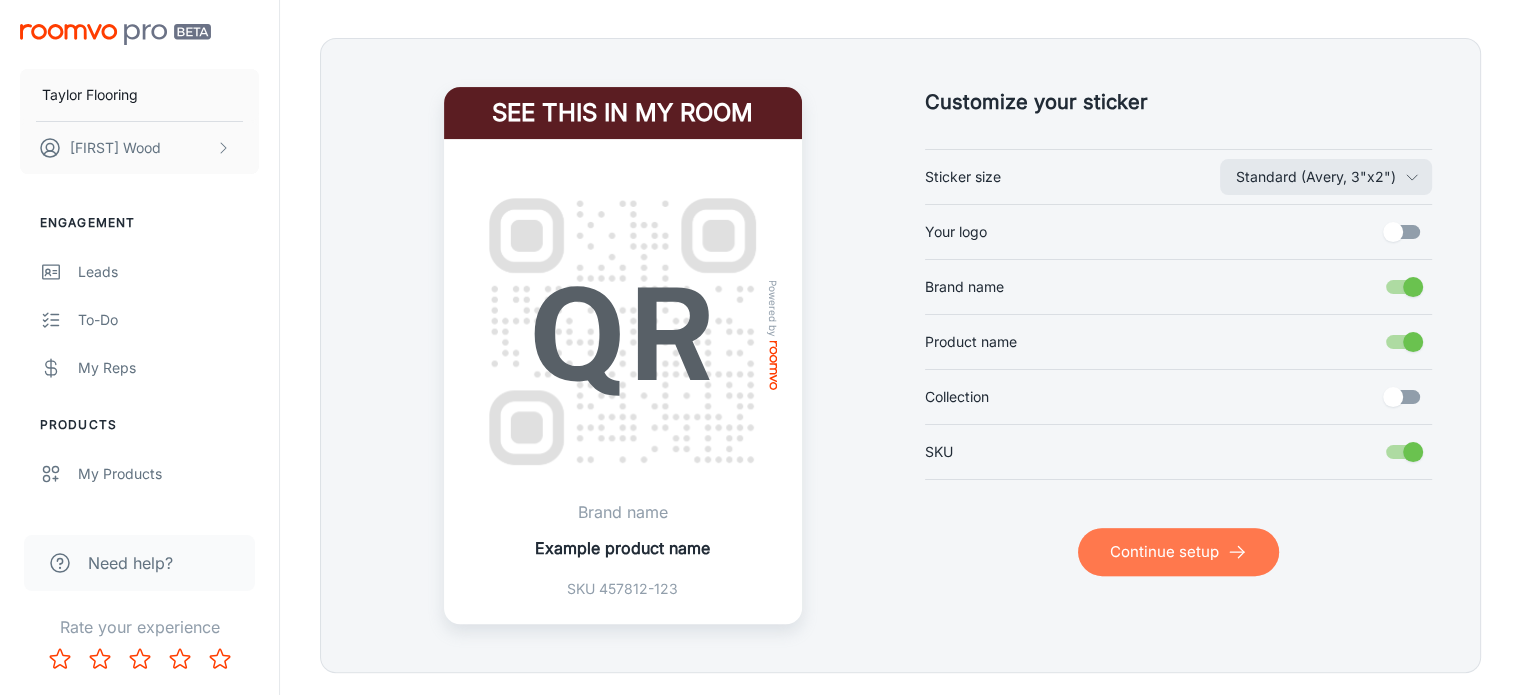 click on "Continue setup" at bounding box center (1178, 552) 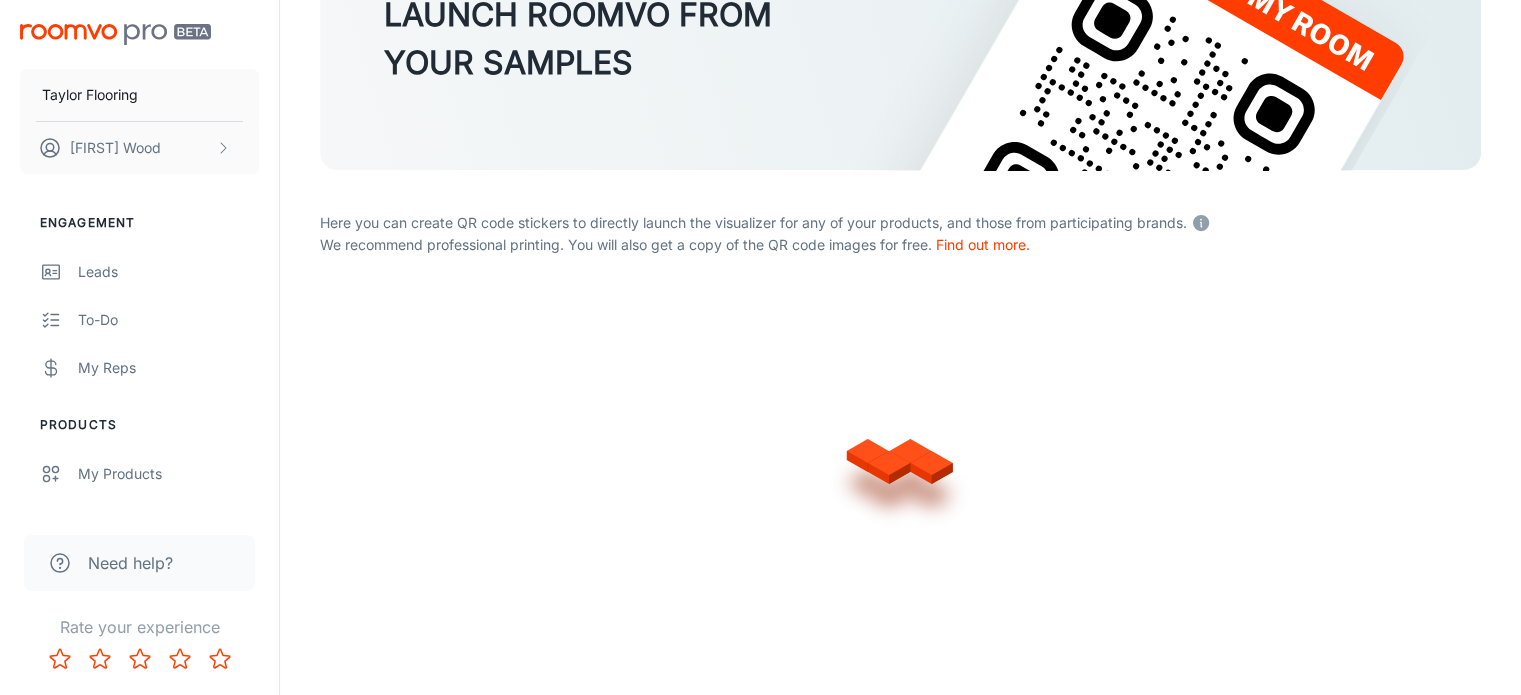 scroll, scrollTop: 464, scrollLeft: 0, axis: vertical 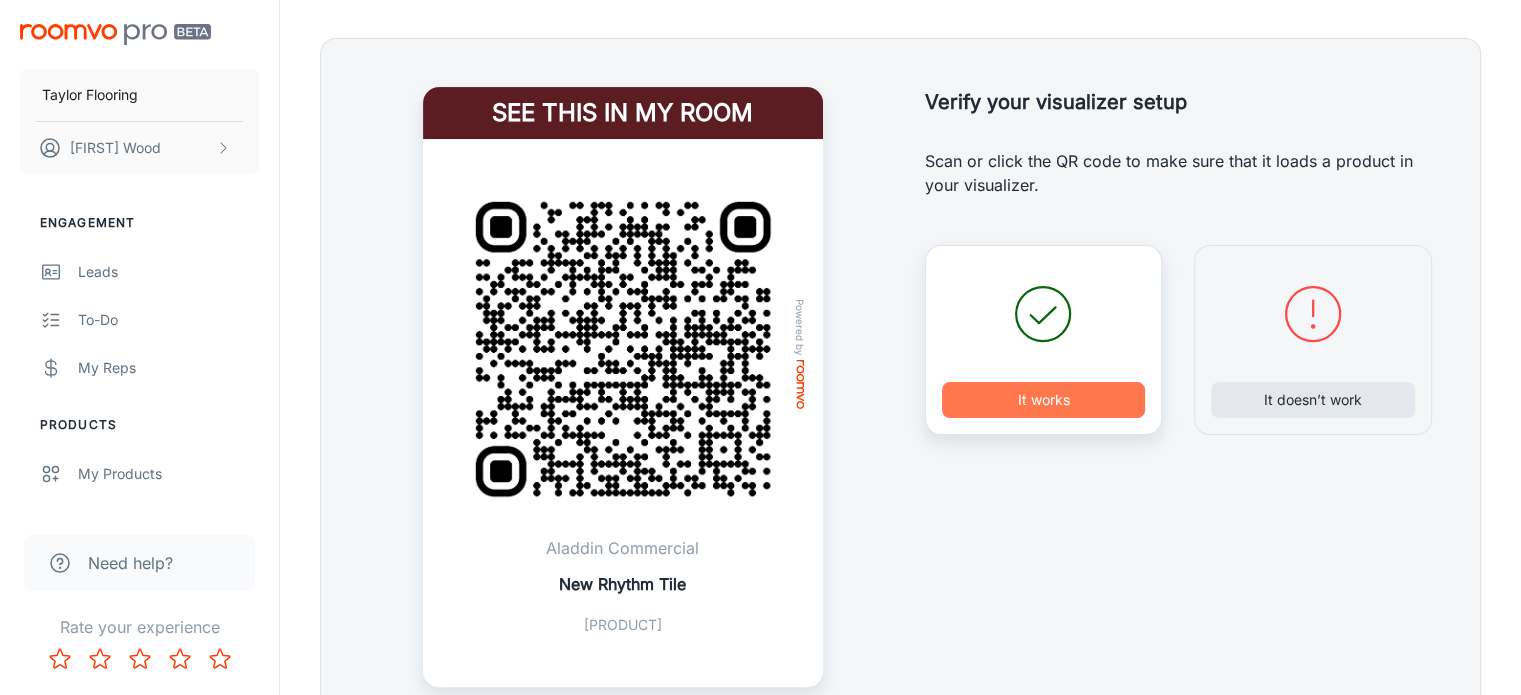 click on "It works" at bounding box center [1044, 400] 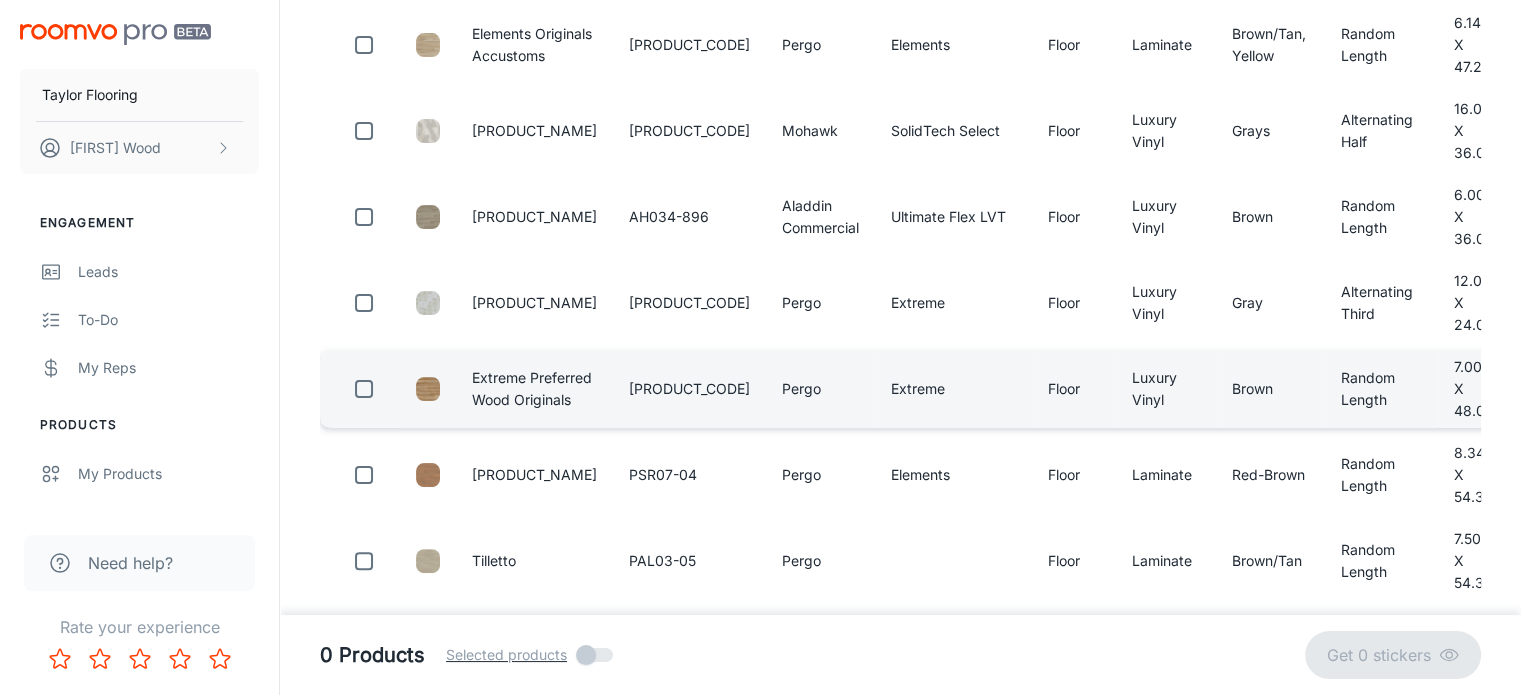 scroll, scrollTop: 0, scrollLeft: 0, axis: both 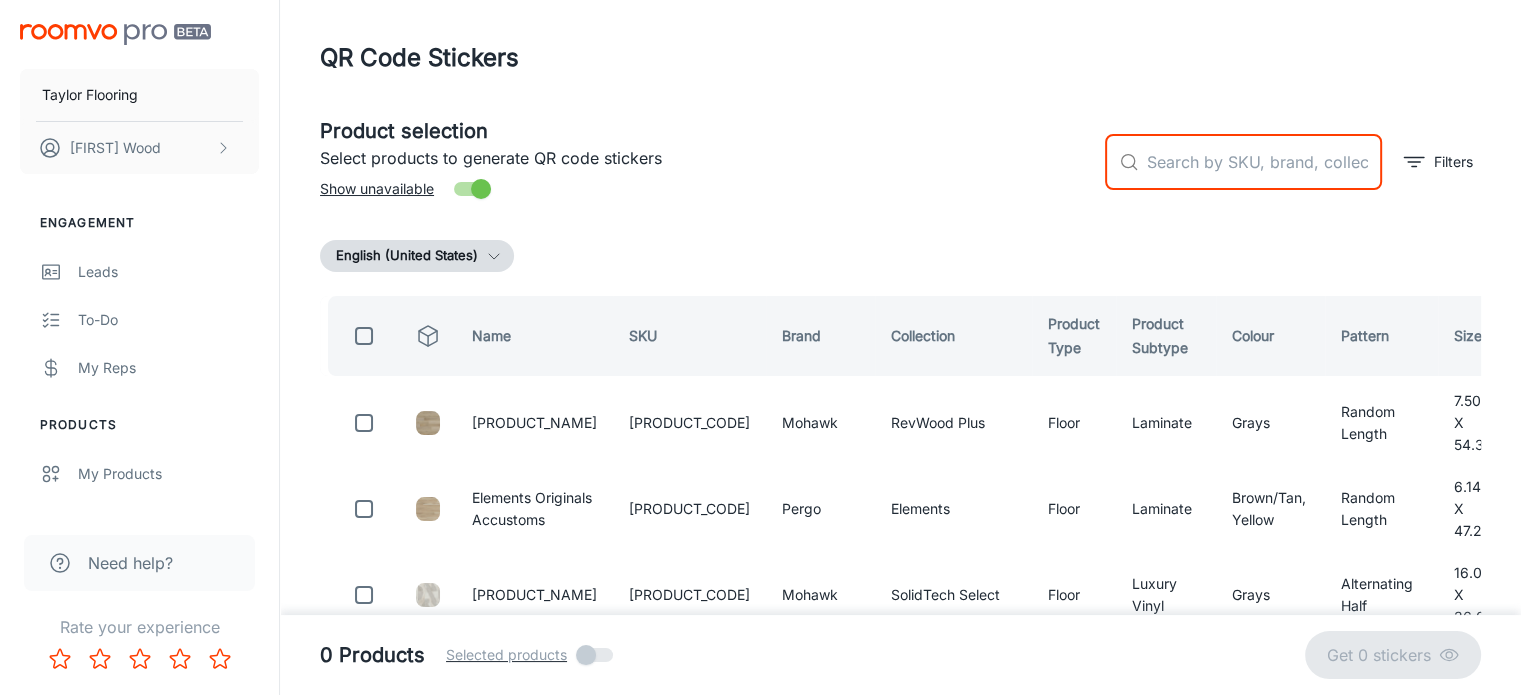 click at bounding box center (1264, 162) 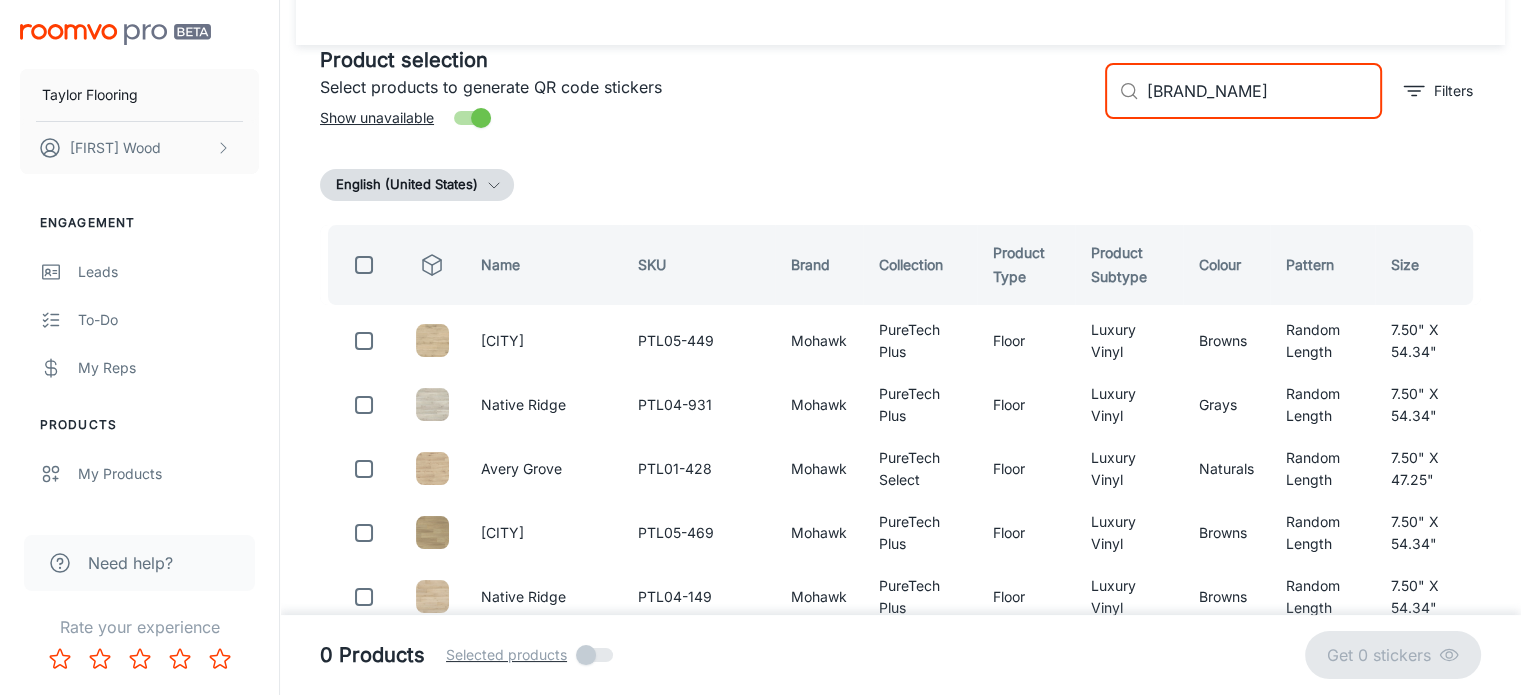 scroll, scrollTop: 66, scrollLeft: 0, axis: vertical 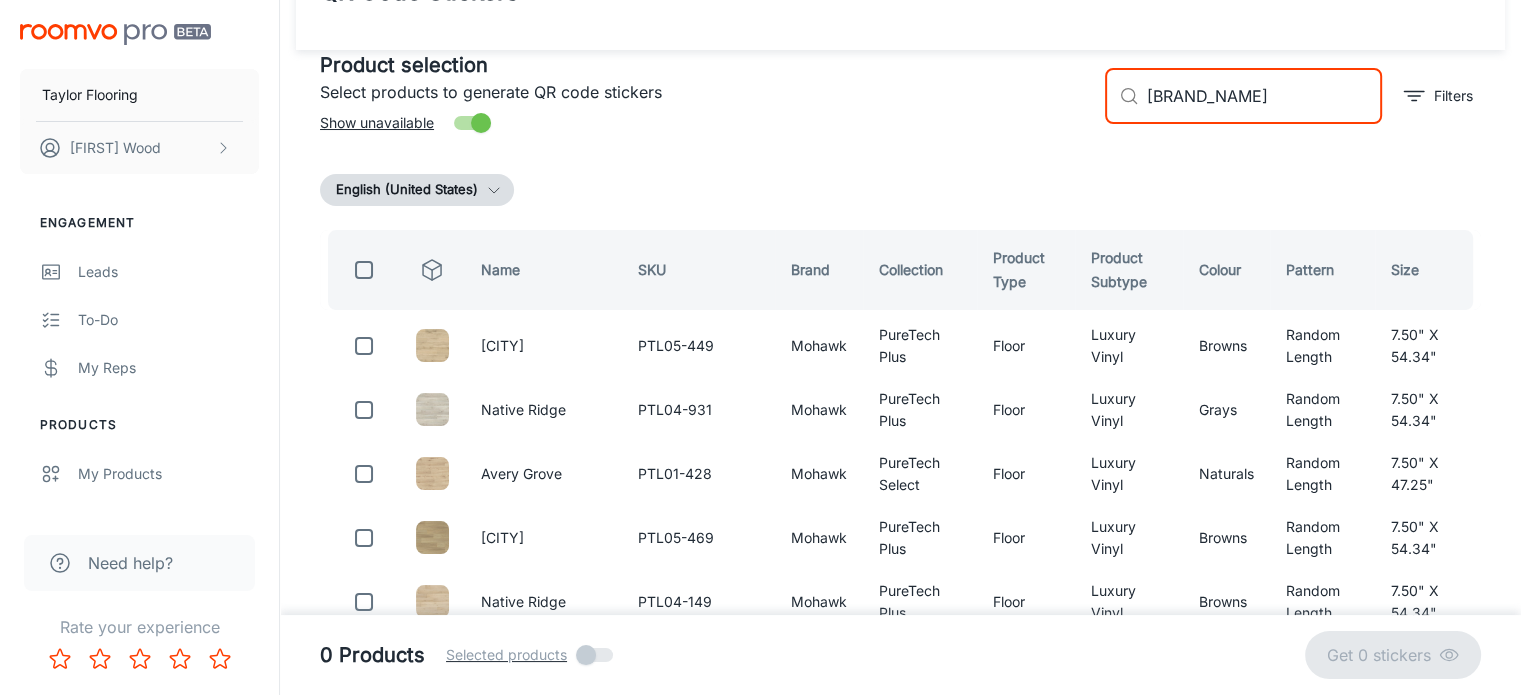 type on "[BRAND_NAME]" 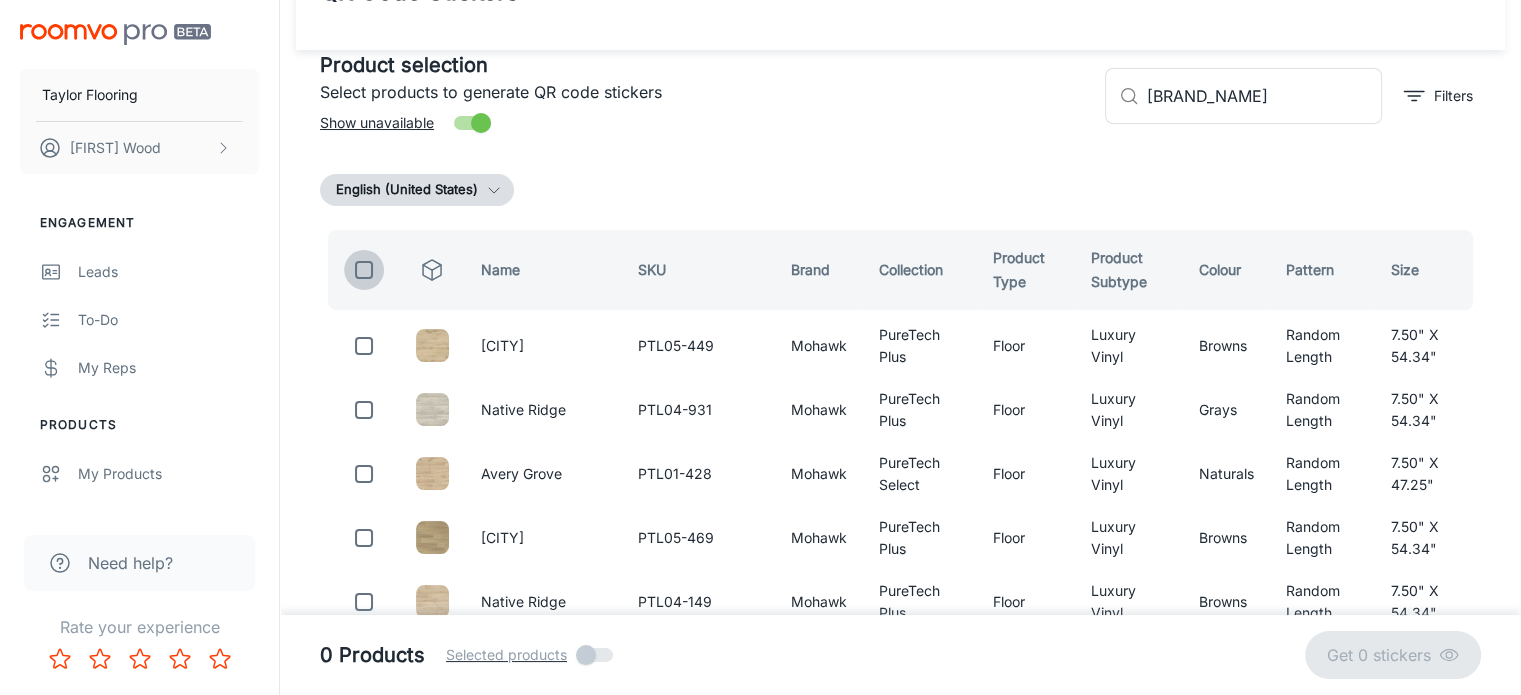 click at bounding box center (364, 270) 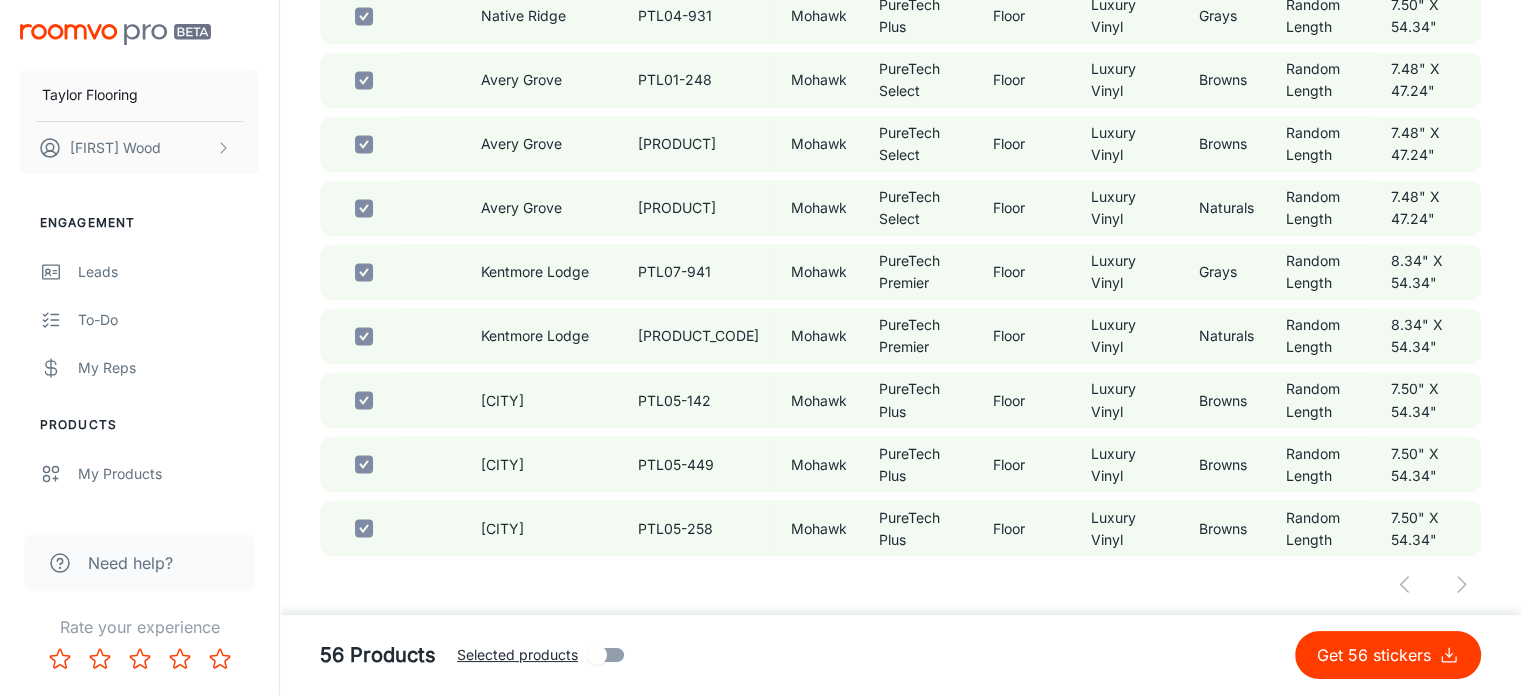 scroll, scrollTop: 3404, scrollLeft: 0, axis: vertical 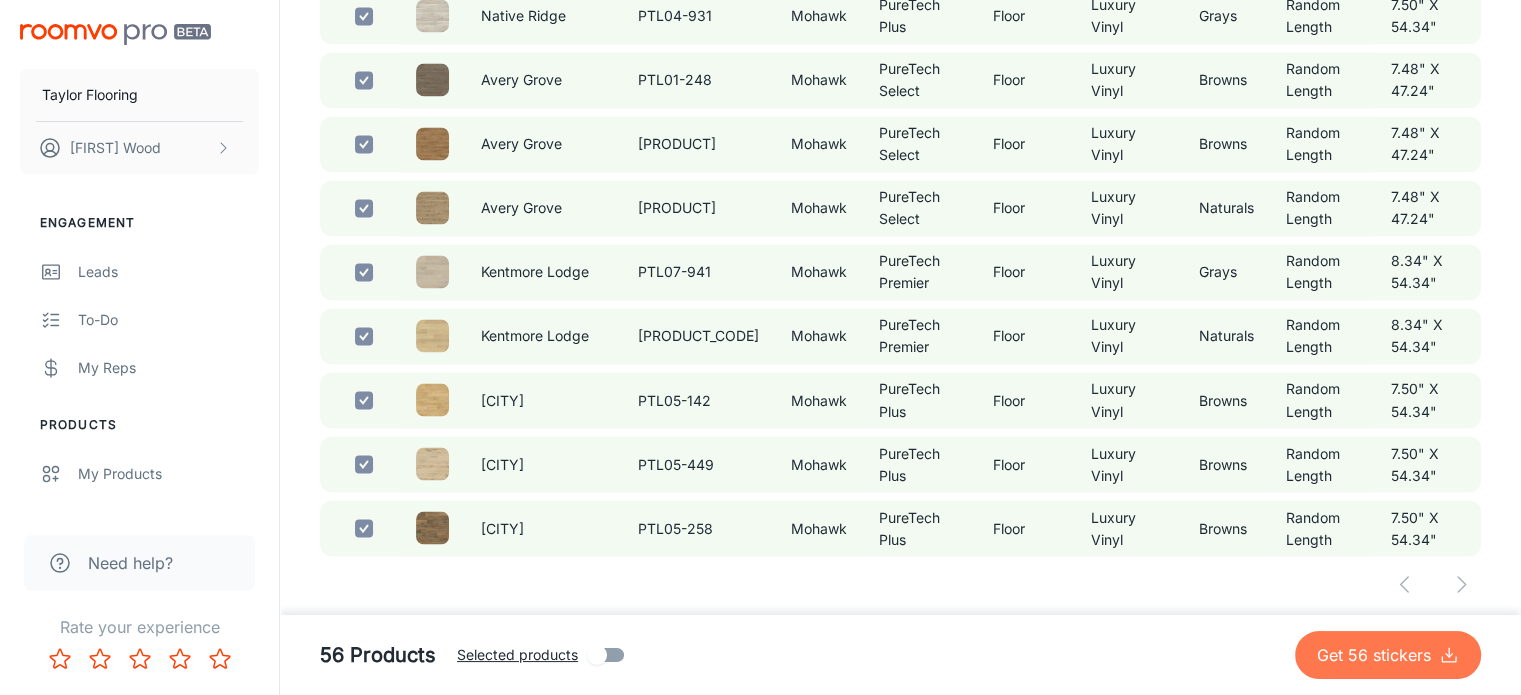 click on "Get 56 stickers" at bounding box center (1378, 655) 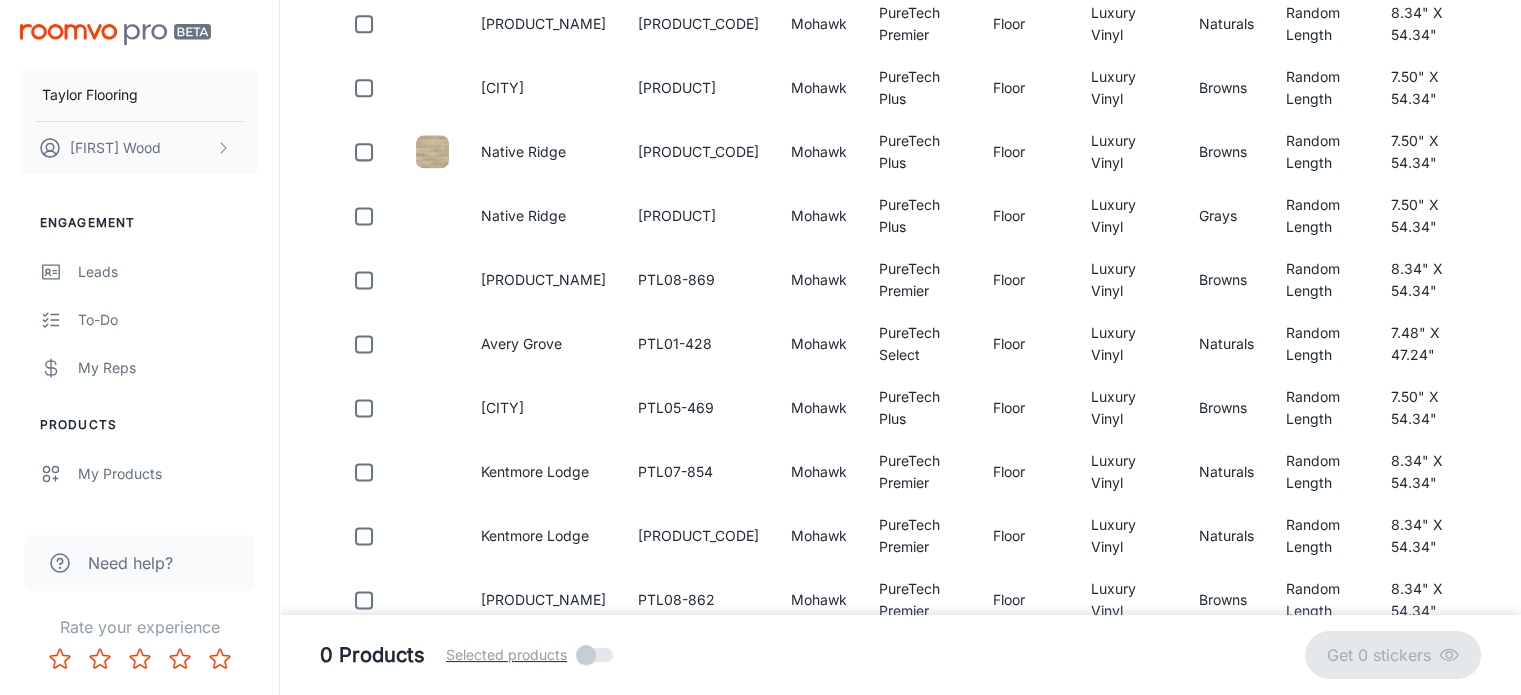 scroll, scrollTop: 2691, scrollLeft: 0, axis: vertical 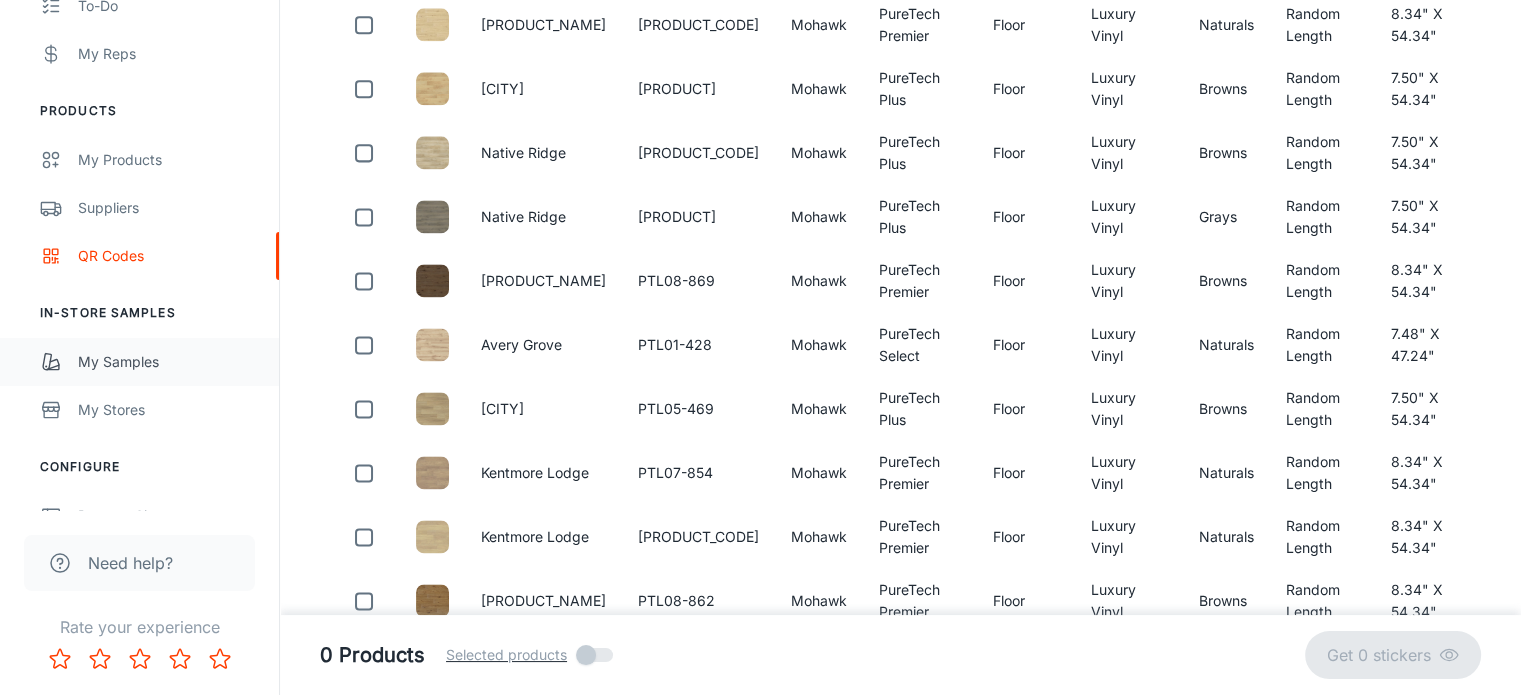 click on "My Samples" at bounding box center (168, 362) 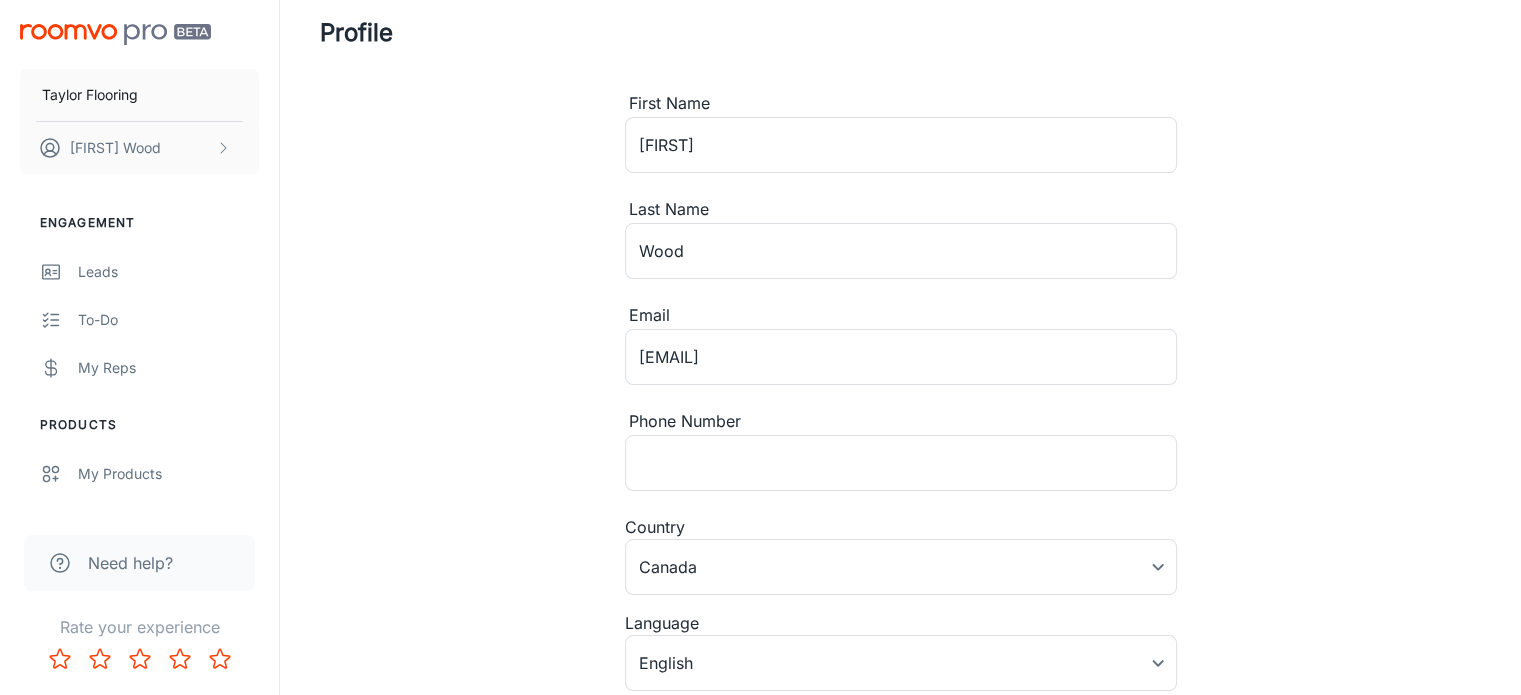 scroll, scrollTop: 0, scrollLeft: 0, axis: both 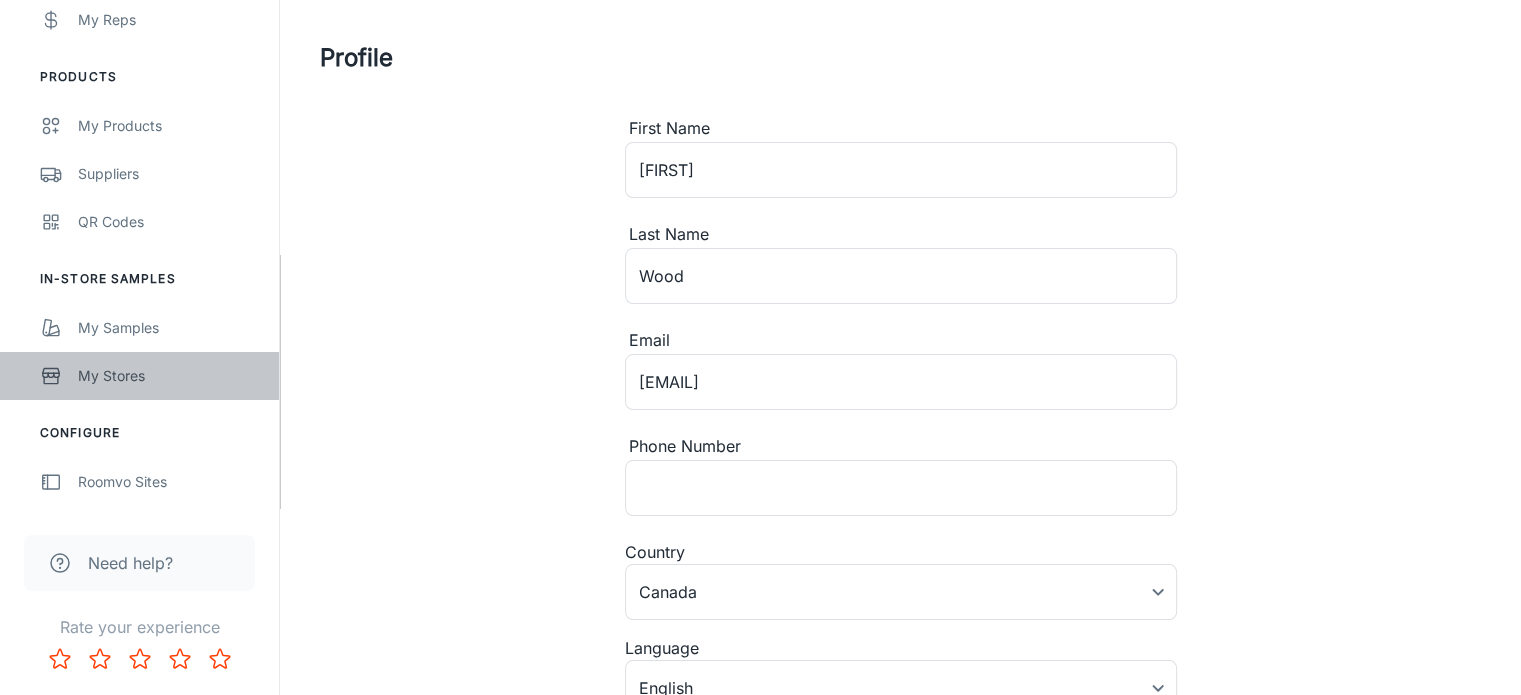 click on "My Stores" at bounding box center [168, 376] 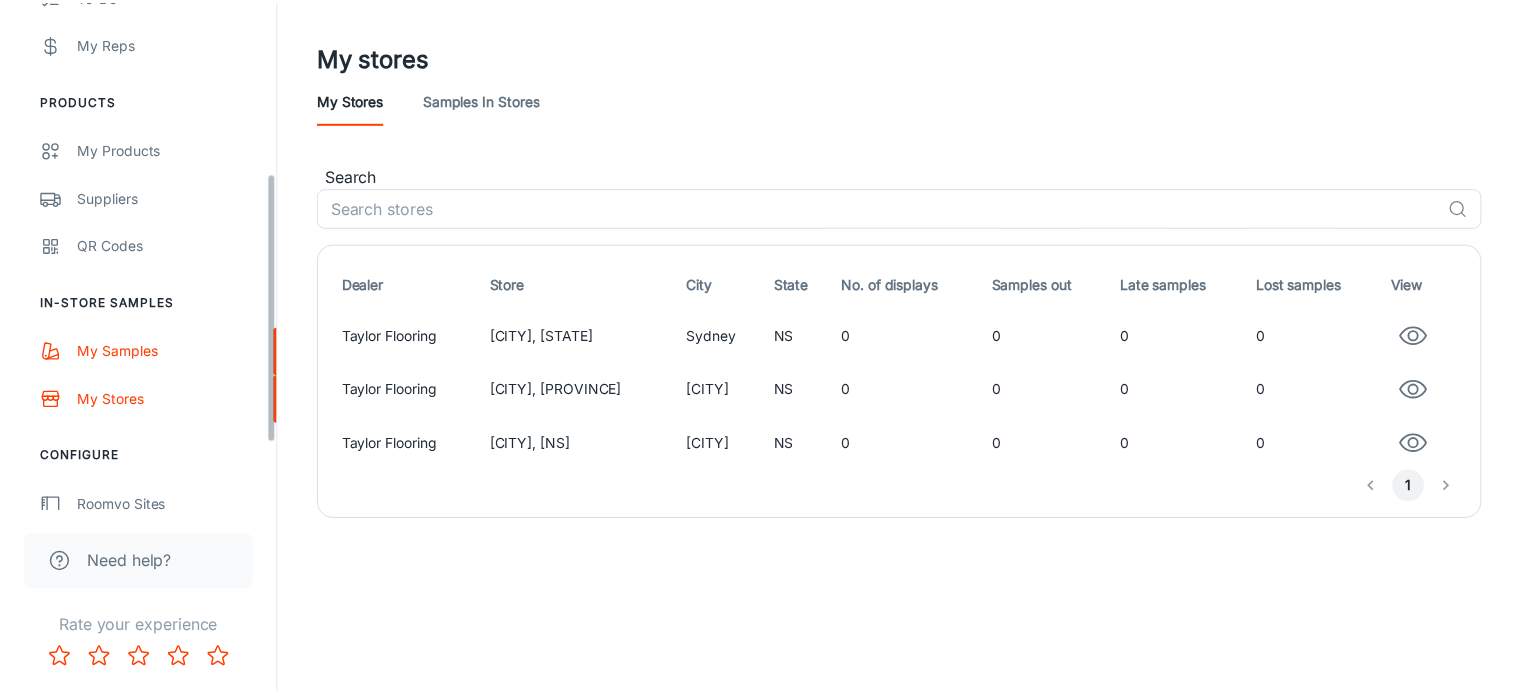 scroll, scrollTop: 326, scrollLeft: 0, axis: vertical 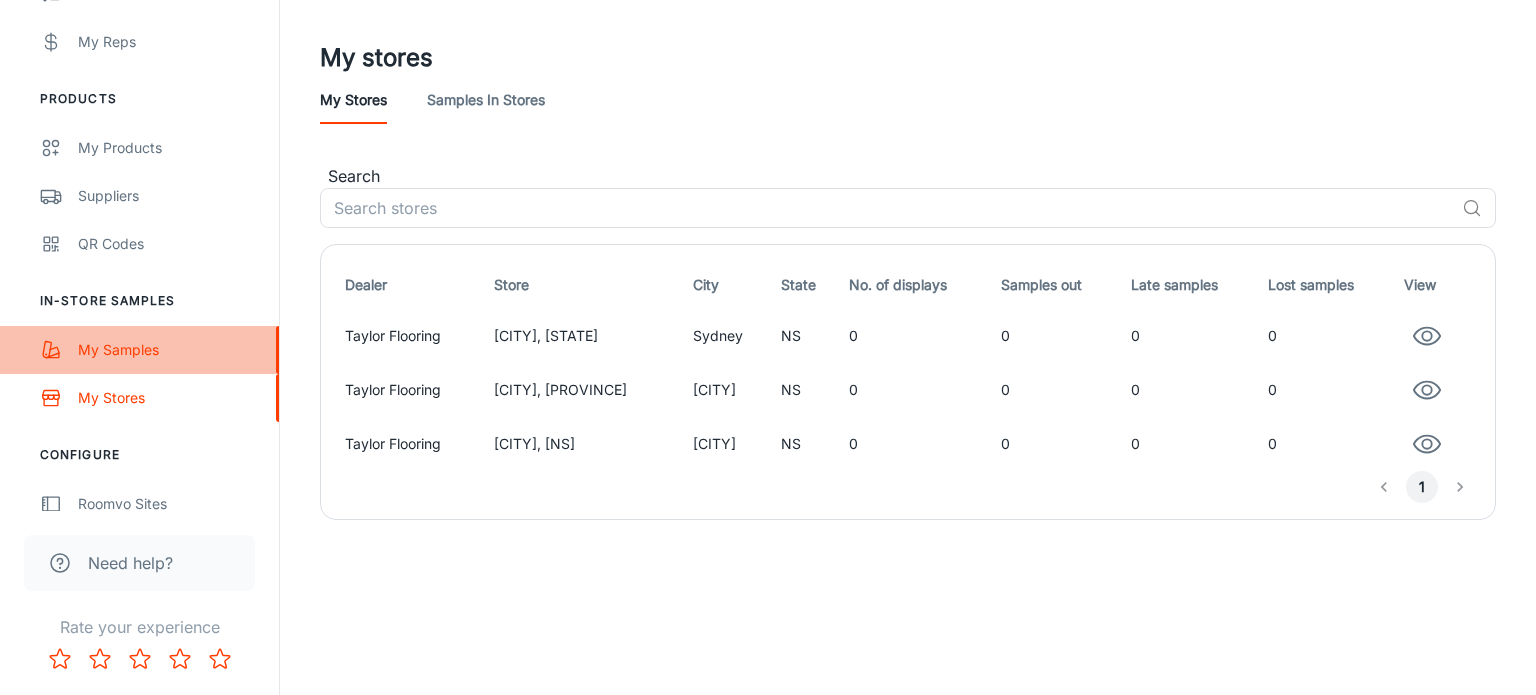 click on "My Samples" at bounding box center [168, 350] 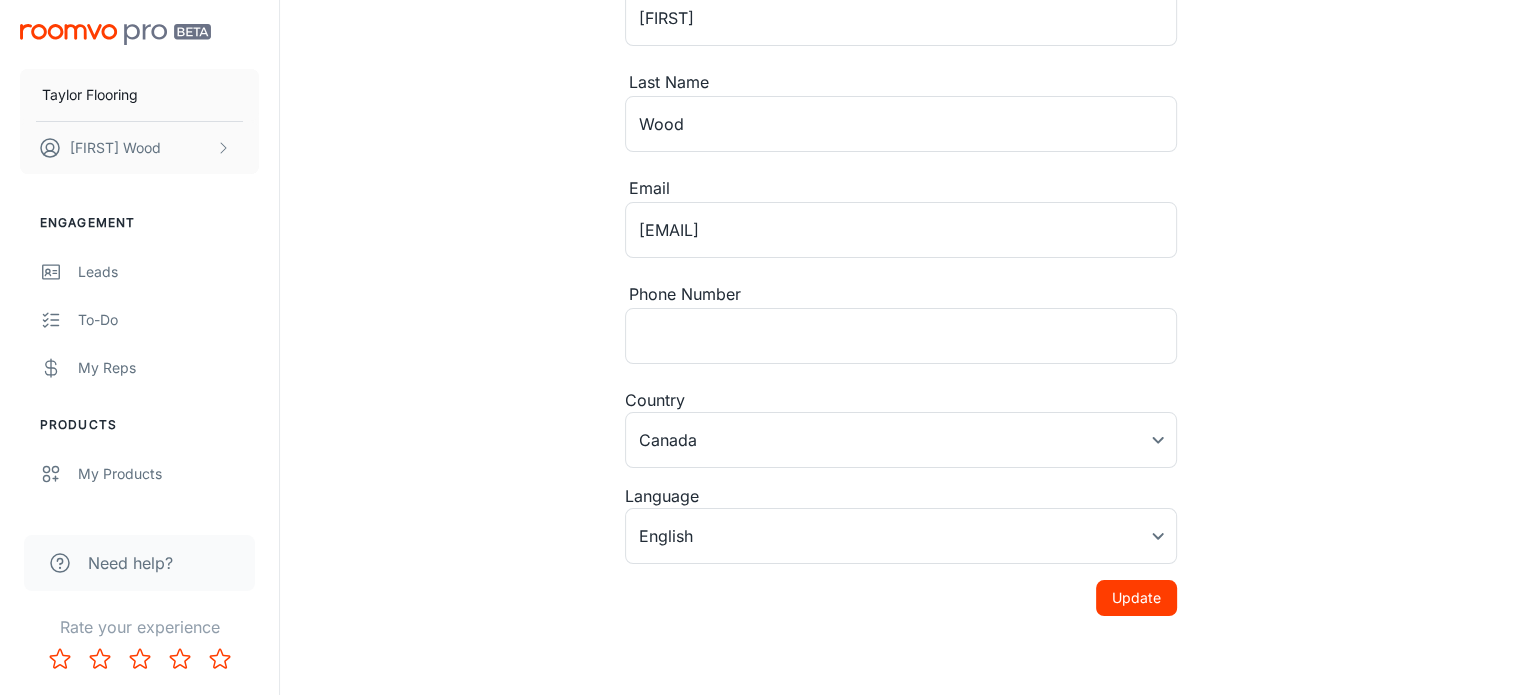 scroll, scrollTop: 0, scrollLeft: 0, axis: both 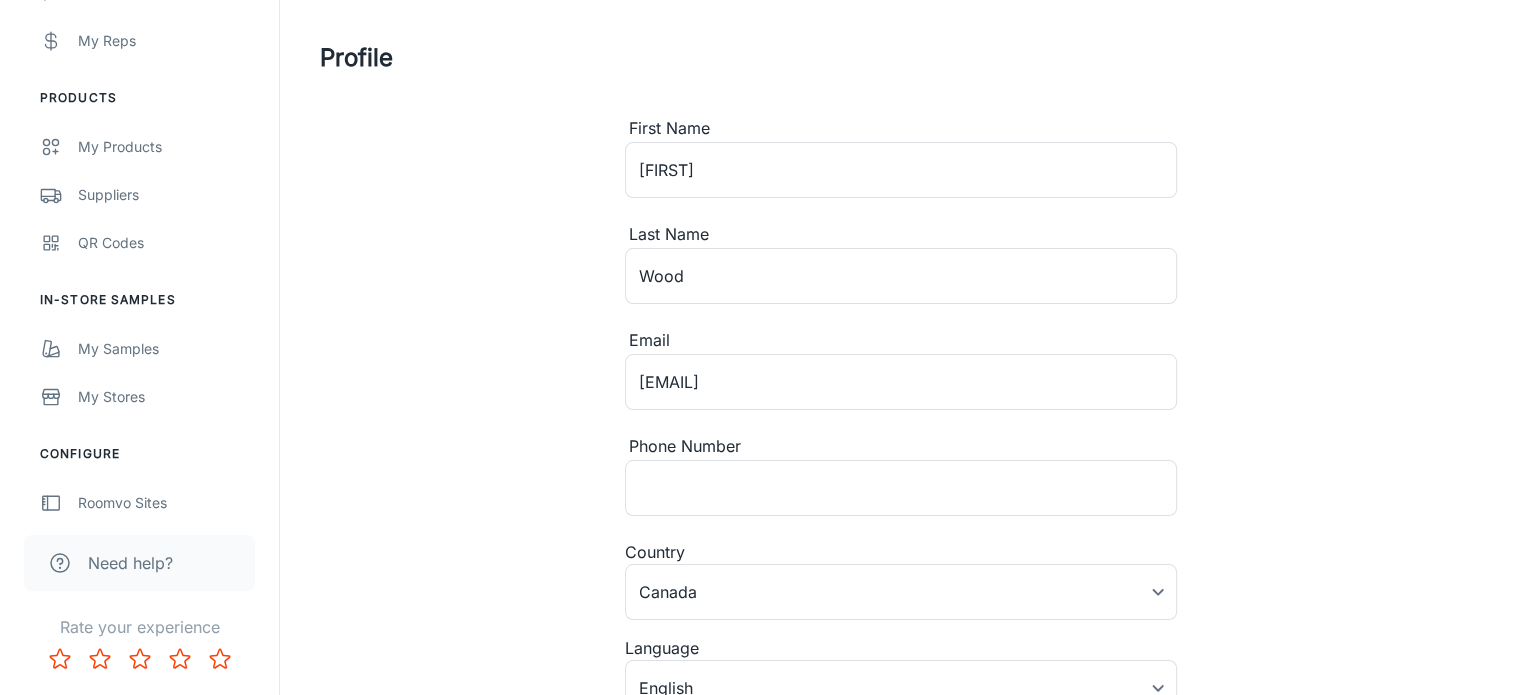 click on "Profile First Name Patrick ​ Last Name Wood ​ Email pwood@taylorflooring.com ​ Phone Number ​ Country Canada Canada ​ Language English en-ca ​ Update" at bounding box center [900, 384] 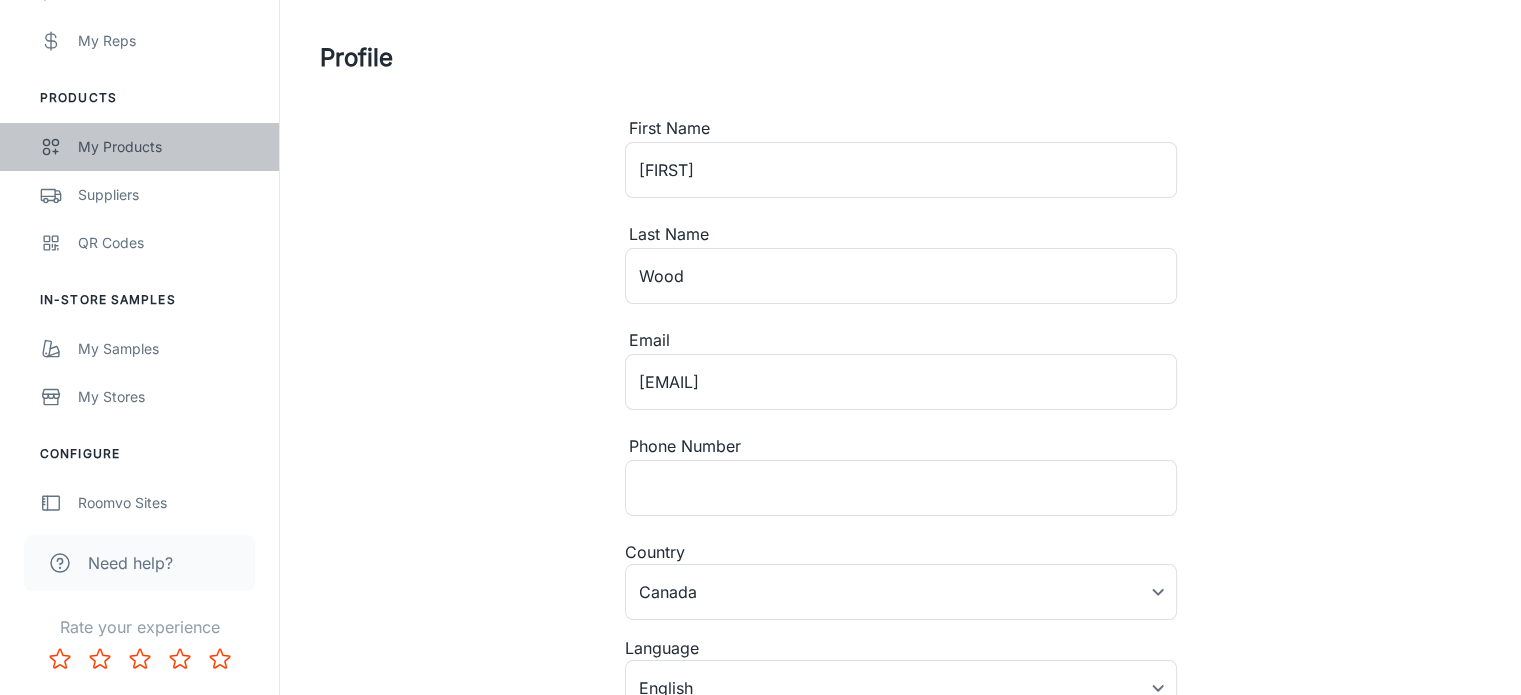 click on "My Products" at bounding box center (168, 147) 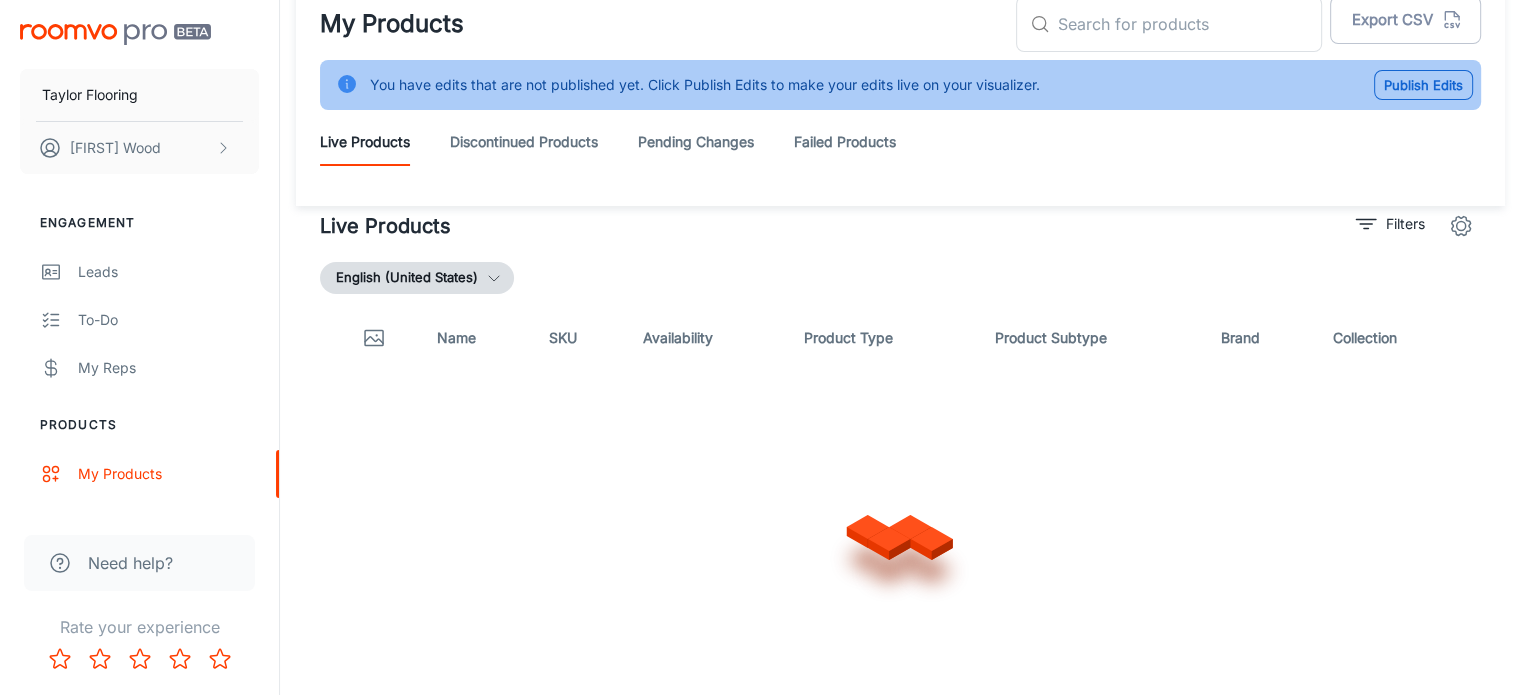 scroll, scrollTop: 53, scrollLeft: 0, axis: vertical 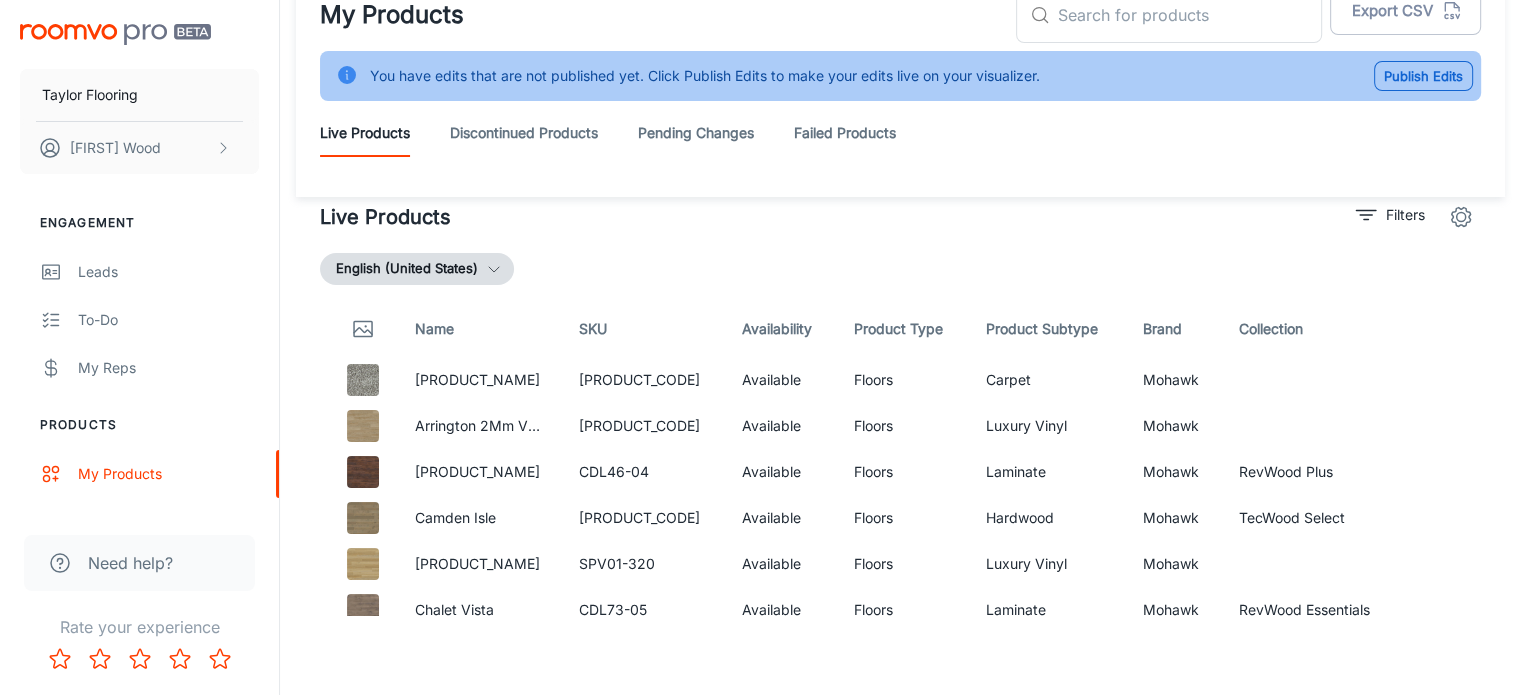 click on "My Products ​ ​ Export CSV You have edits that are not published yet. Click Publish Edits to make your edits live on your visualizer. Publish Edits Live Products Discontinued Products Pending Changes Failed Products Live Products Filters English (United States) Name SKU Availability Product Type Product Subtype Brand Collection Friendly Recommendat 28385-968 Available Floors Carpet Mohawk Arrington 2Mm Vx-Sg S5543-AP835 Available Floors Luxury Vinyl Mohawk Sterlington CDL46-04 Available Floors Laminate Mohawk RevWood Plus Camden Isle WEK52-02 Available Floors Hardwood Mohawk TecWood Select Rebekah Bay SPV01-320 Available Floors Luxury Vinyl Mohawk Chalet Vista CDL73-05 Available Floors Laminate Mohawk RevWood Essentials Highwood Hickory Cn 37FAE-53 Available Floors Hardwood Mohawk Western Row CDL44-02 Available Floors Laminate Mohawk RevWood Plus Miramar Shores CDL42-04 Available Floors Laminate Mohawk RevWood Premier Casita Terrace CDL43-03 Available Floors Laminate Mohawk RevWood Plus Cascade Hills" at bounding box center (900, 321) 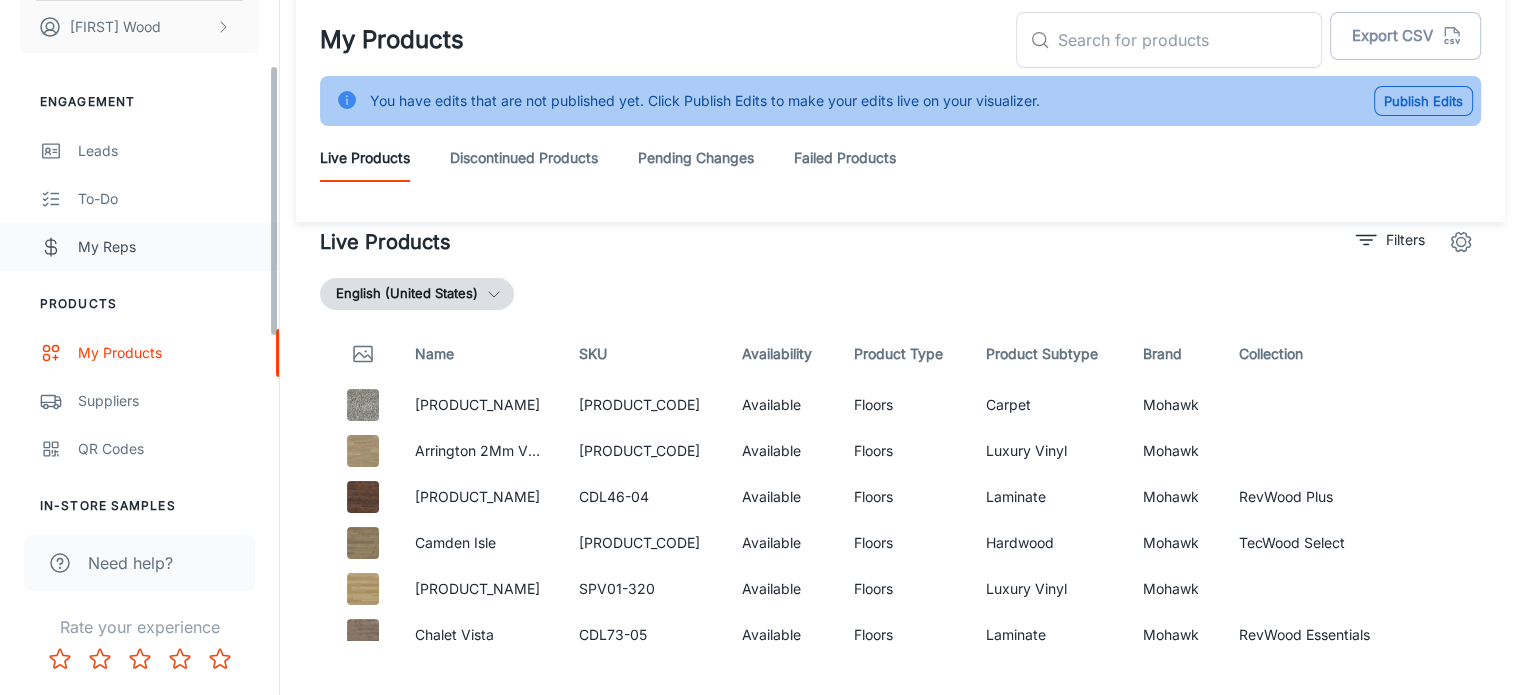 scroll, scrollTop: 123, scrollLeft: 0, axis: vertical 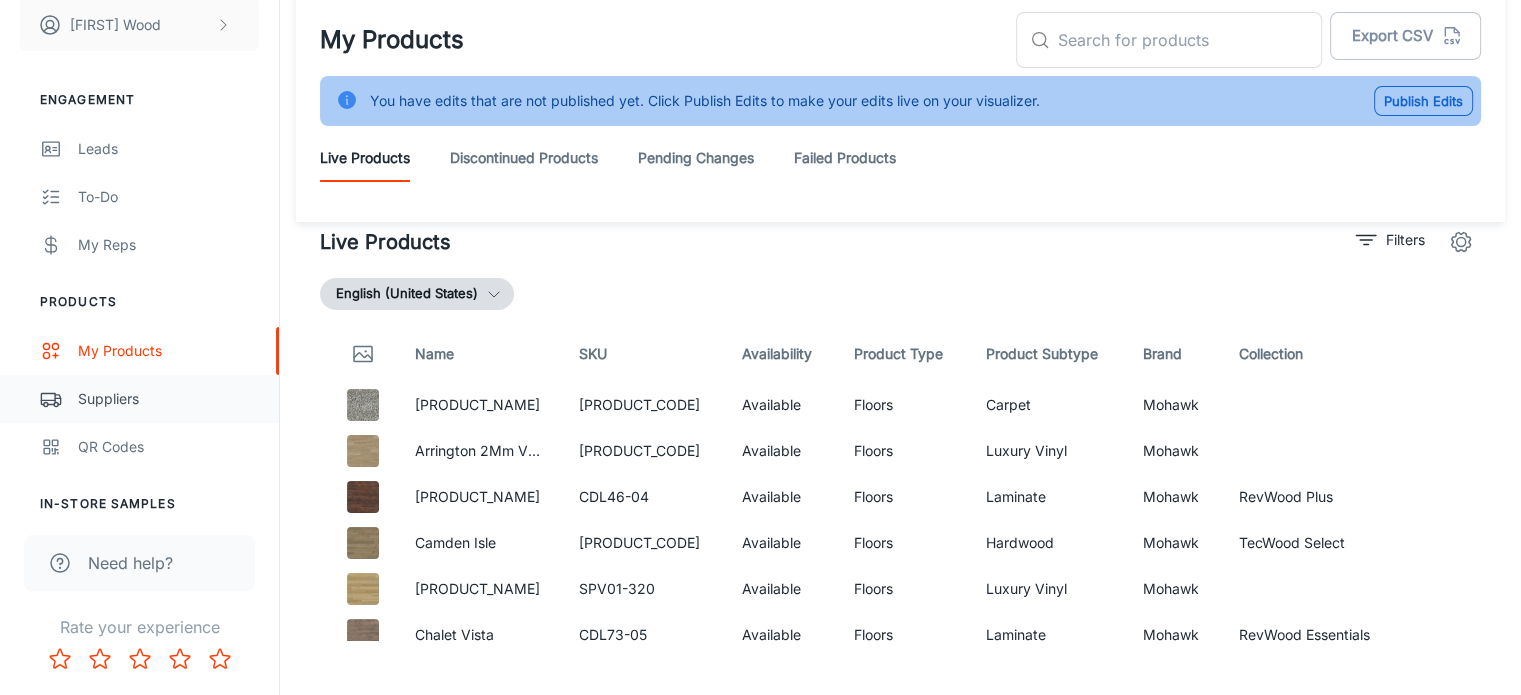 click on "Suppliers" at bounding box center [168, 399] 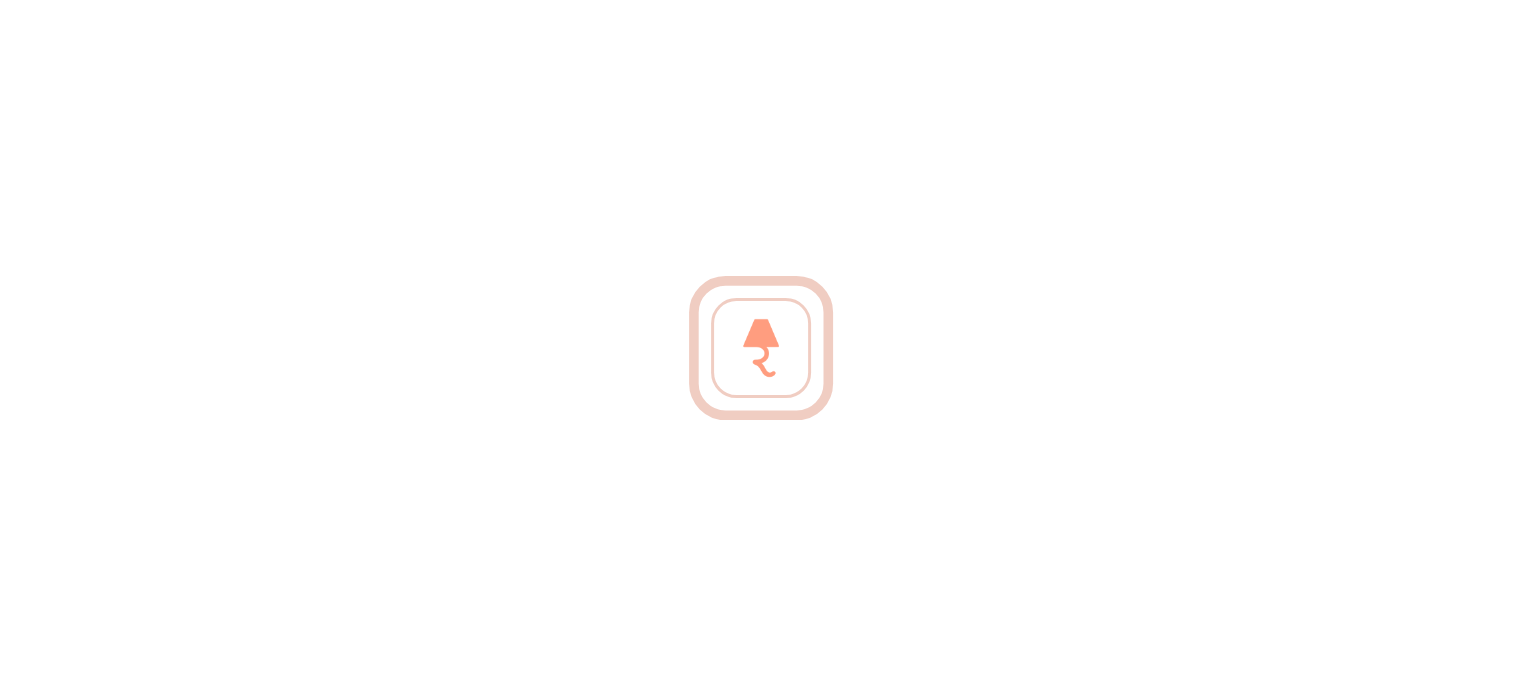 scroll, scrollTop: 0, scrollLeft: 0, axis: both 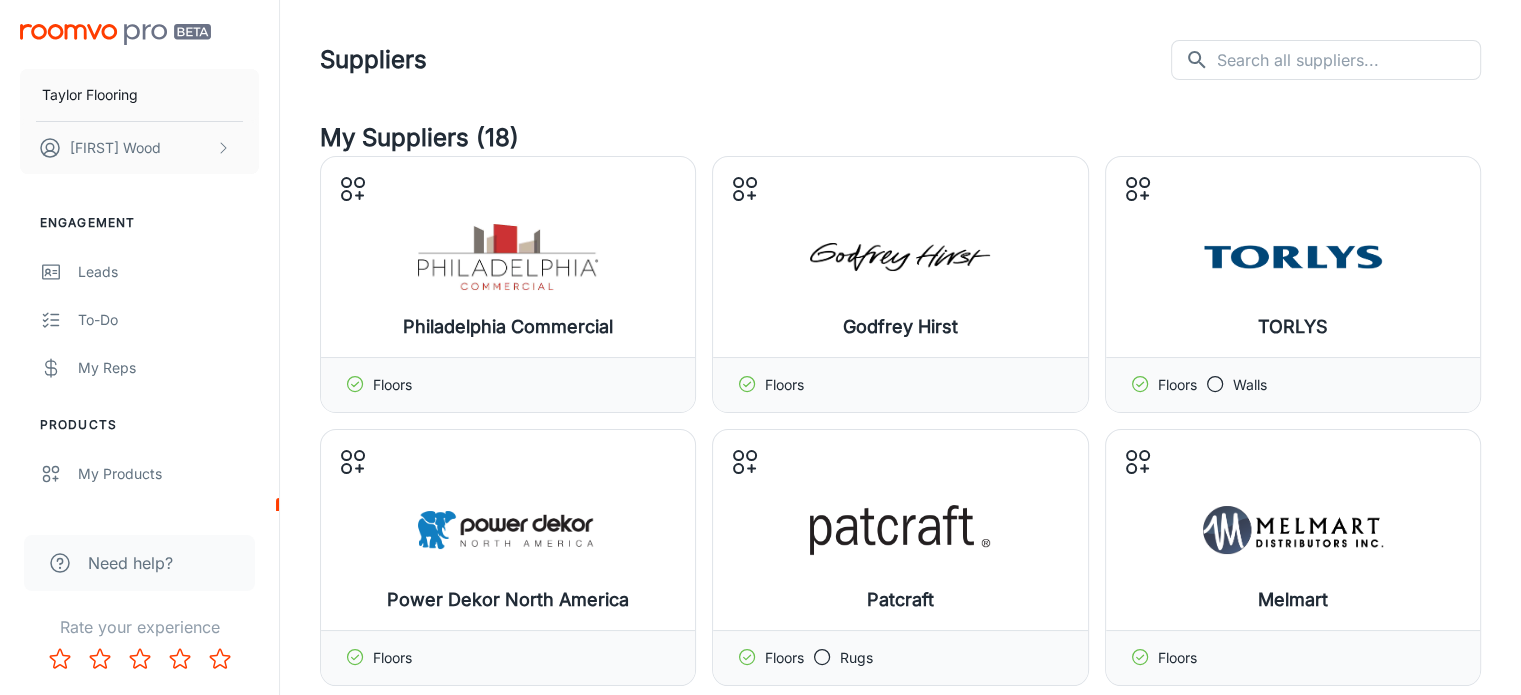 click on "Suppliers ​ ​ My Suppliers   (18) Philadelphia Commercial Manage products Floors Godfrey Hirst Manage products Floors TORLYS Manage products Floors Walls Power Dekor North America Manage products Floors Patcraft Manage products Floors Rugs Melmart Manage products Floors Lauzon Collection Manage products Floors Fuzion Flooring Manage products Floors Audacity Flooring Manage products Floors Walls View More Managed Products Providers Featured suppliers American Olean Add to my suppliers Anderson Tuftex Added Armstrong Flooring Add to my suppliers Beaulieu Canada Add to my suppliers 4 of 20 All suppliers Filter : All -1 ​ A.S. Création (Products) Add to my suppliers ABK Add to my suppliers Adam Carpets Add to my suppliers Adawall Add to my suppliers AHF Contract Flooring Add to my suppliers Aladdin Commercial Added Alfa (ALFAGRES S.A.) Add to my suppliers Ambientes Casablanca Add to my suppliers American Olean Add to my suppliers Ames Tile Add to my suppliers Amtico Add to my suppliers Add to my suppliers" at bounding box center [900, 12415] 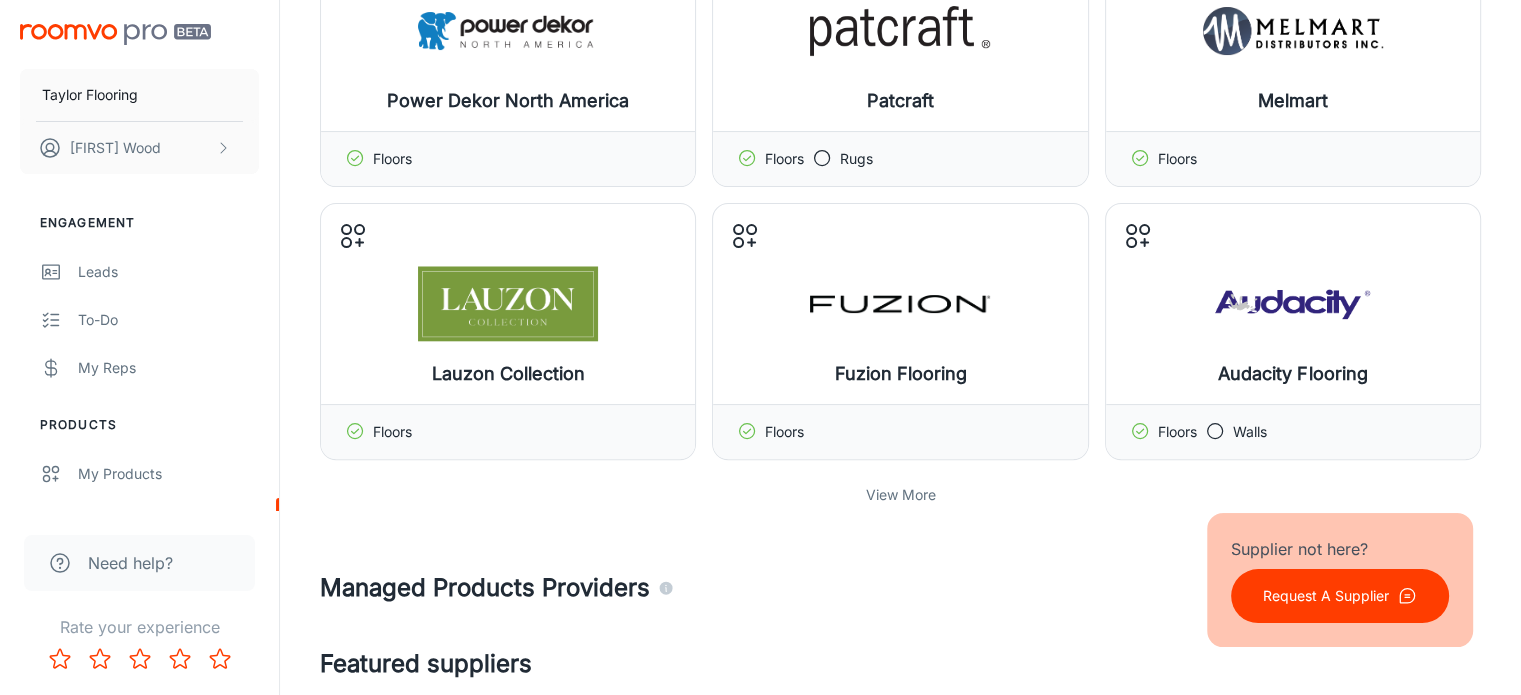 scroll, scrollTop: 504, scrollLeft: 0, axis: vertical 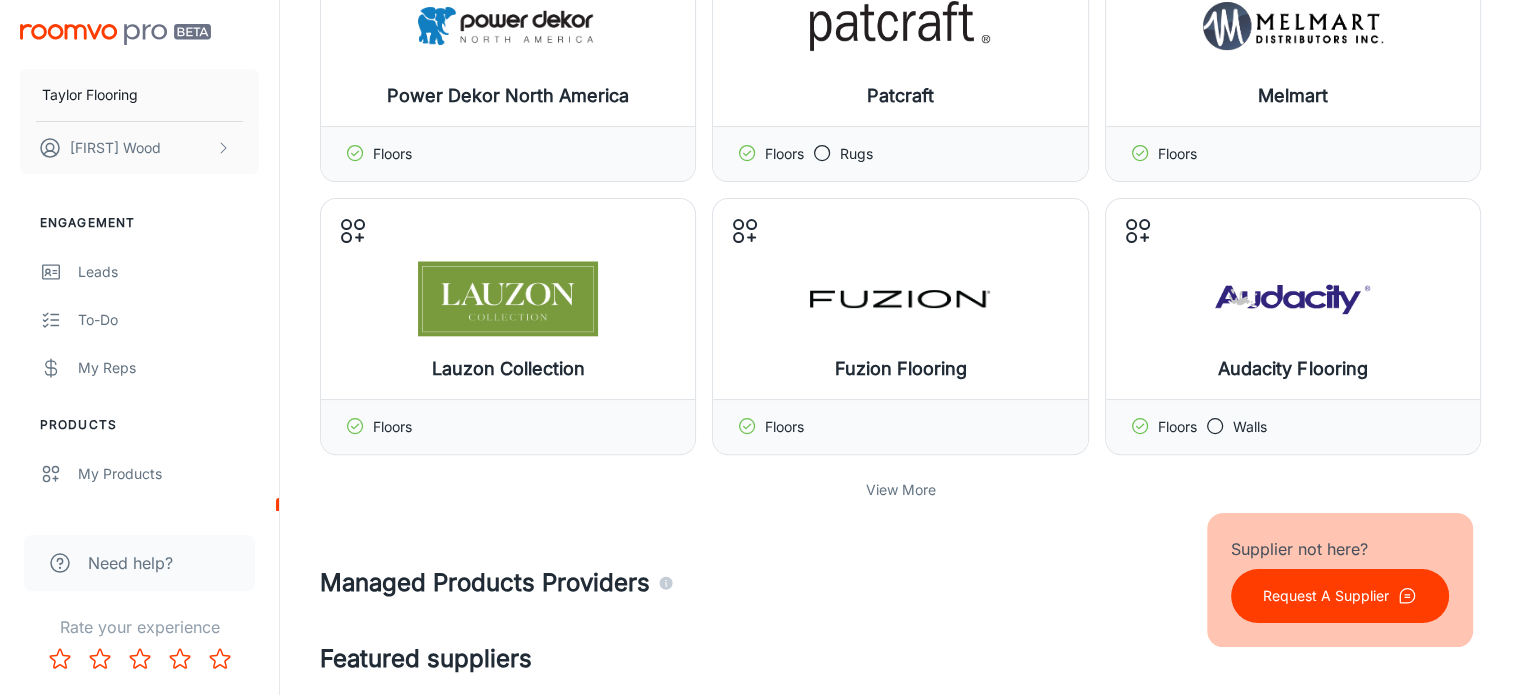 click on "View More" at bounding box center (901, 490) 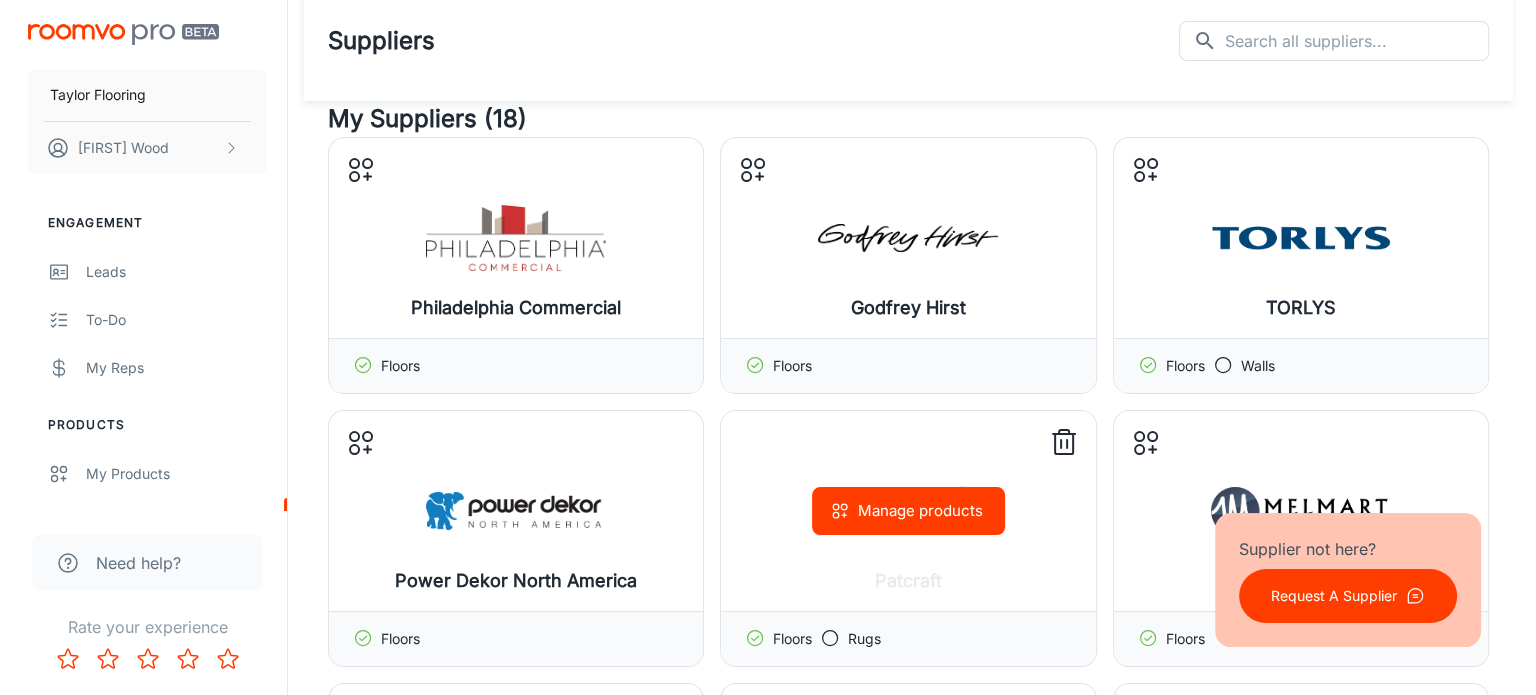 scroll, scrollTop: 0, scrollLeft: 0, axis: both 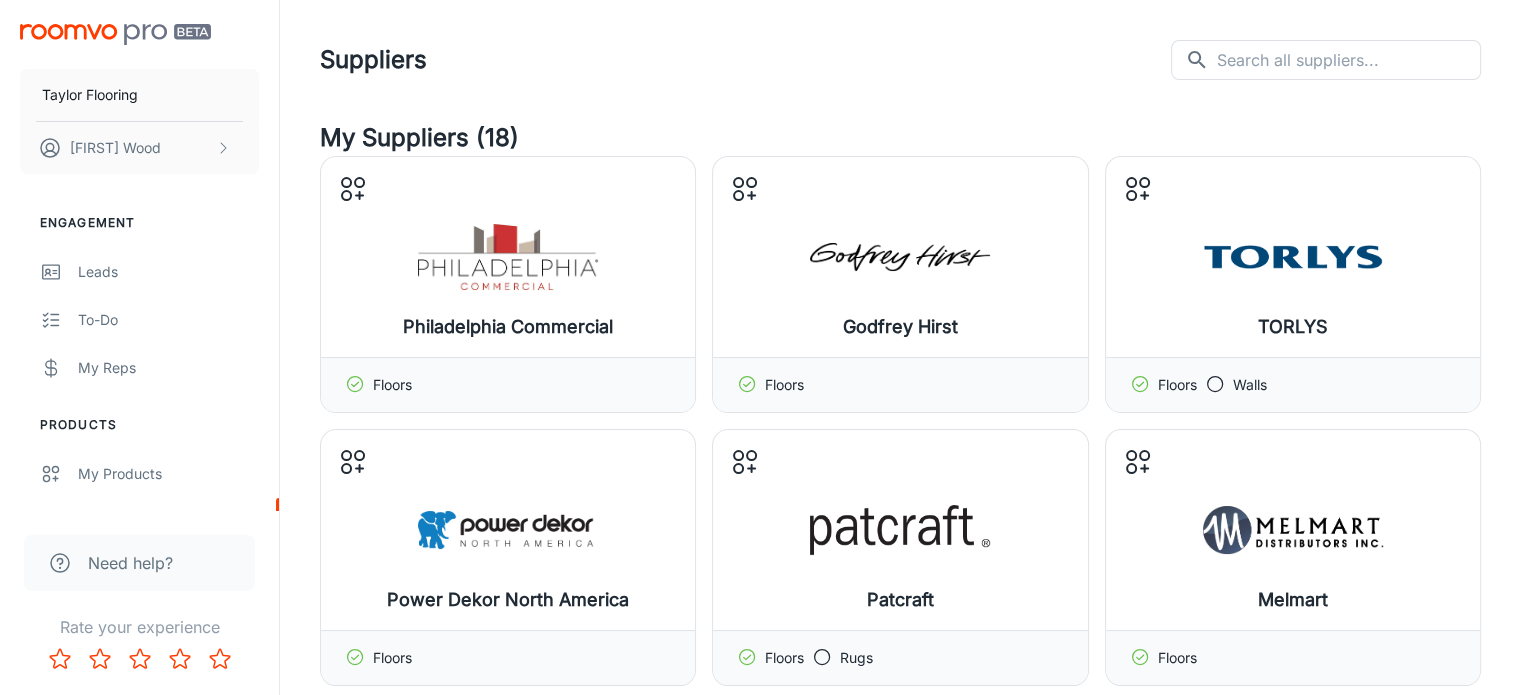 click on "My Suppliers   (18) Philadelphia Commercial Manage products Floors Godfrey Hirst Manage products Floors TORLYS Manage products Floors Walls Power Dekor North America Manage products Floors Patcraft Manage products Floors Rugs Melmart Manage products Floors Lauzon Collection Manage products Floors Fuzion Flooring Manage products Floors Audacity Flooring Manage products Floors Walls Aladdin Commercial Manage products Floors Shaw Floors Manage products Floors Walls COREtec North America Manage products Floors Anderson Tuftex Manage products Floors Mohawk Flooring Manage products Floors Mannington Manage products Floors Lauzon Expert Manage products Floors Karastan Manage products Floors Pergo Manage products Floors Managed Products Providers Featured suppliers American Olean Add to my suppliers Anderson Tuftex Added Armstrong Flooring Add to my suppliers Beaulieu Canada Add to my suppliers 4 of 20 All suppliers Filter : All -1 ​ A.S. Création (Products) Add to my suppliers ABK Add to my suppliers Adam Carpets" at bounding box center [900, 12818] 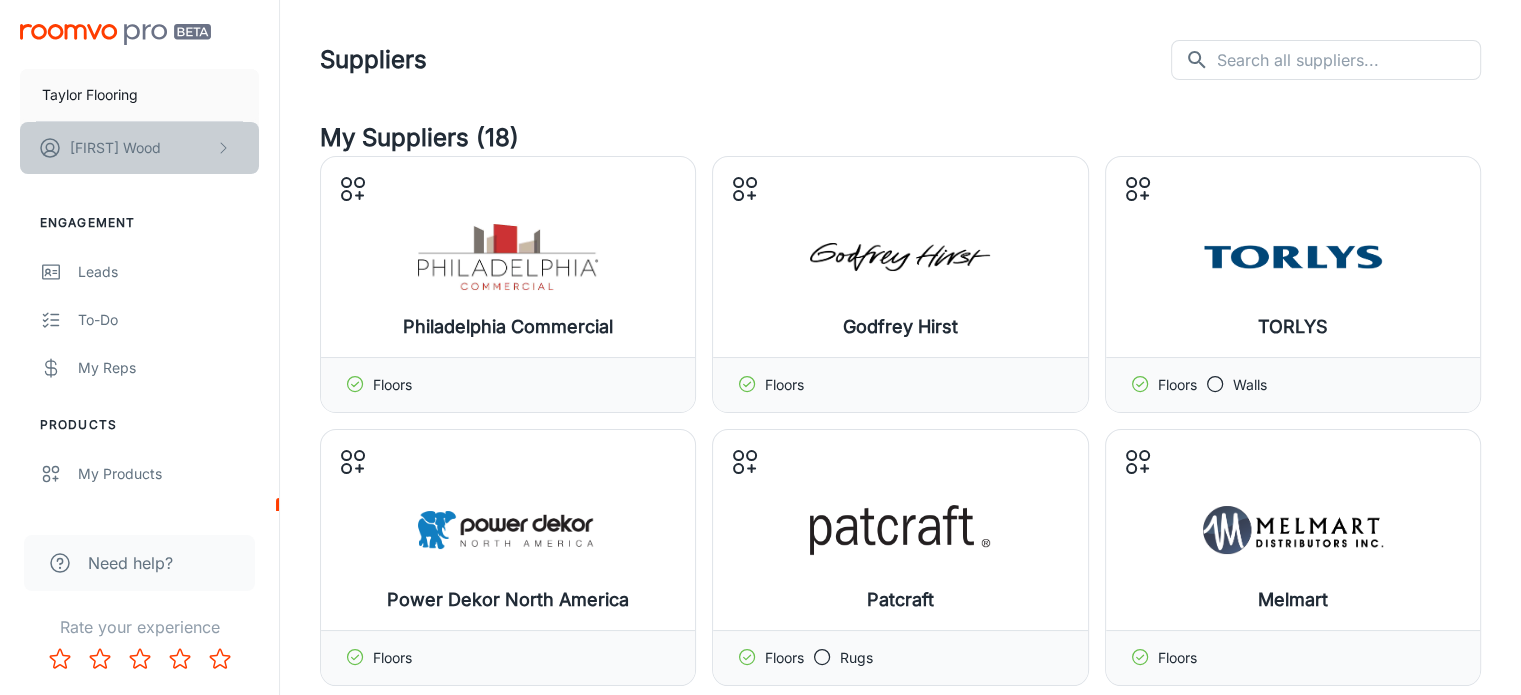 click on "[FIRST] [LAST]" at bounding box center (115, 148) 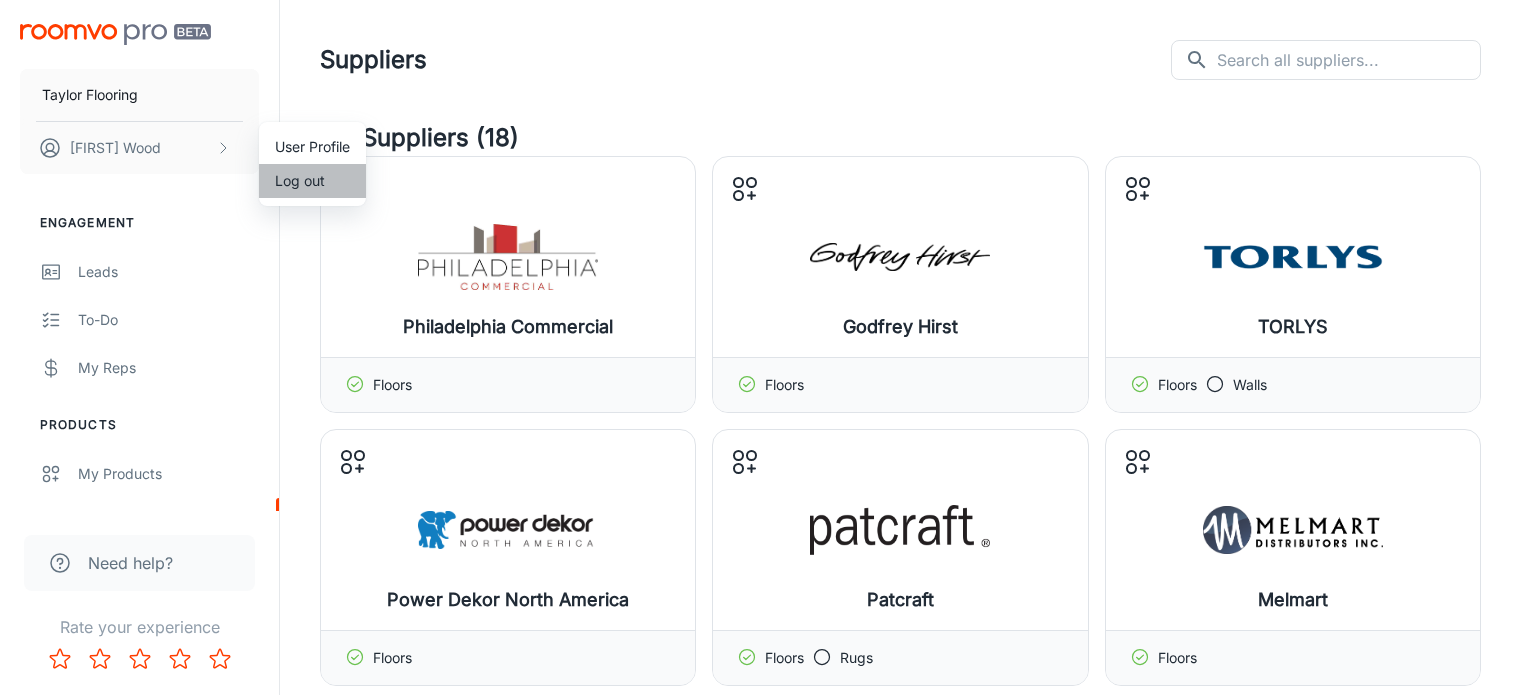 click on "Log out" at bounding box center (312, 181) 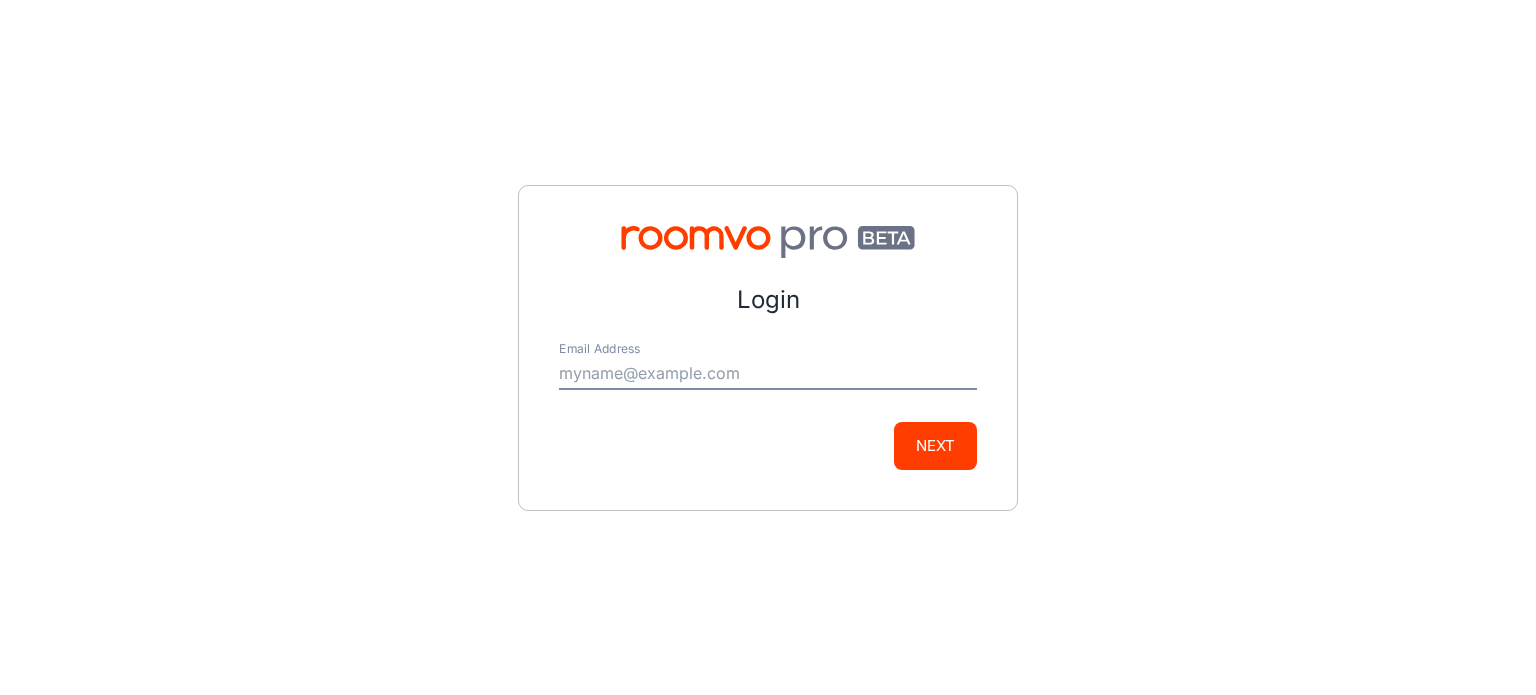 click on "Email Address" at bounding box center [768, 374] 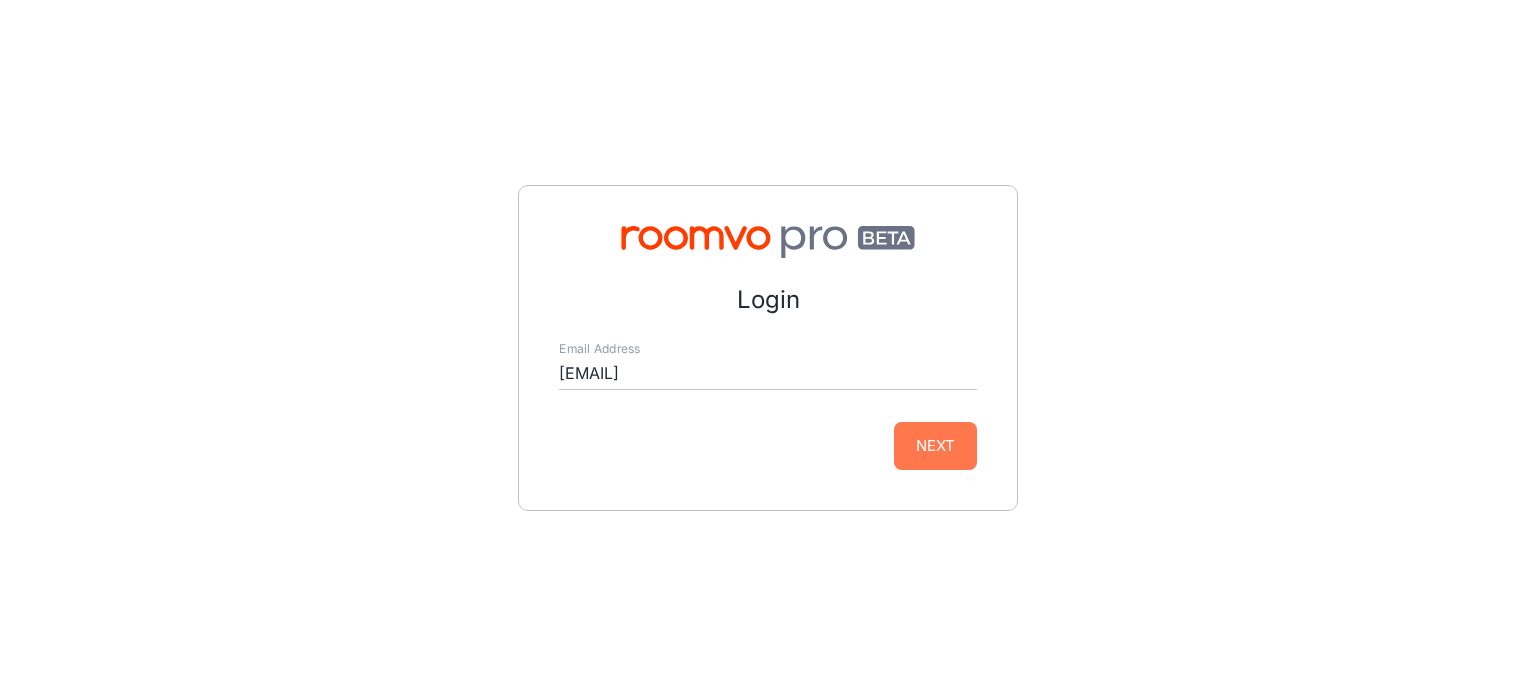 click on "Next" at bounding box center (935, 446) 